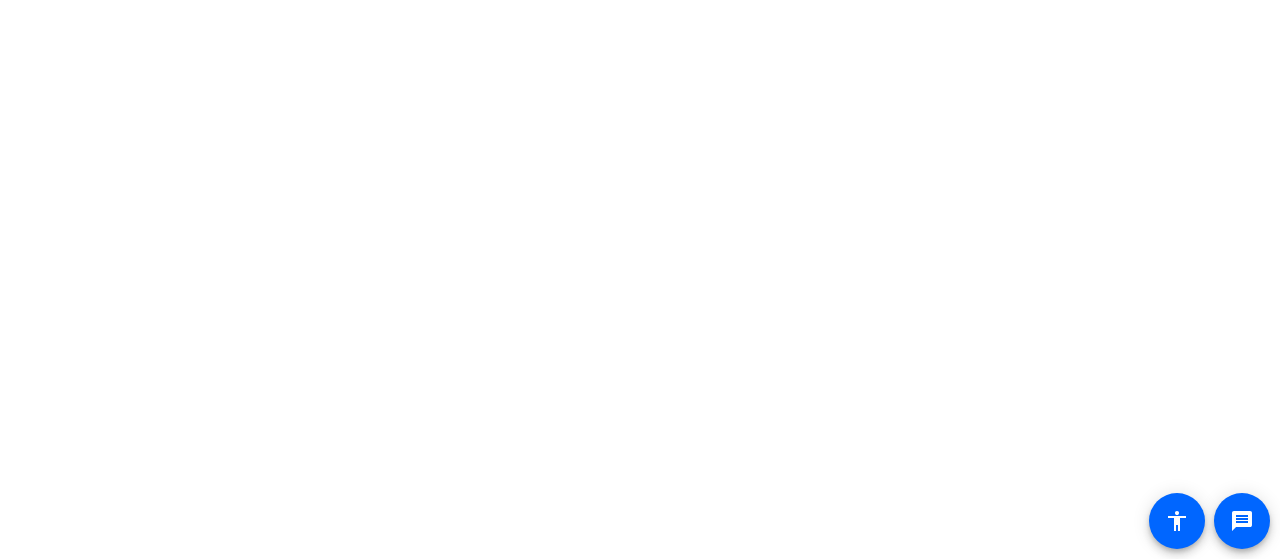 scroll, scrollTop: 0, scrollLeft: 0, axis: both 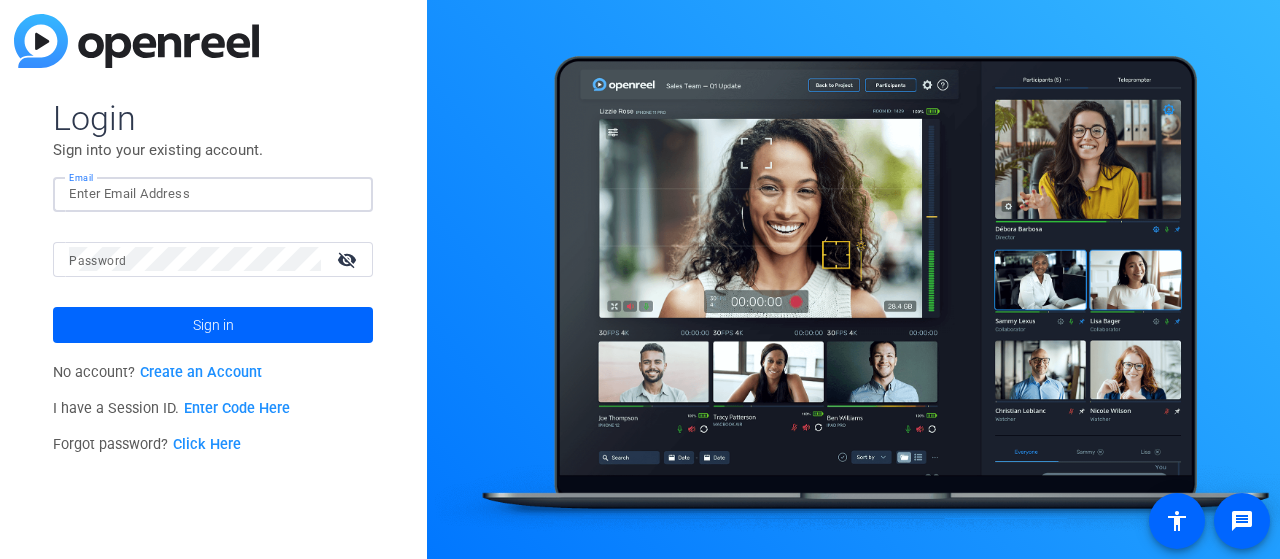 click on "Email" at bounding box center [213, 194] 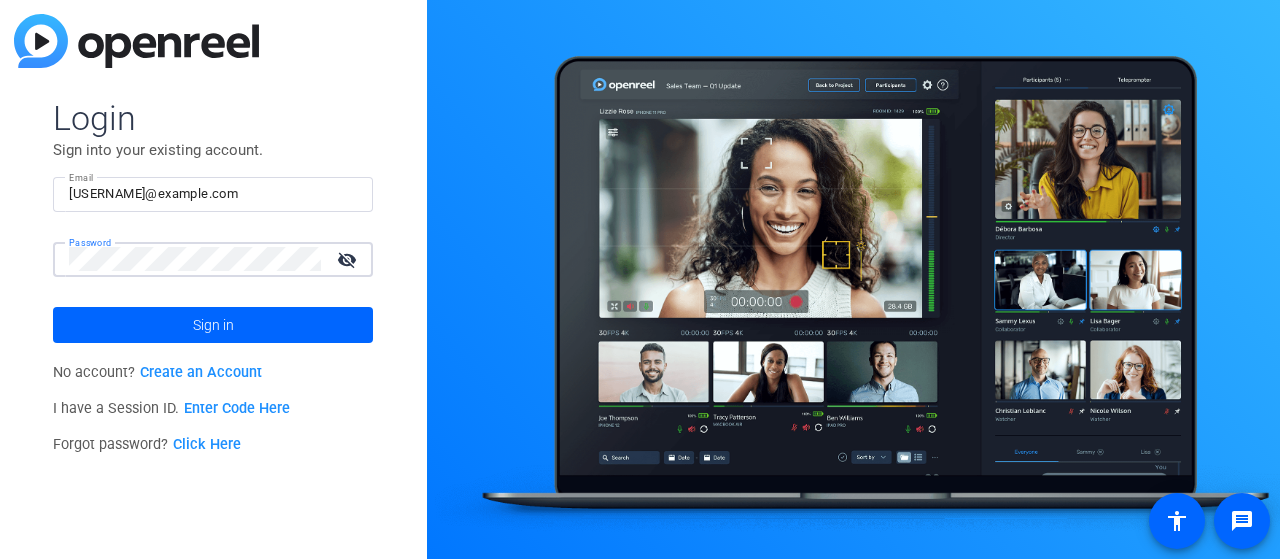 click on "Sign in" 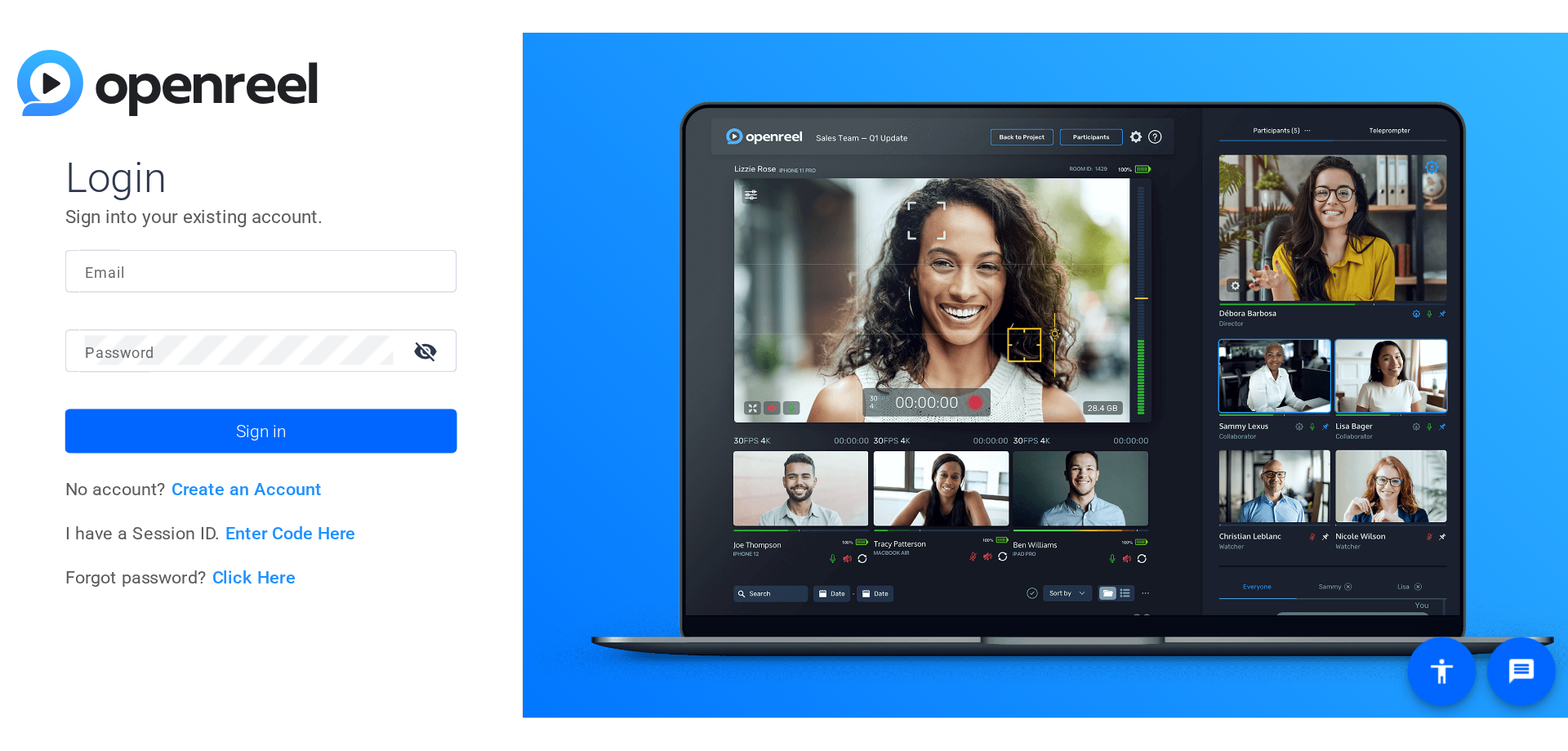 scroll, scrollTop: 0, scrollLeft: 0, axis: both 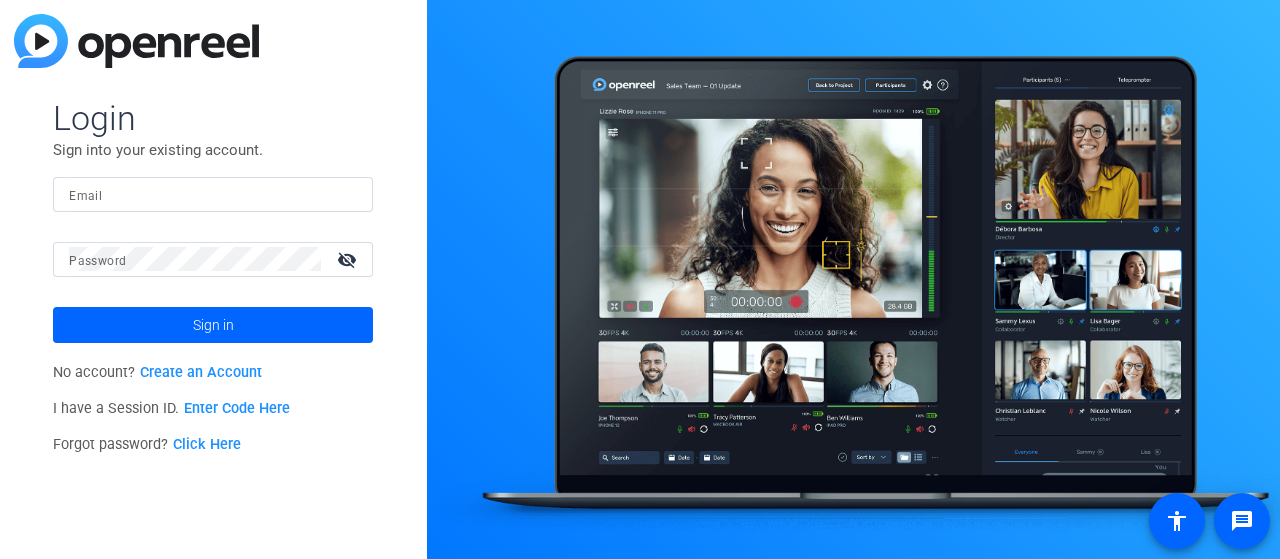 click 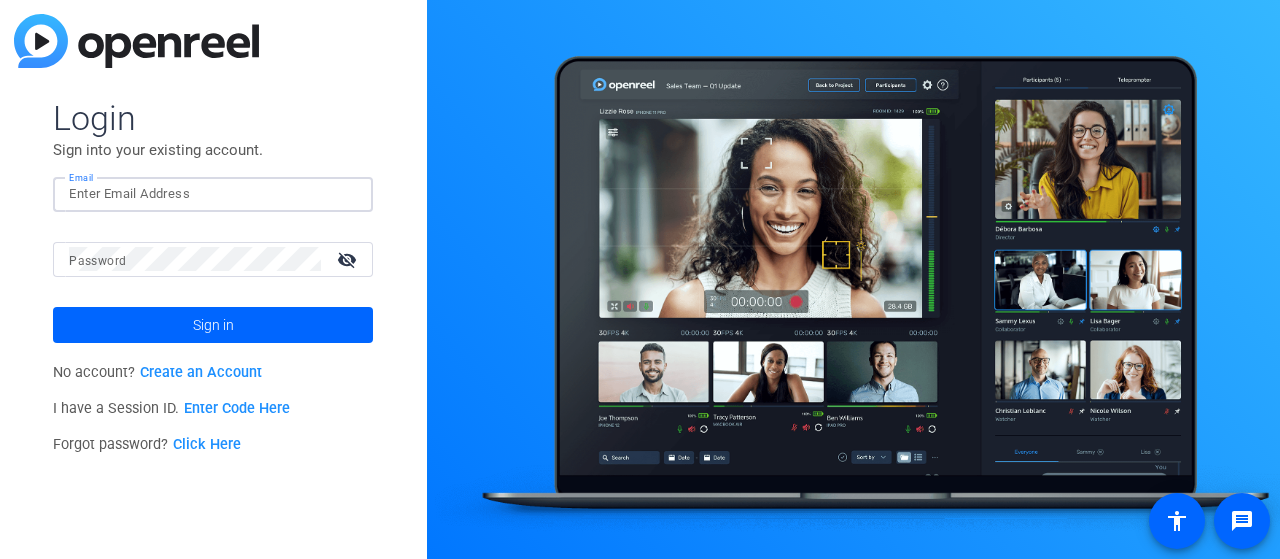 click on "Email" at bounding box center [213, 194] 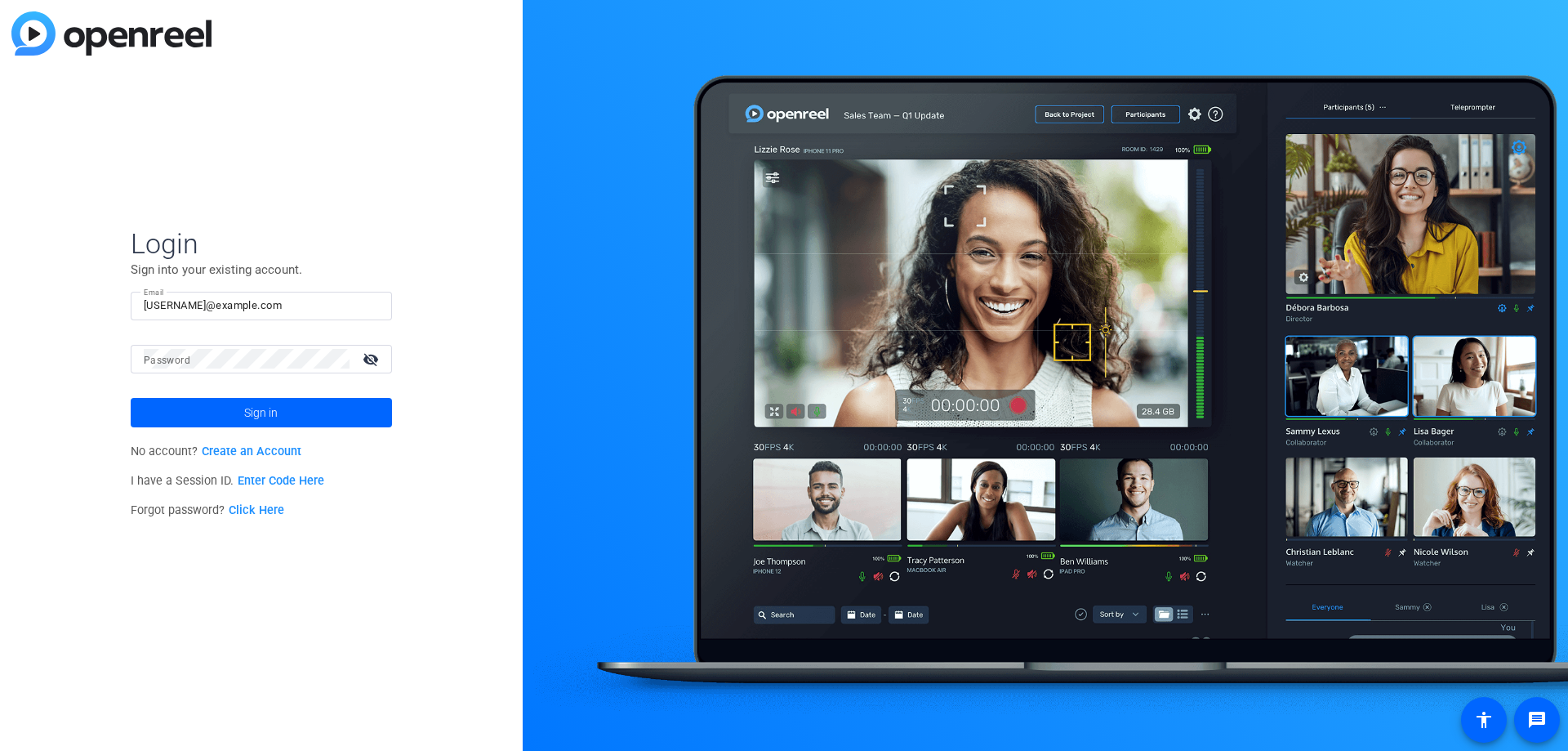 click on "Click Here" 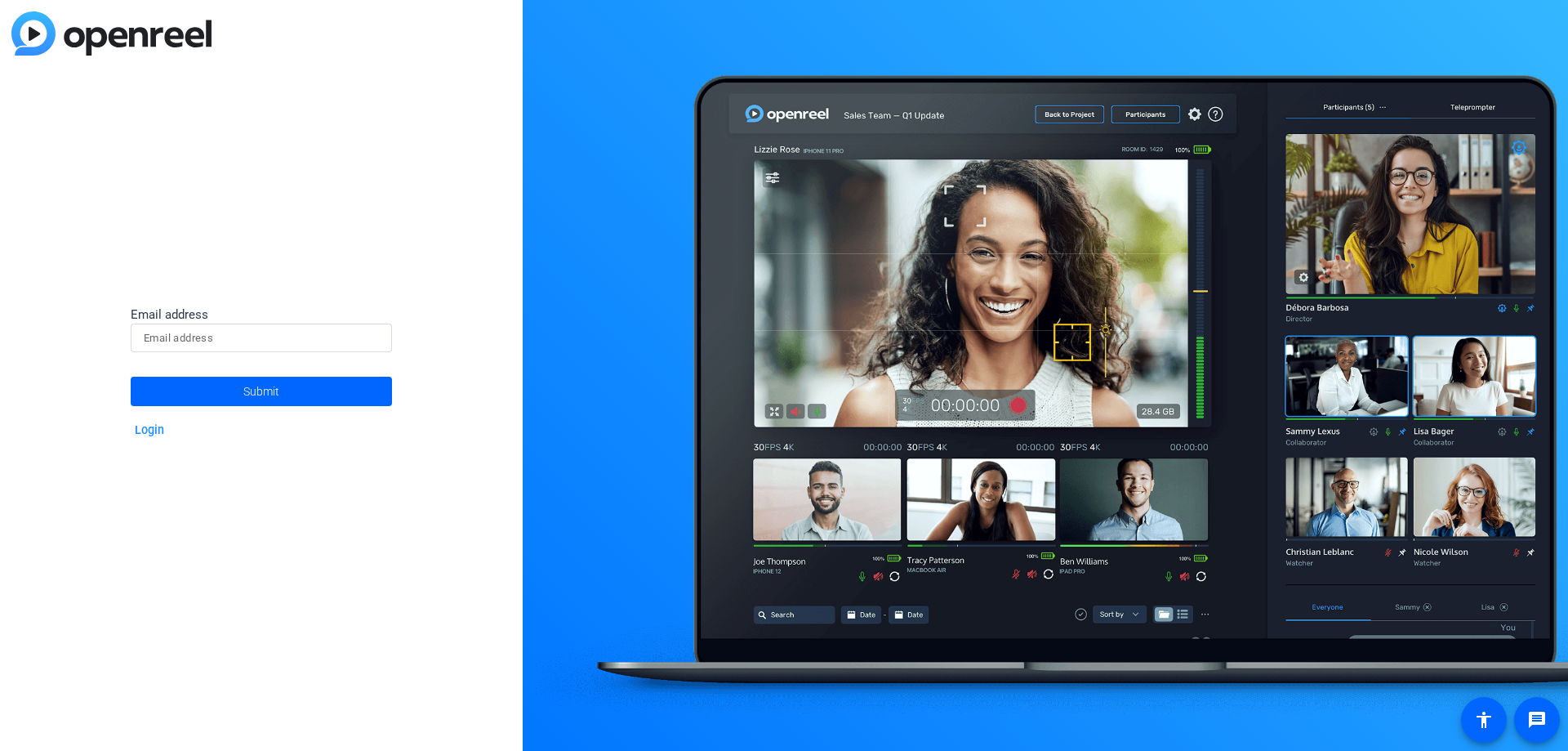 click at bounding box center [261, 338] 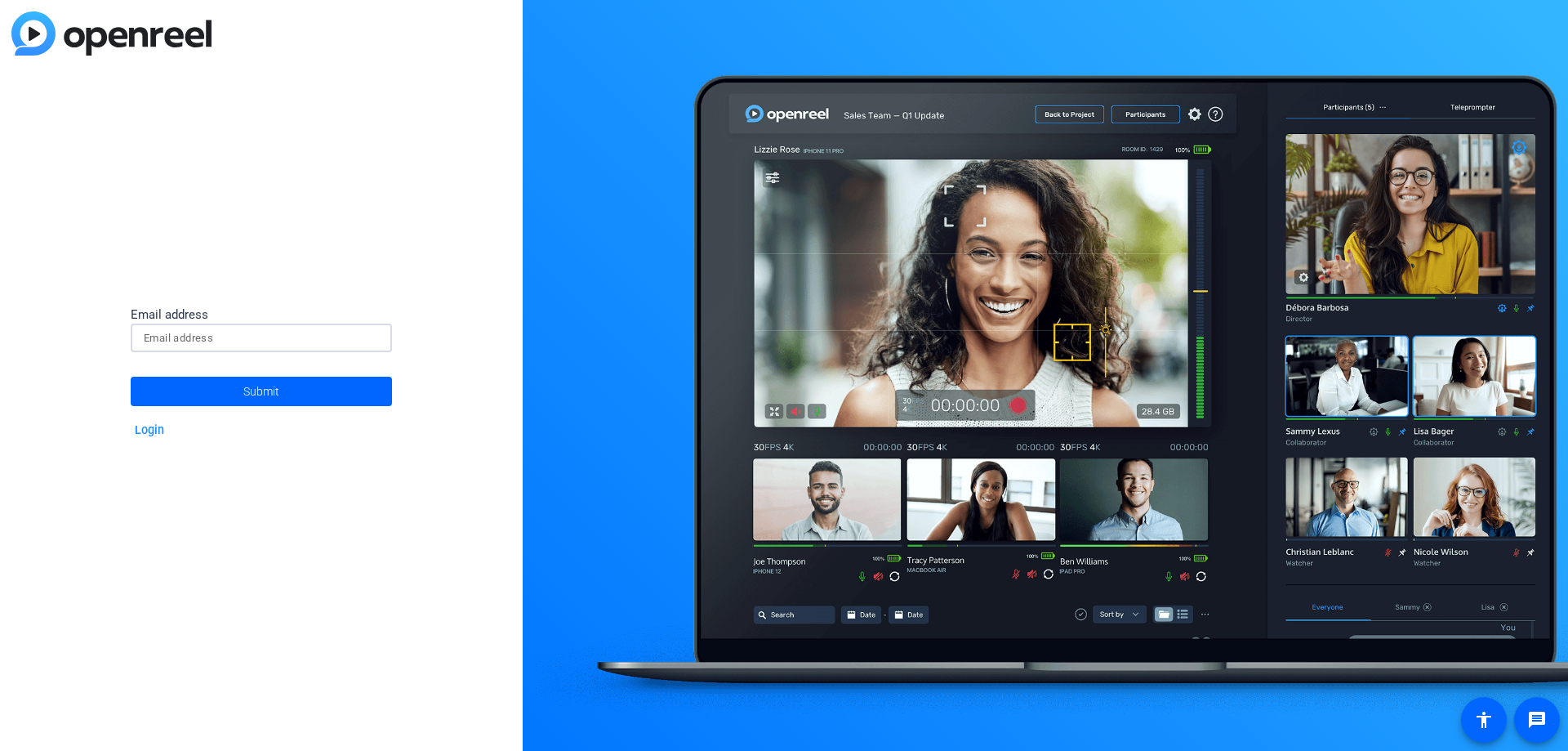 type on "[EMAIL]" 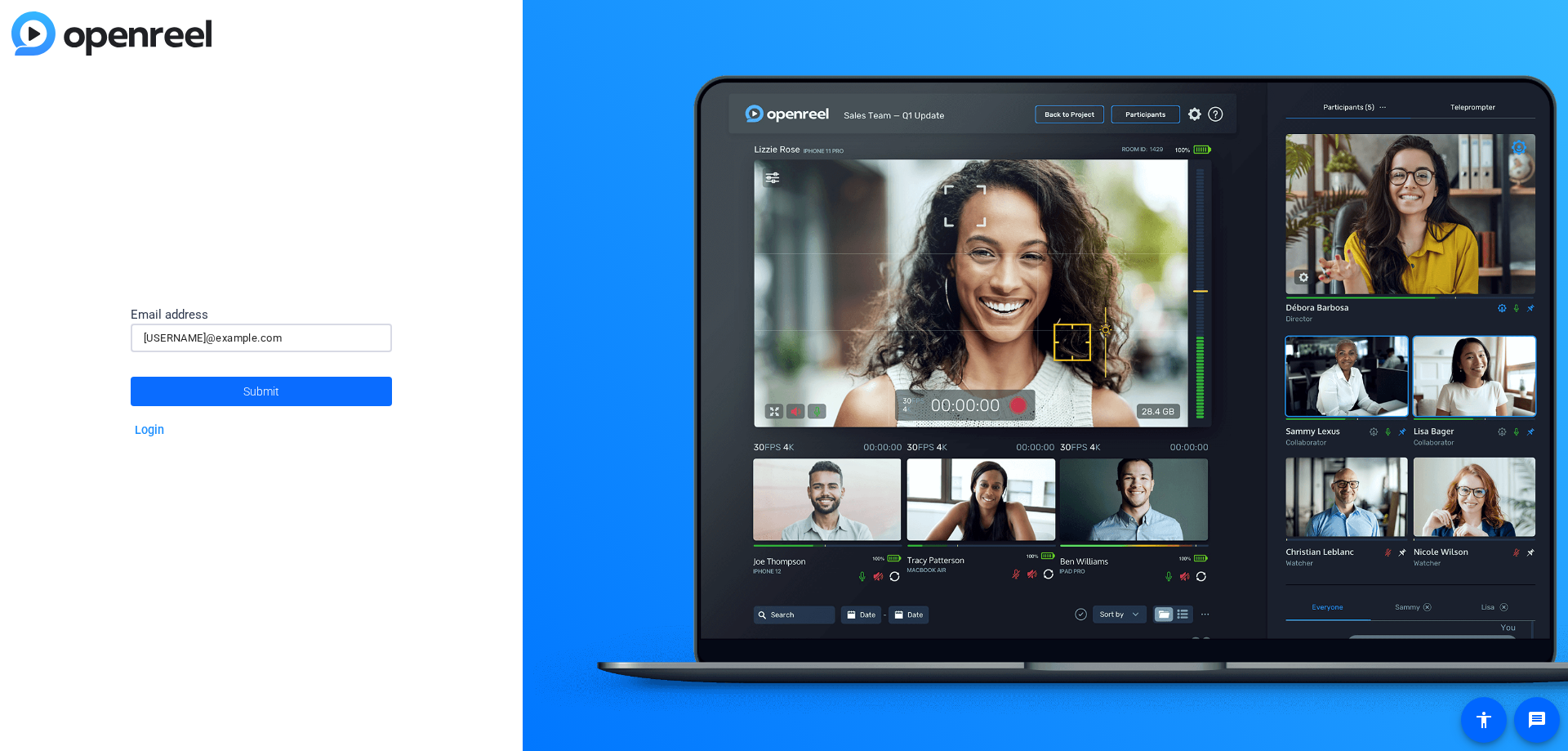 click 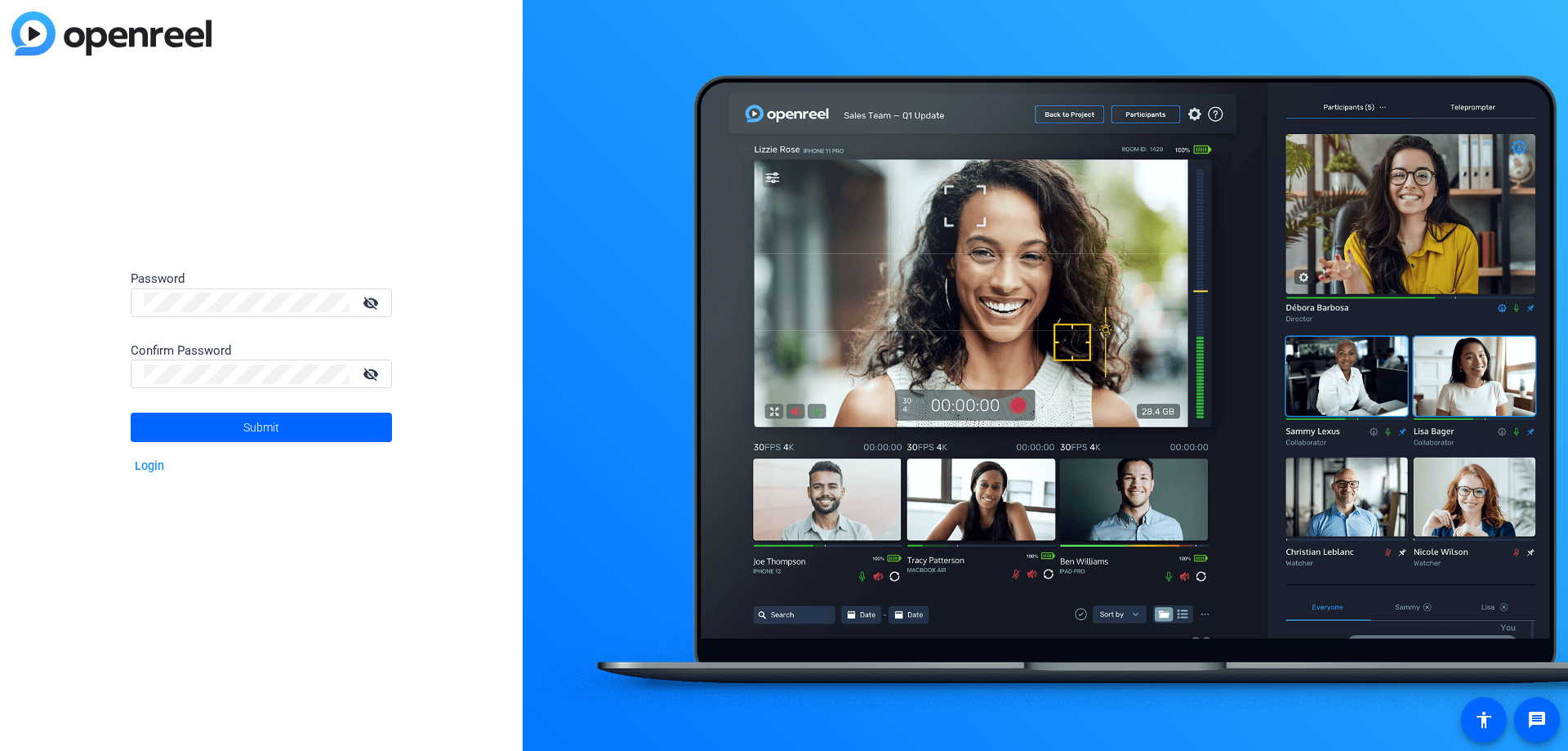 scroll, scrollTop: 0, scrollLeft: 0, axis: both 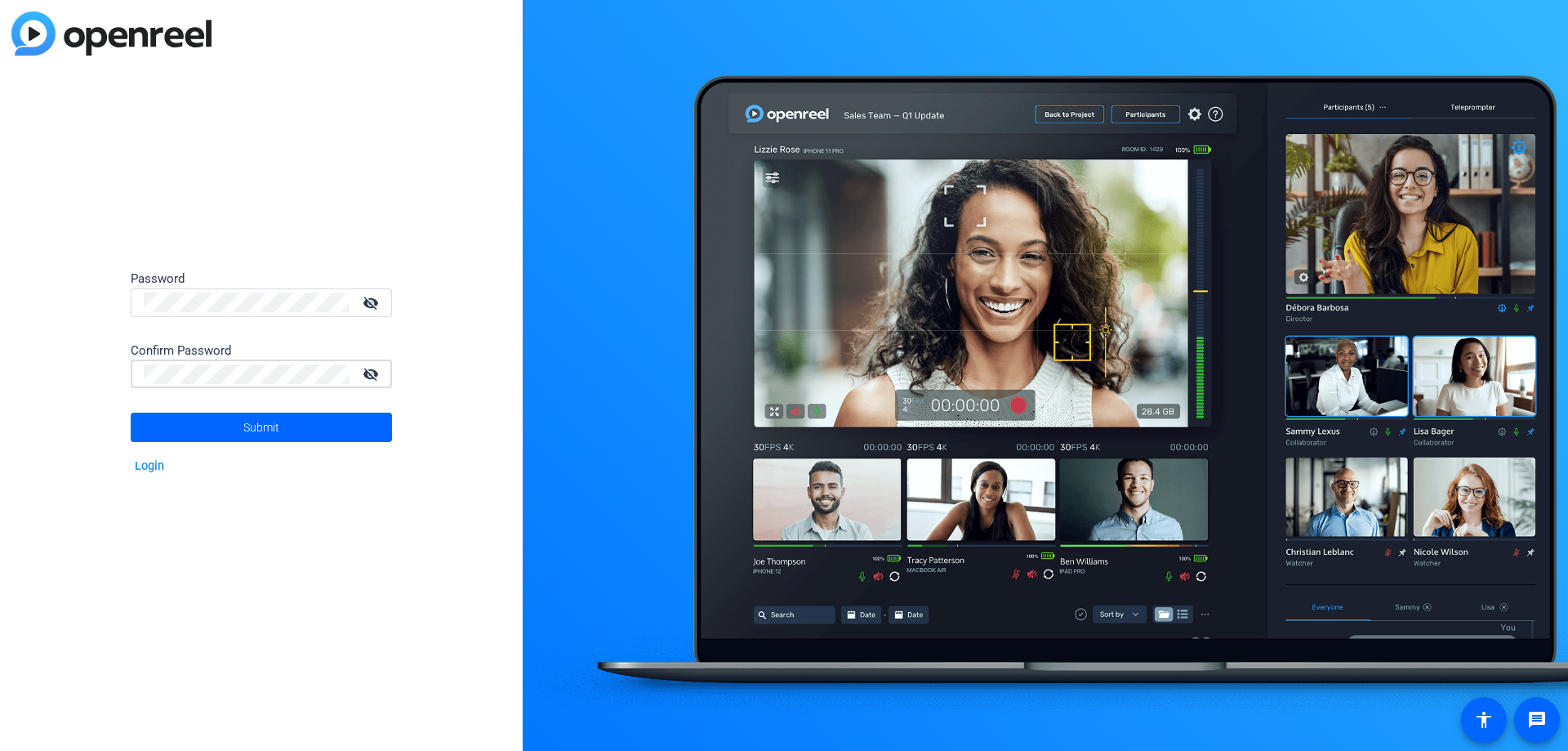 click on "Submit" 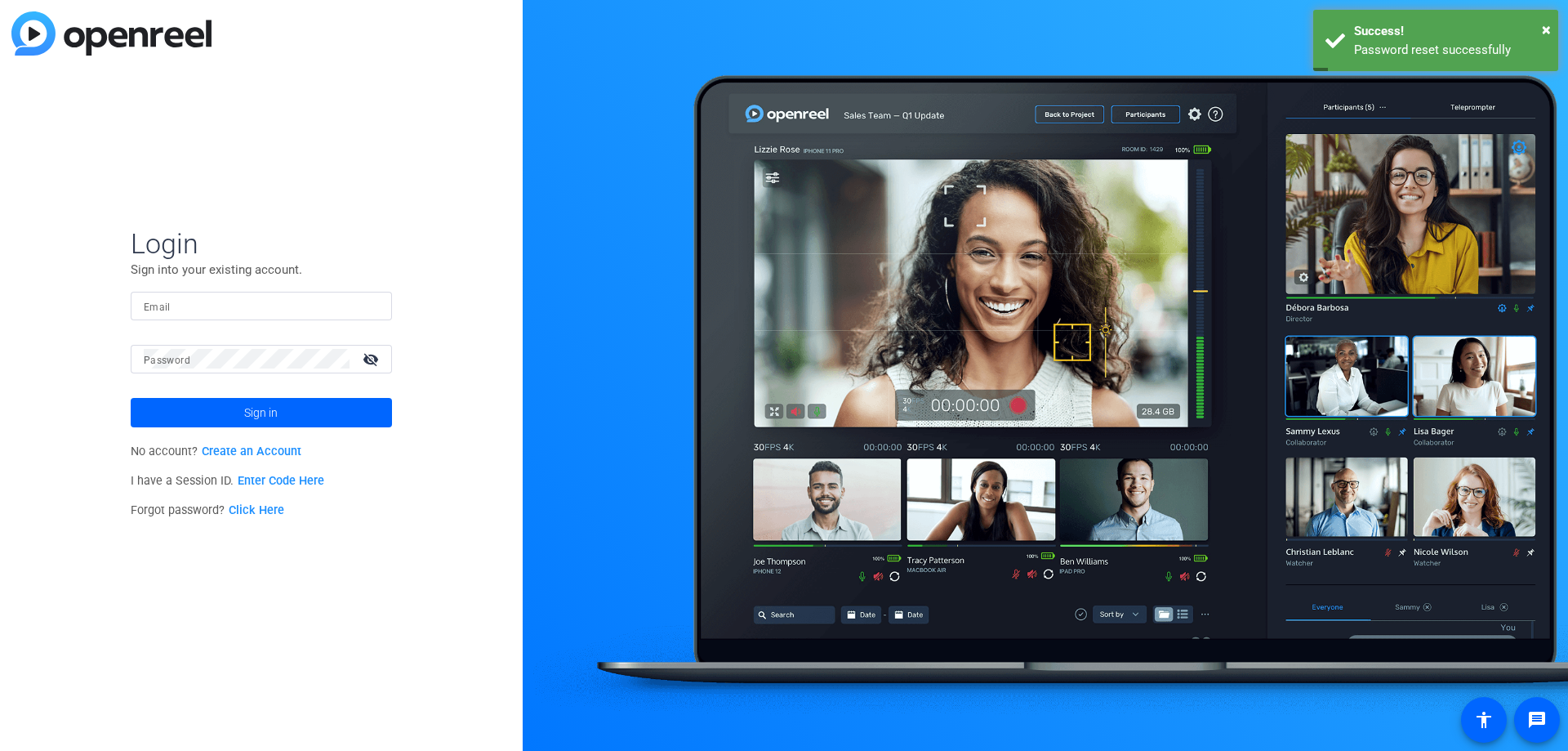 click on "Email" at bounding box center (261, 306) 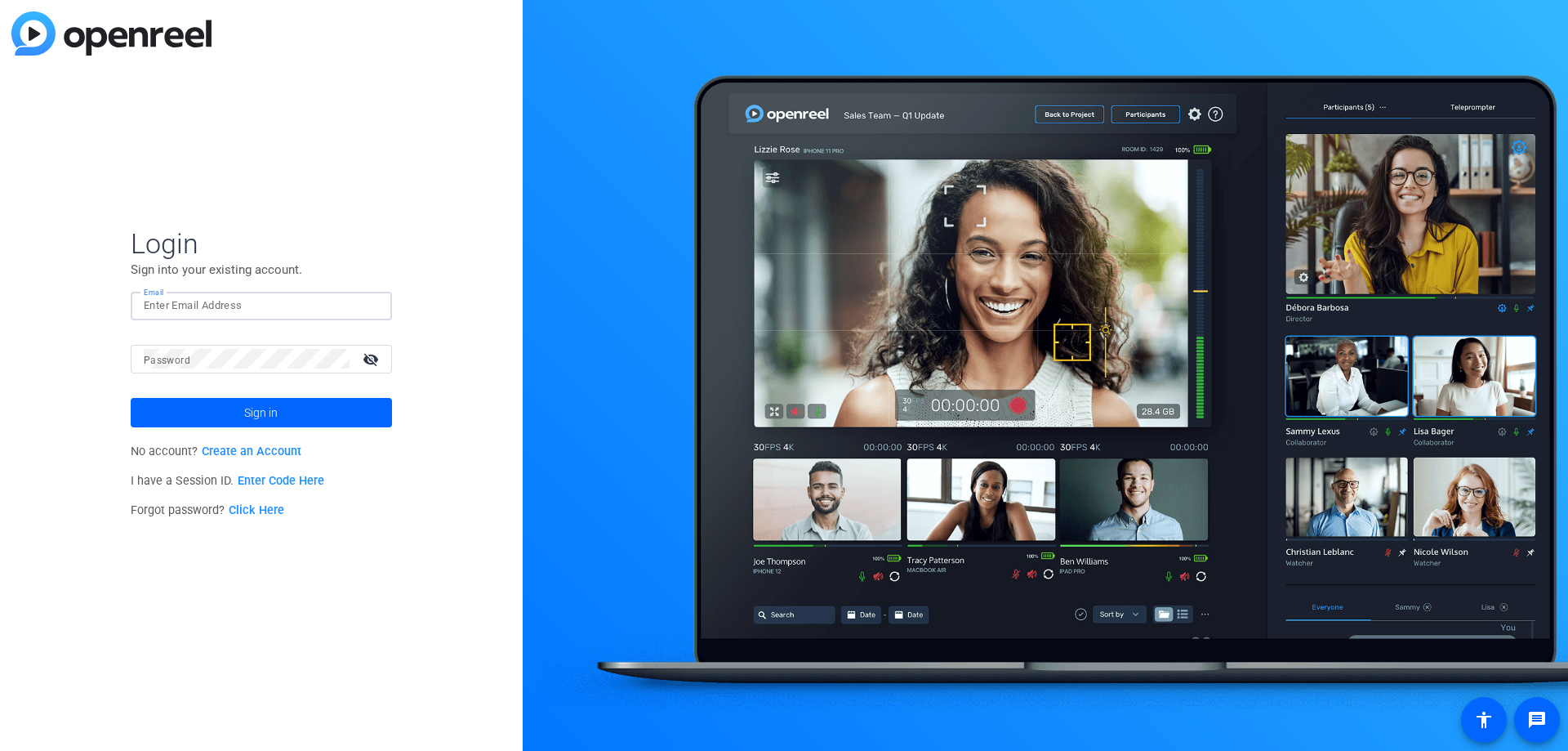 type on "[EMAIL]" 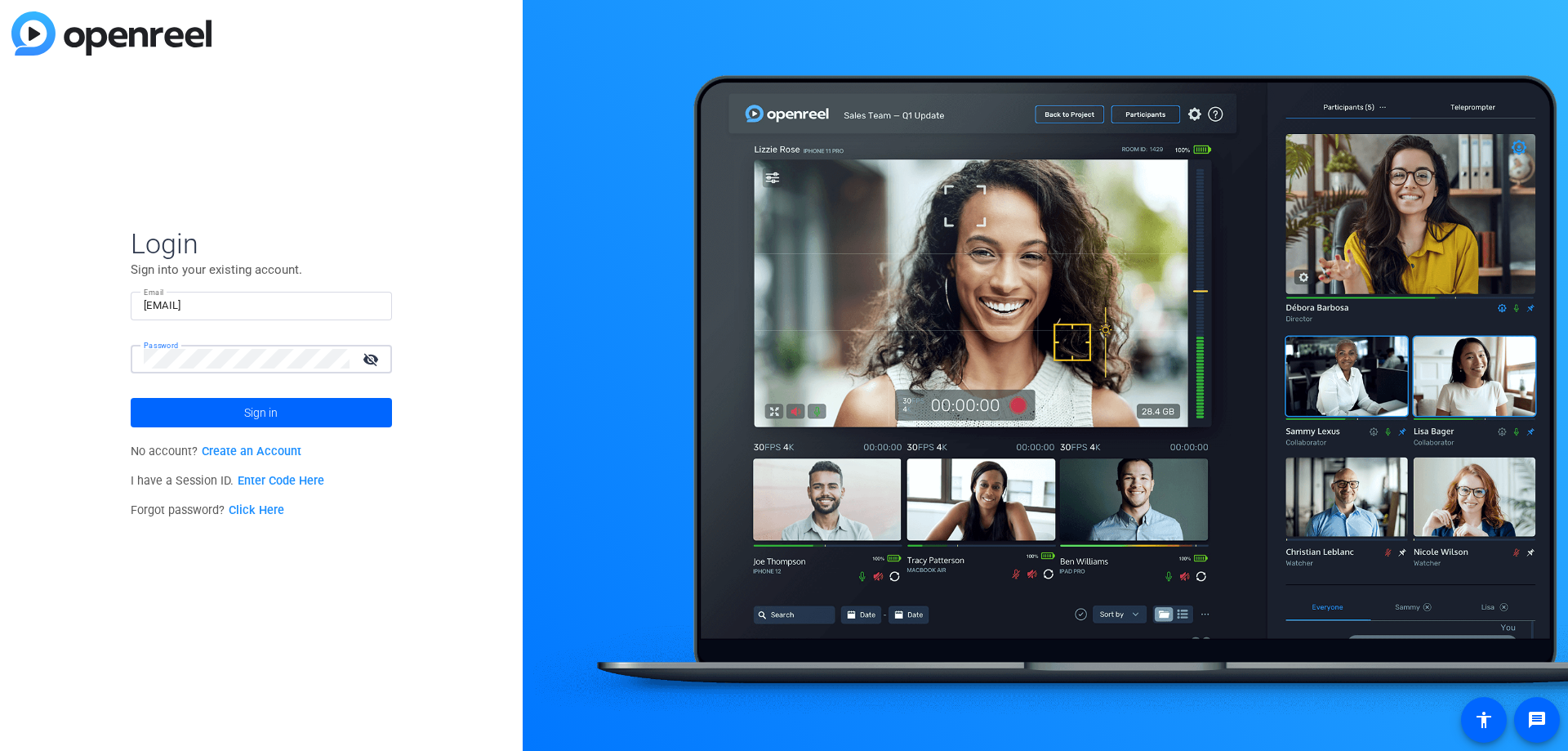 click on "Sign in" 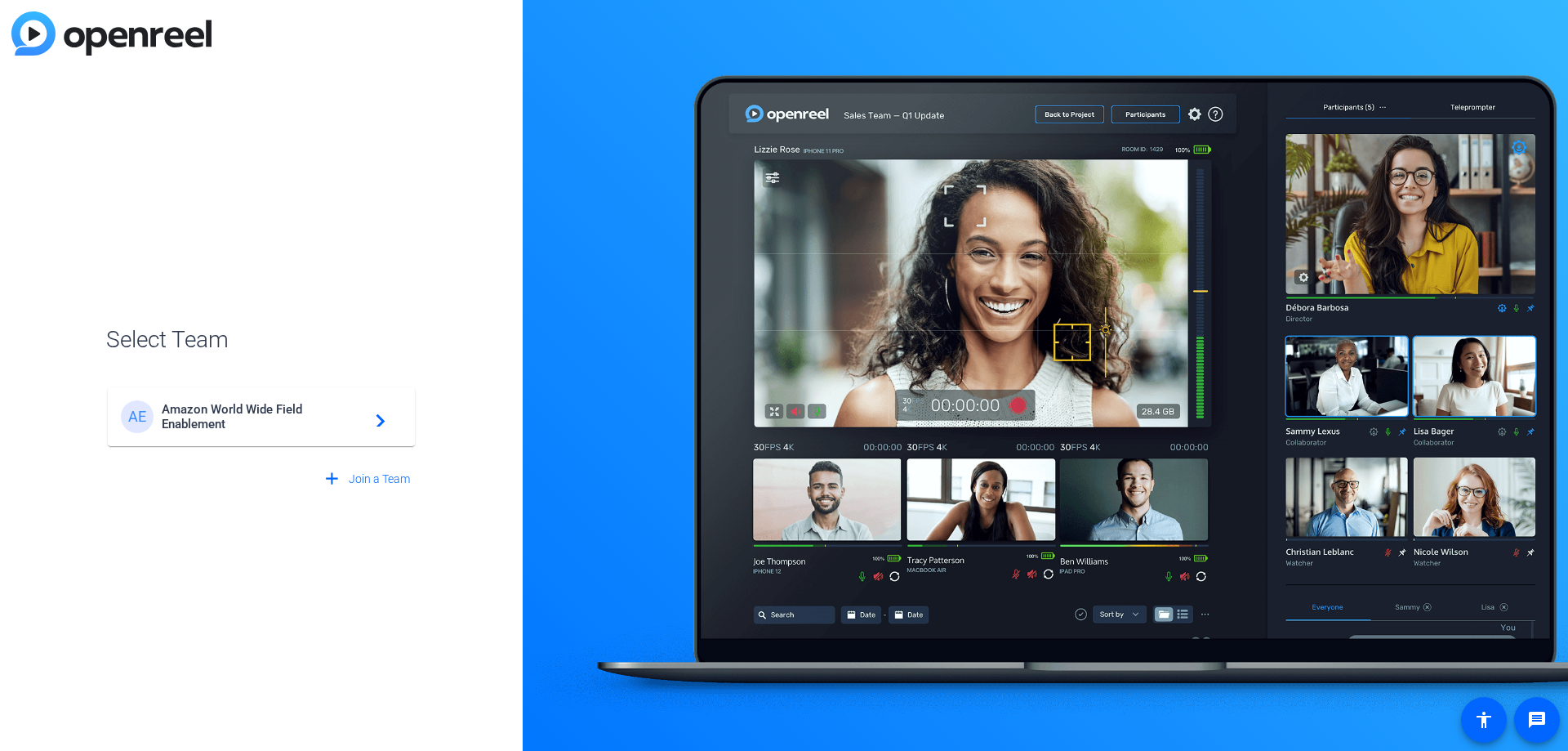 click on "Amazon World Wide Field Enablement" 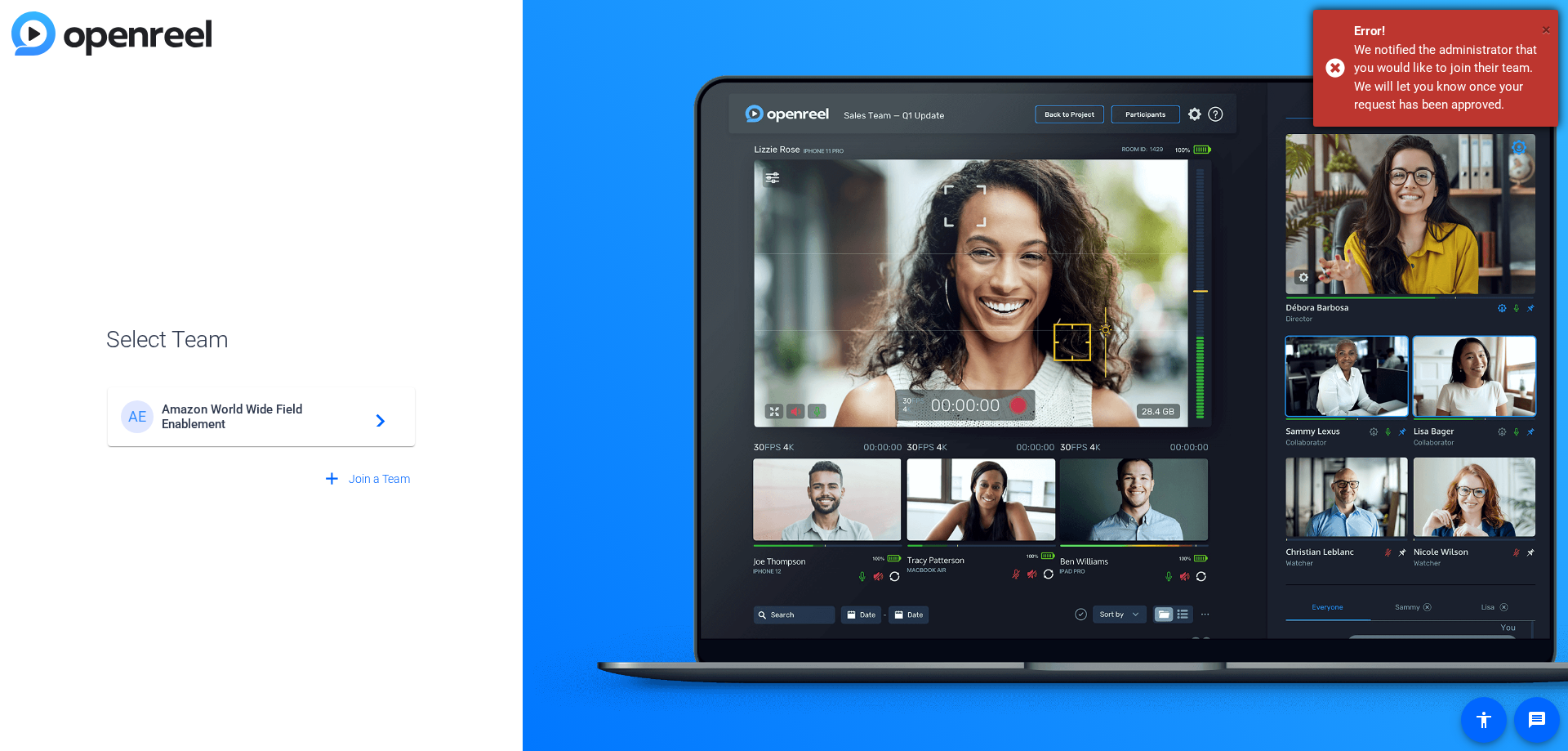 click on "×" at bounding box center [1546, 29] 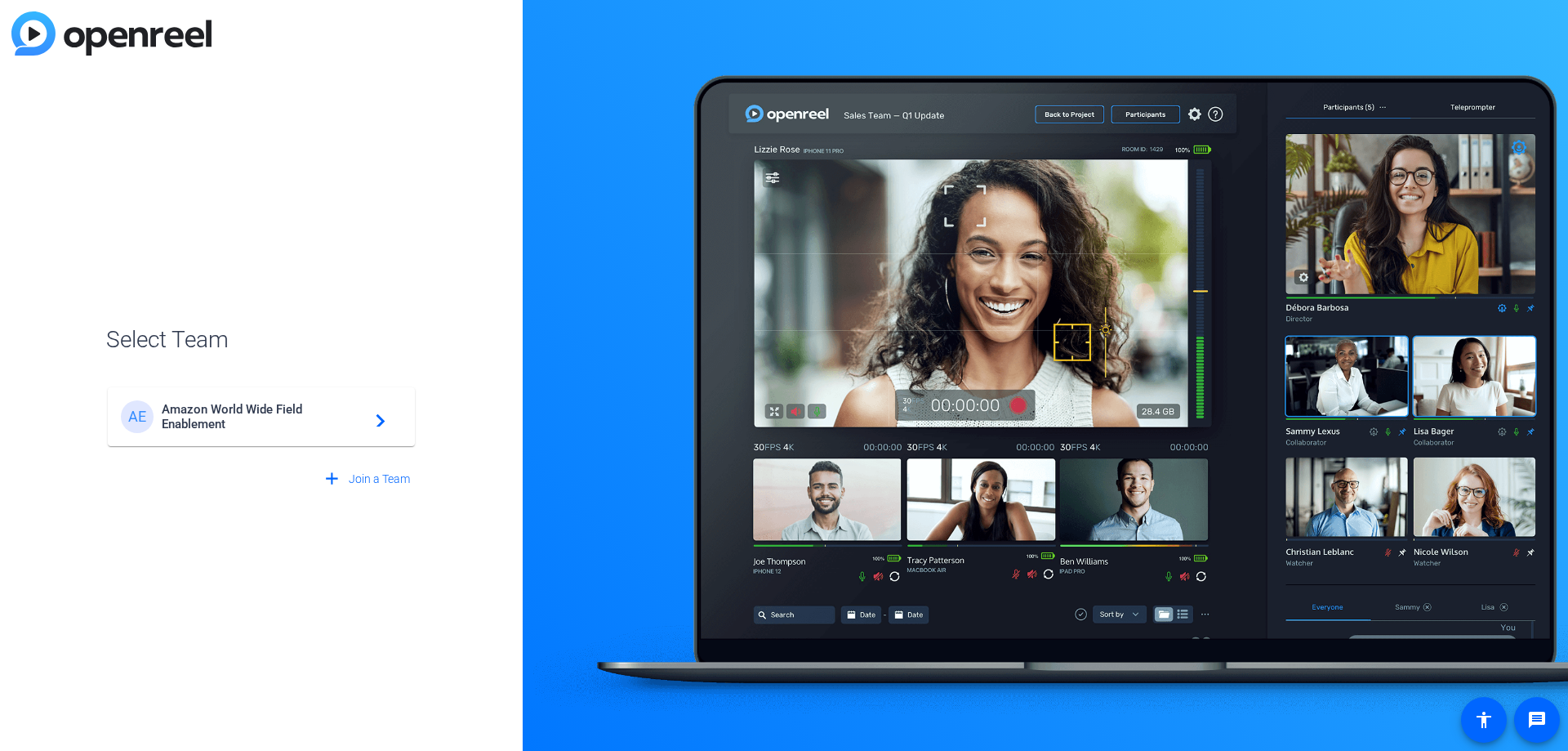 click on "navigate_next" 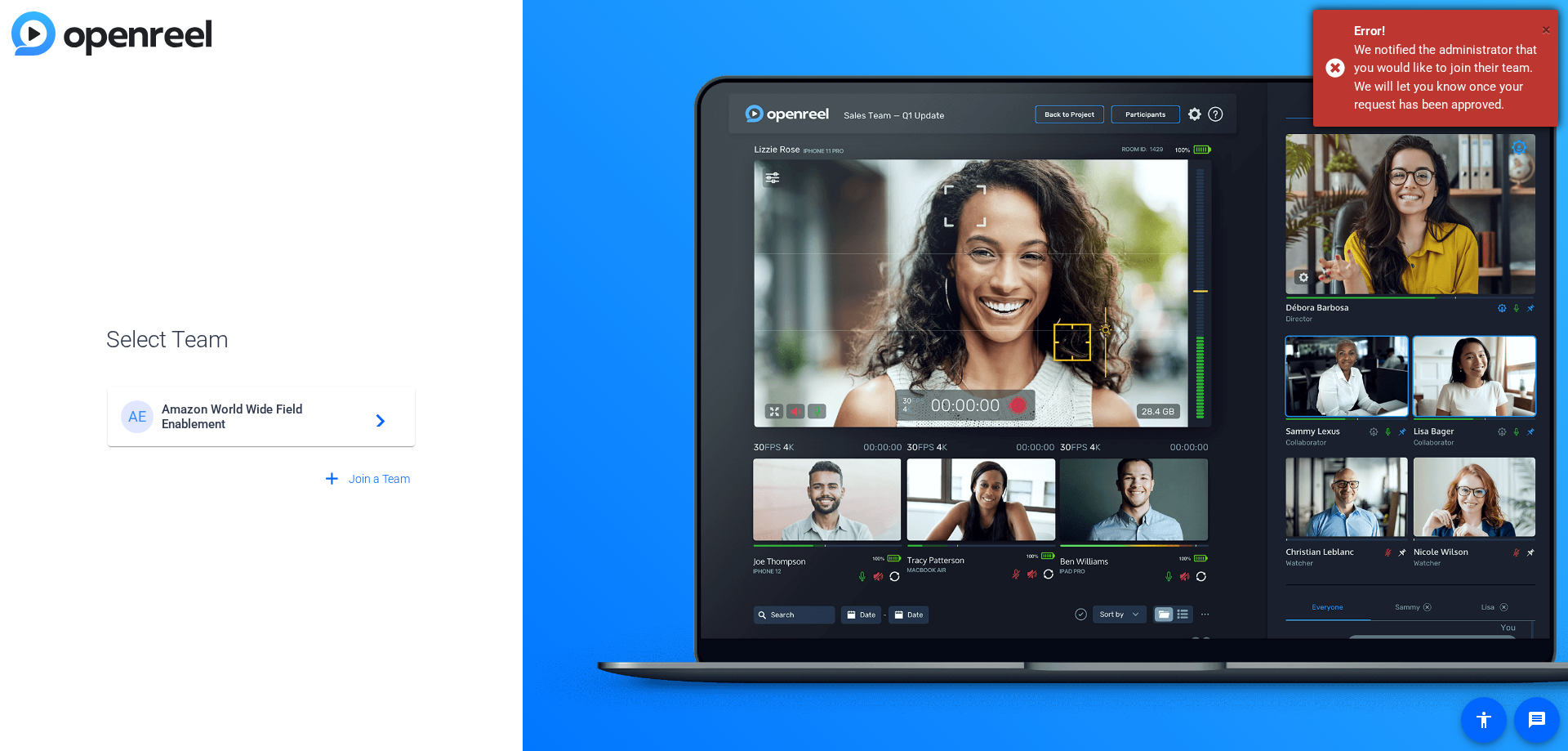 click on "×" at bounding box center (1546, 29) 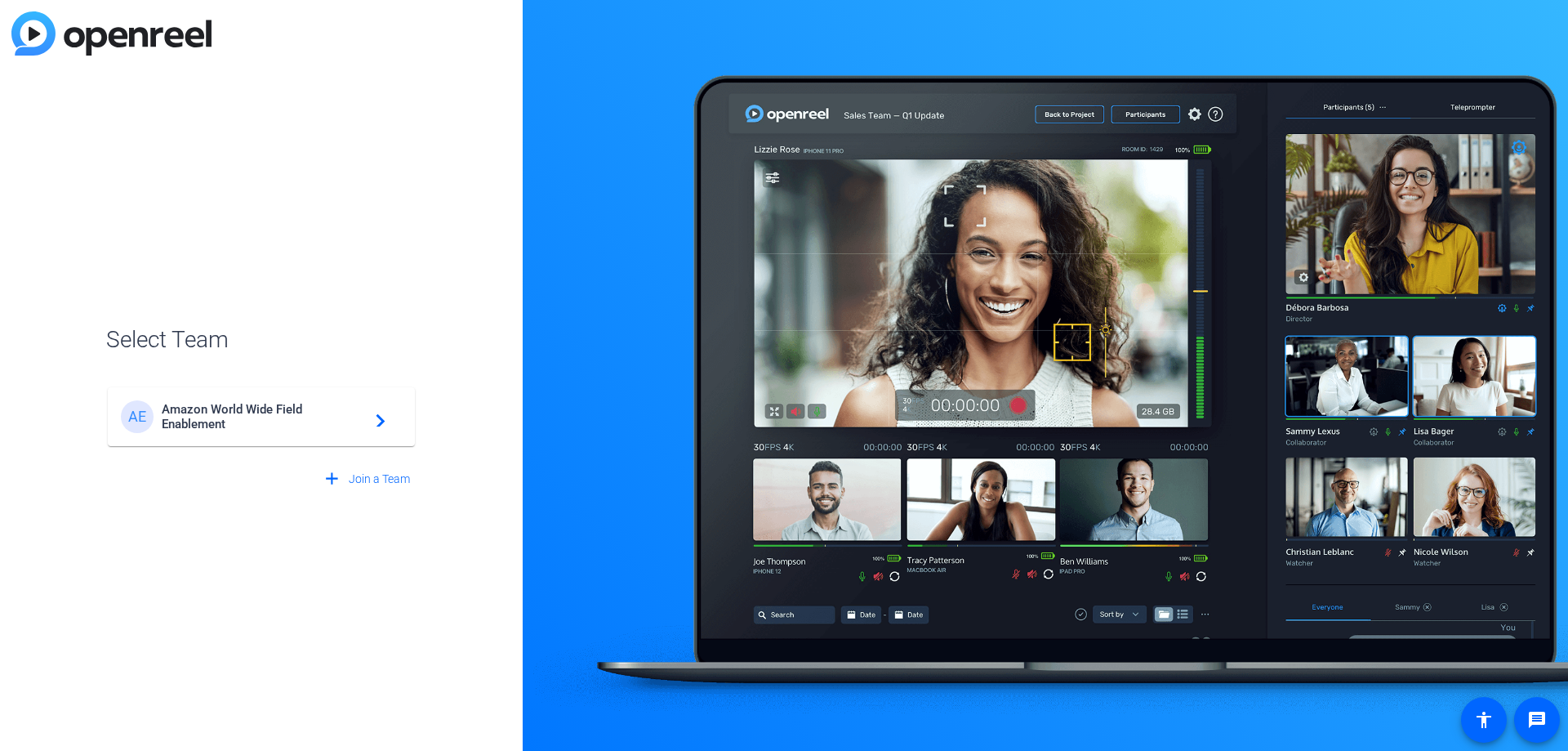 click 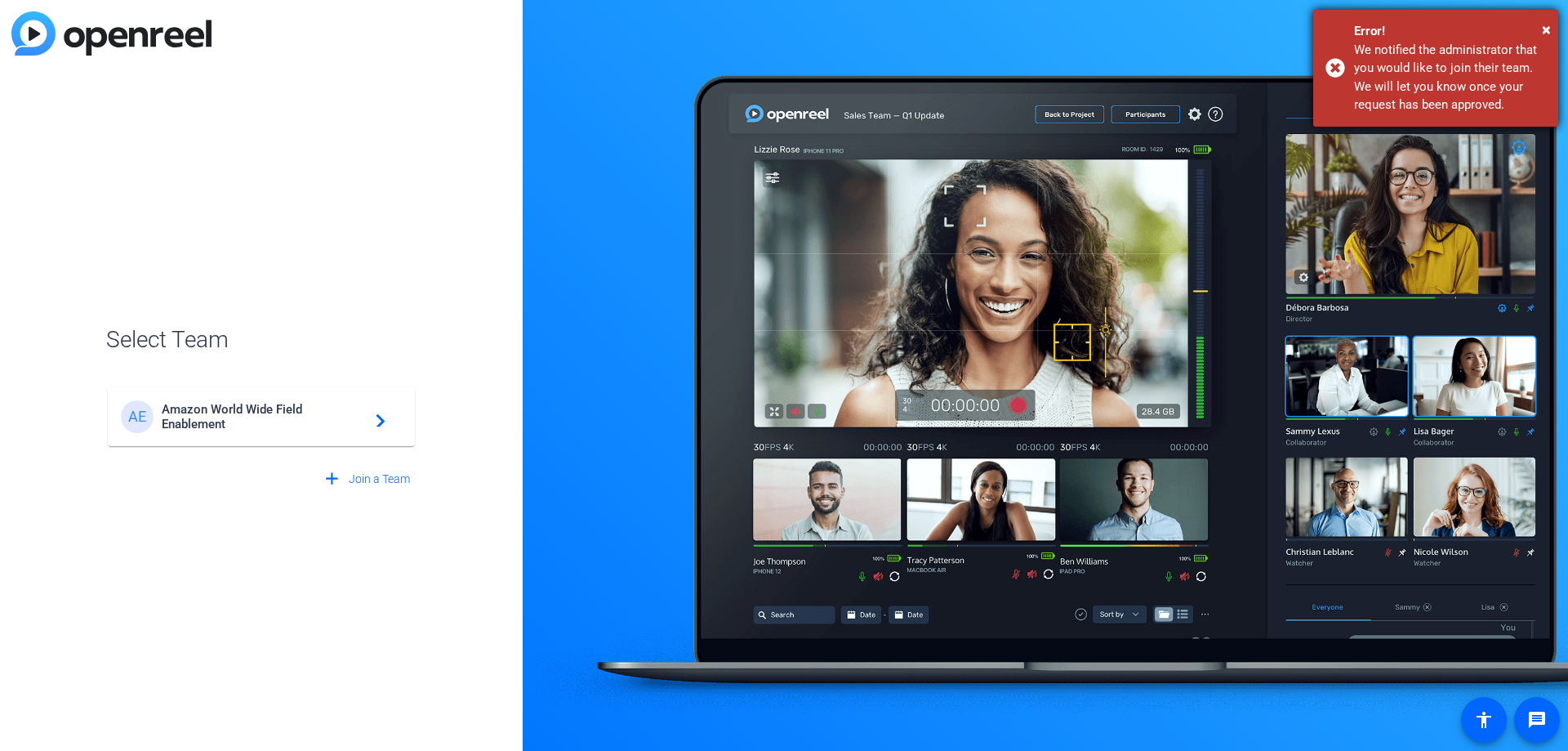 click on "We notified the administrator that you would like to join their team. We will let you know once your request has been approved." at bounding box center [1450, 78] 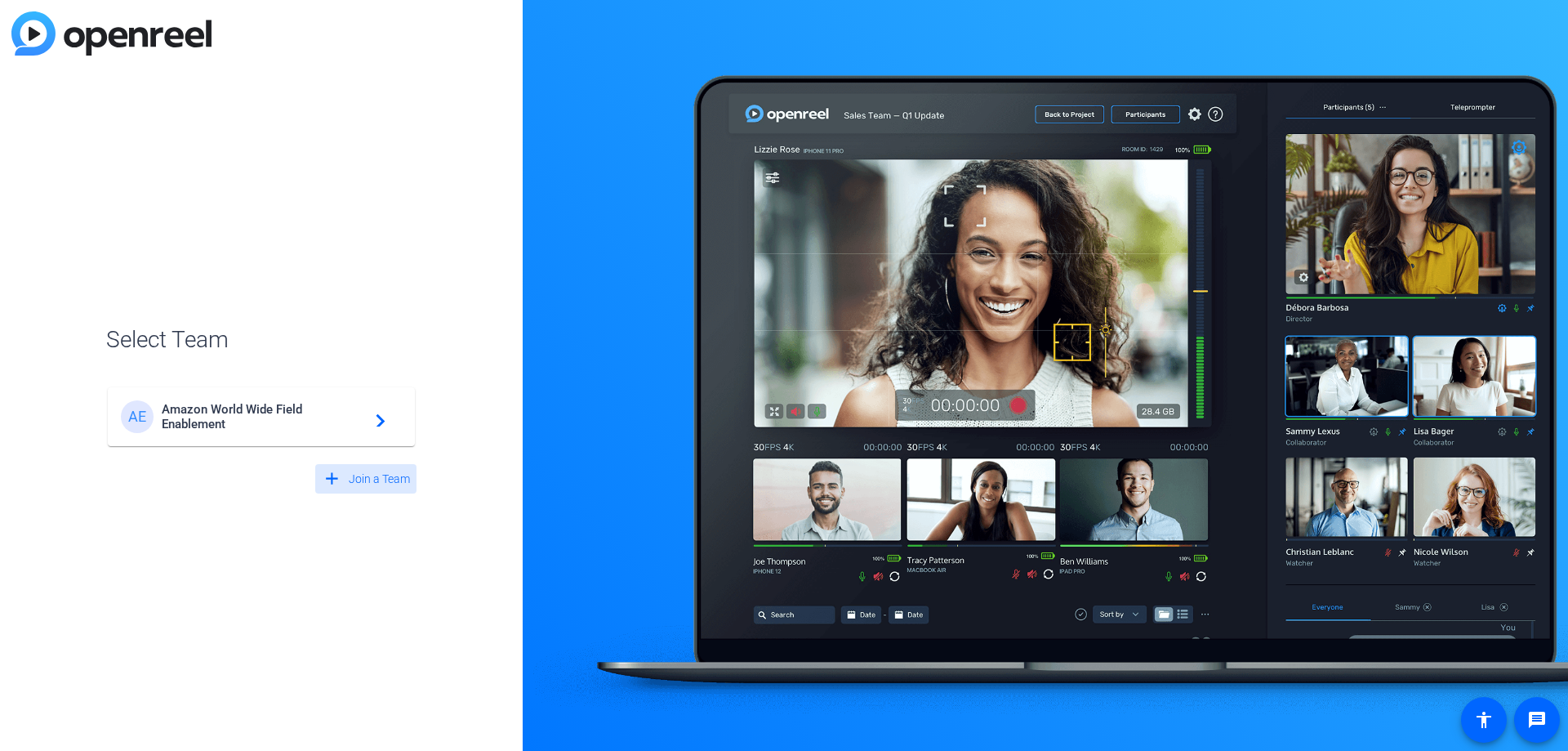 click 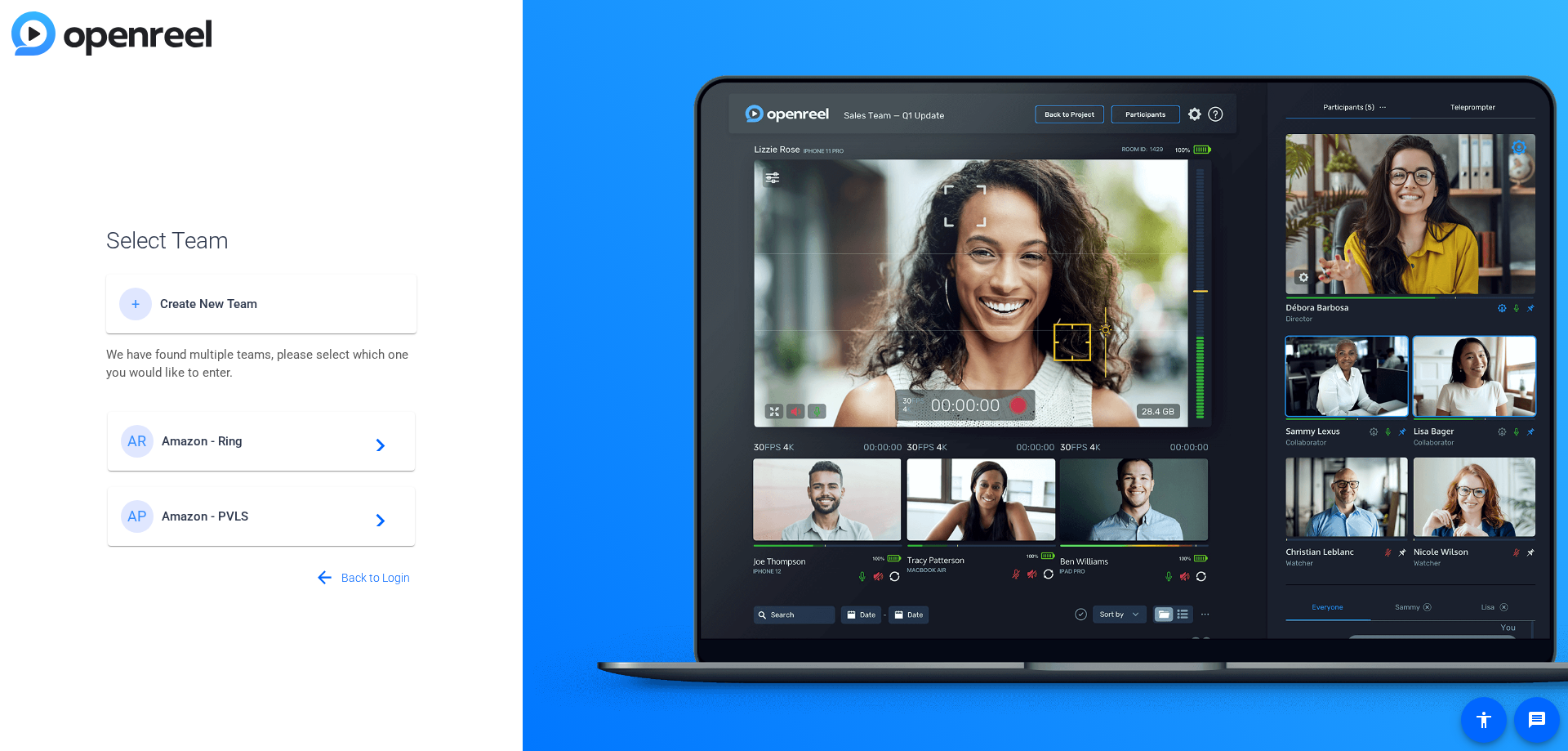 click on "Create New Team" 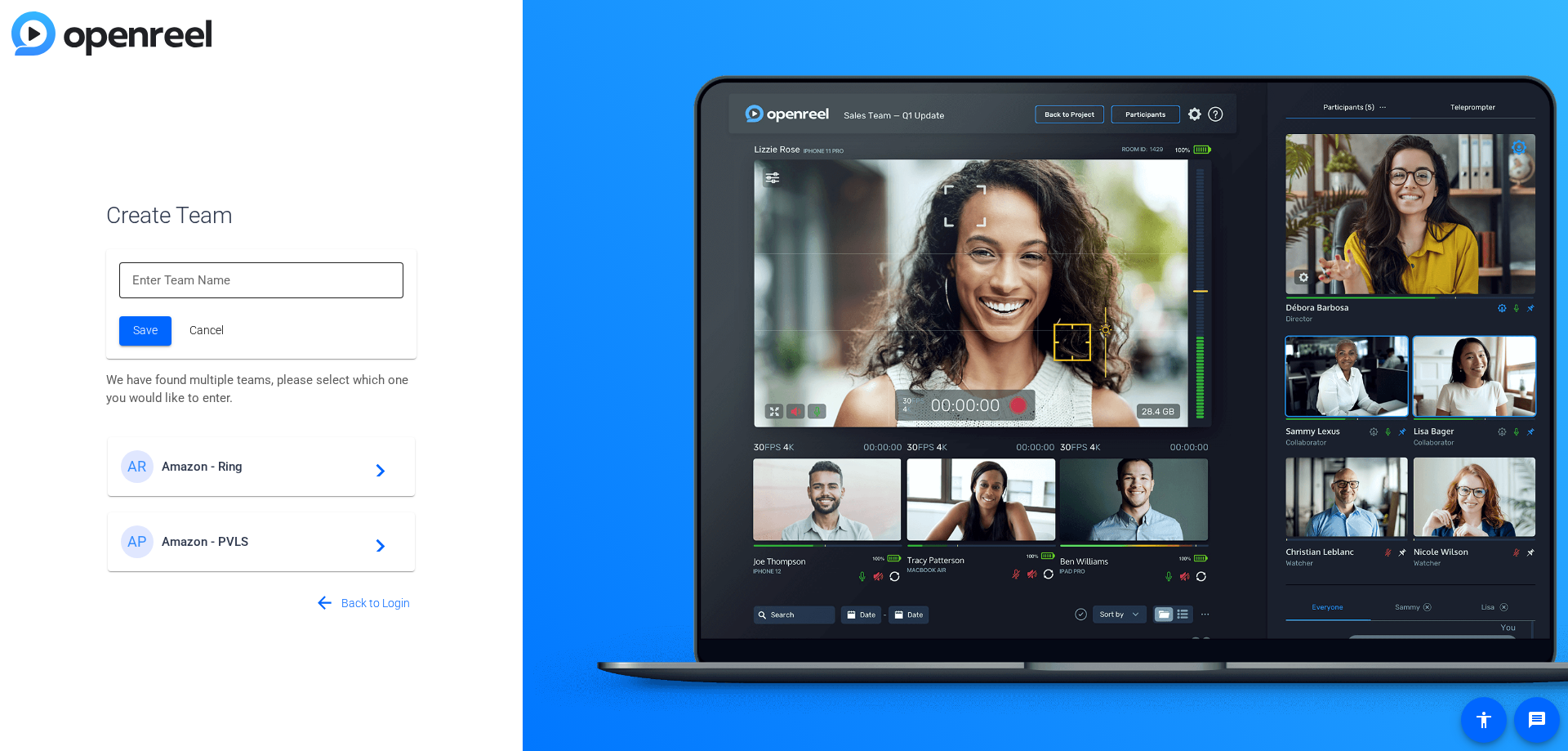 click at bounding box center (261, 280) 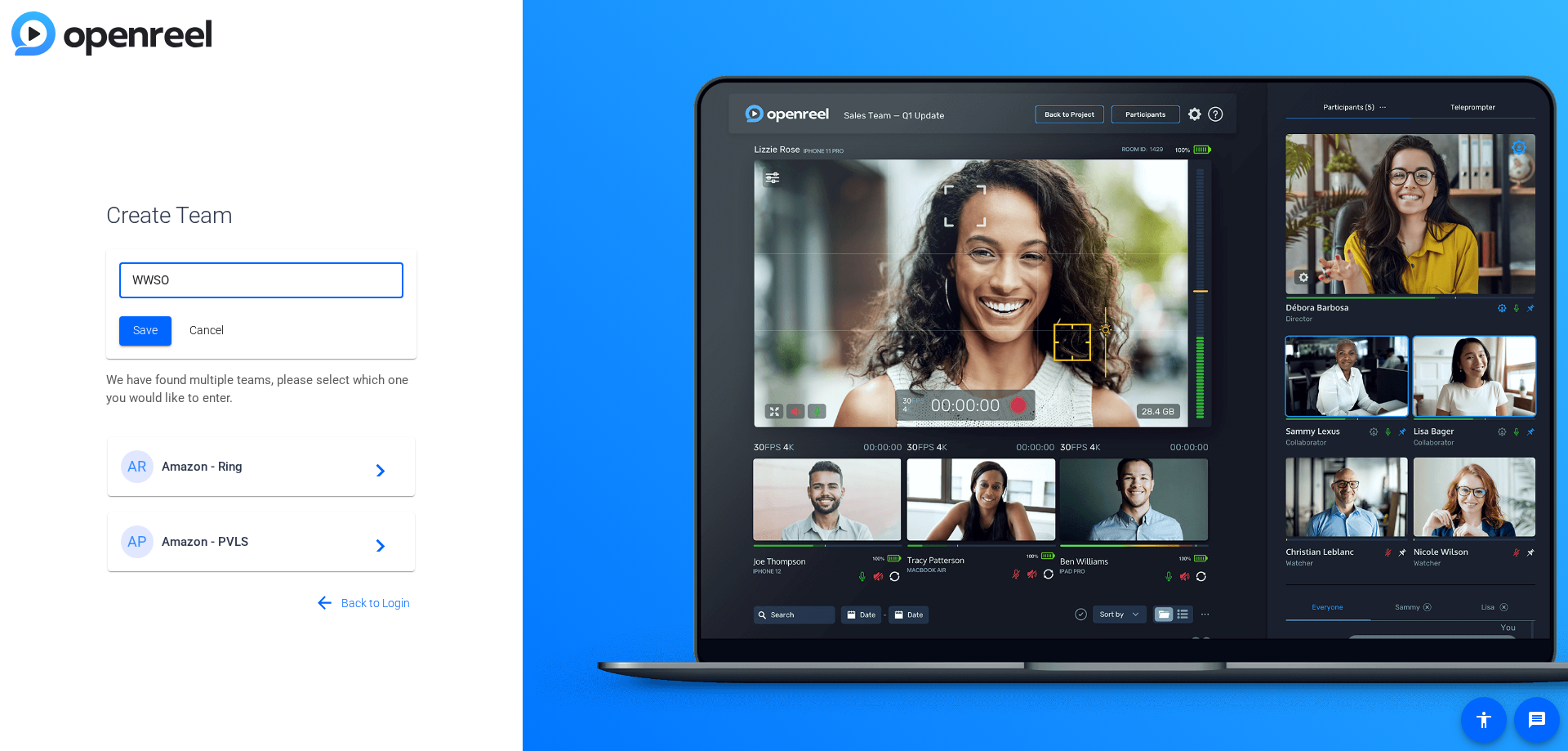 type on "WWSO" 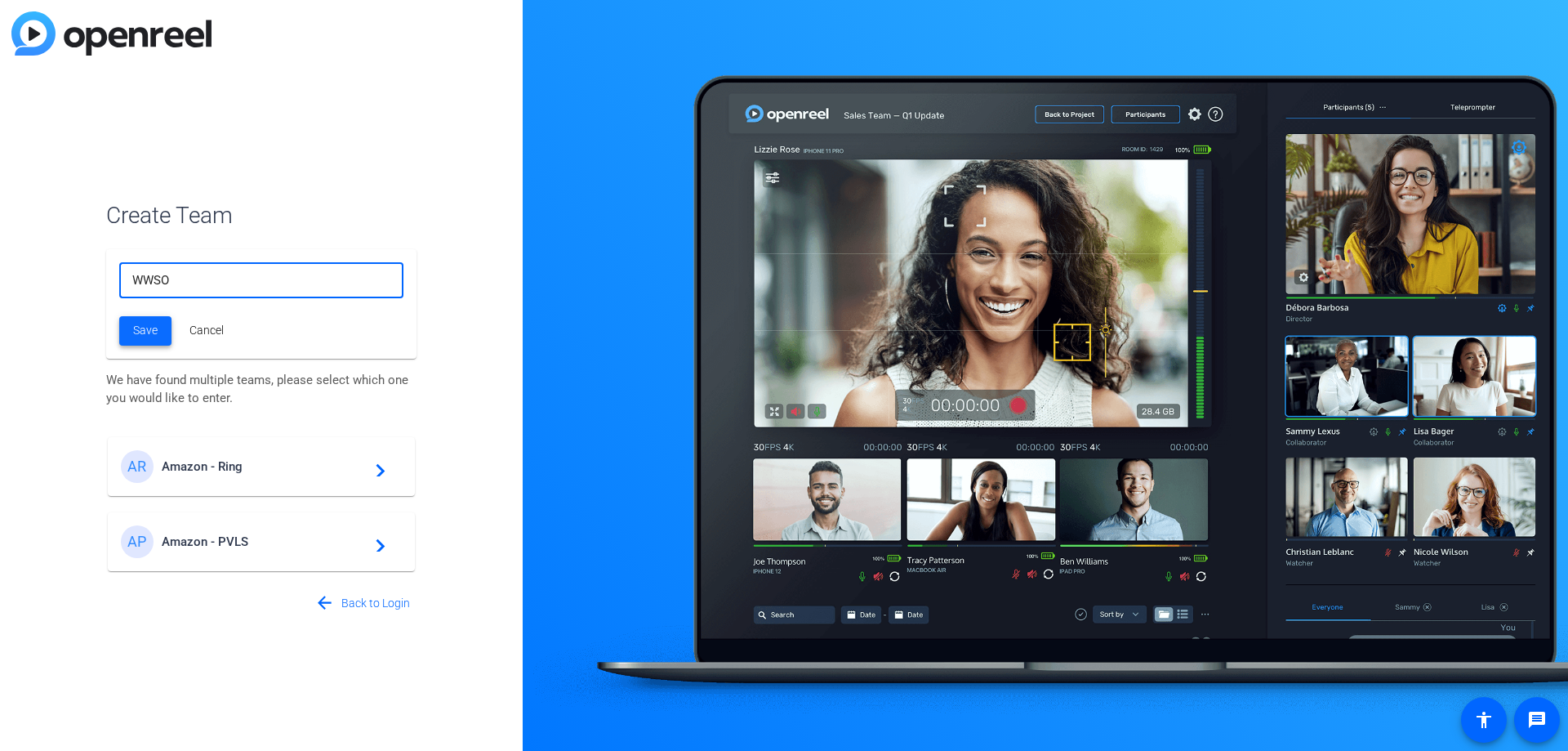 click on "Save" 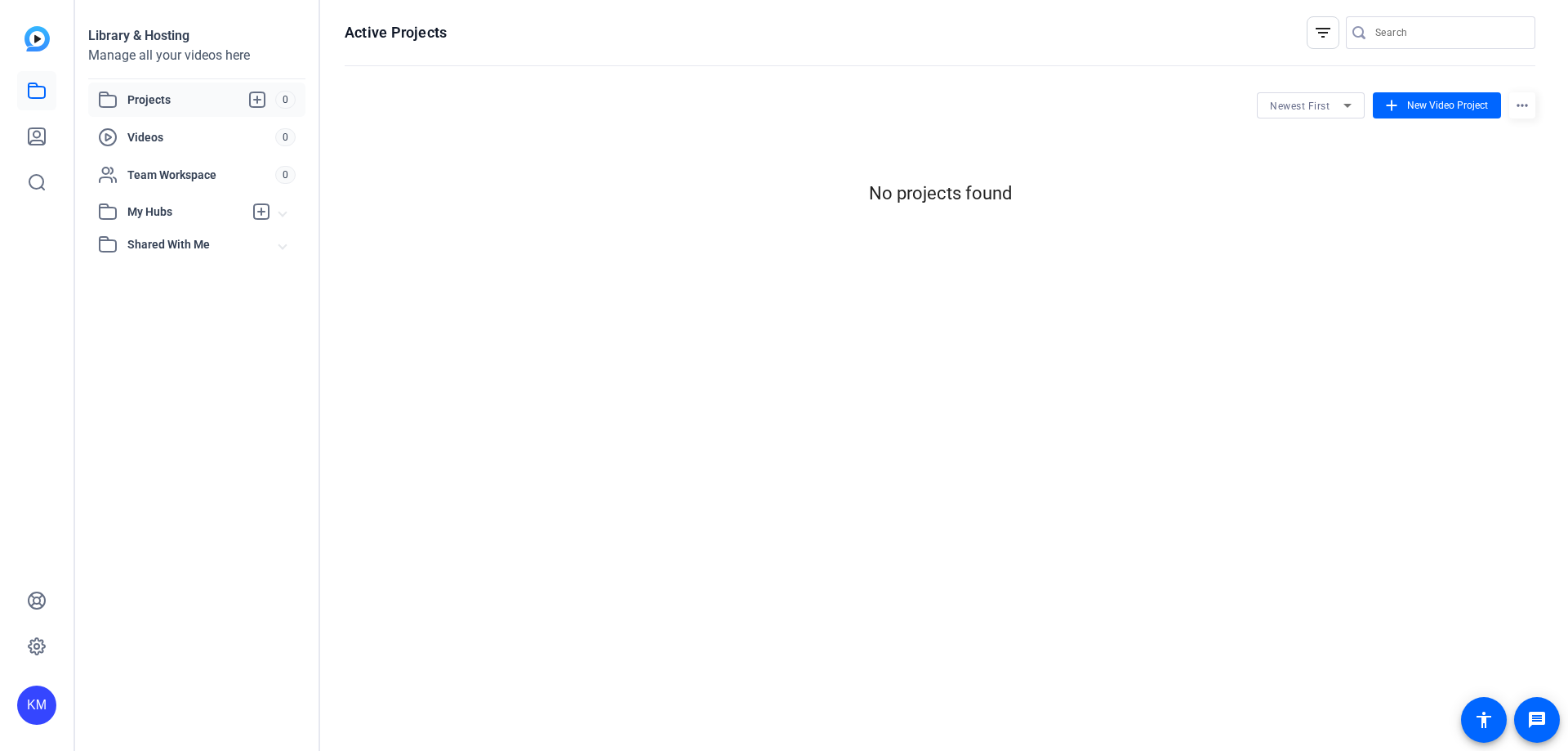 scroll, scrollTop: 0, scrollLeft: 0, axis: both 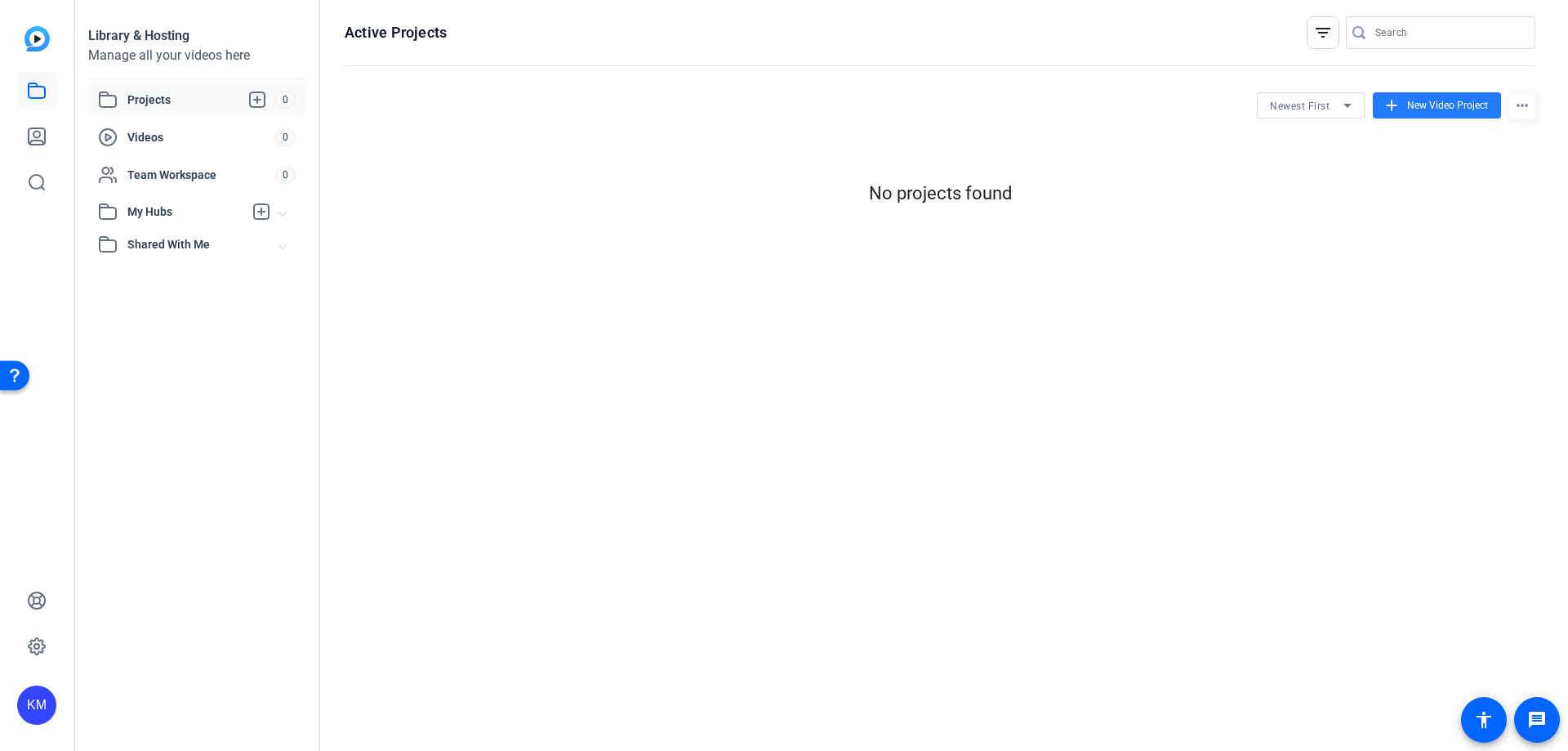 click on "New Video Project" 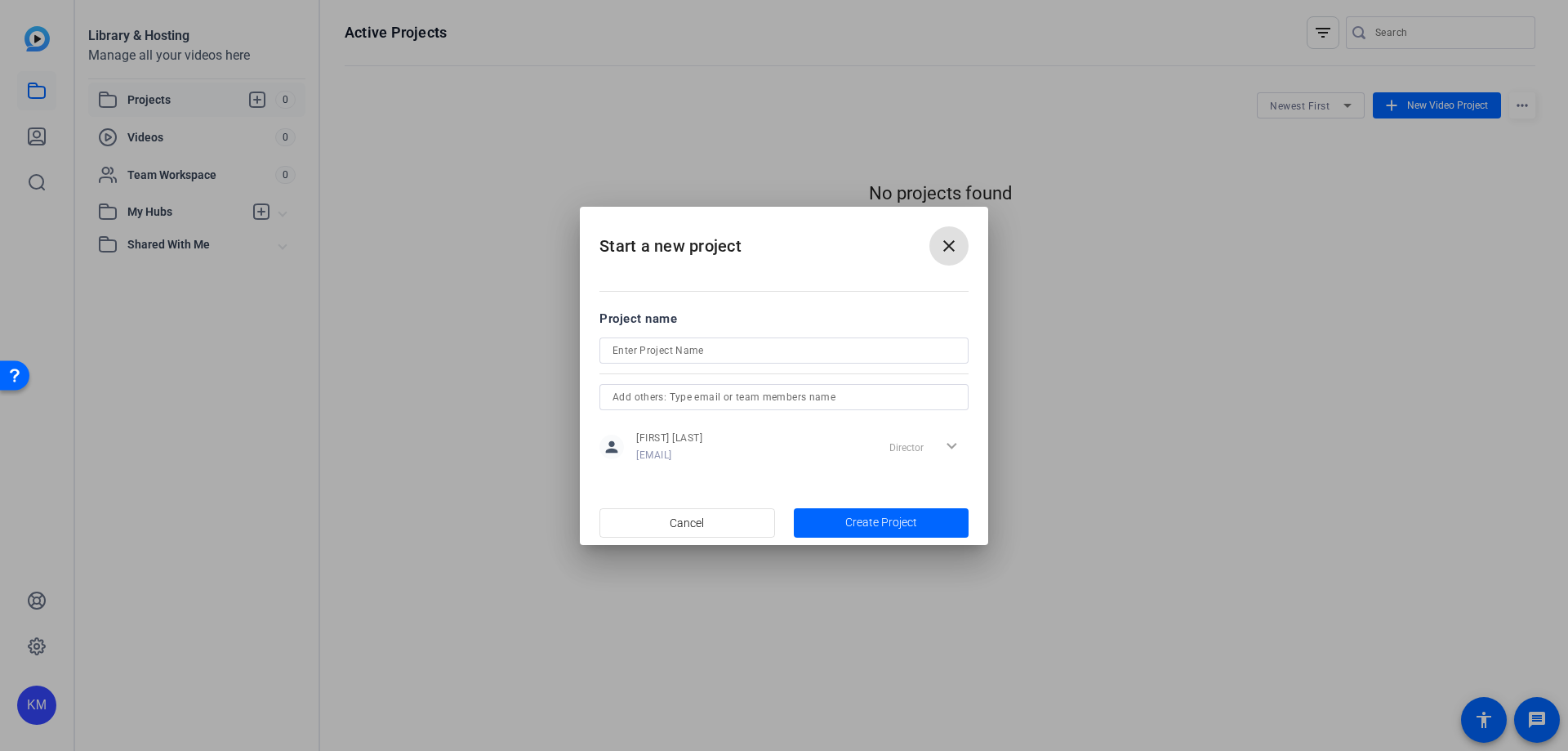 click at bounding box center [784, 351] 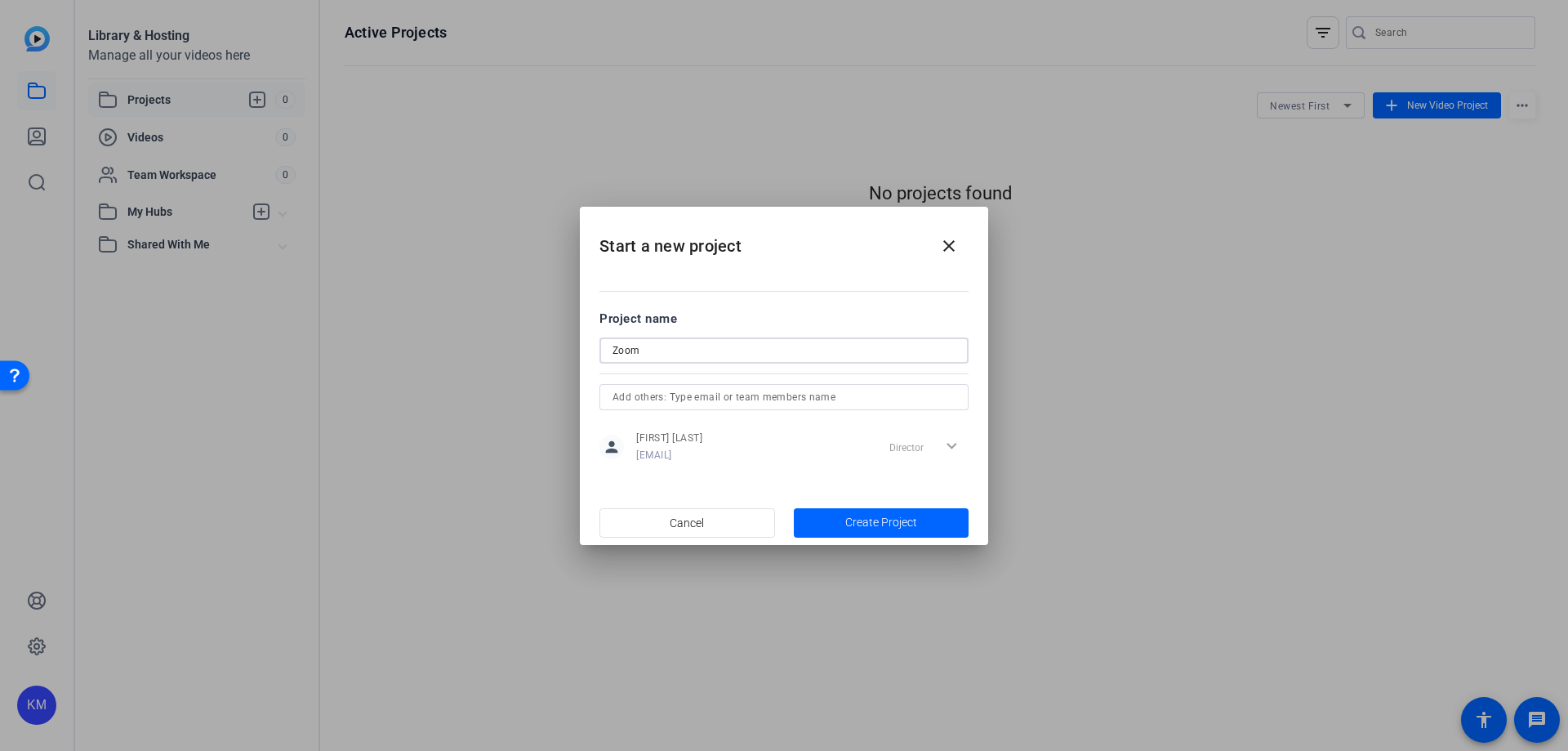 type on "Zoom" 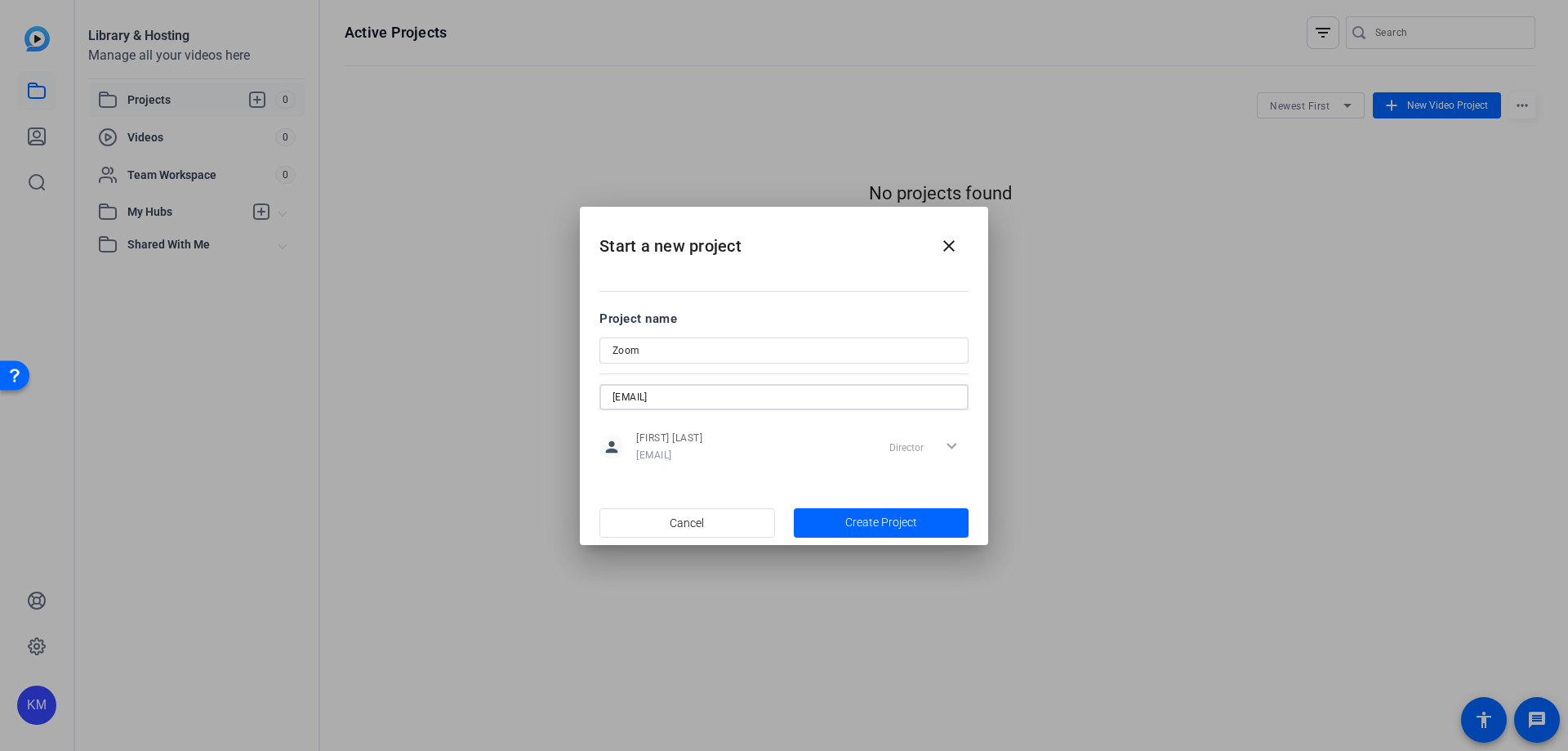 type on "ipalin@amazon.com" 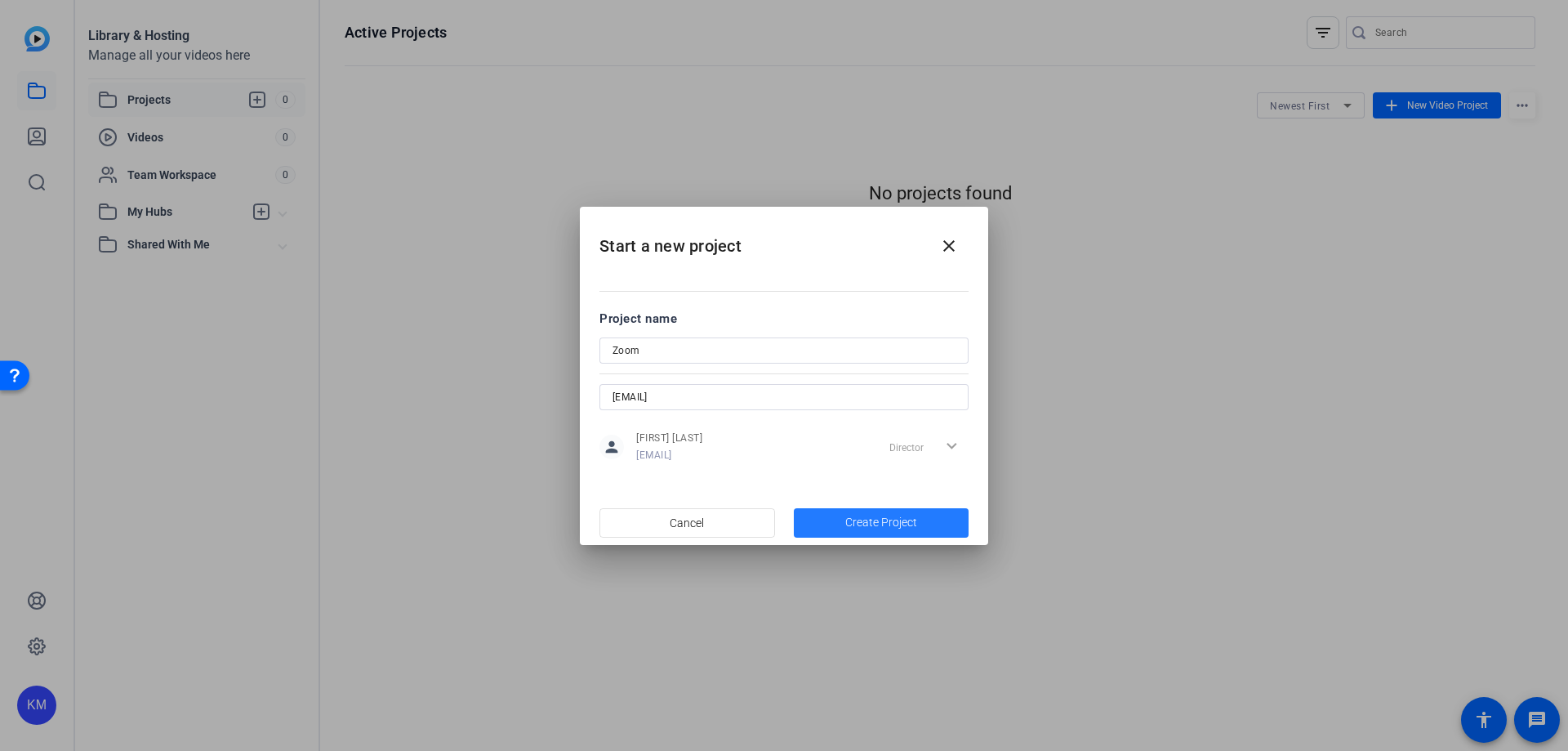click on "Create Project" 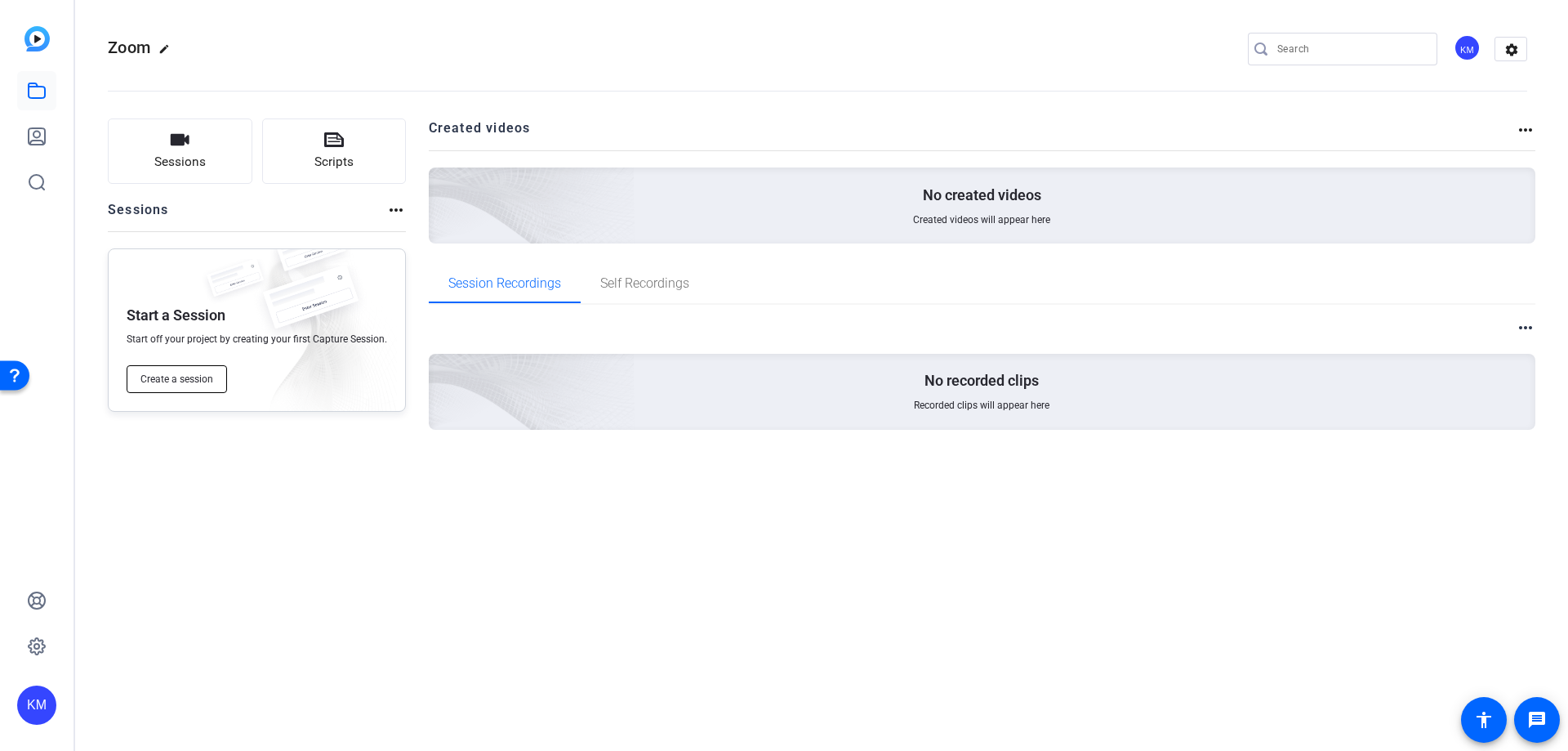 click on "Create a session" 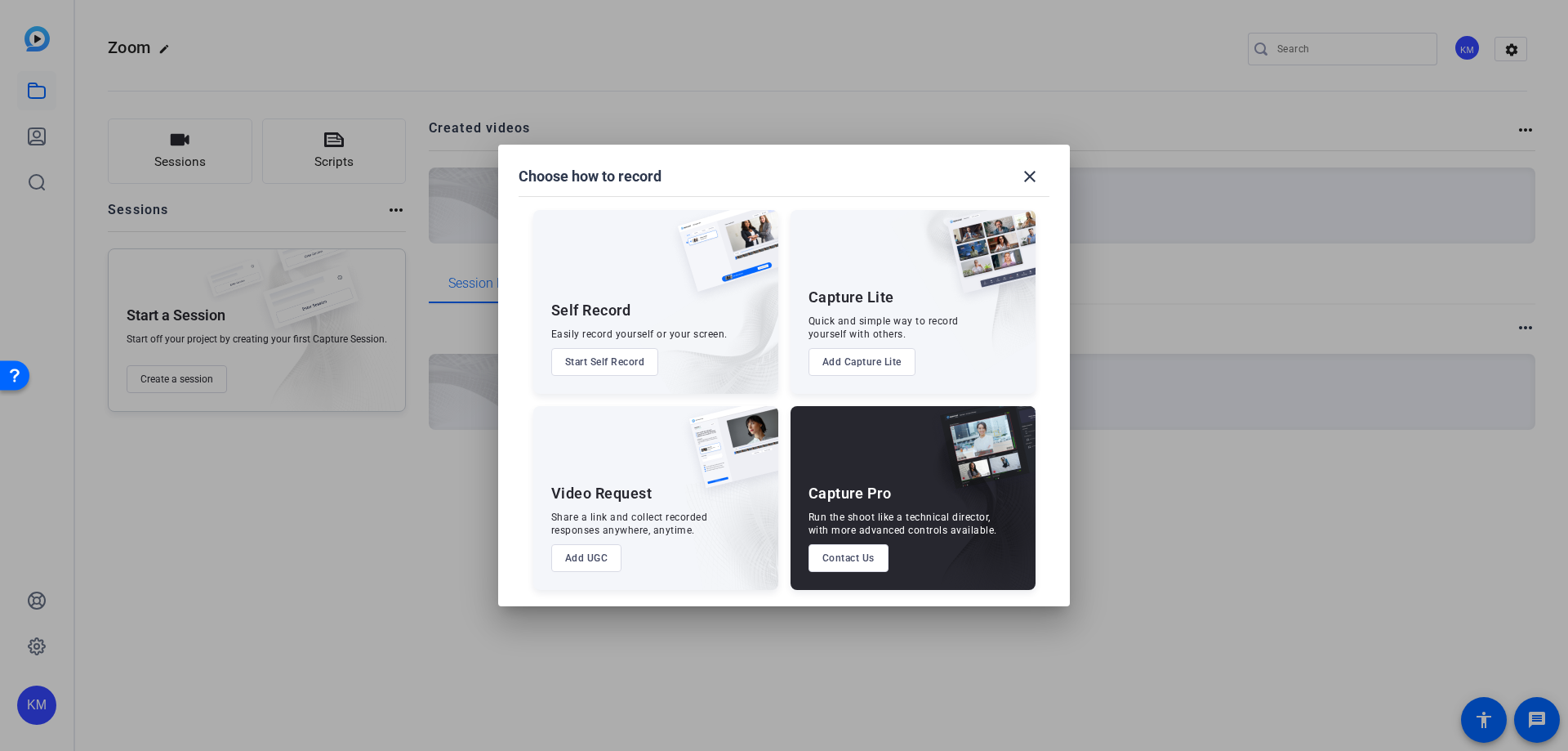 click on "Add Capture Lite" at bounding box center (862, 362) 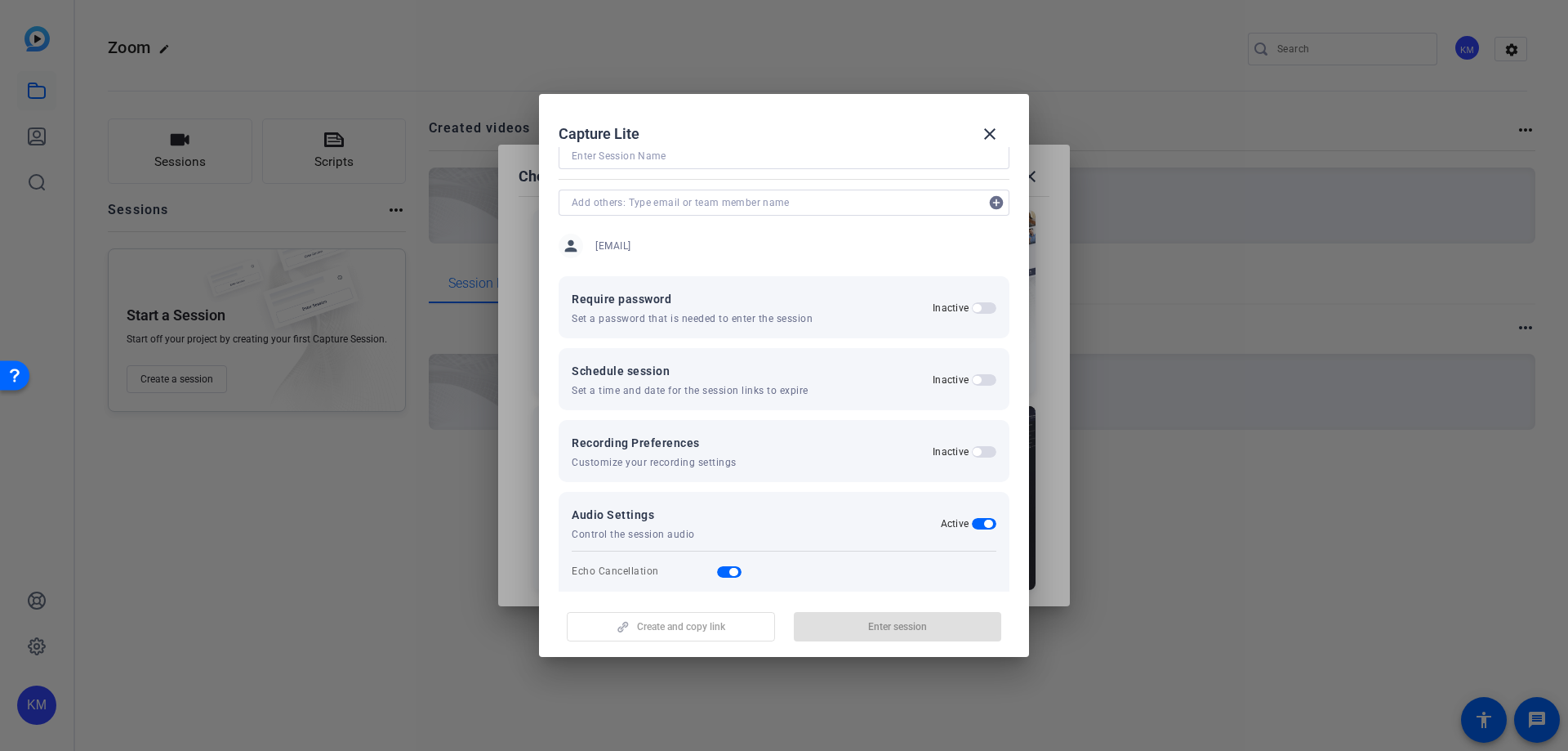 scroll, scrollTop: 0, scrollLeft: 0, axis: both 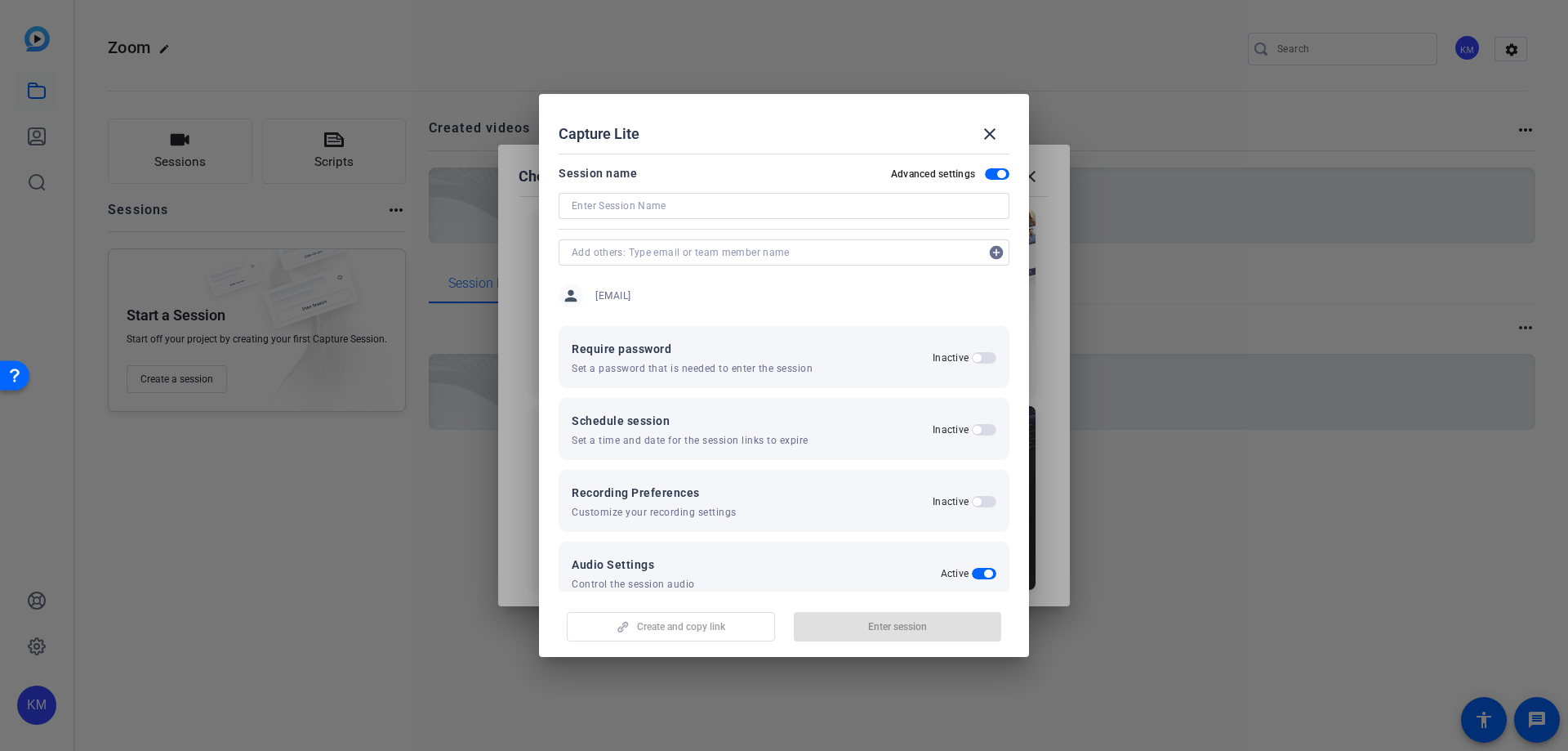 click at bounding box center (784, 206) 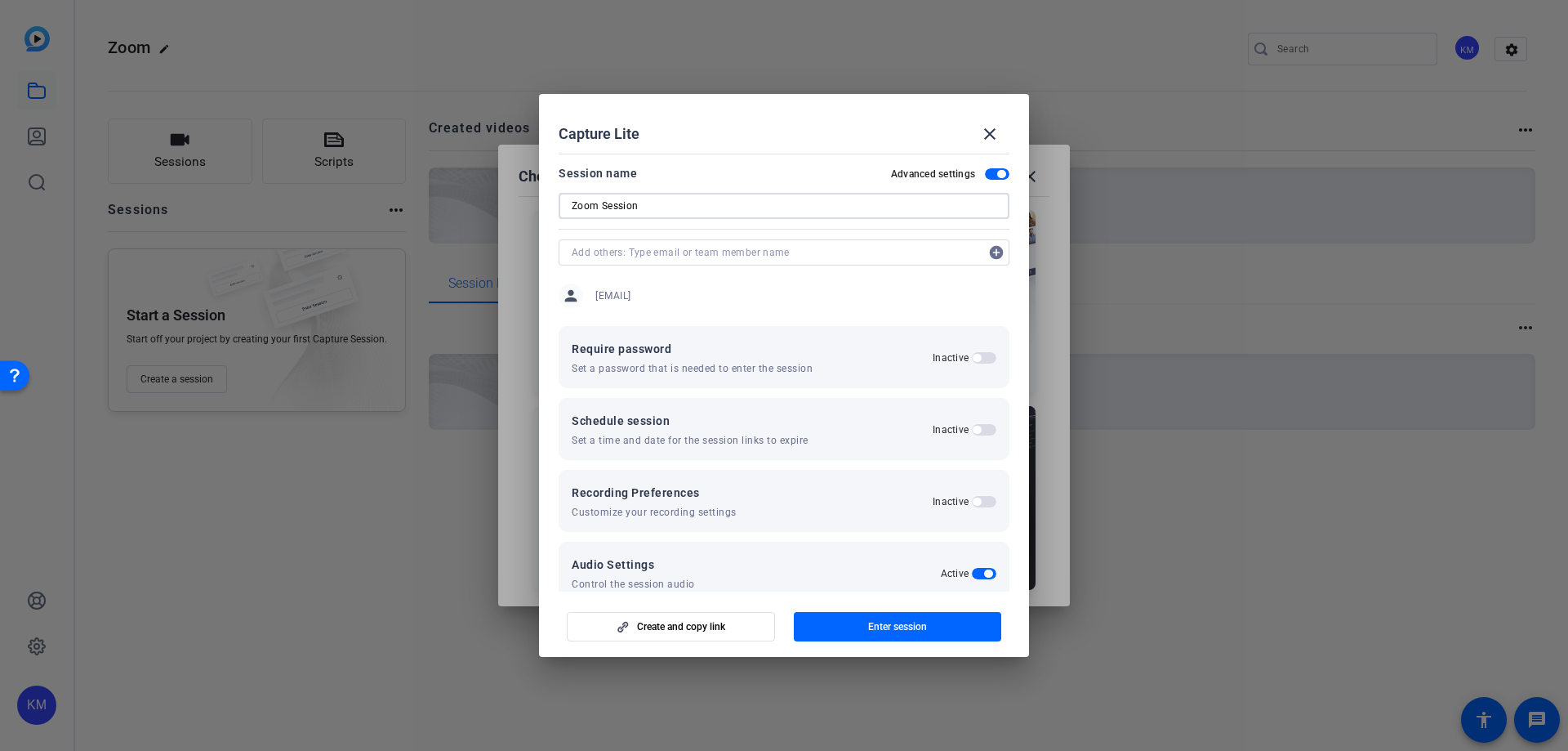 type on "Zoom Session" 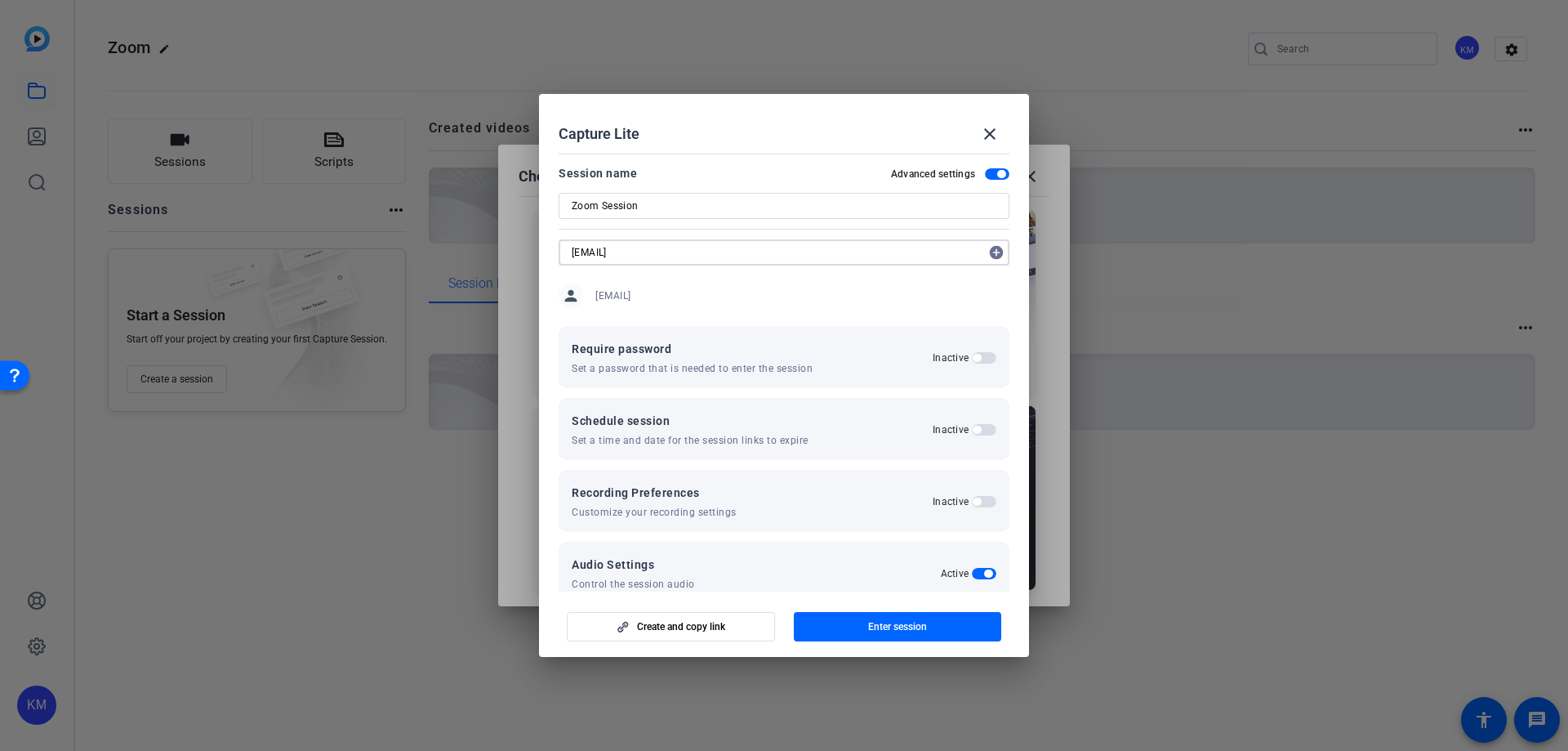 type on "ipalin@amazon.com" 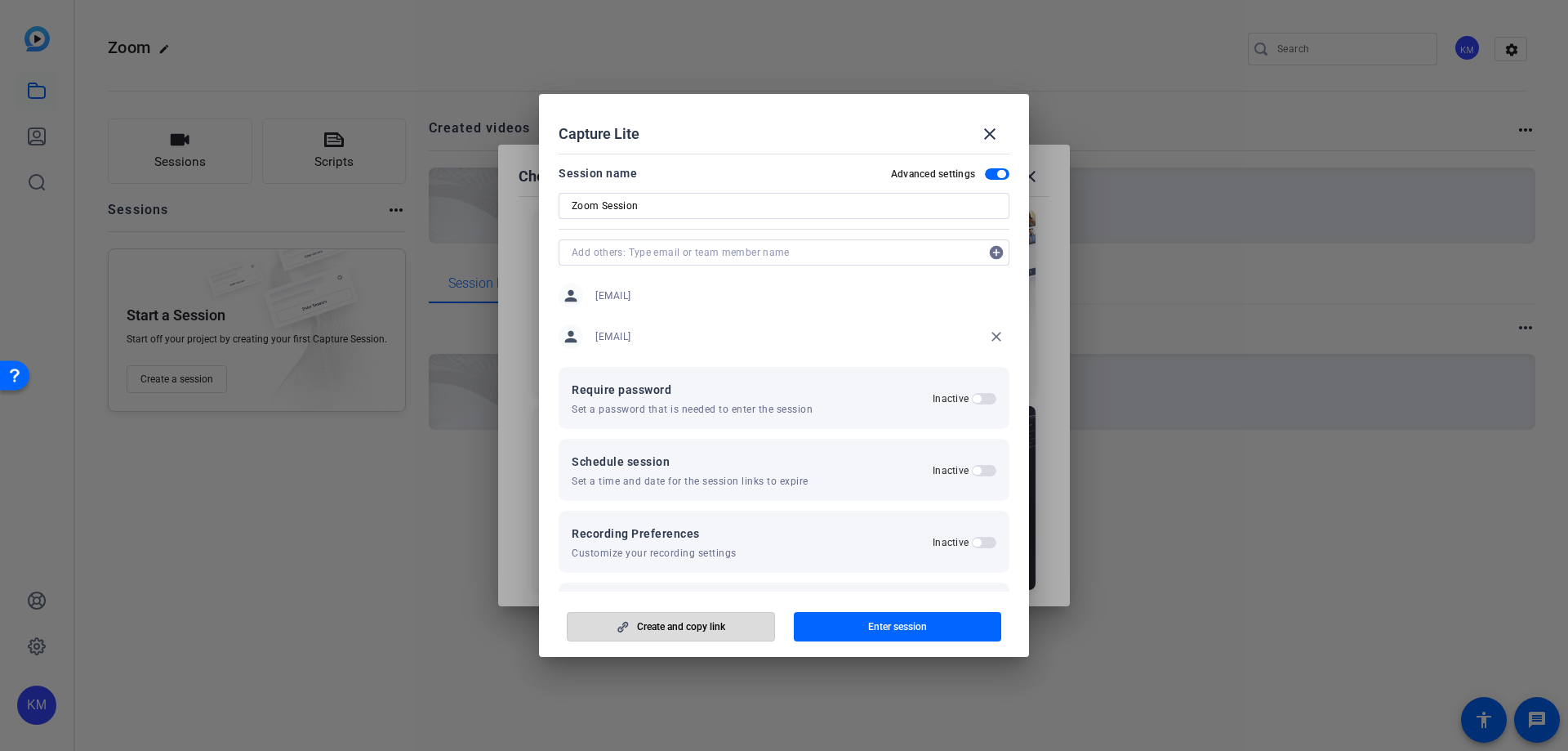 click on "Create and copy link" 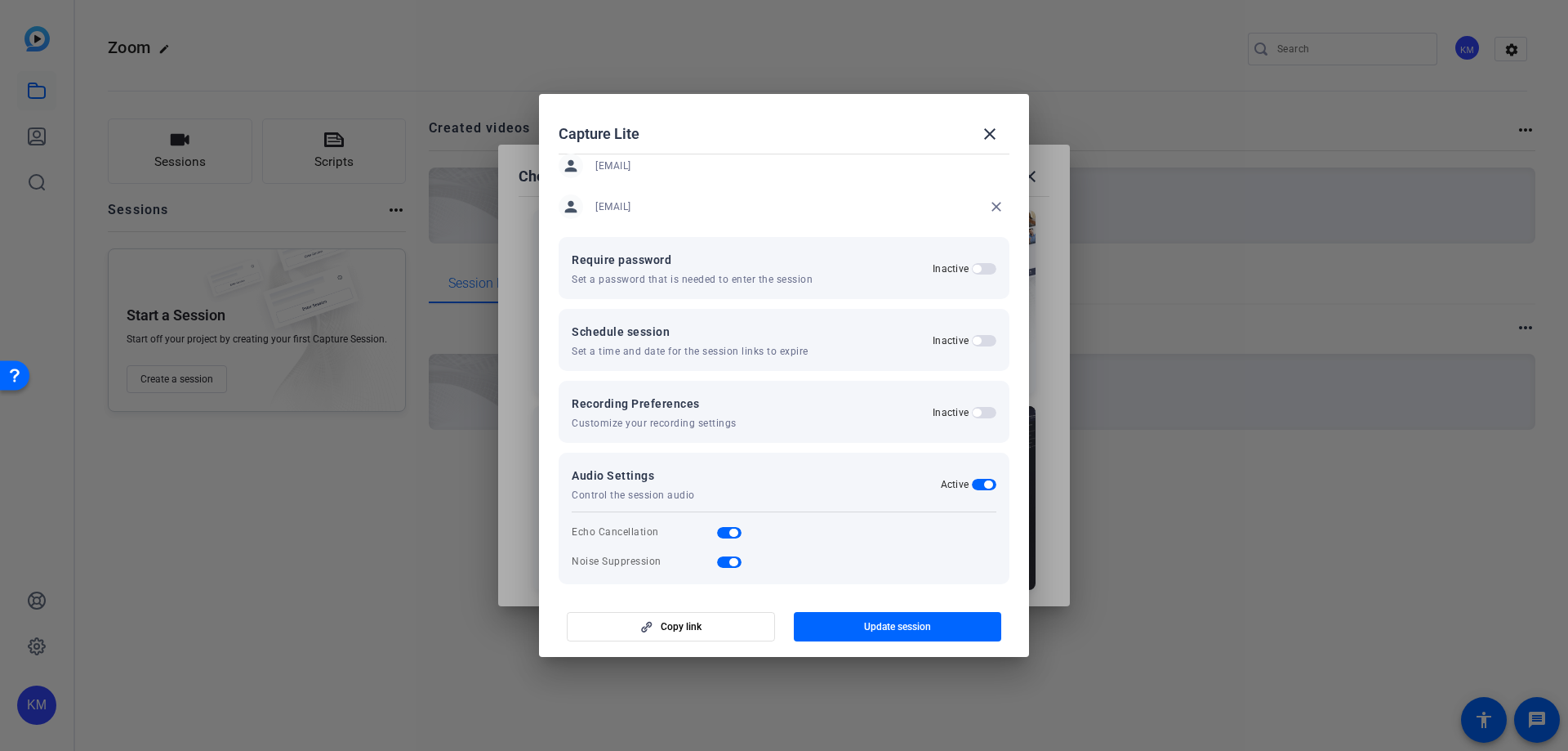 scroll, scrollTop: 141, scrollLeft: 0, axis: vertical 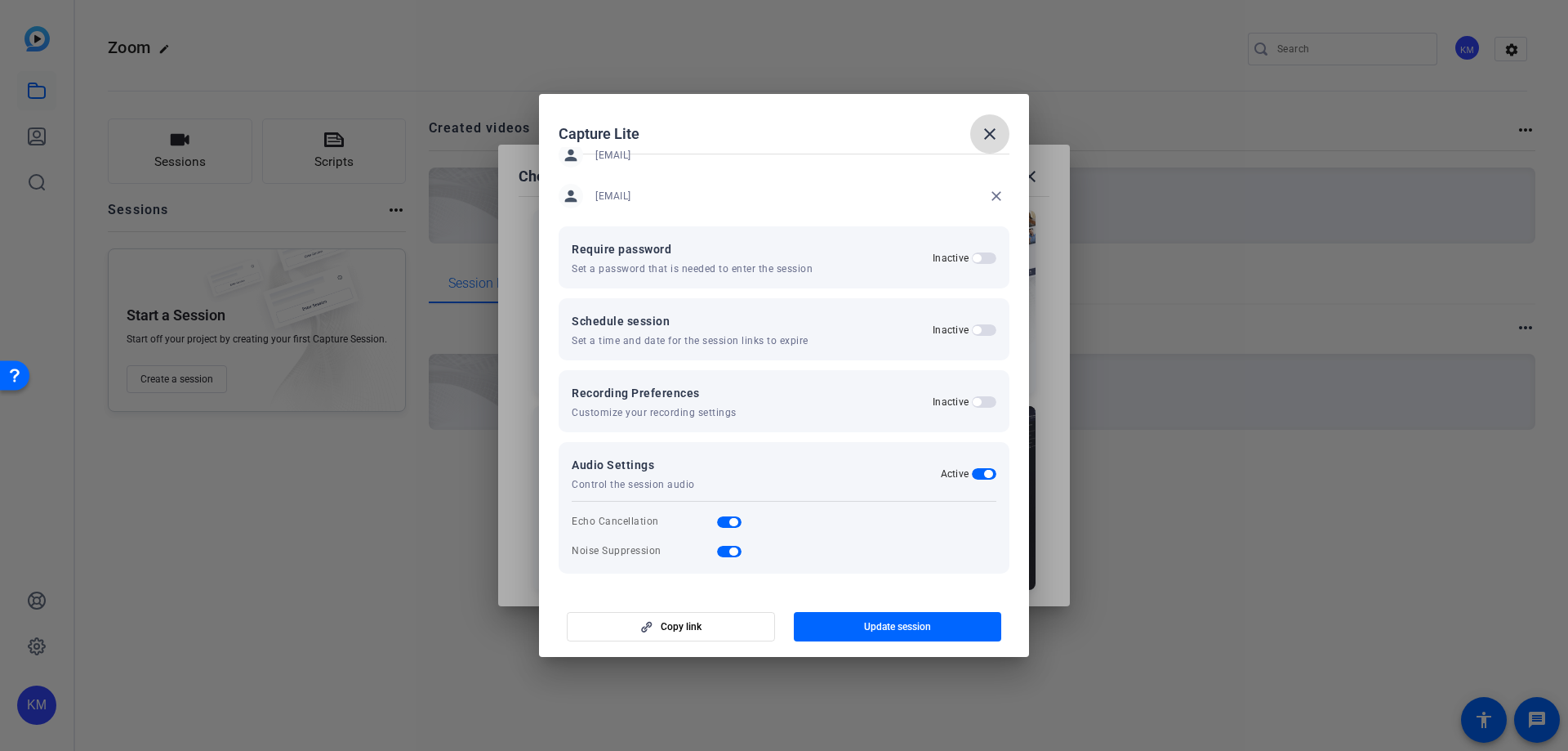 click on "close" at bounding box center [990, 134] 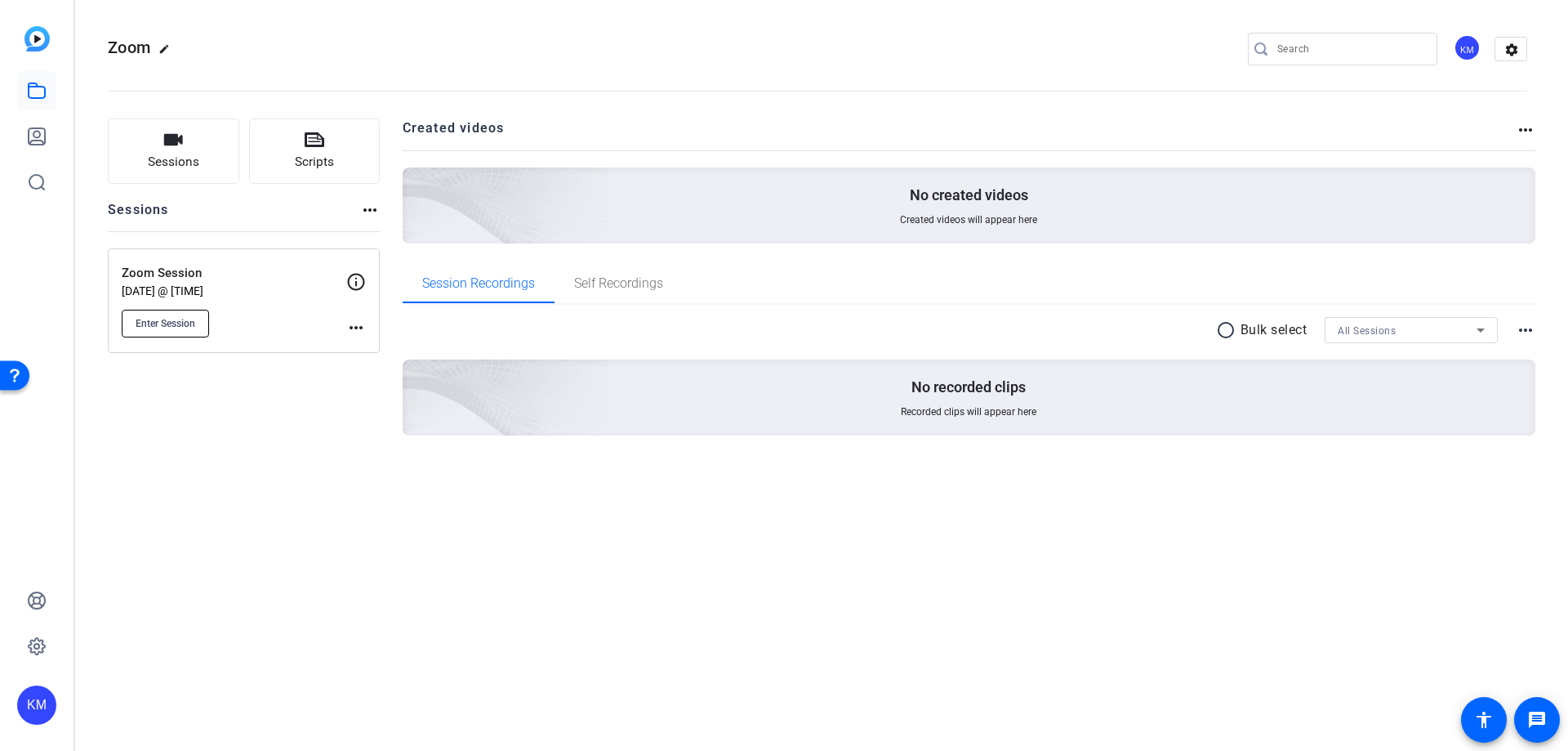 click on "Enter Session" 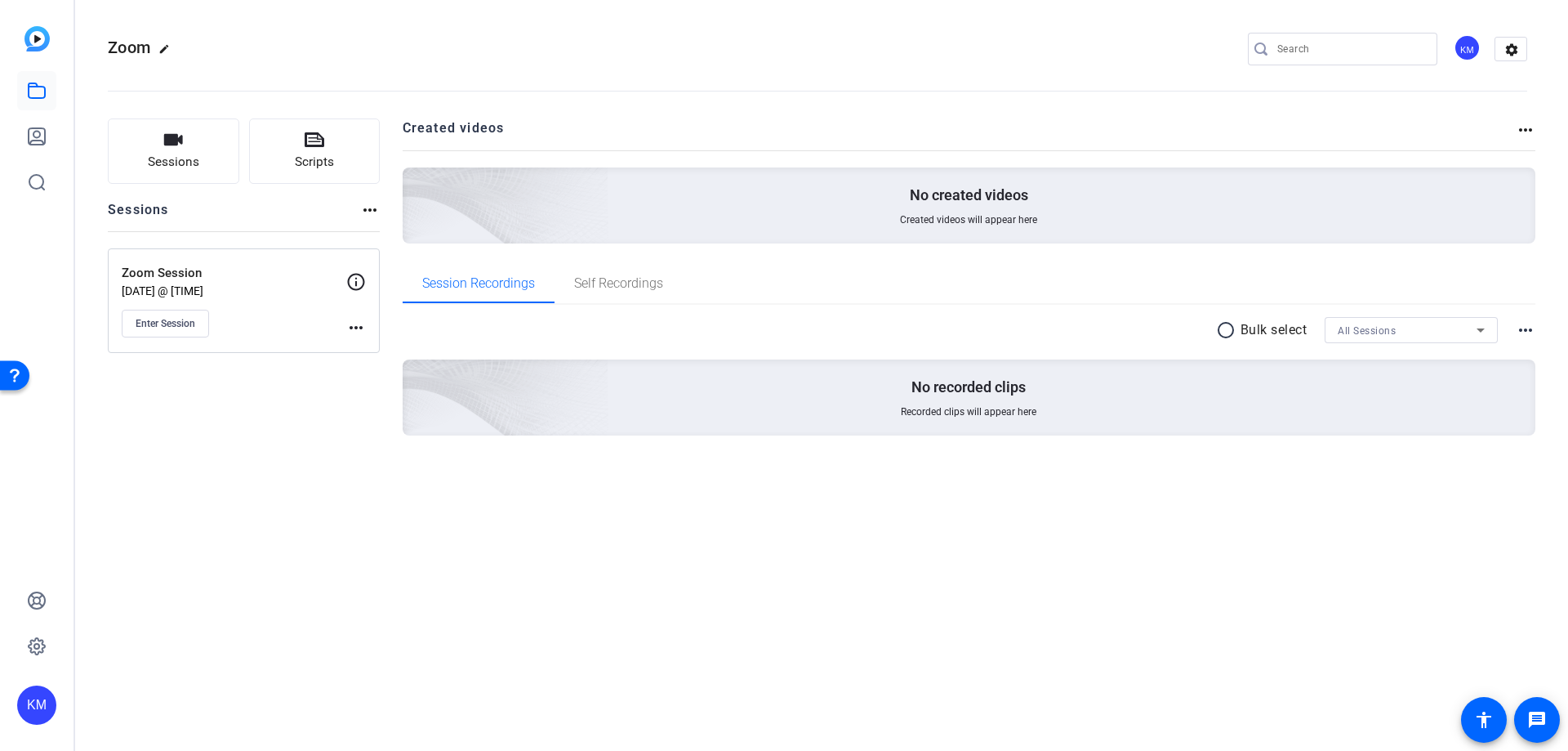 click on "more_horiz" 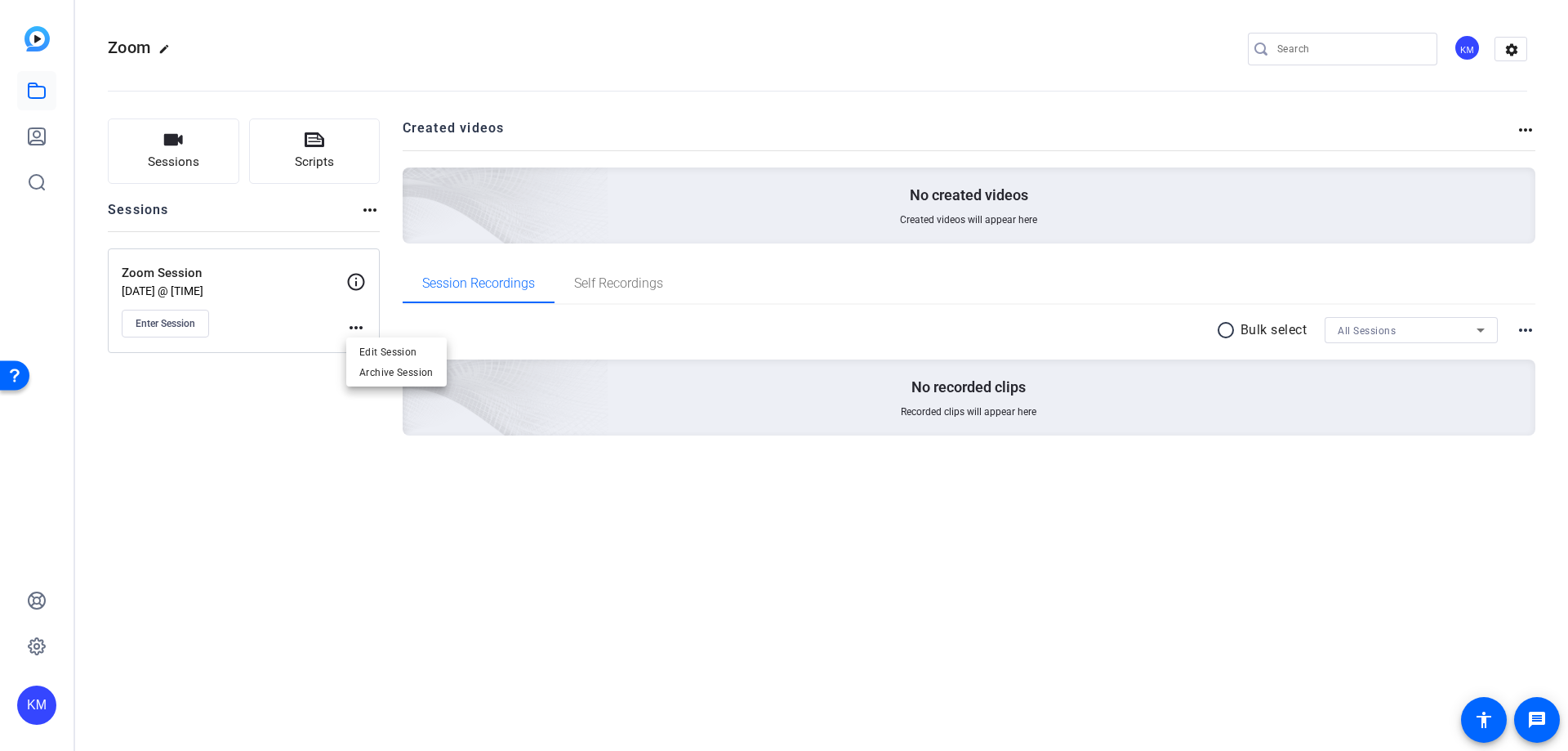 click at bounding box center [784, 375] 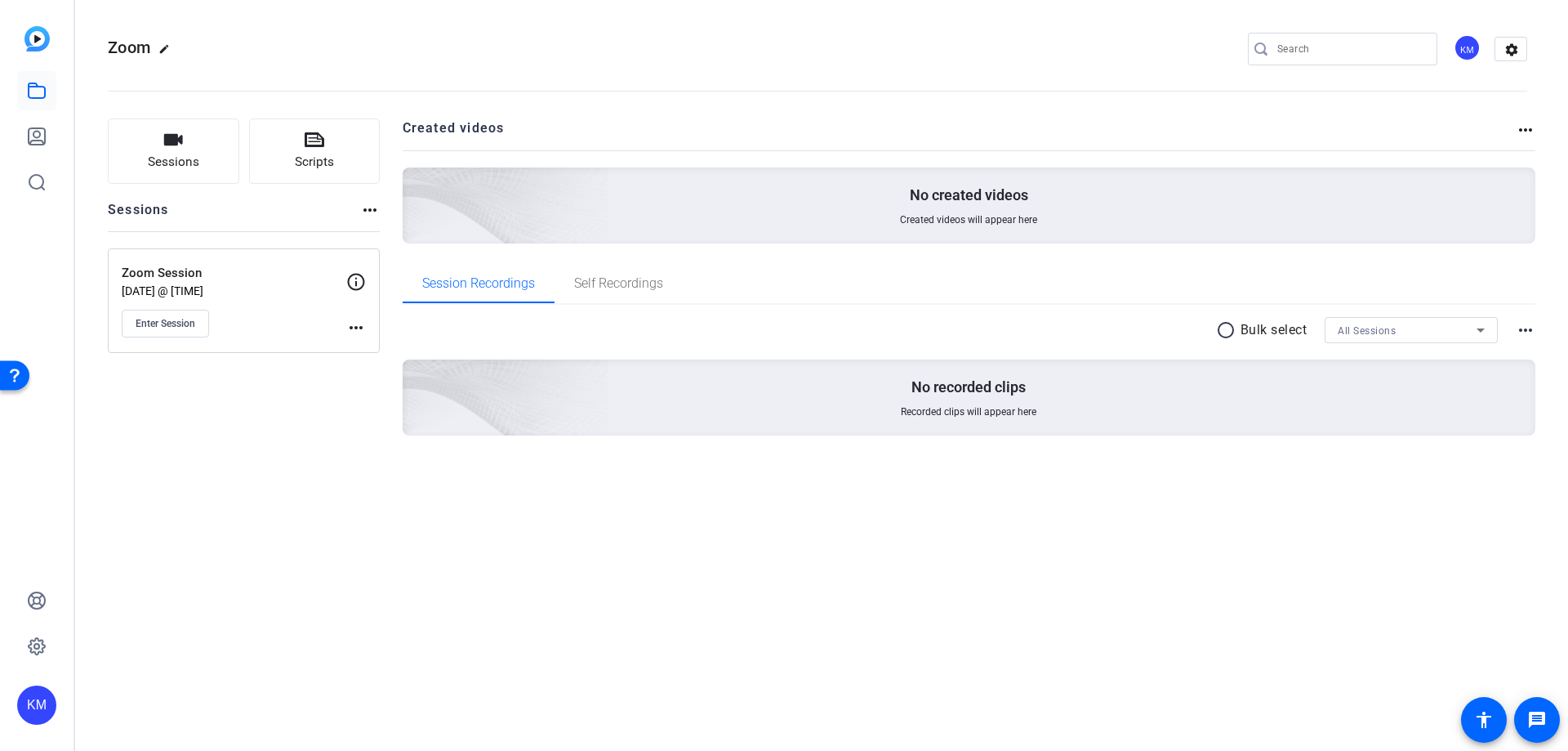click on "Scripts" 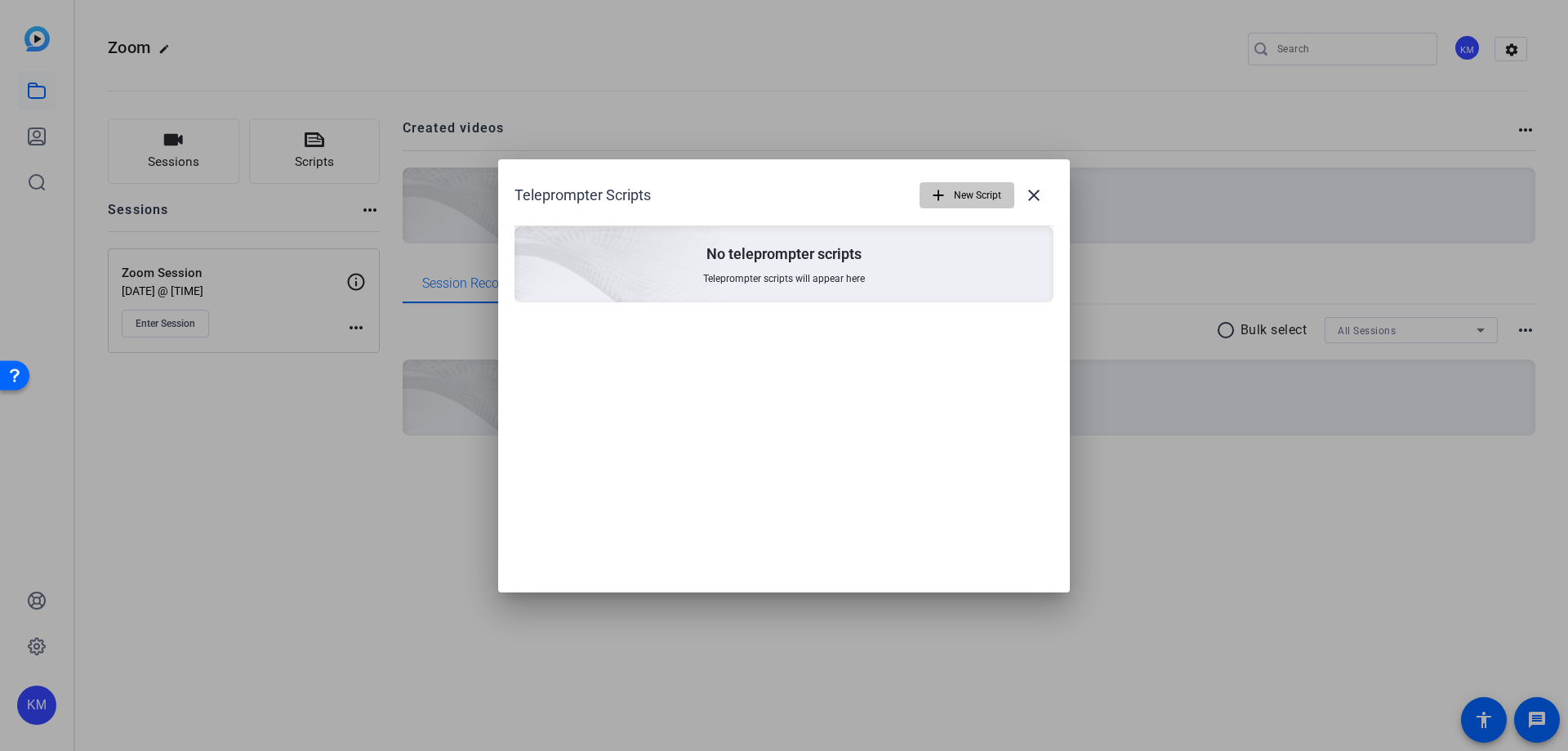 click on "New Script" at bounding box center (978, 195) 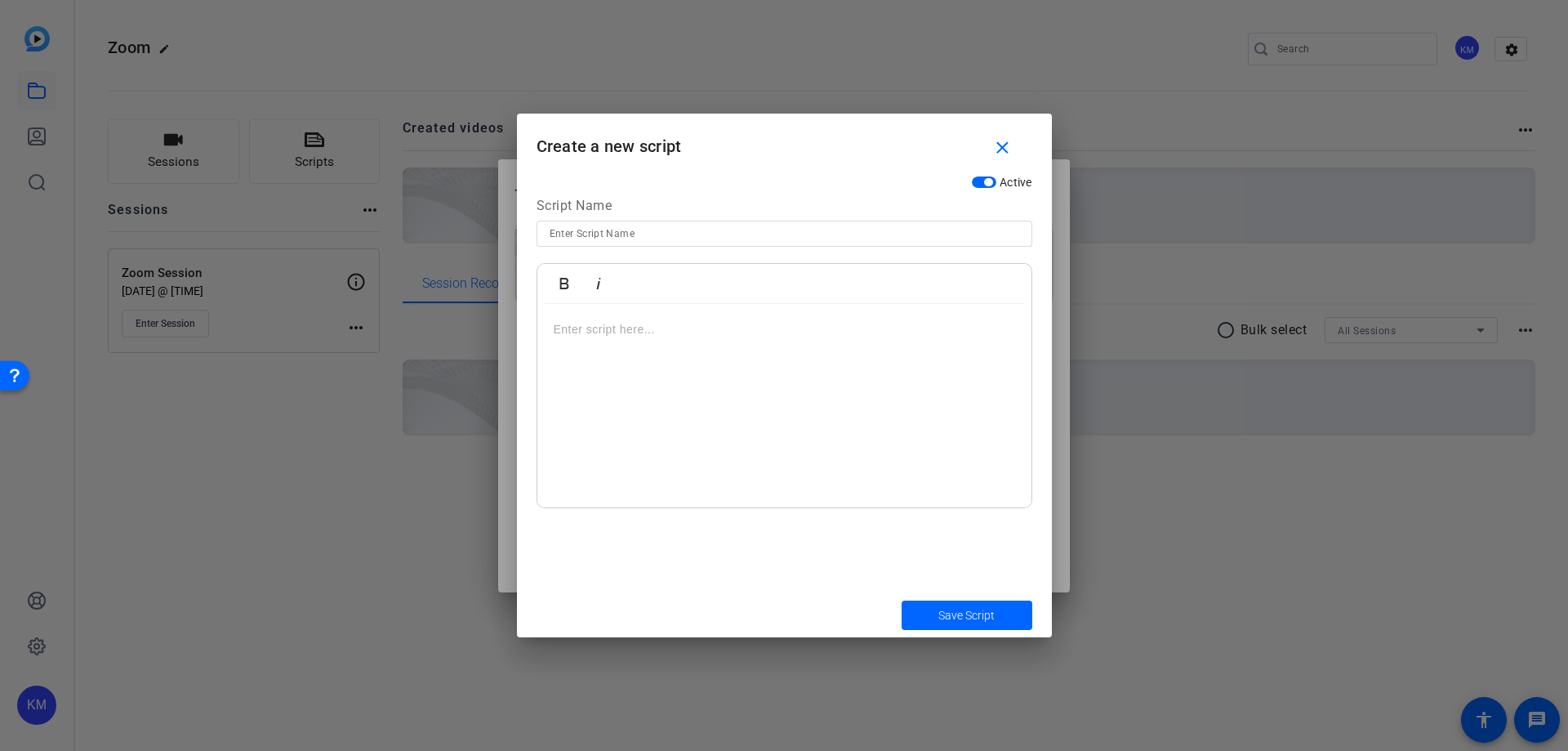 click at bounding box center (784, 234) 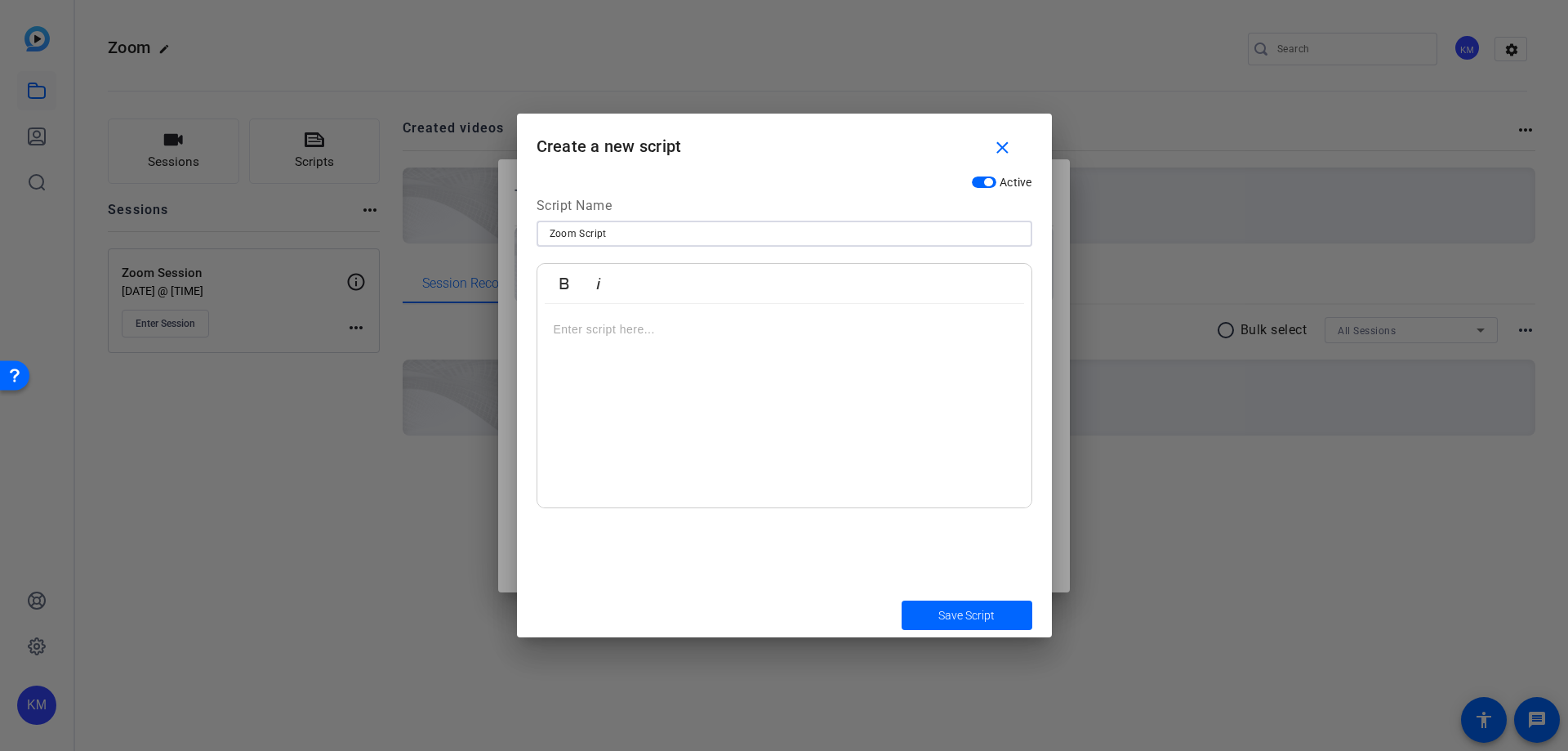 type on "Zoom Script" 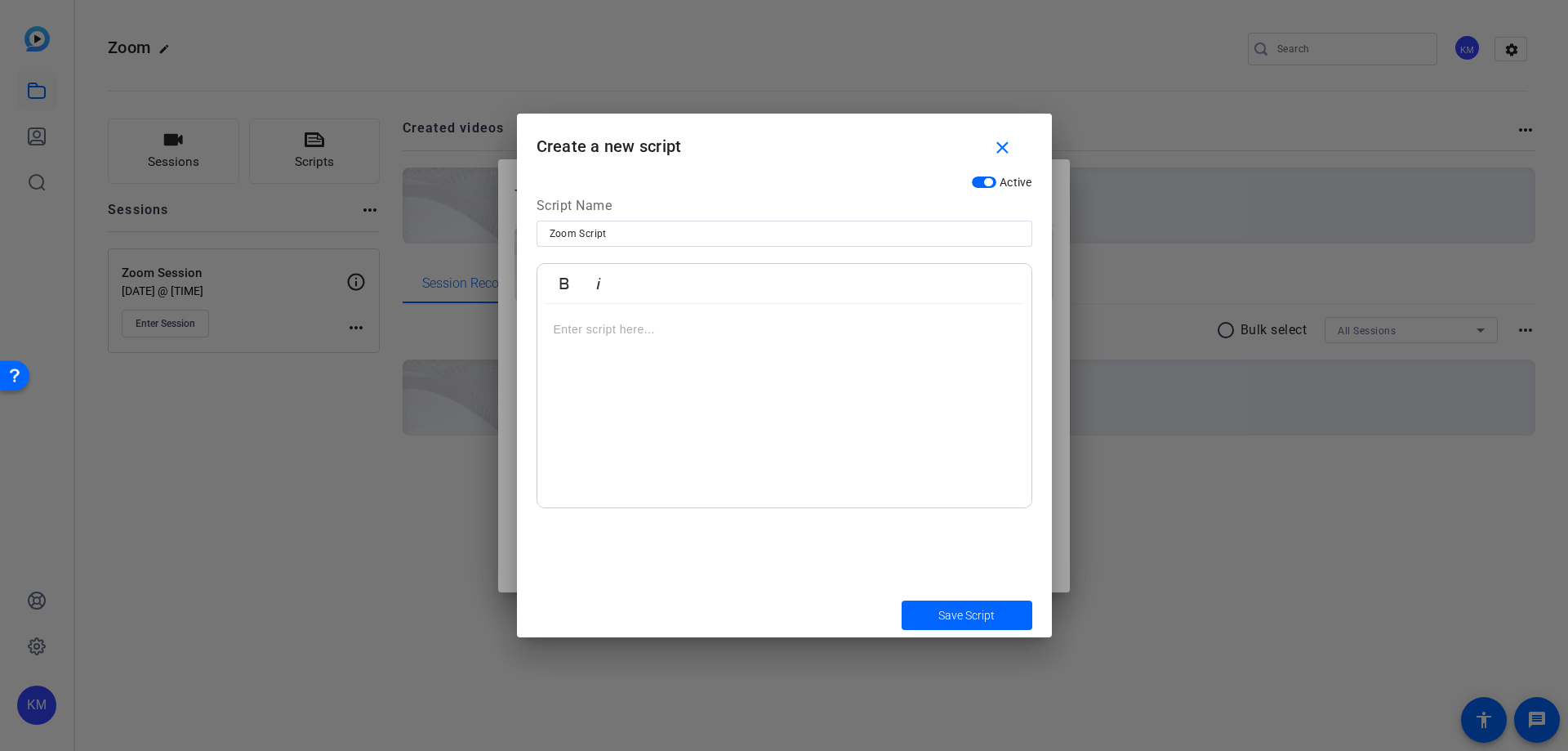 scroll, scrollTop: 432, scrollLeft: 0, axis: vertical 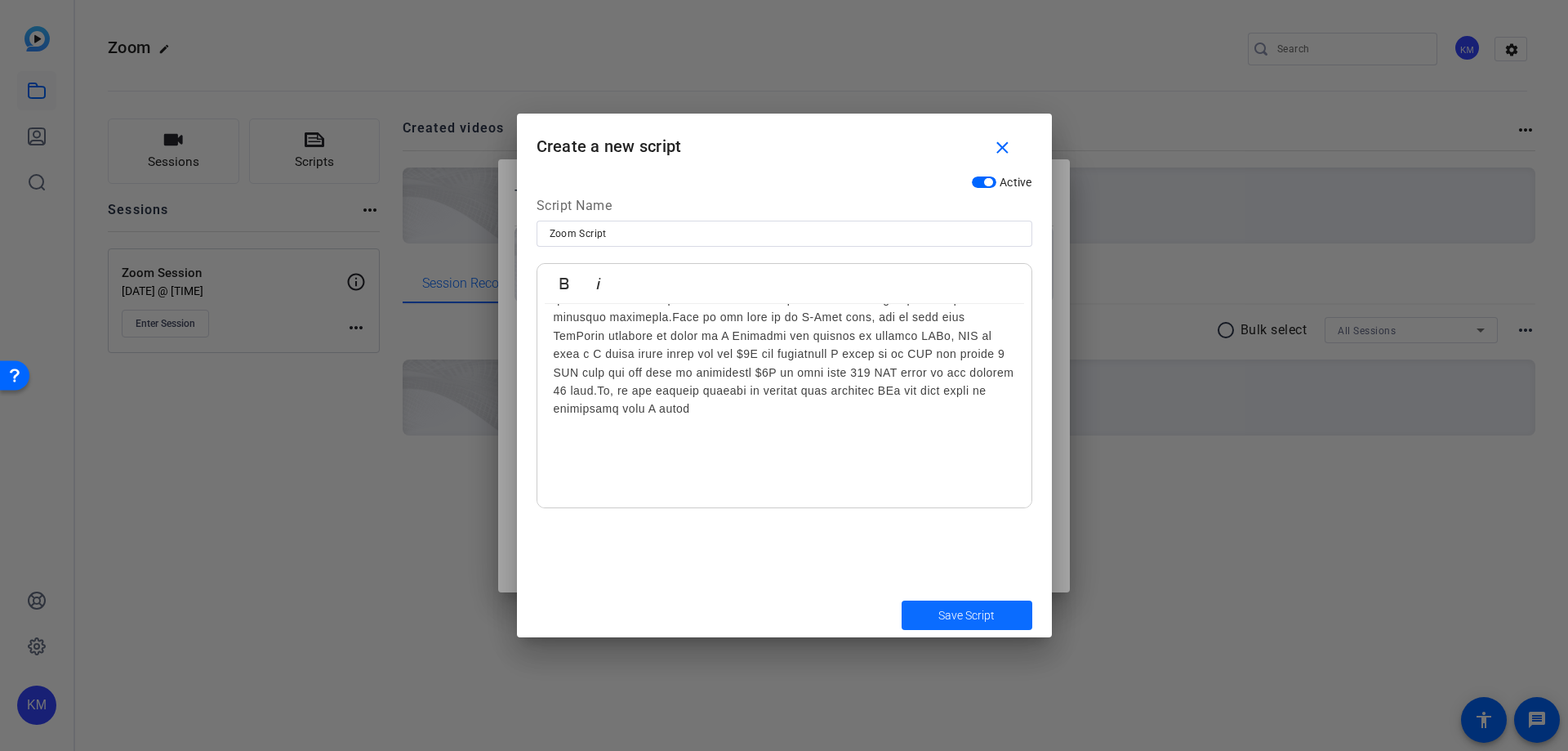 click at bounding box center [967, 615] 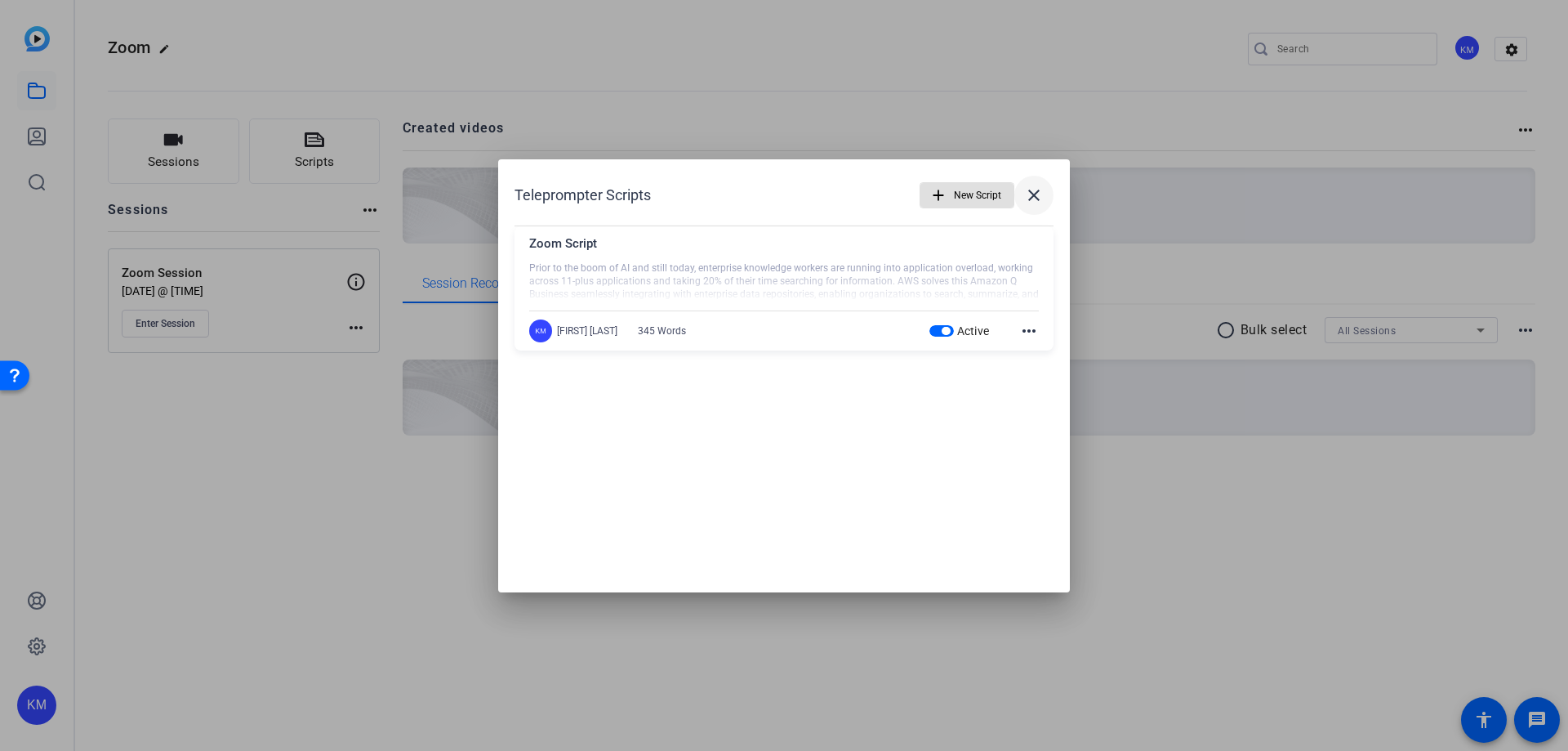 click on "close" at bounding box center (1034, 195) 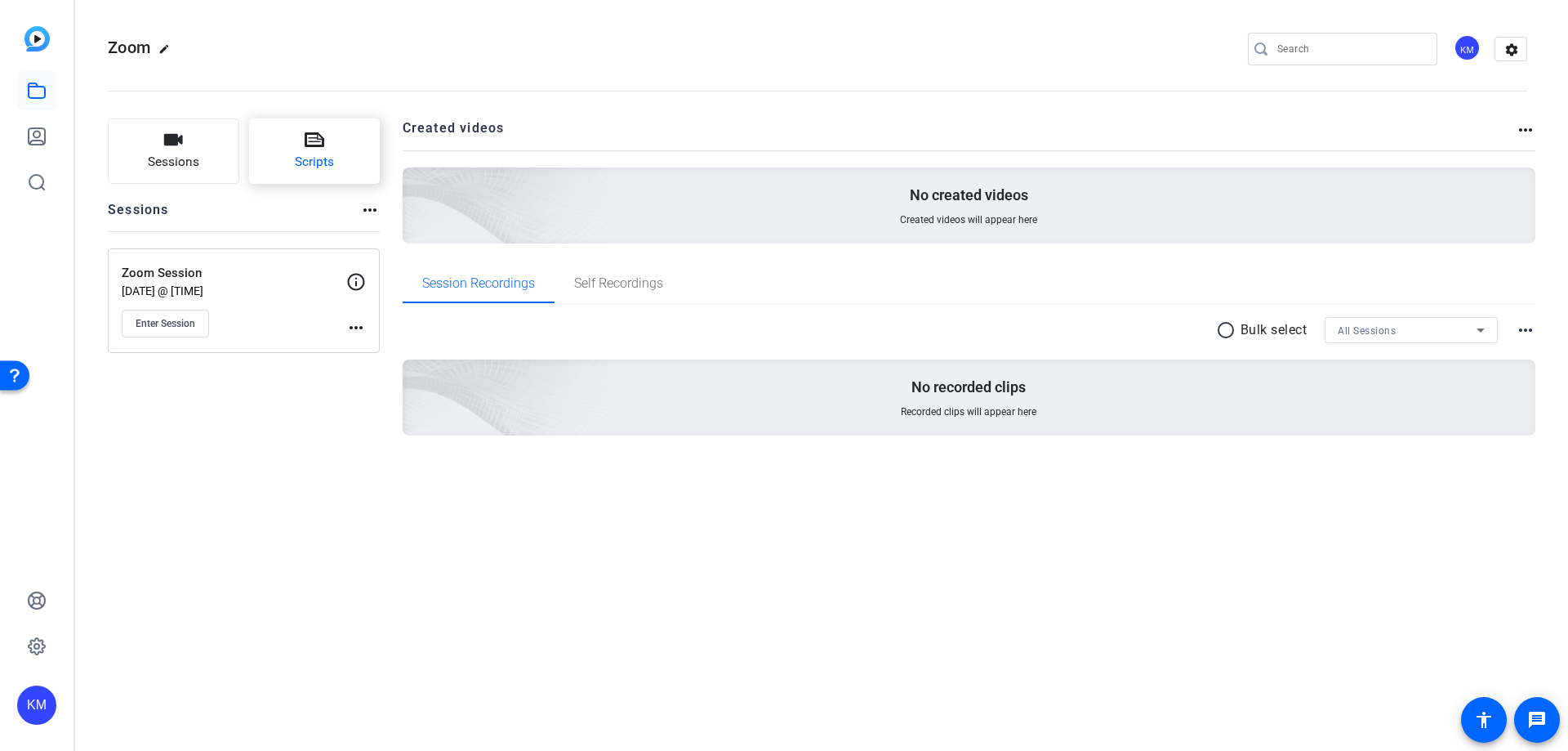 click on "Scripts" 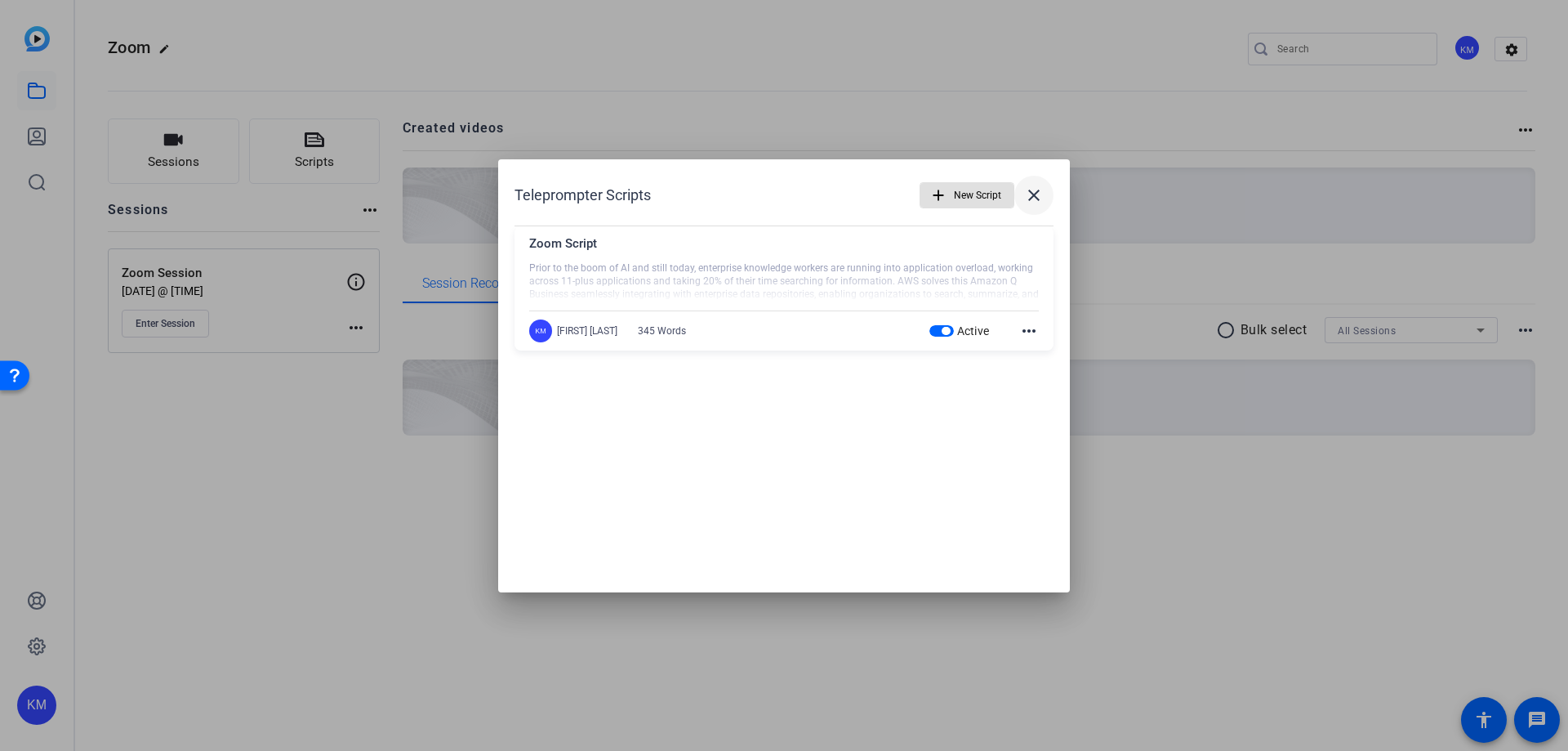 click on "close" at bounding box center (1034, 195) 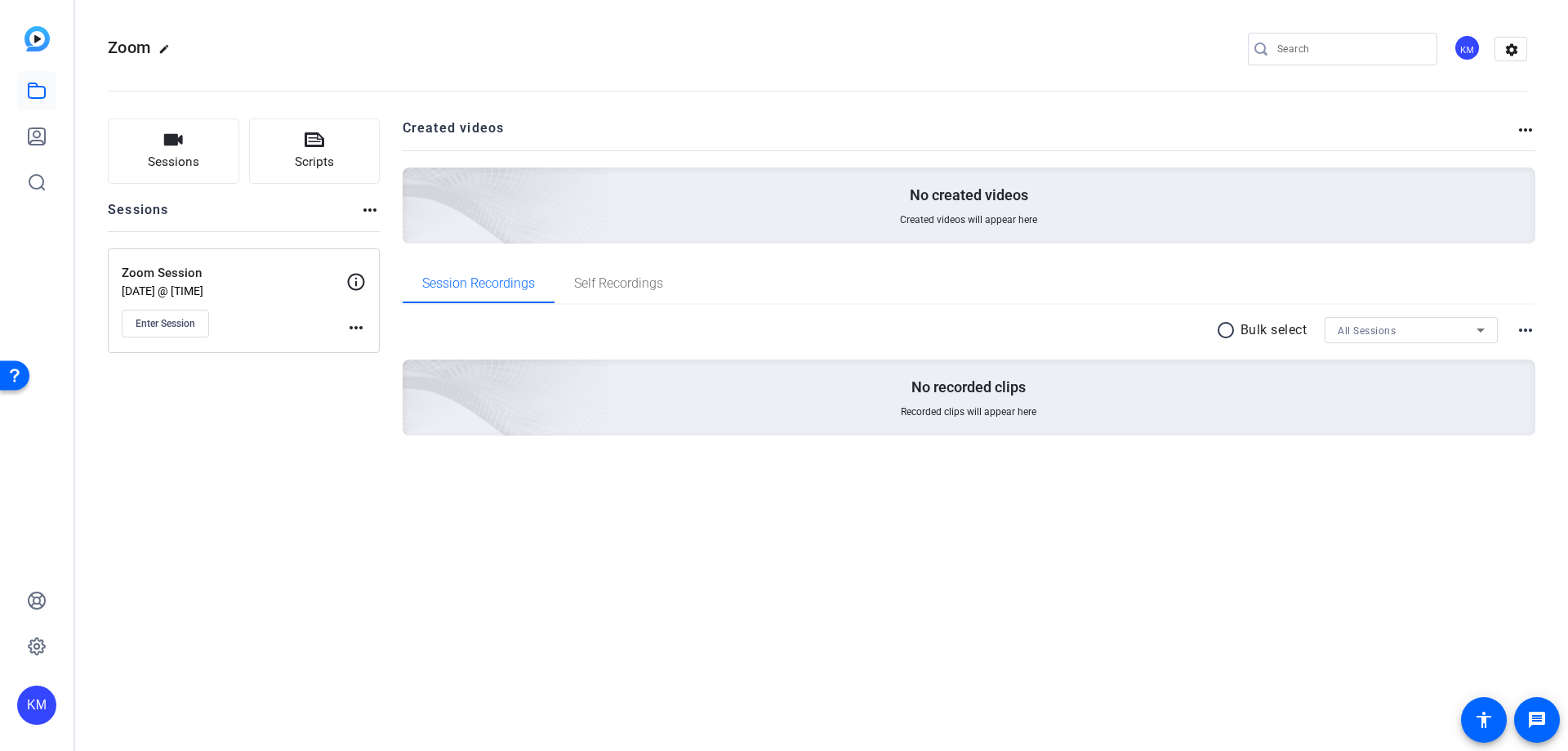 click on "more_horiz" 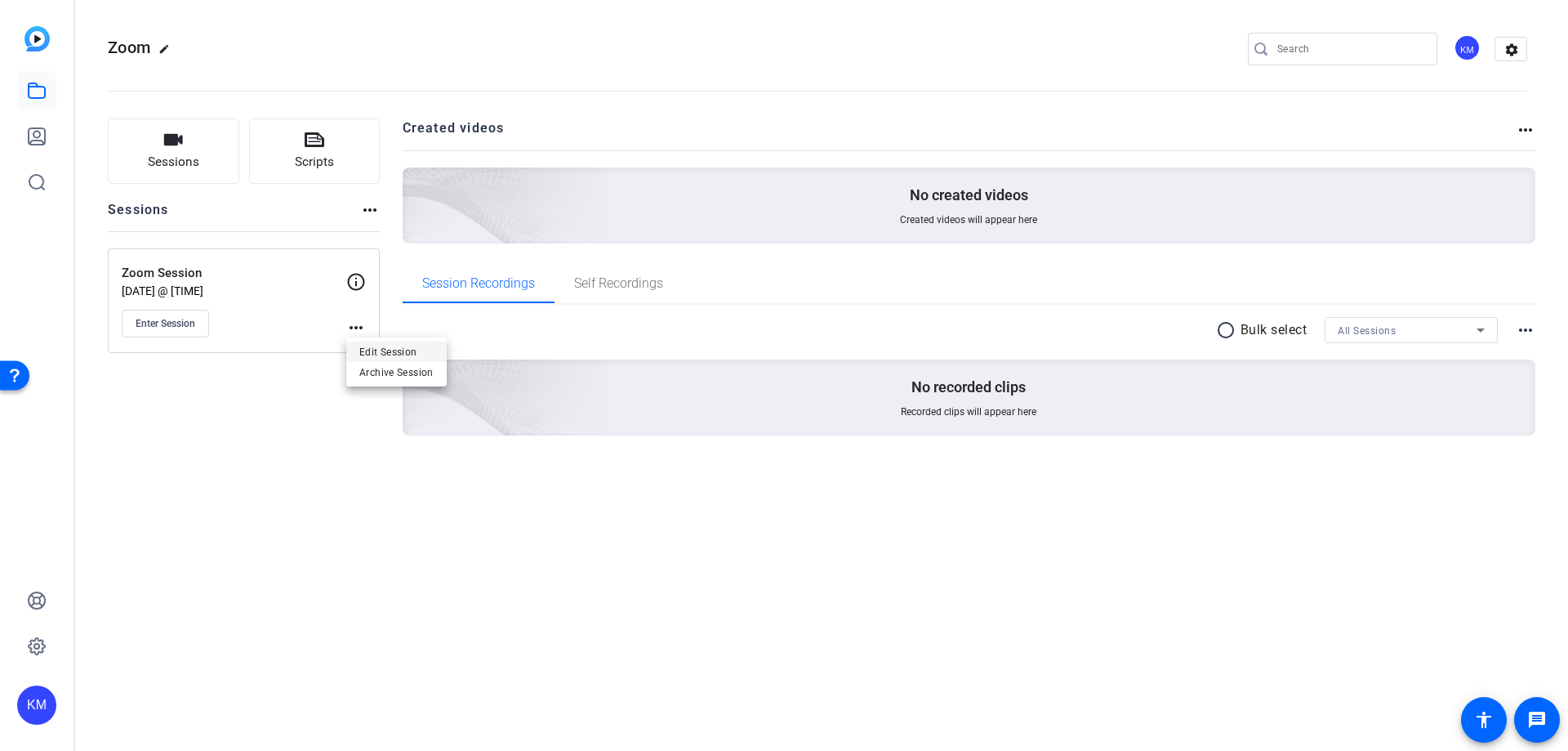 click on "Edit Session" at bounding box center [396, 351] 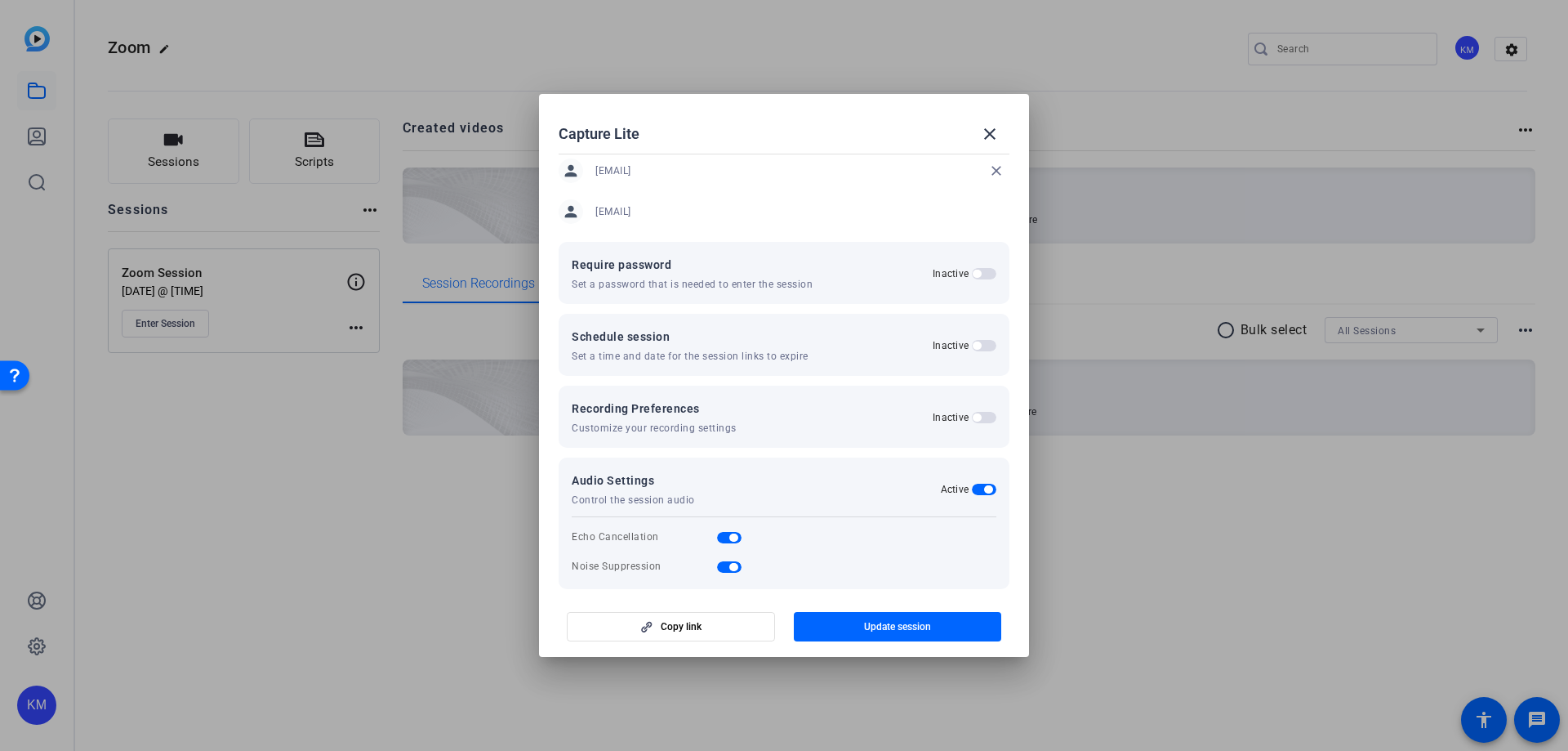 scroll, scrollTop: 141, scrollLeft: 0, axis: vertical 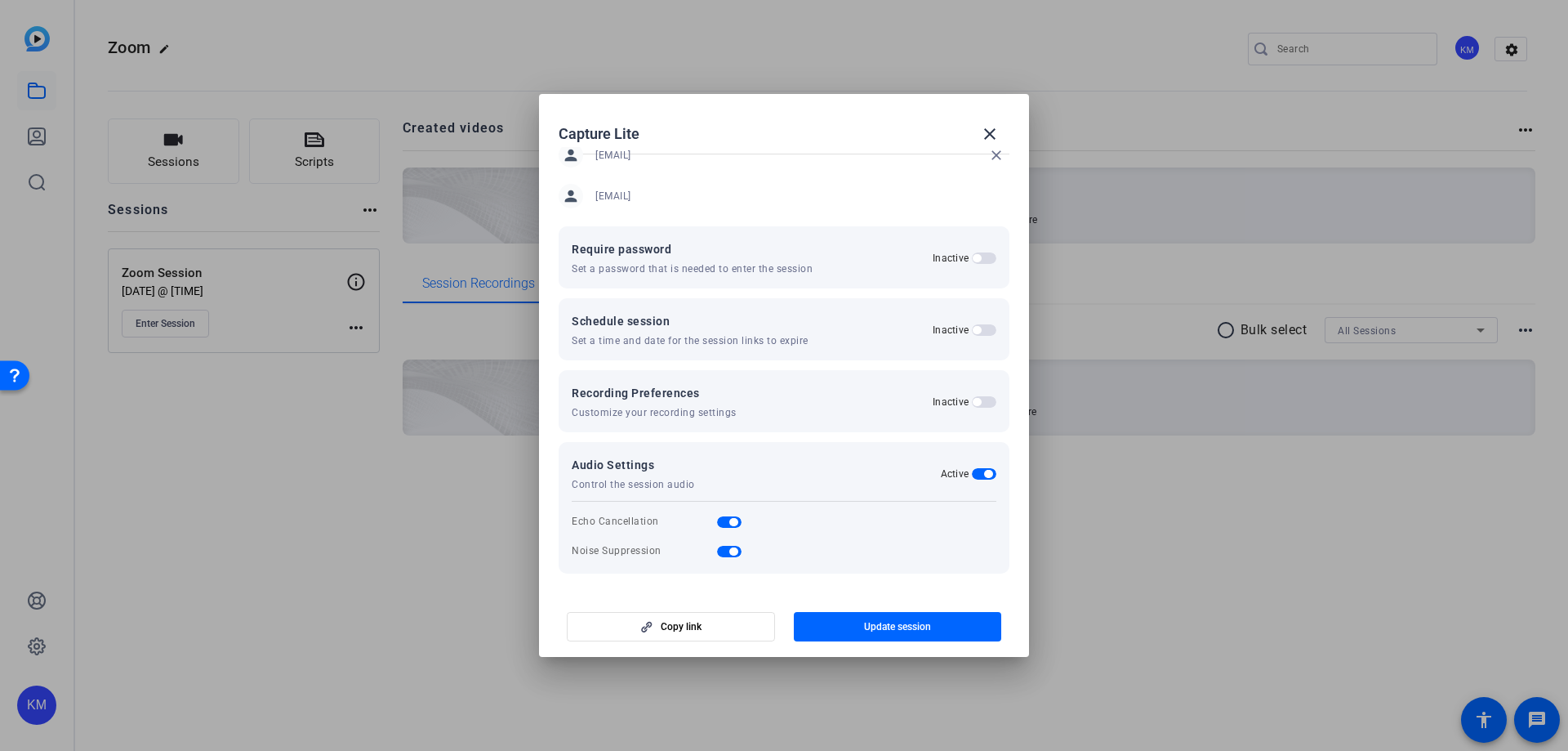 click at bounding box center [984, 402] 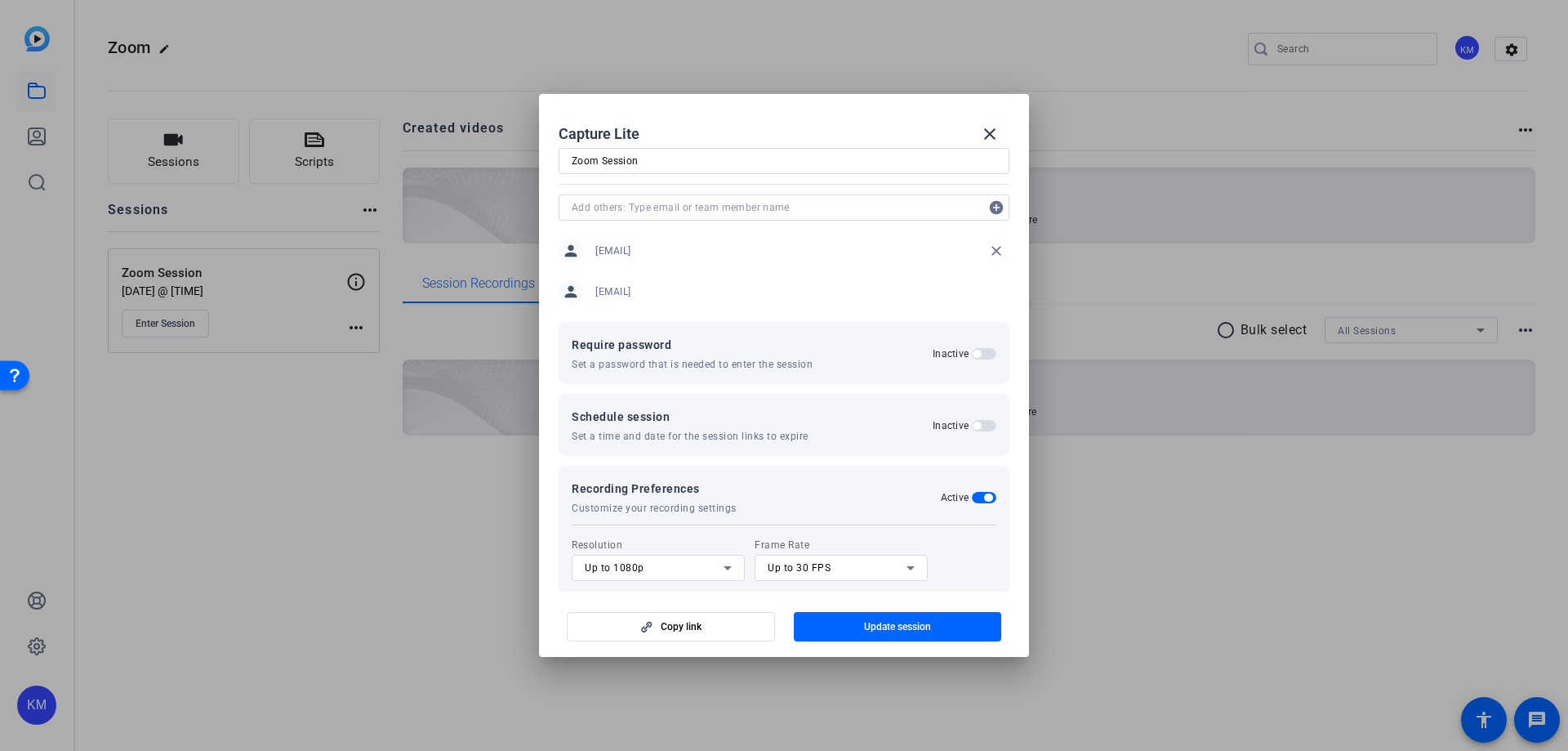 scroll, scrollTop: 43, scrollLeft: 0, axis: vertical 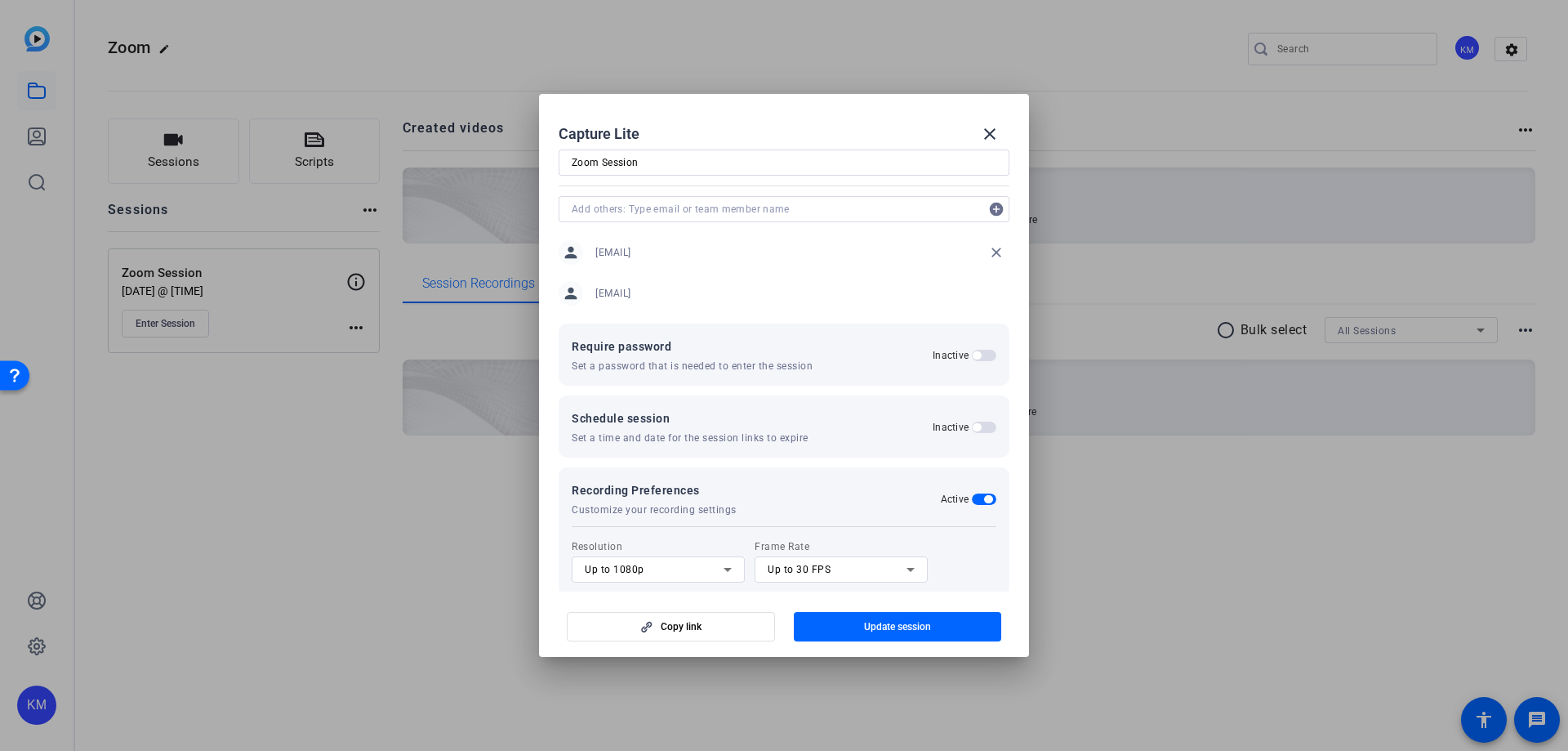 click at bounding box center [988, 499] 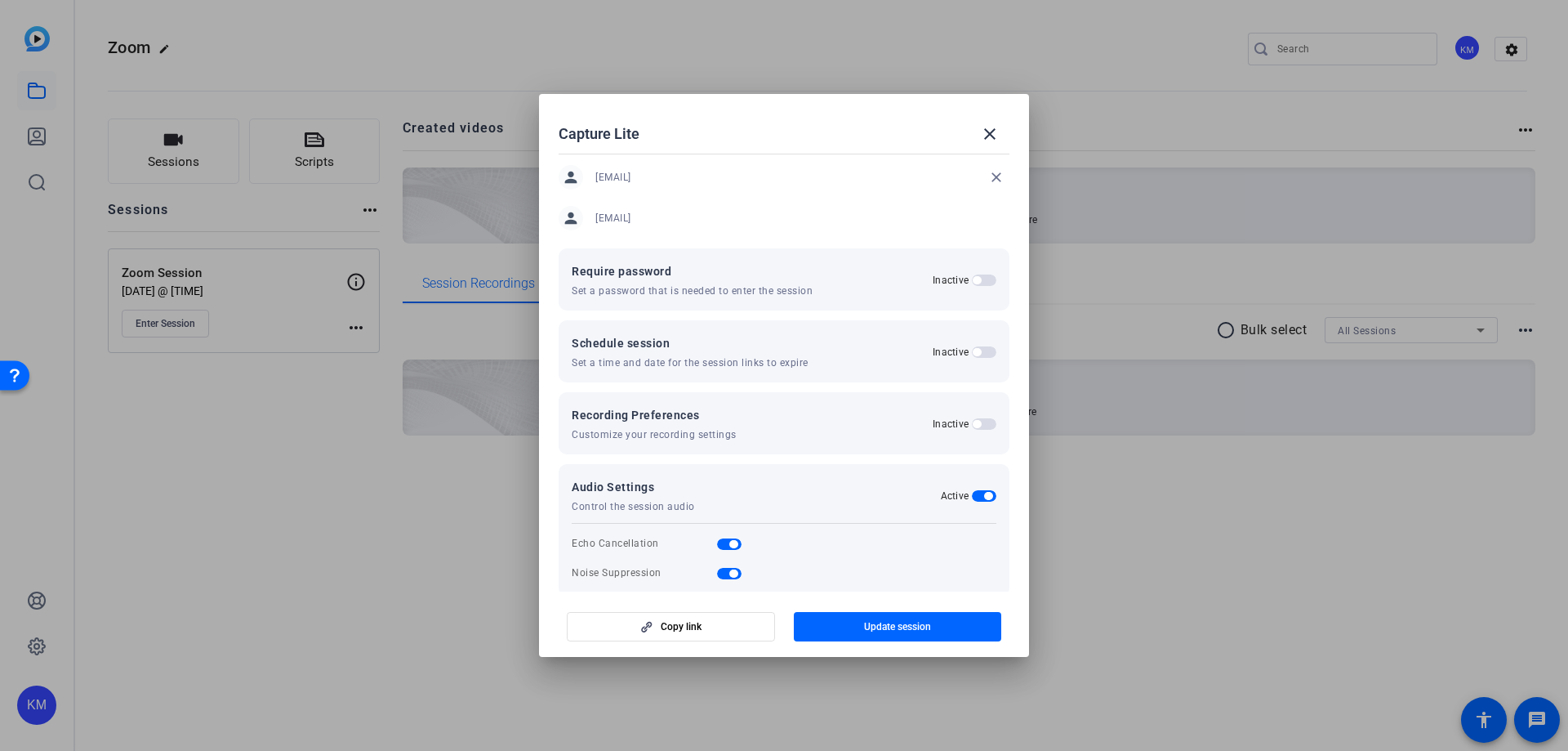 scroll, scrollTop: 141, scrollLeft: 0, axis: vertical 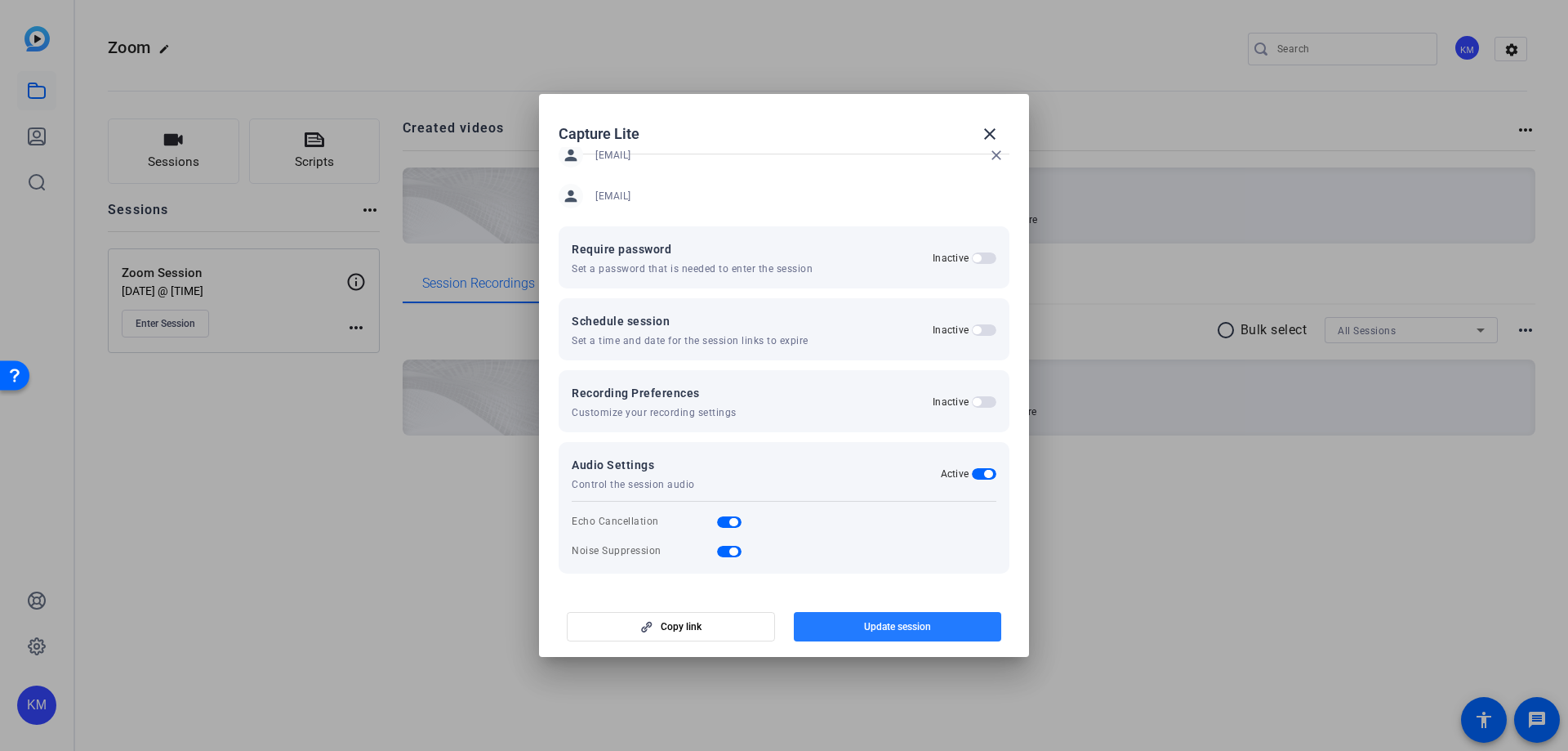 click 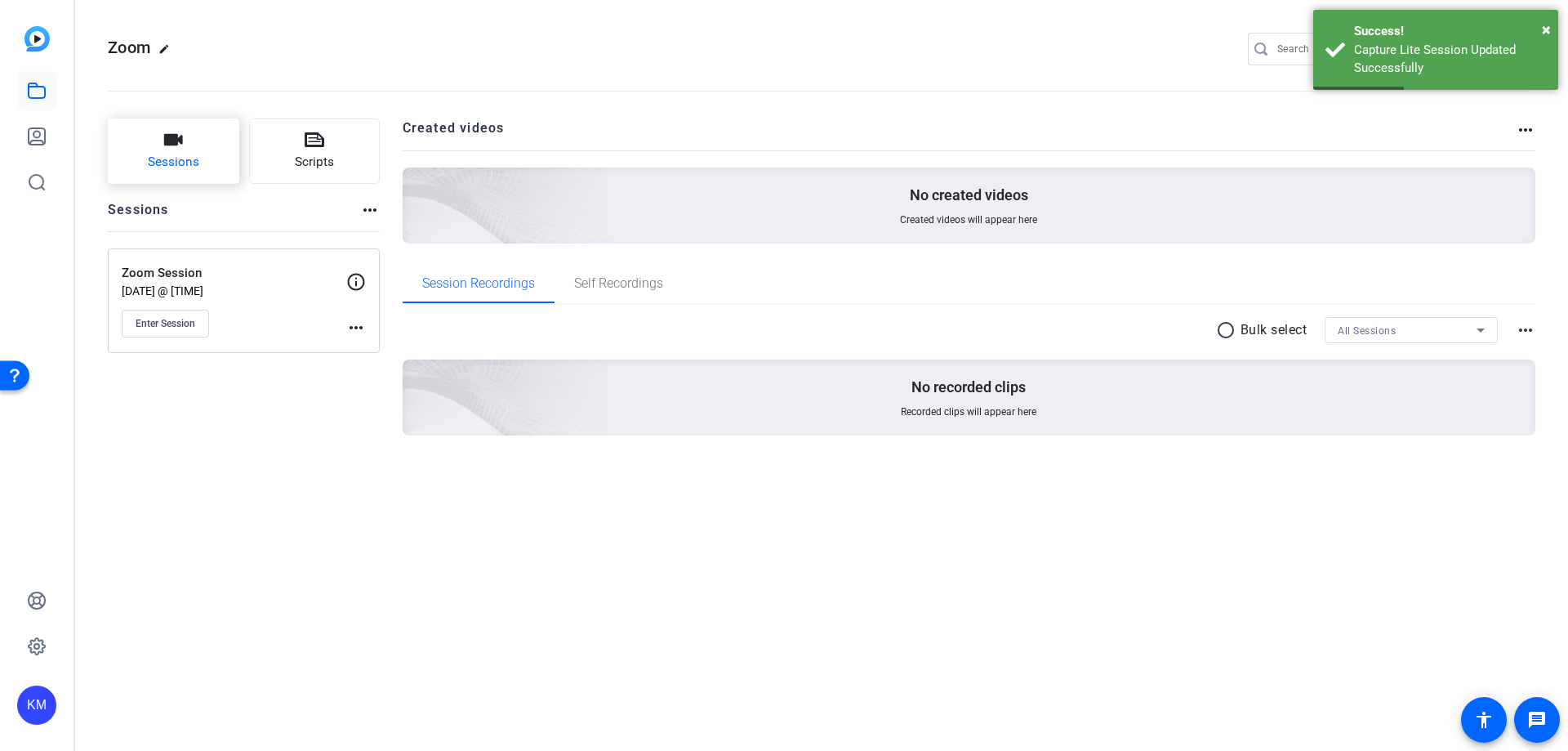 click on "Sessions" 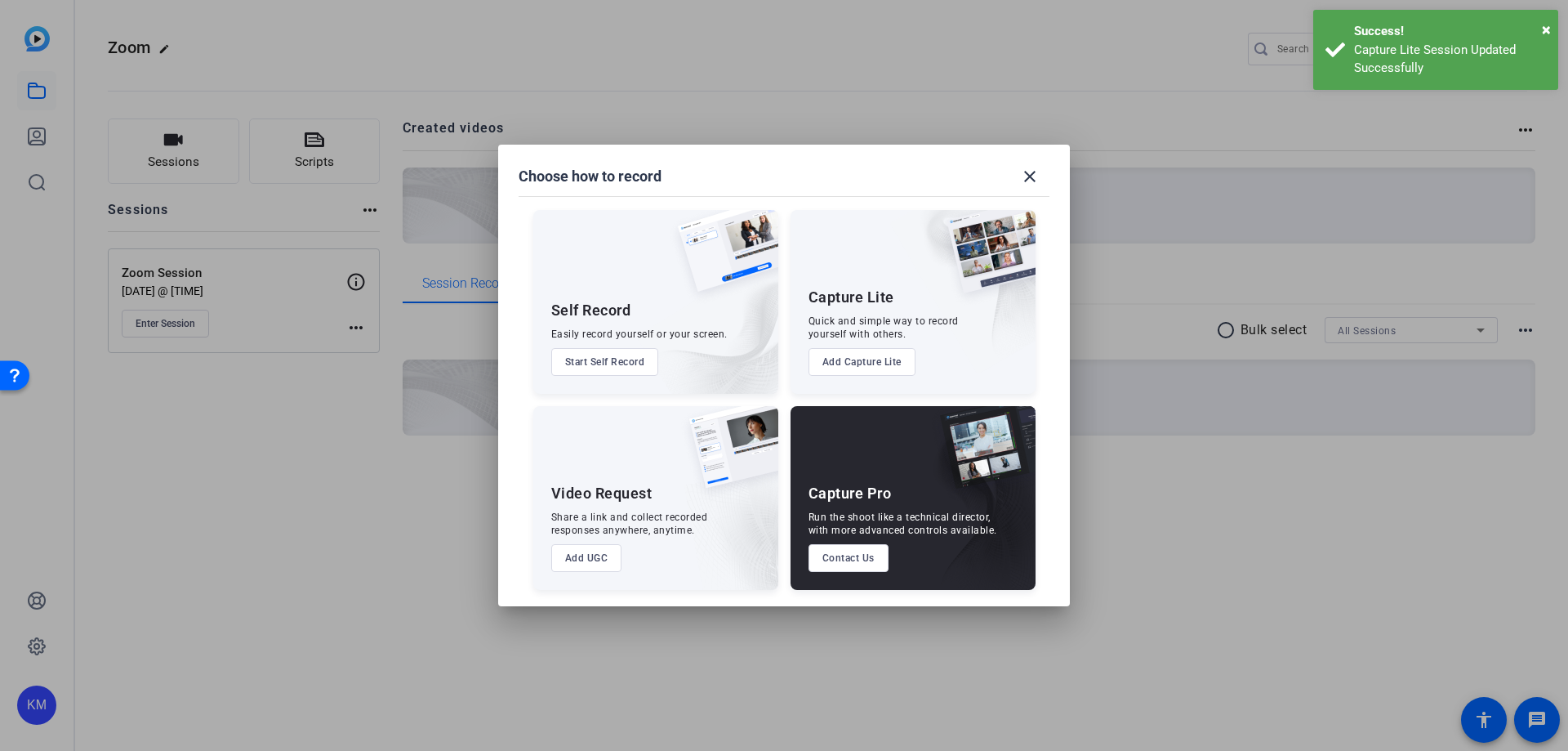 click at bounding box center (784, 375) 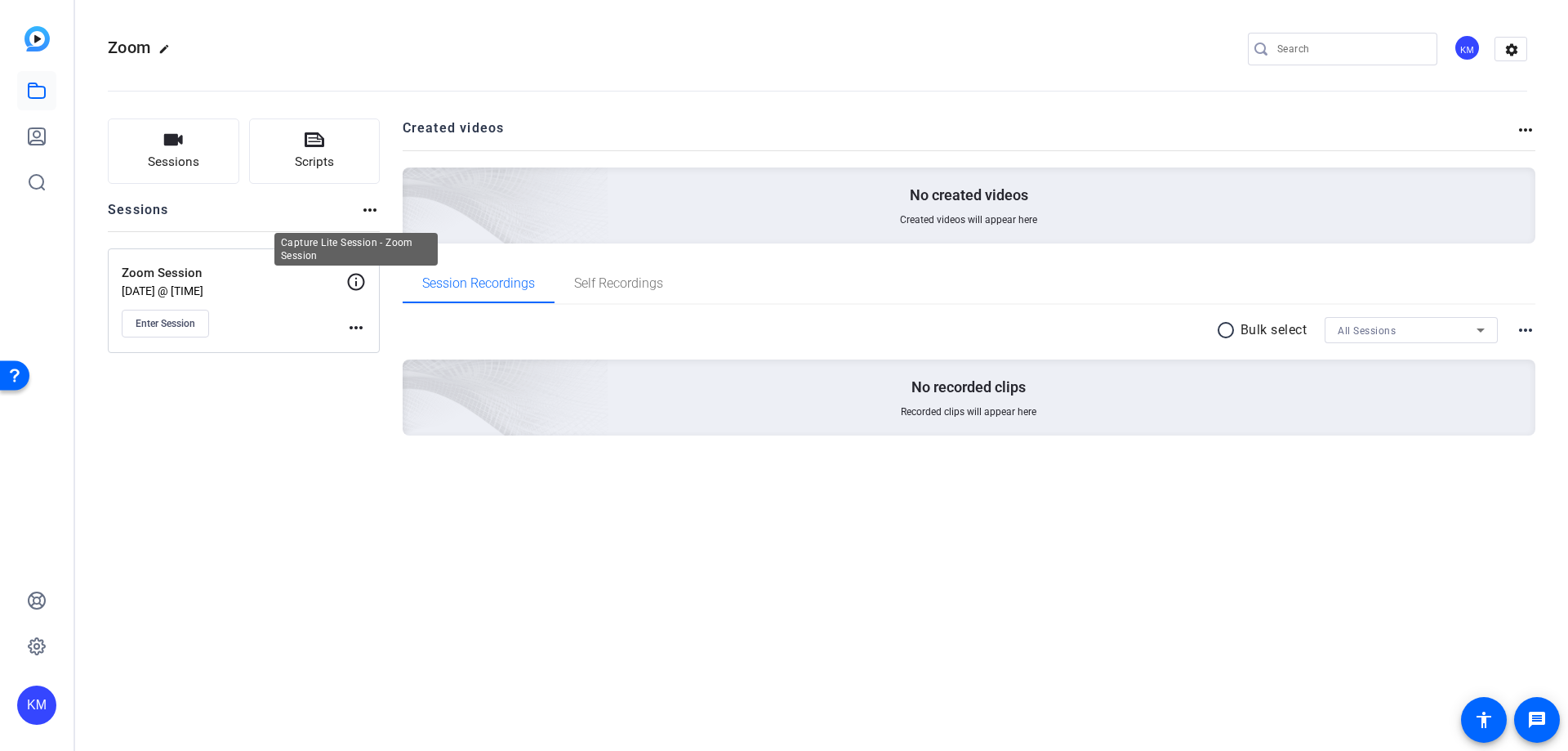 click 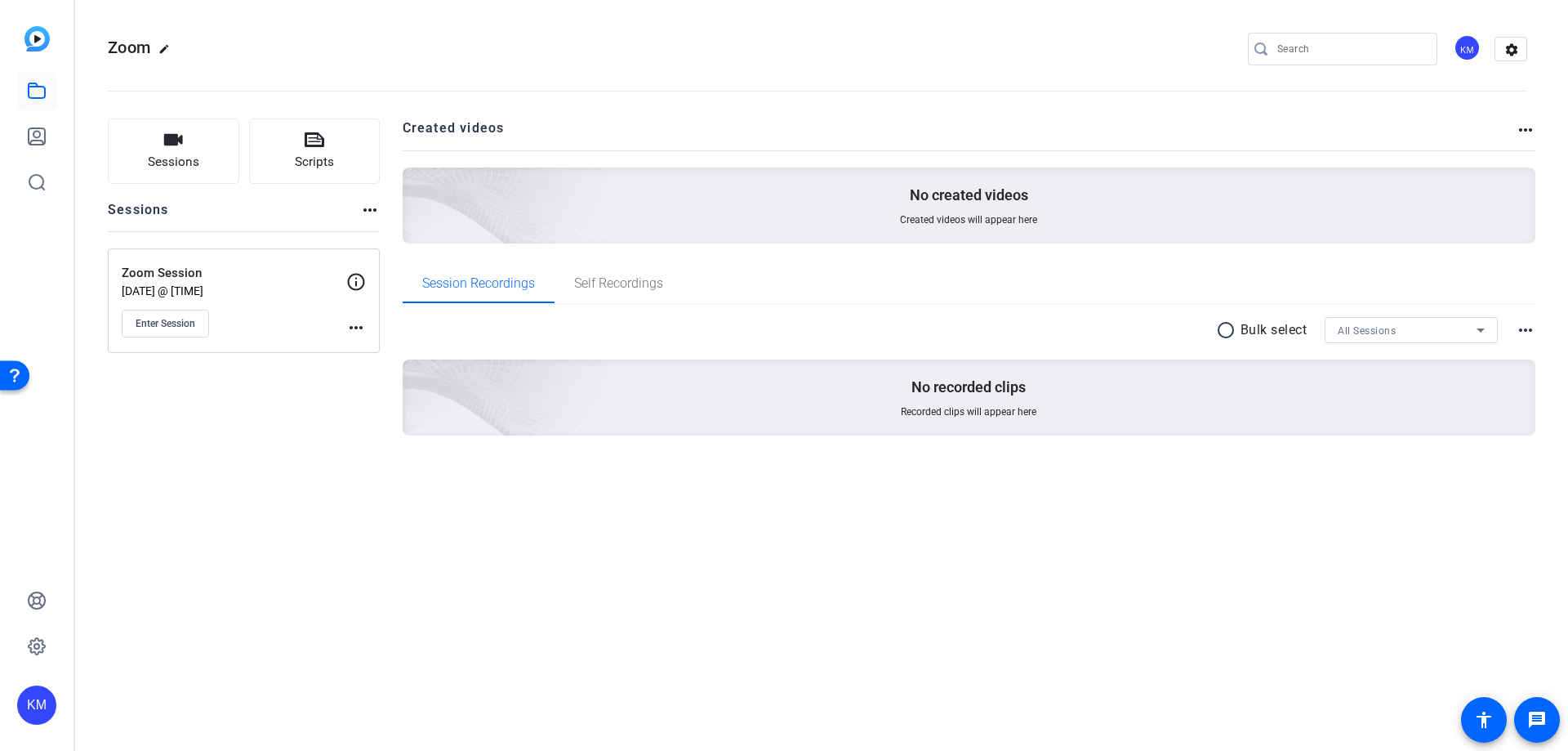 click on "Recorded clips will appear here" at bounding box center [969, 412] 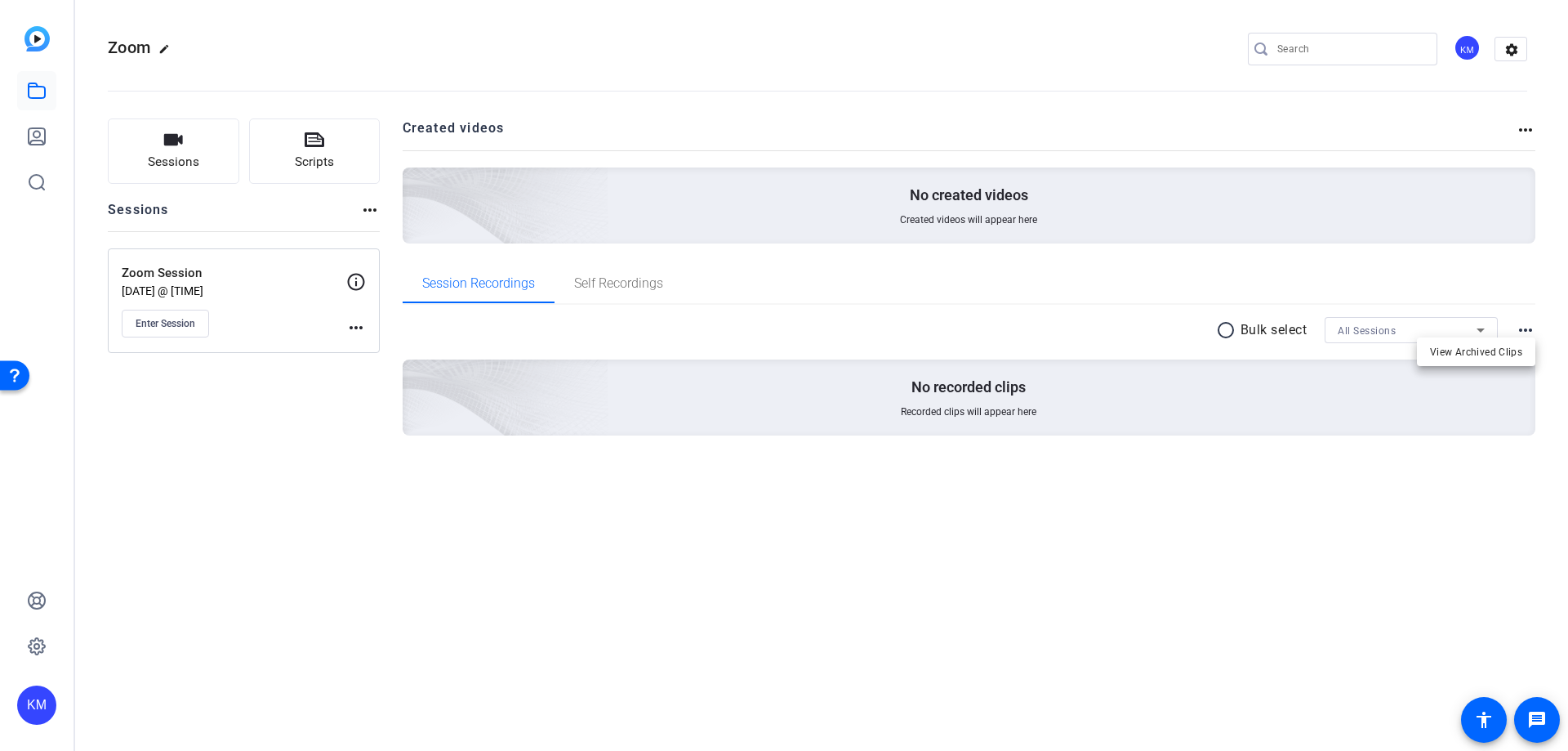 click at bounding box center (784, 375) 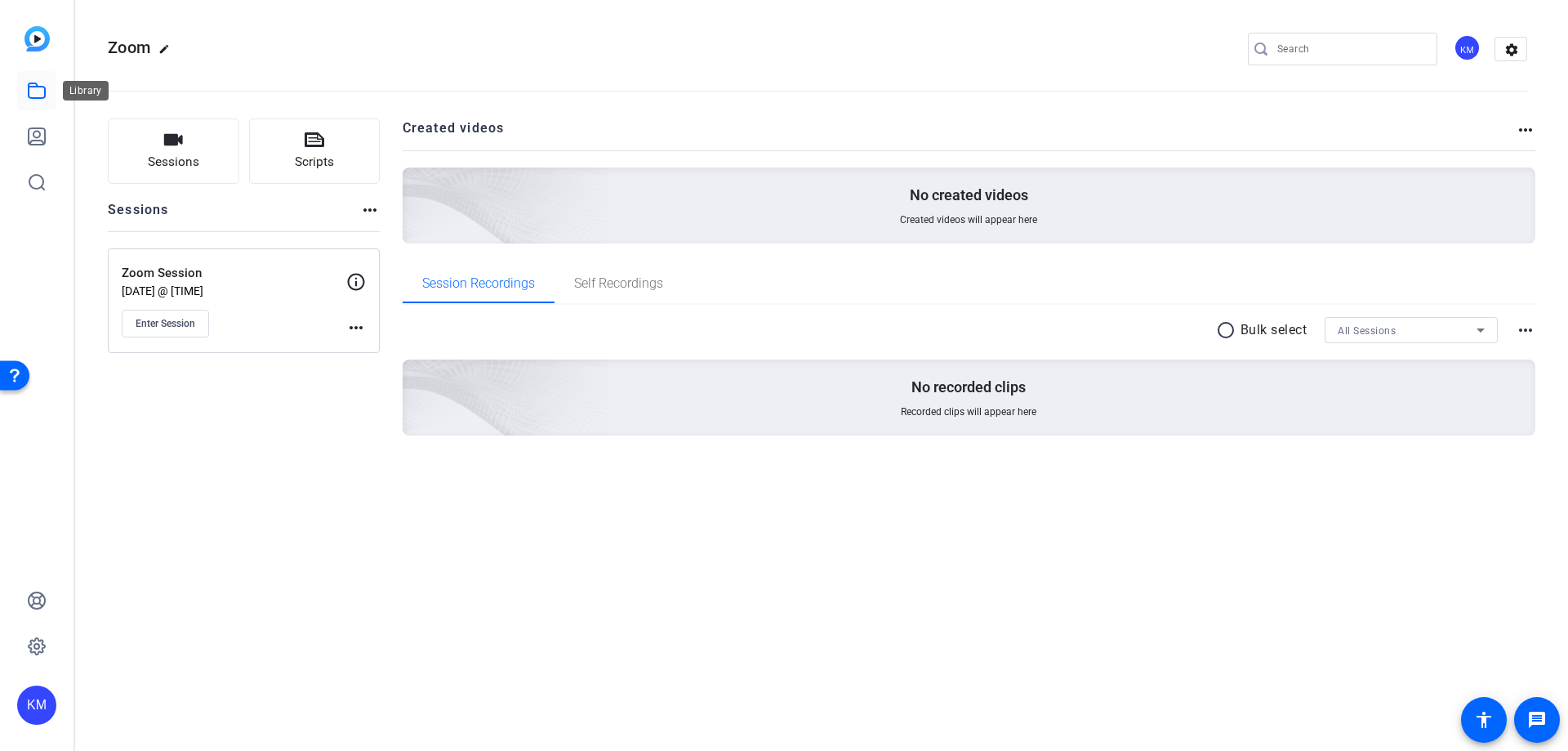 click 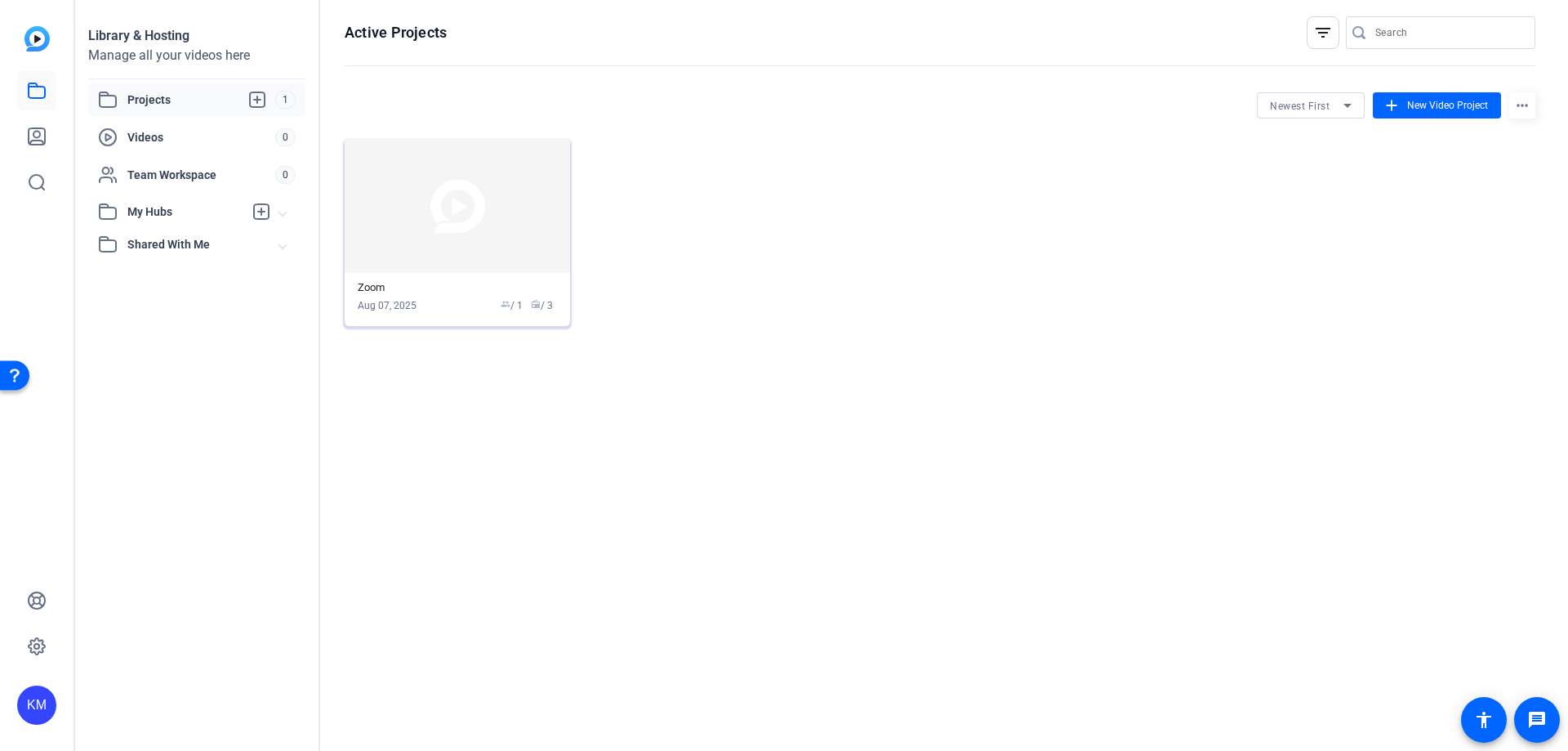 click on "Zoom" 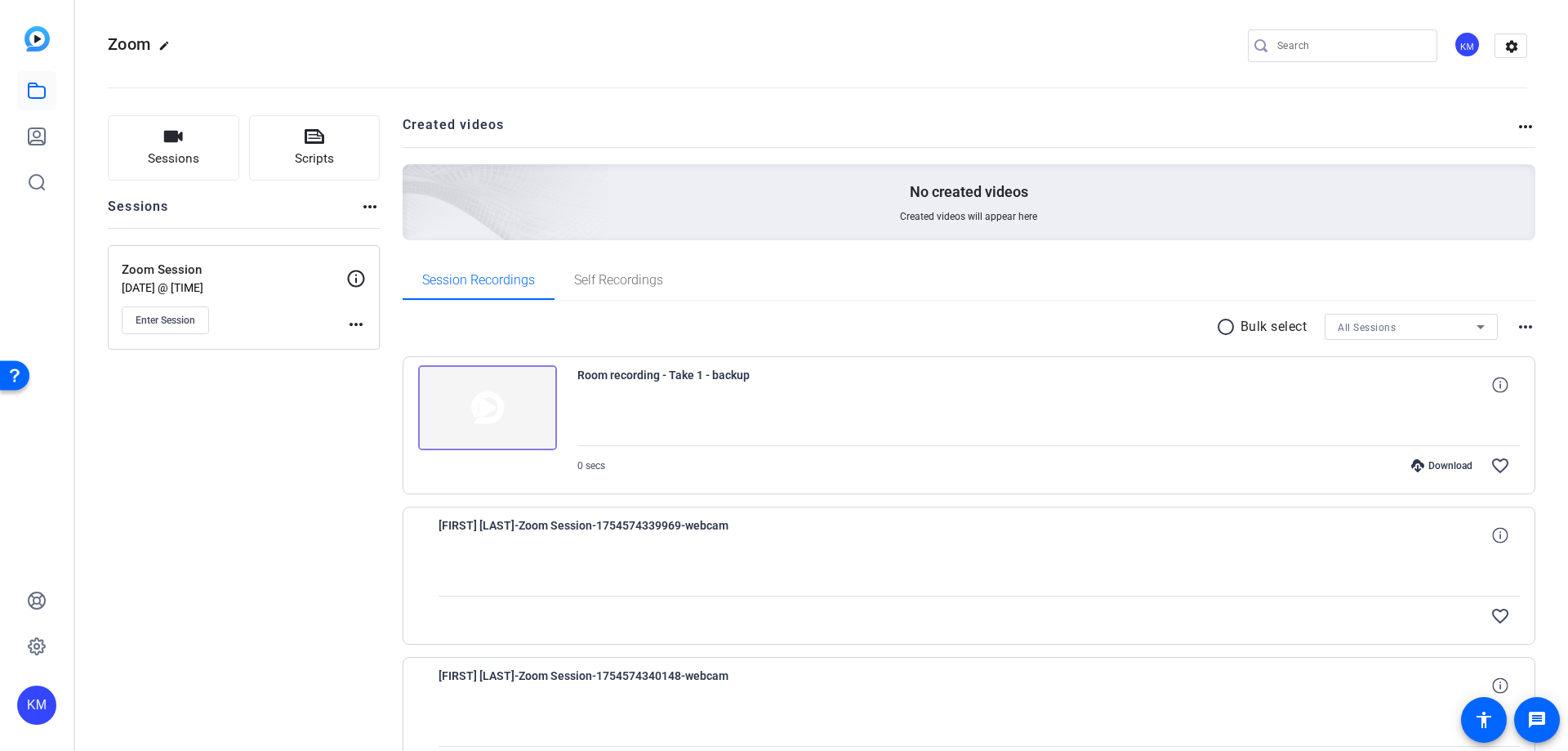 scroll, scrollTop: 0, scrollLeft: 0, axis: both 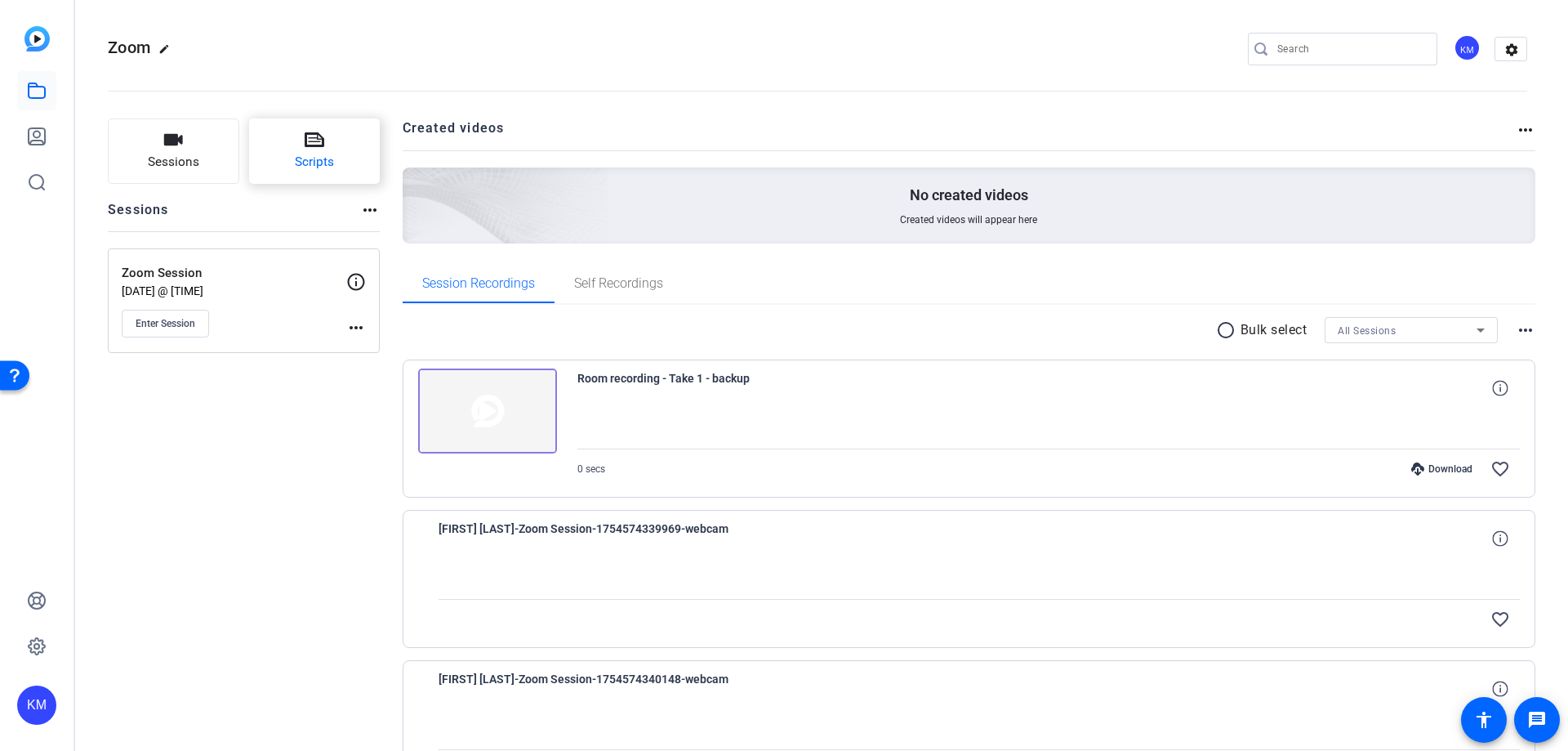 click on "Scripts" 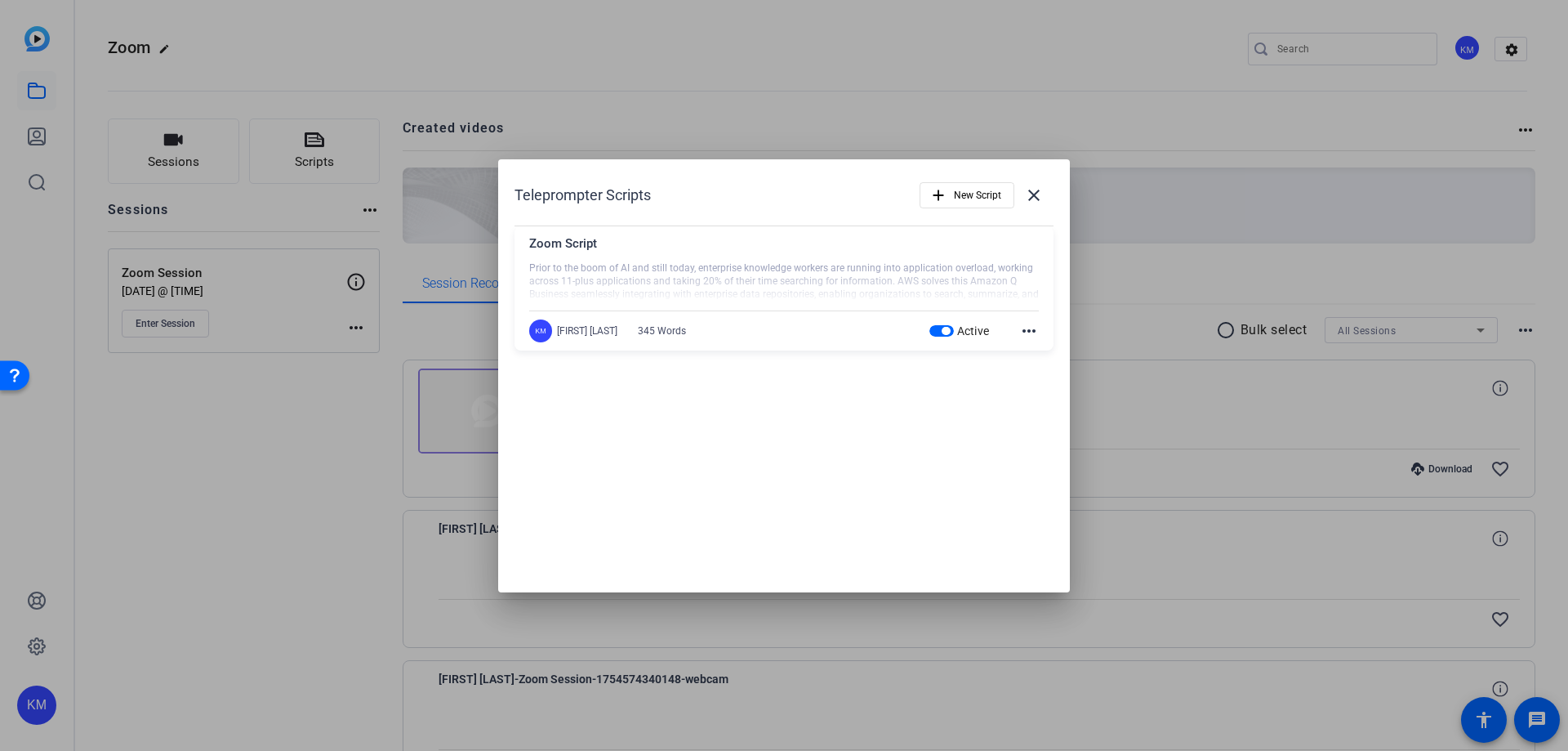 click on "more_horiz" 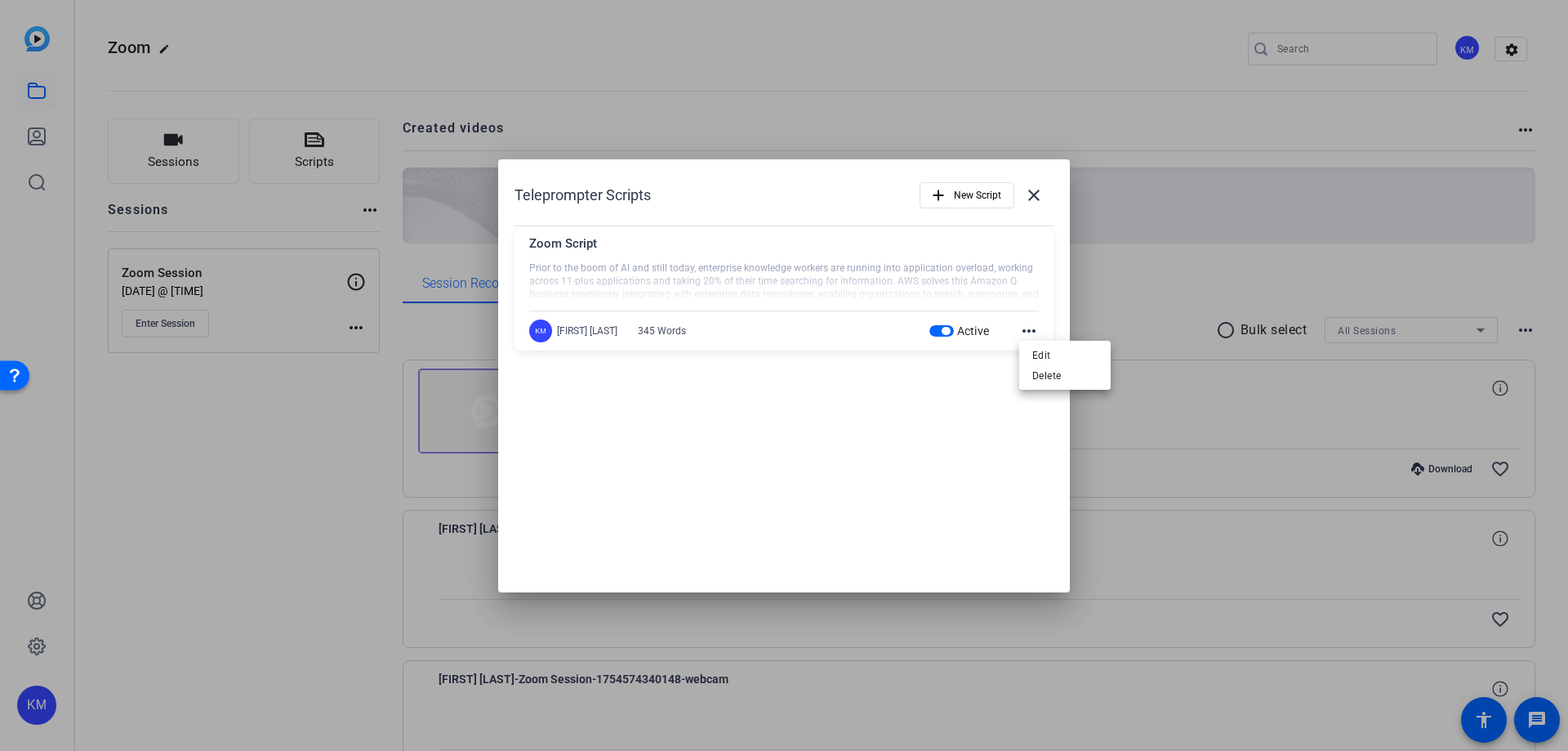 click at bounding box center [784, 375] 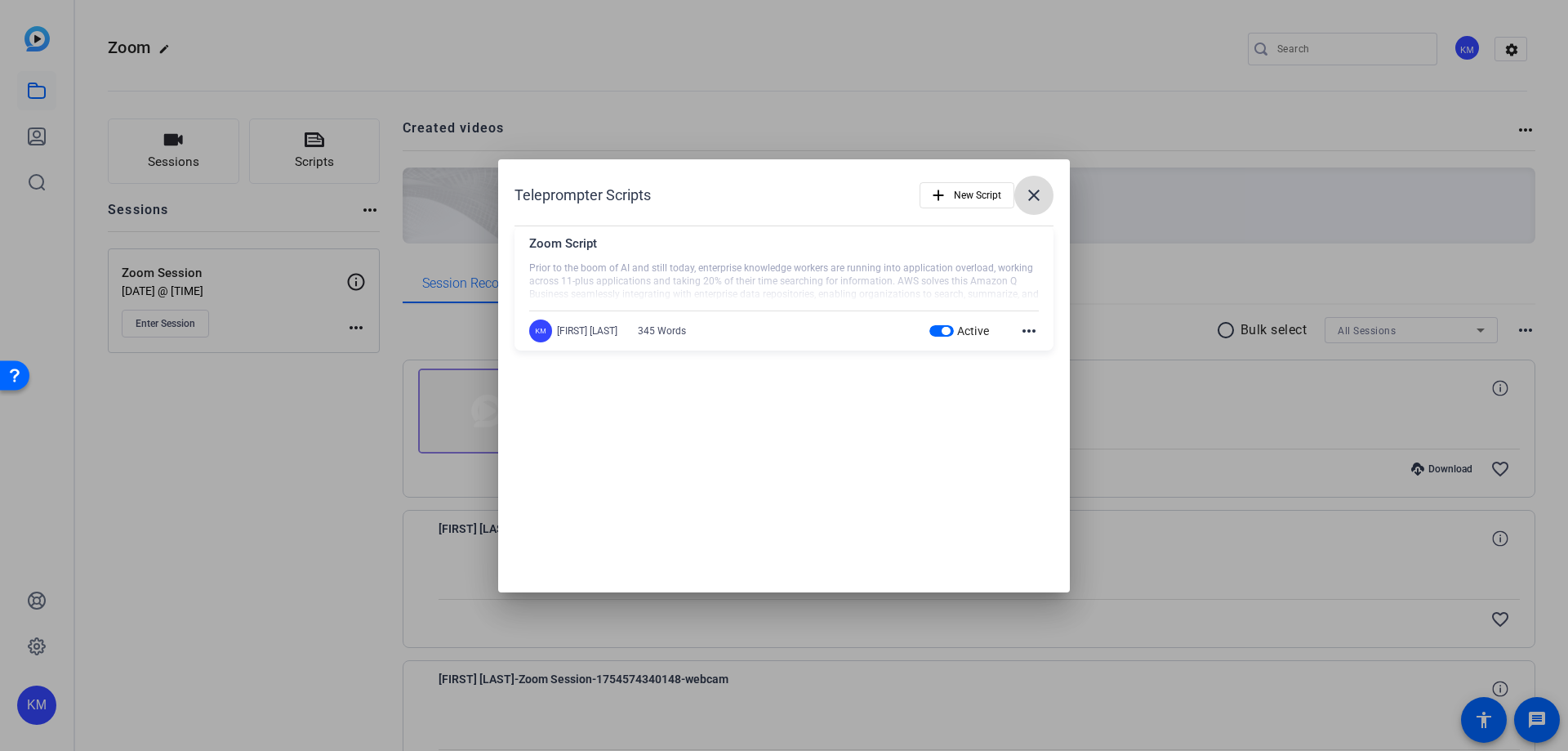 click on "close" at bounding box center (1034, 195) 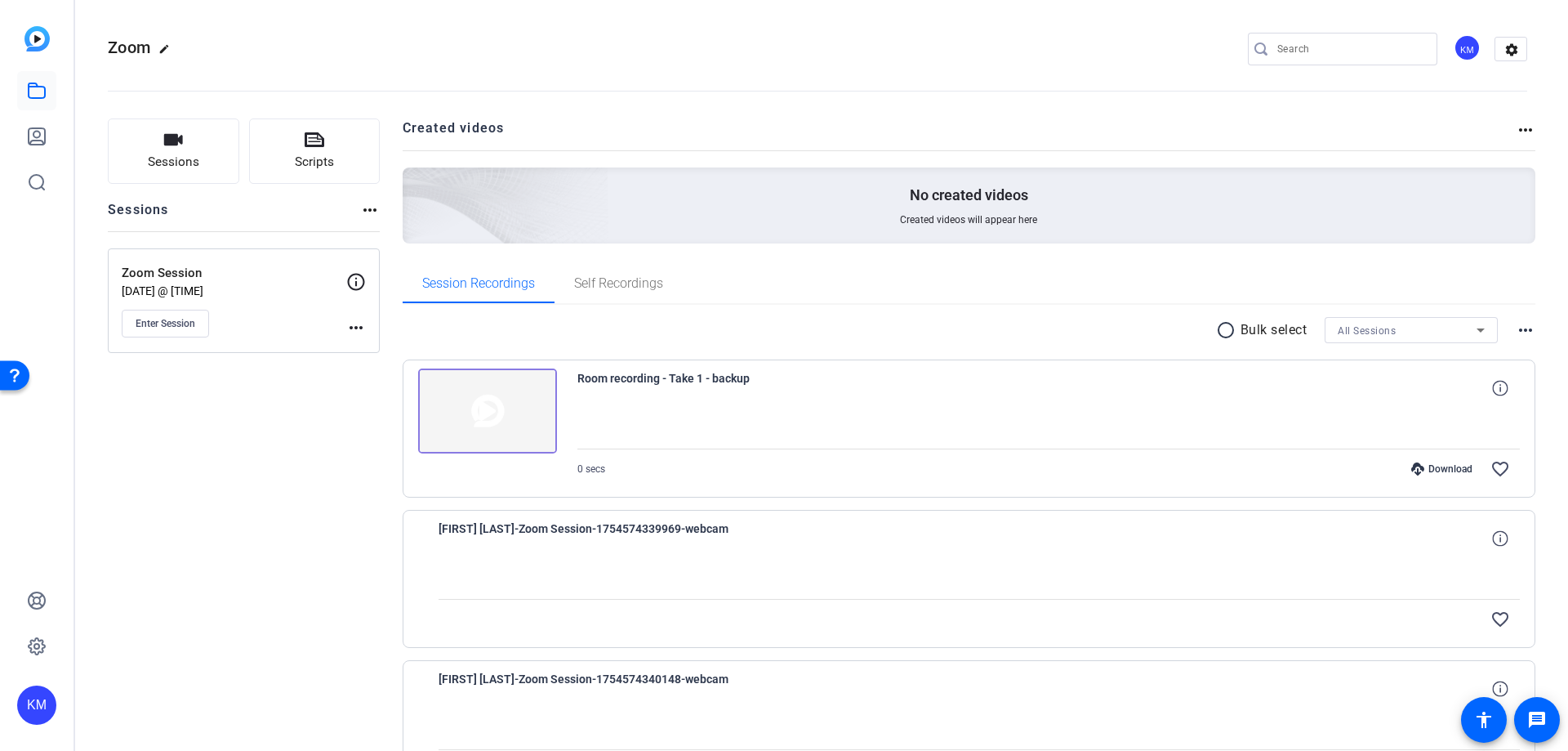 click 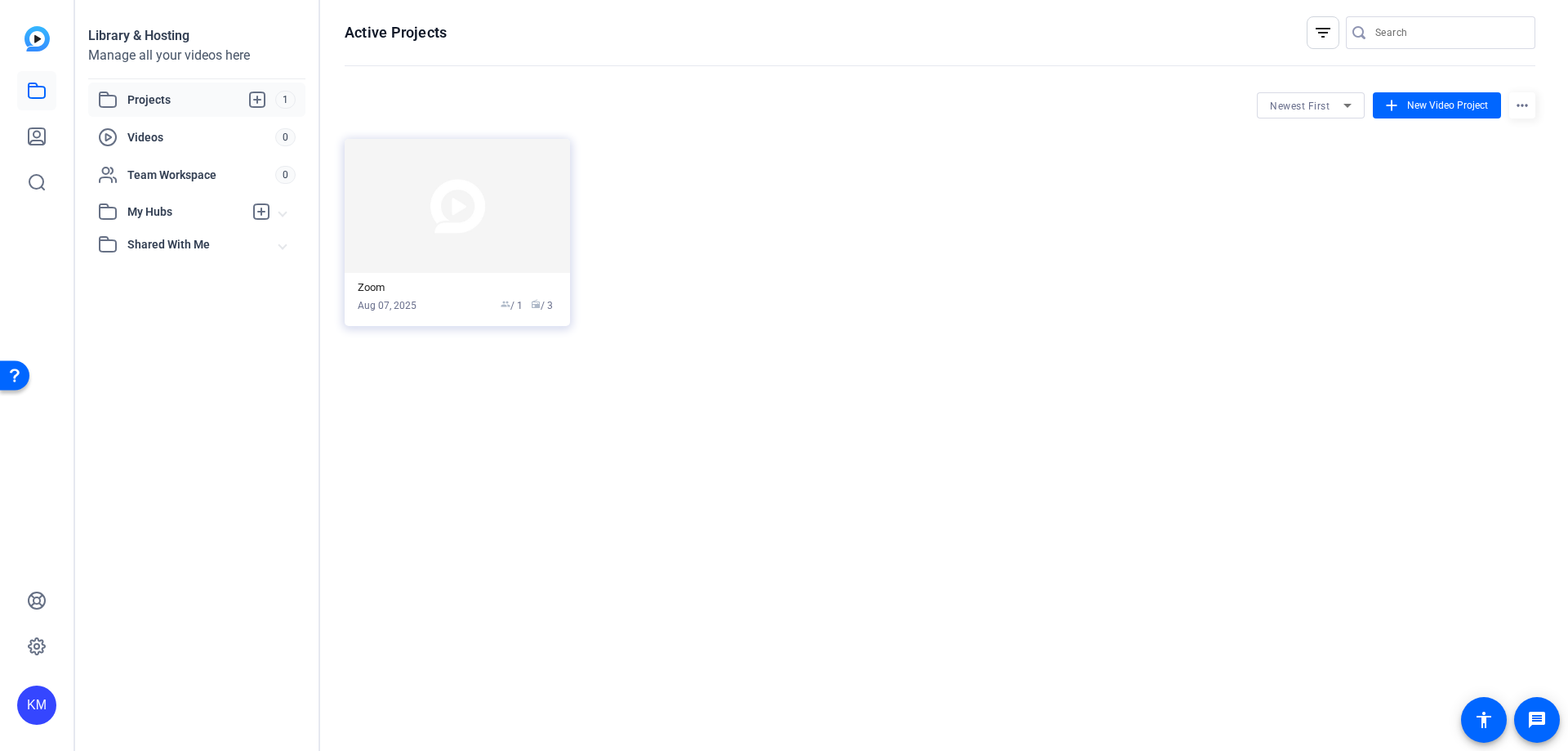 click on "Projects" 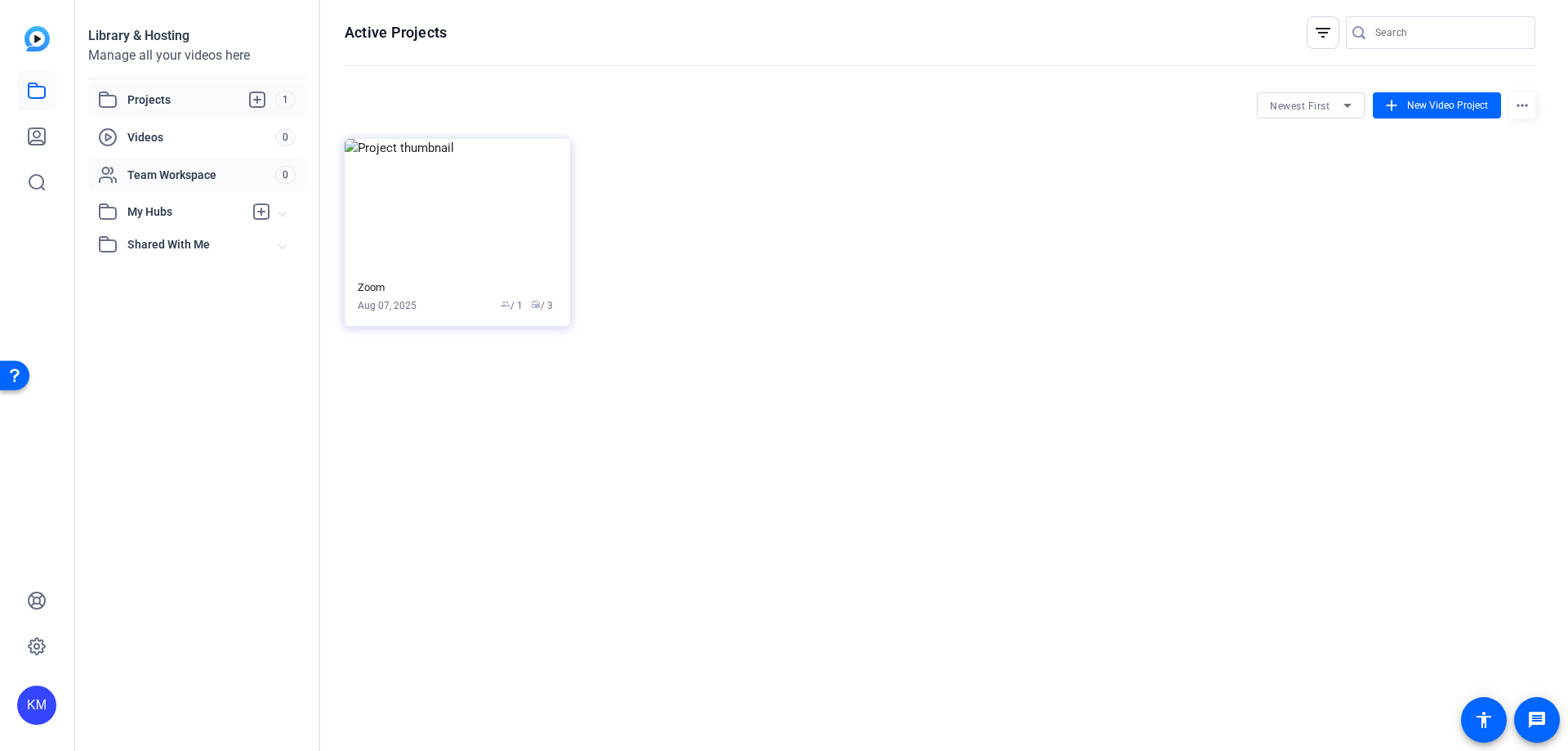 click on "Team Workspace" 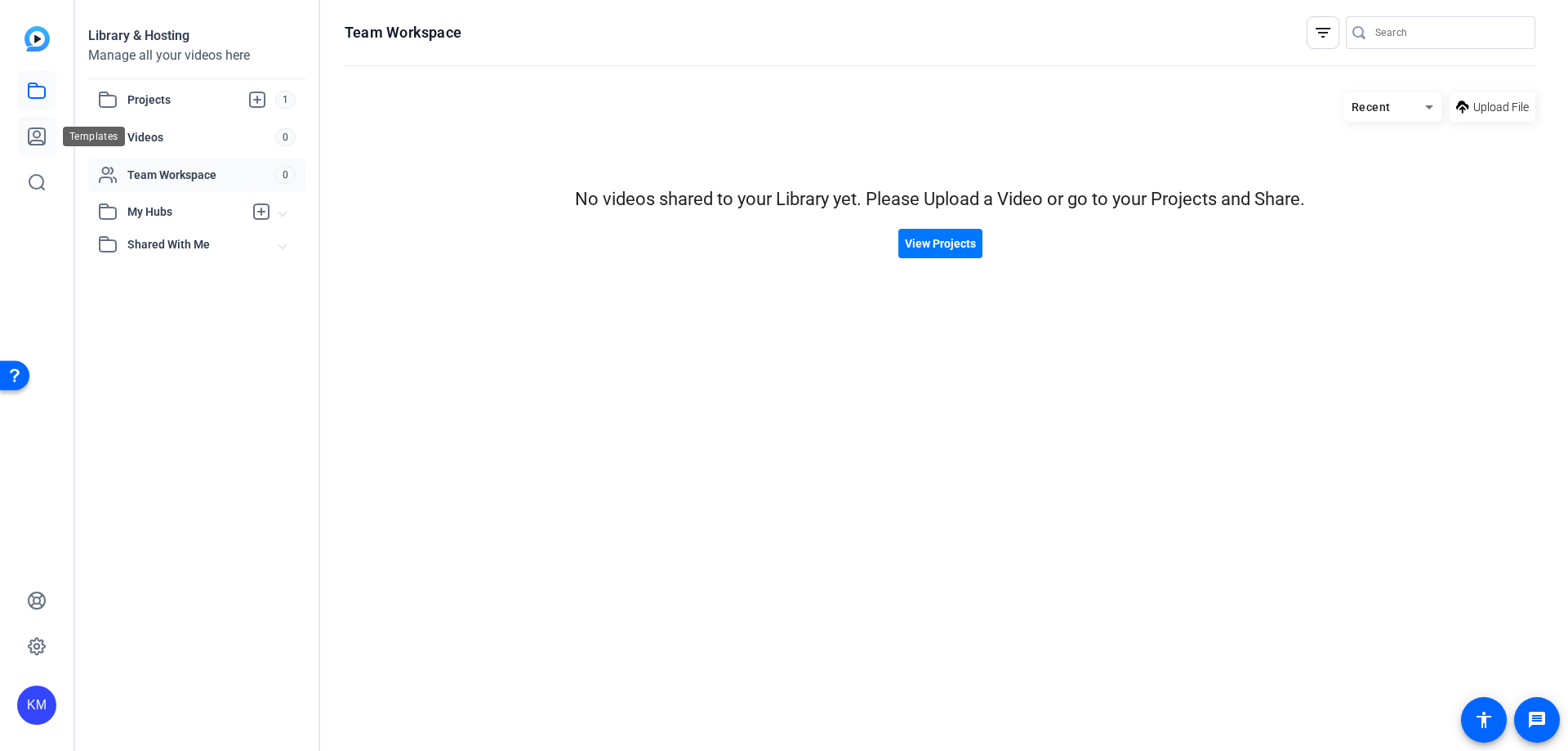 click 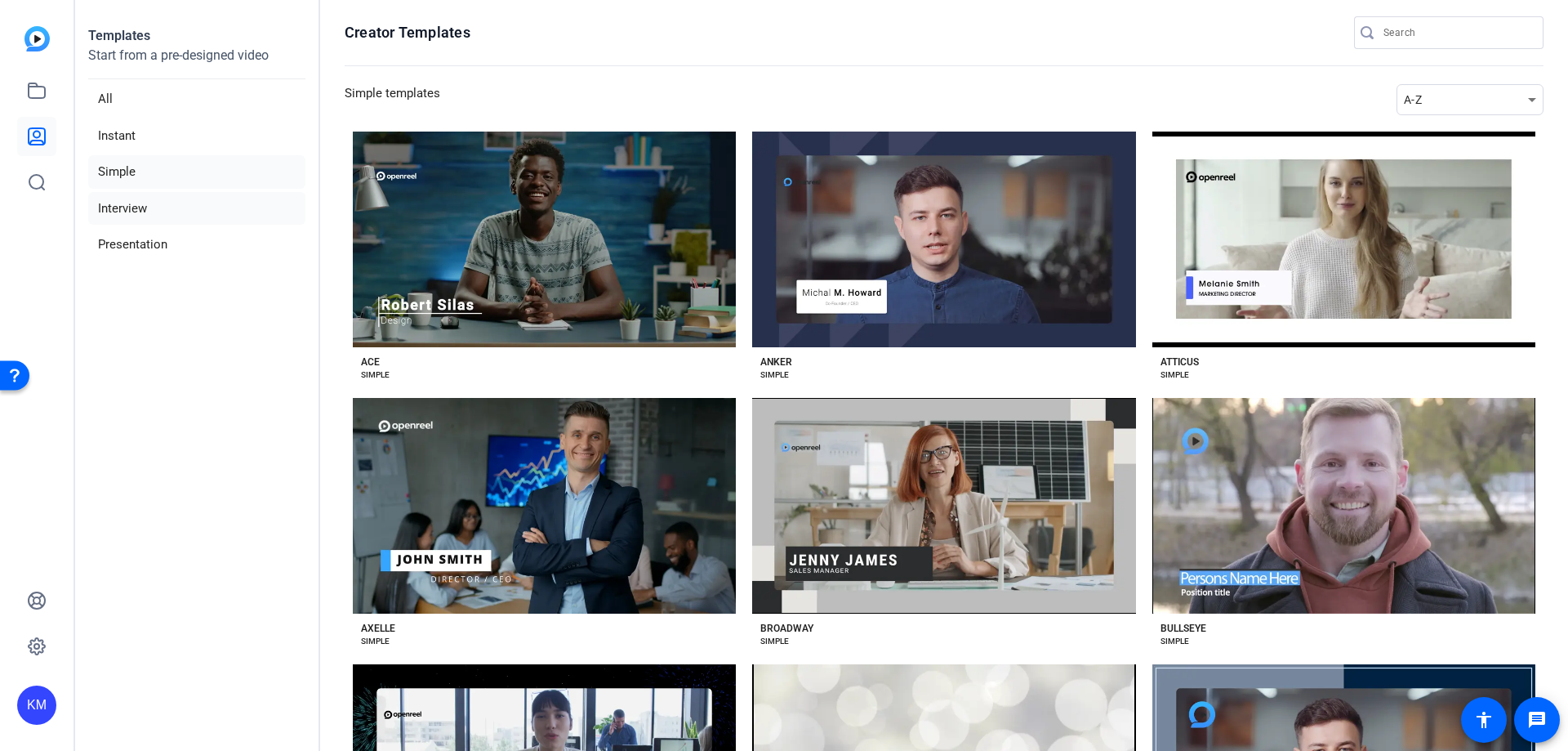 click on "Interview" 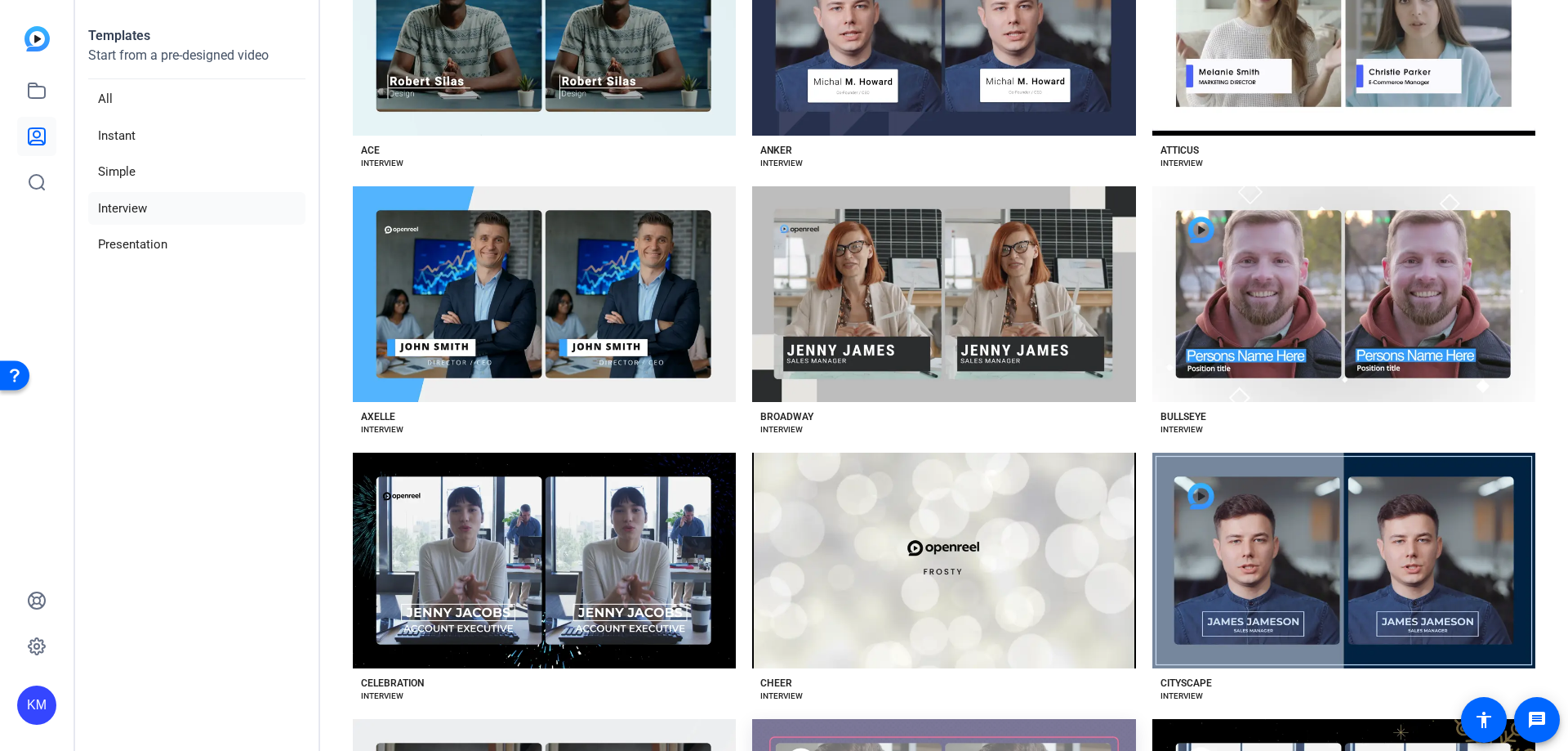 scroll, scrollTop: 0, scrollLeft: 0, axis: both 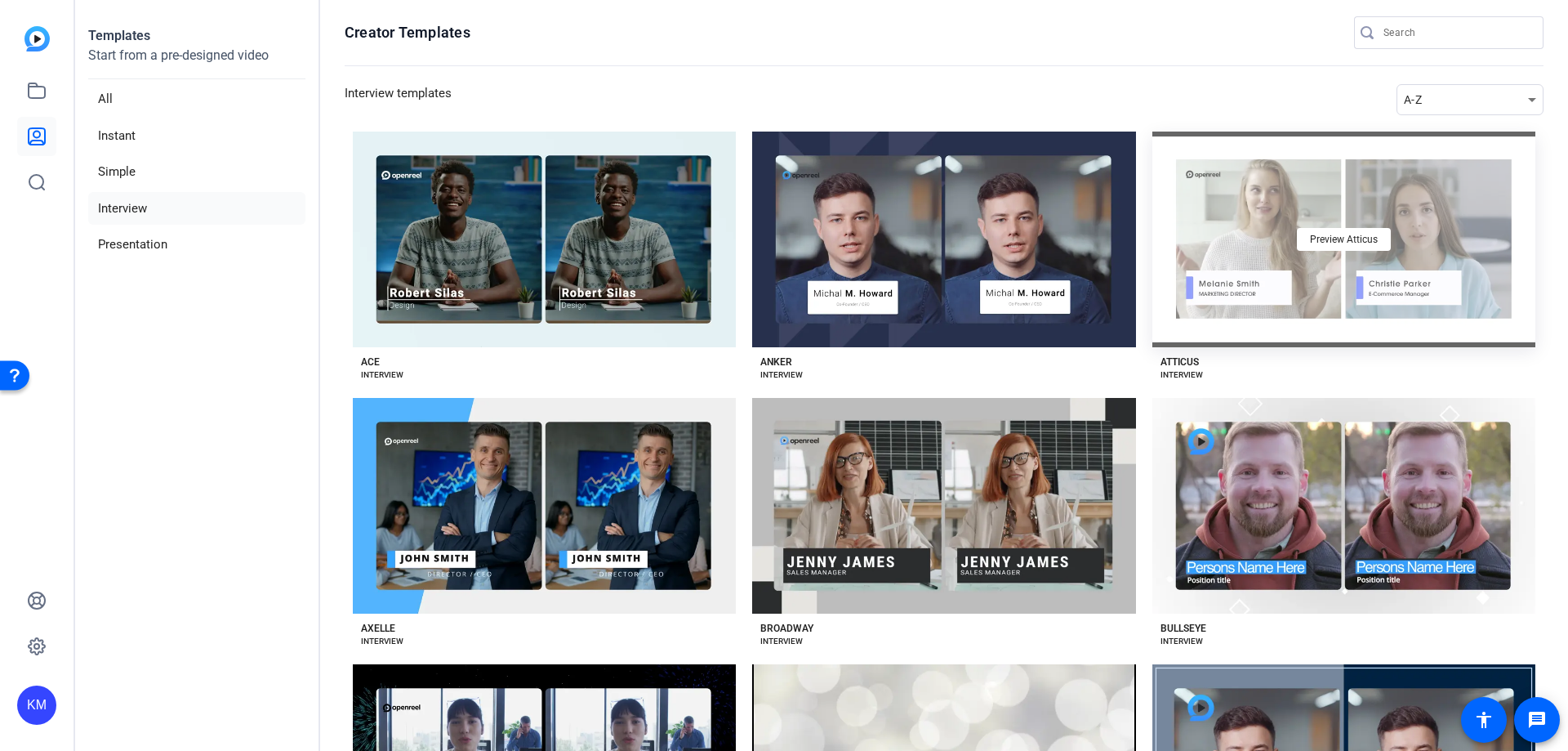 click on "Preview Atticus" 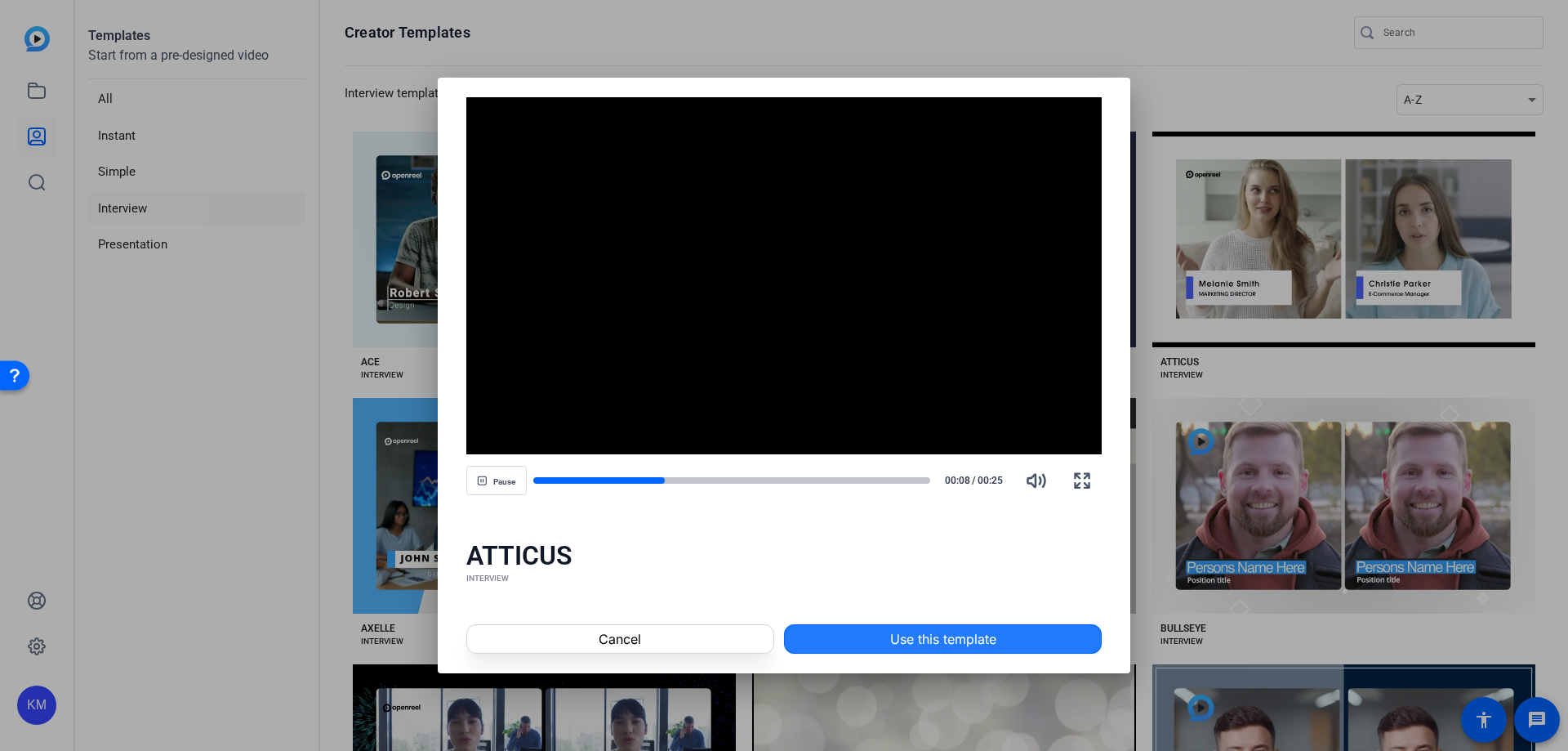 click on "Use this template" at bounding box center (943, 639) 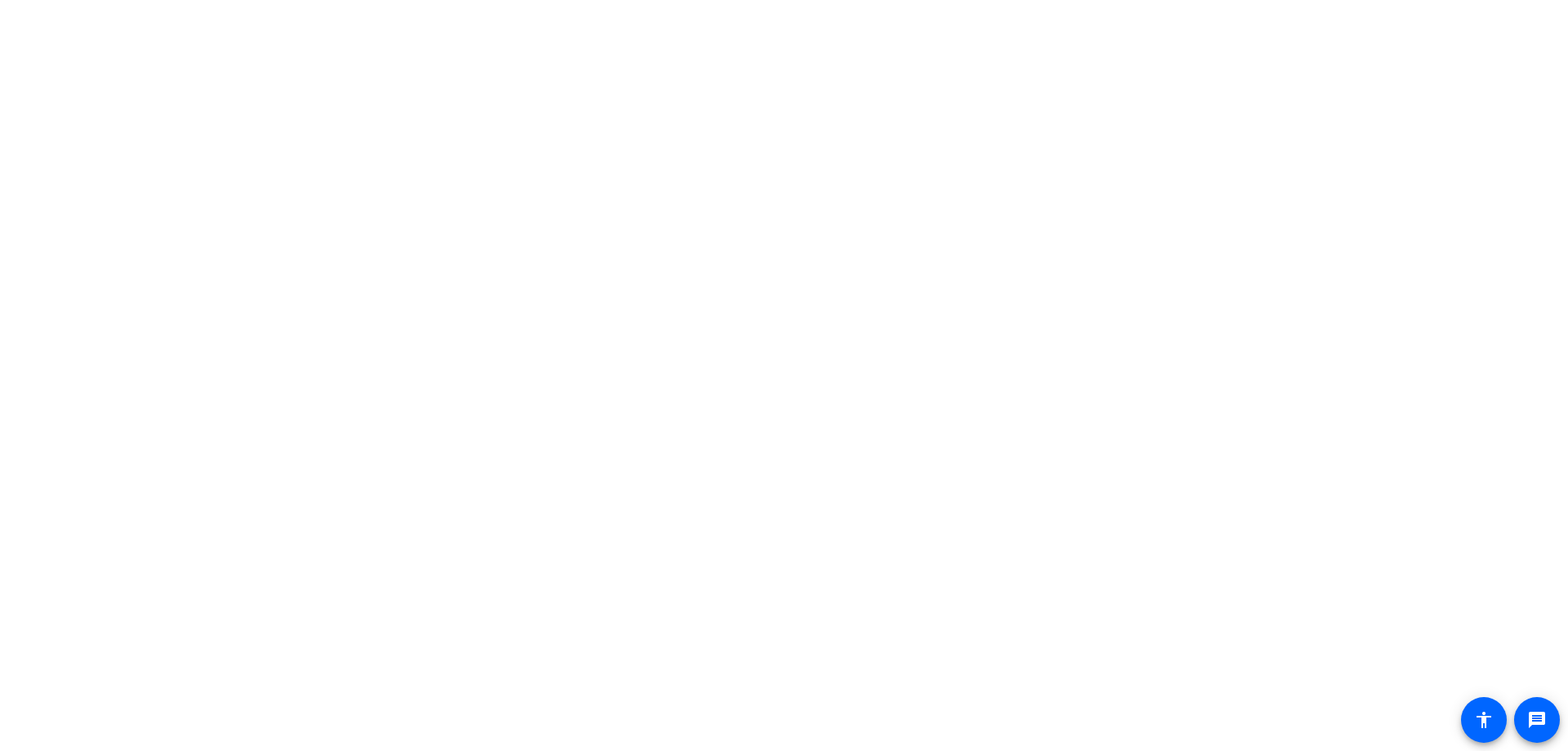 scroll, scrollTop: 0, scrollLeft: 0, axis: both 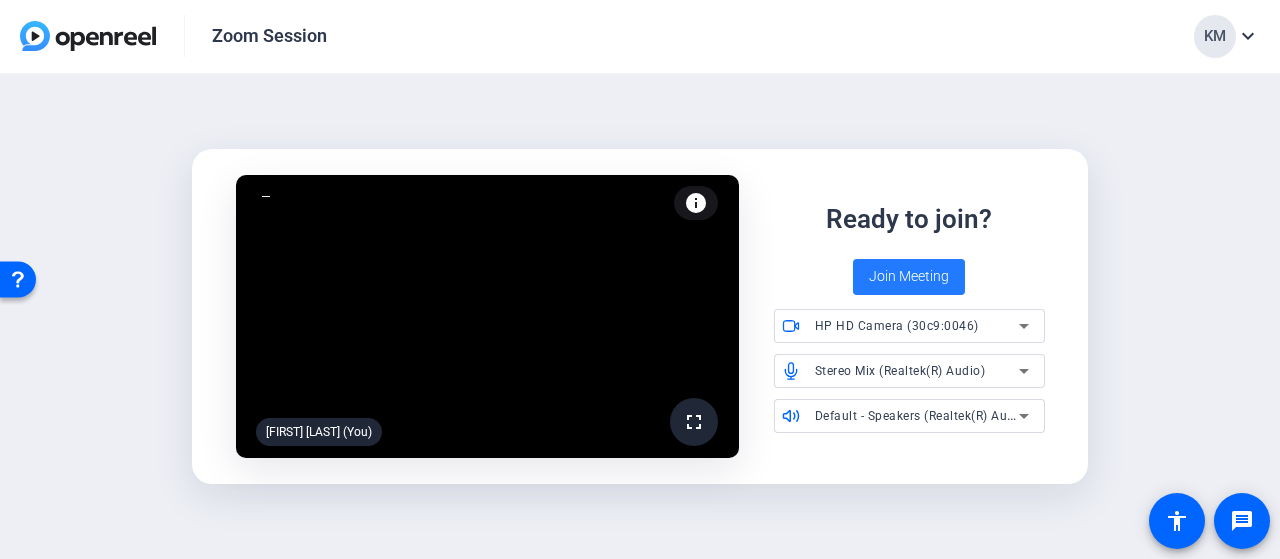 click on "Join Meeting" 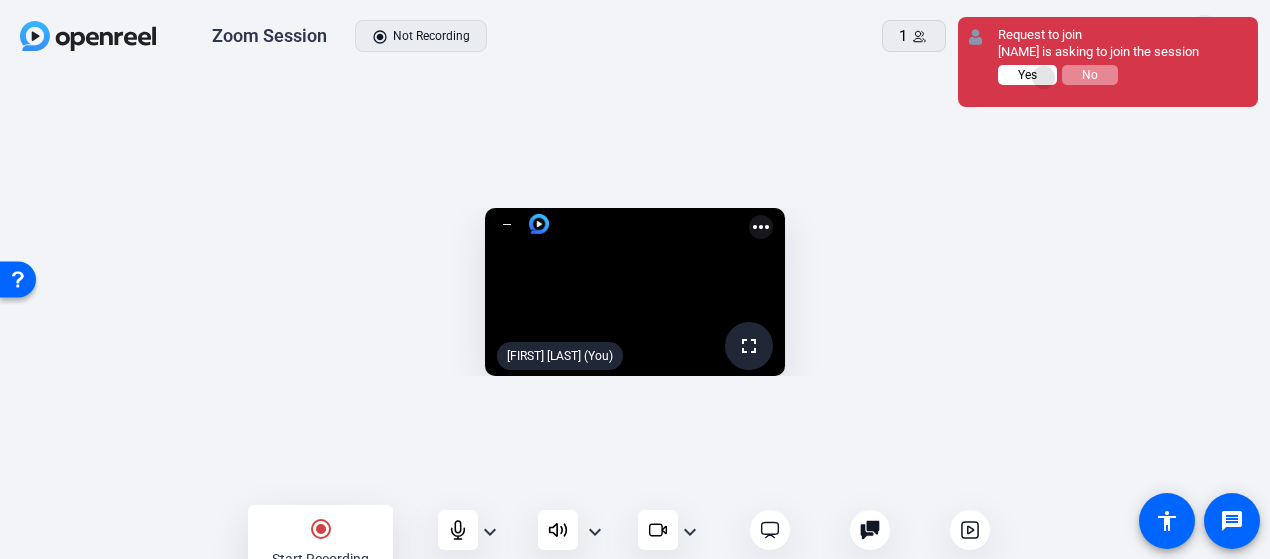 click on "Yes" at bounding box center [1027, 75] 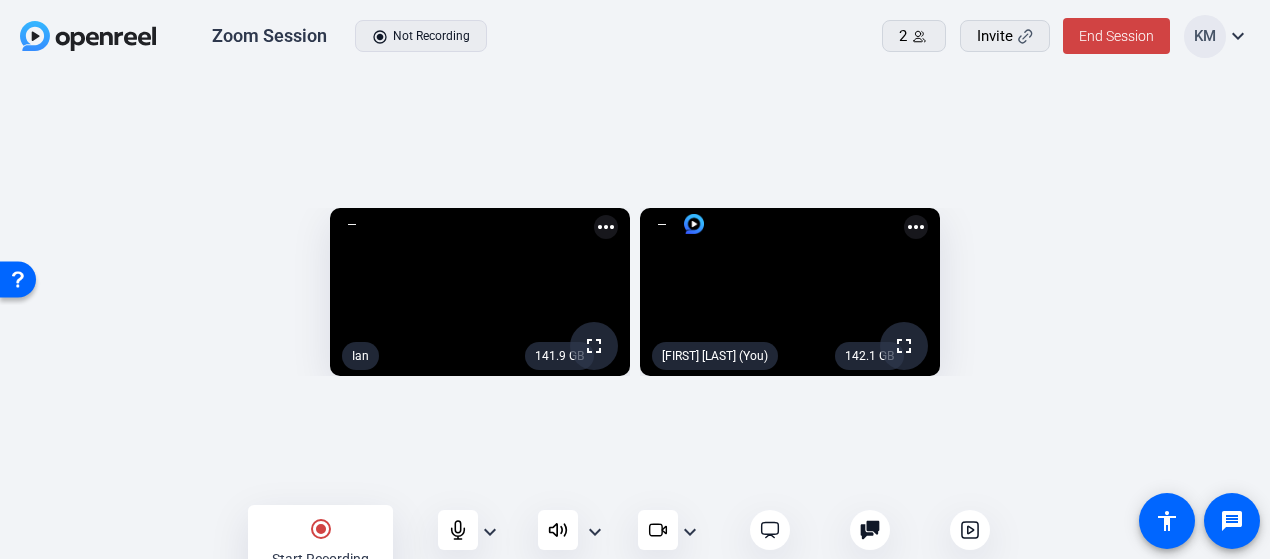 click on "expand_more" 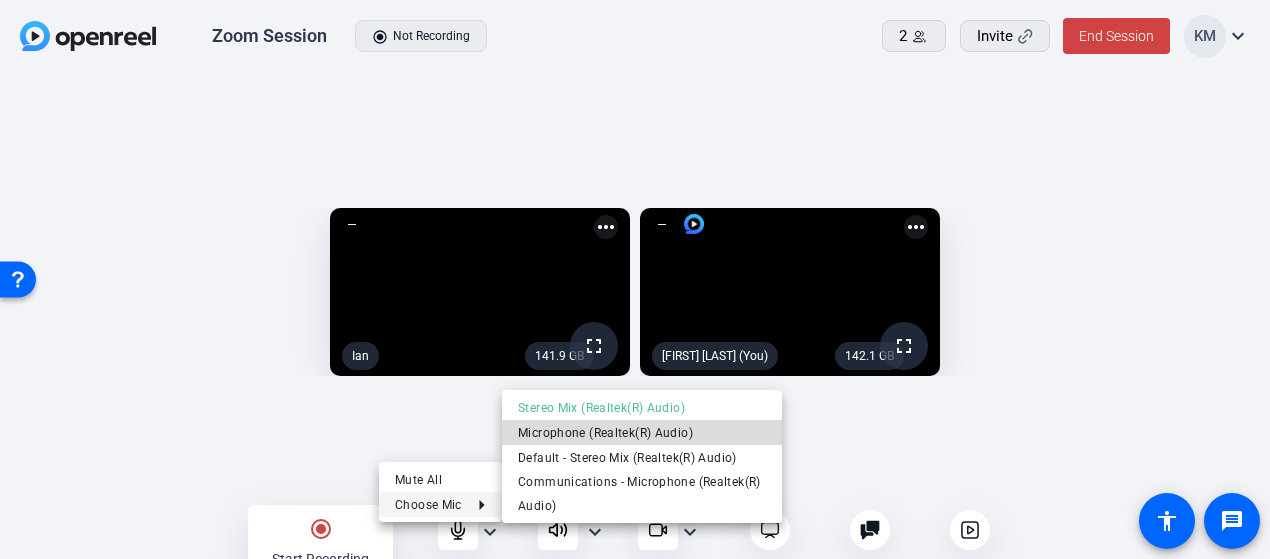 click on "Microphone (Realtek(R) Audio)" at bounding box center (642, 432) 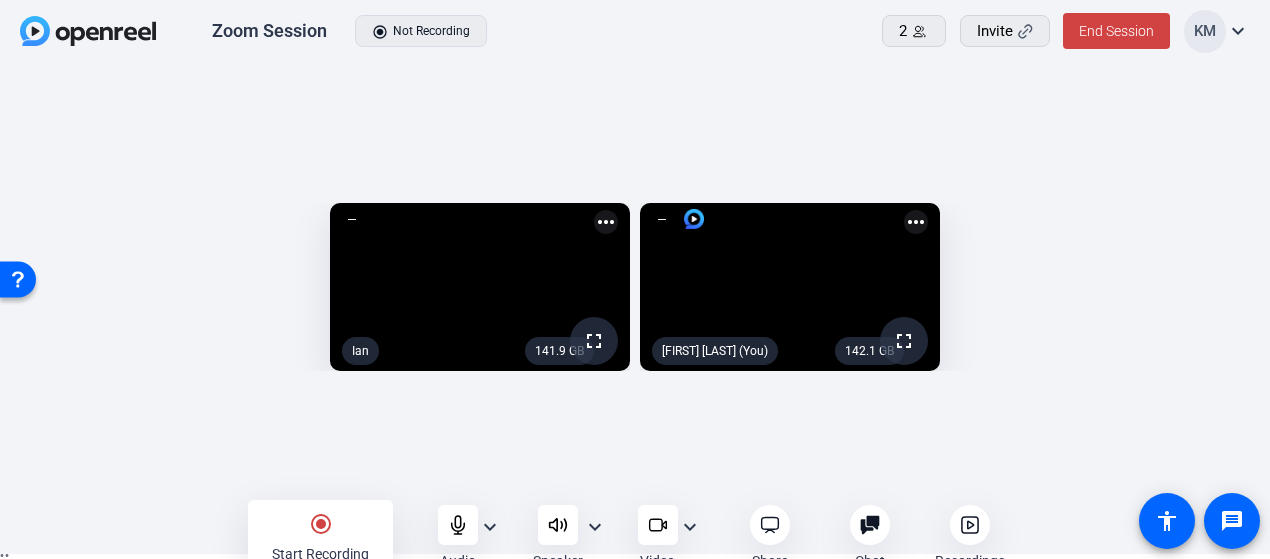 scroll, scrollTop: 0, scrollLeft: 0, axis: both 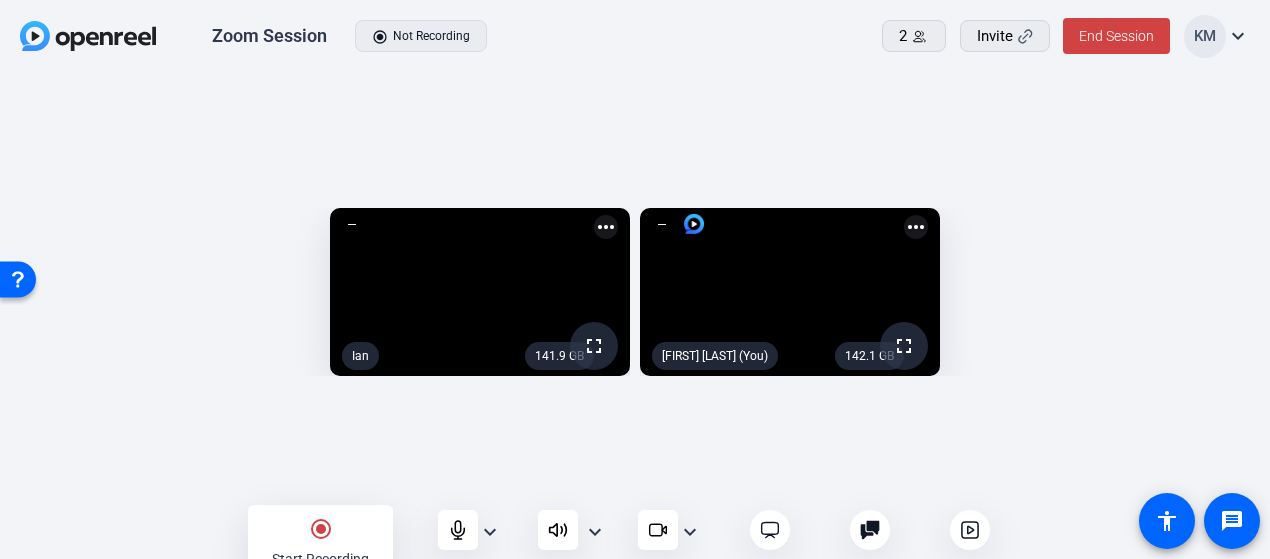click on "expand_more" 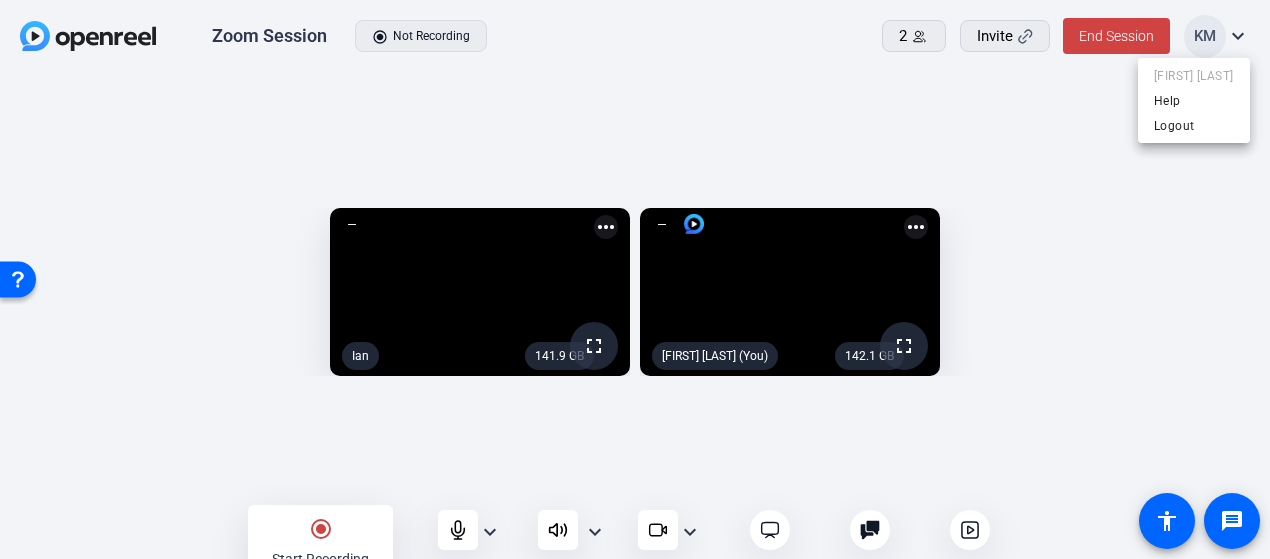 click at bounding box center (635, 279) 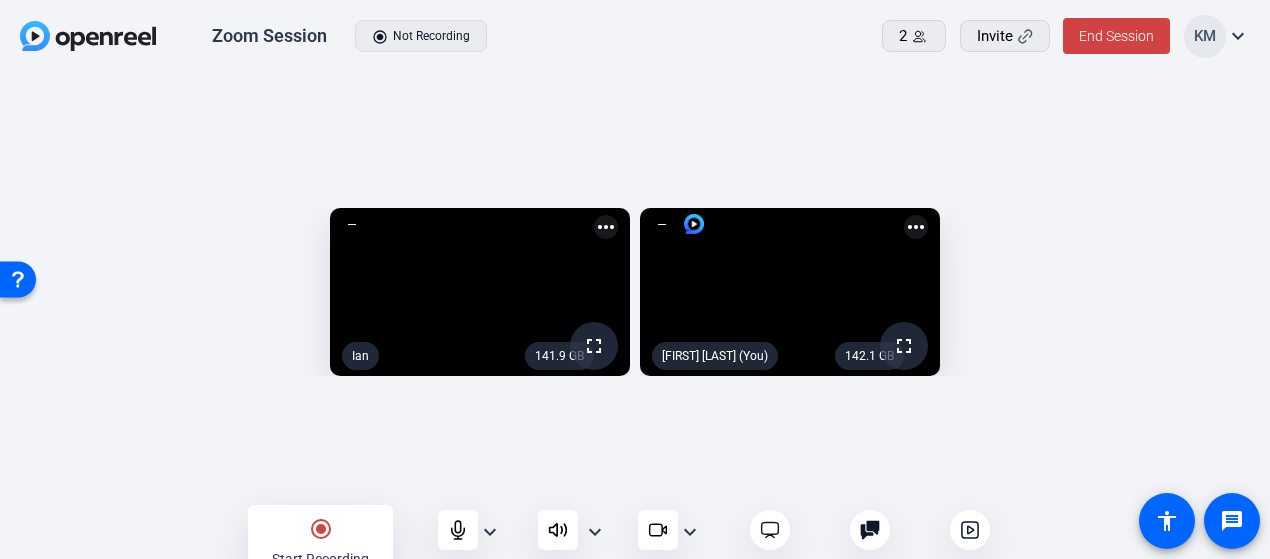 click on "more_horiz" 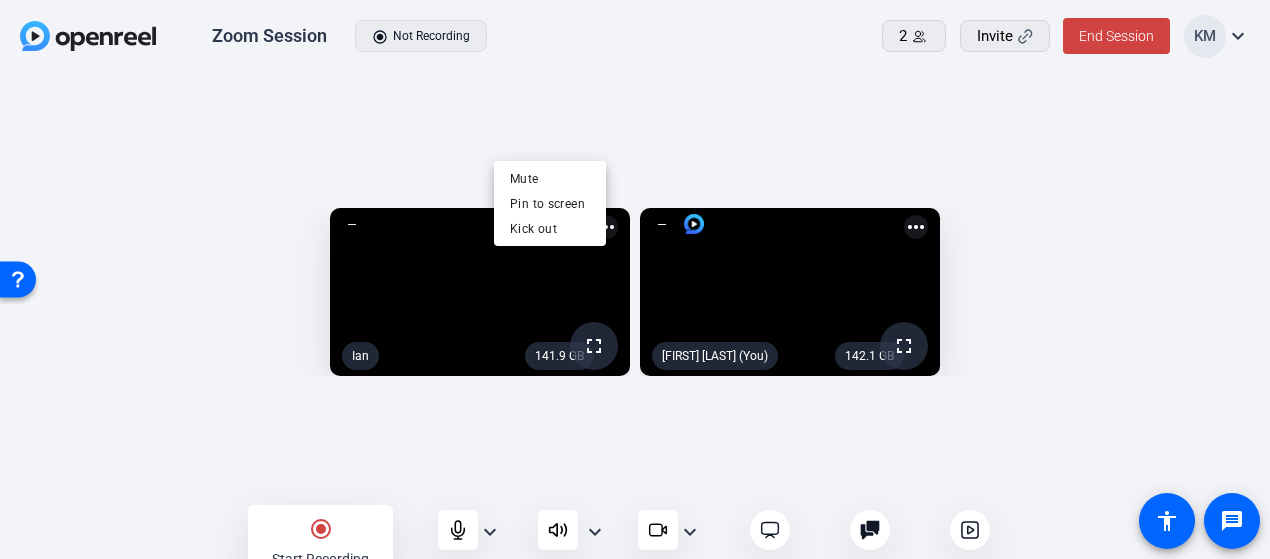 click at bounding box center (635, 279) 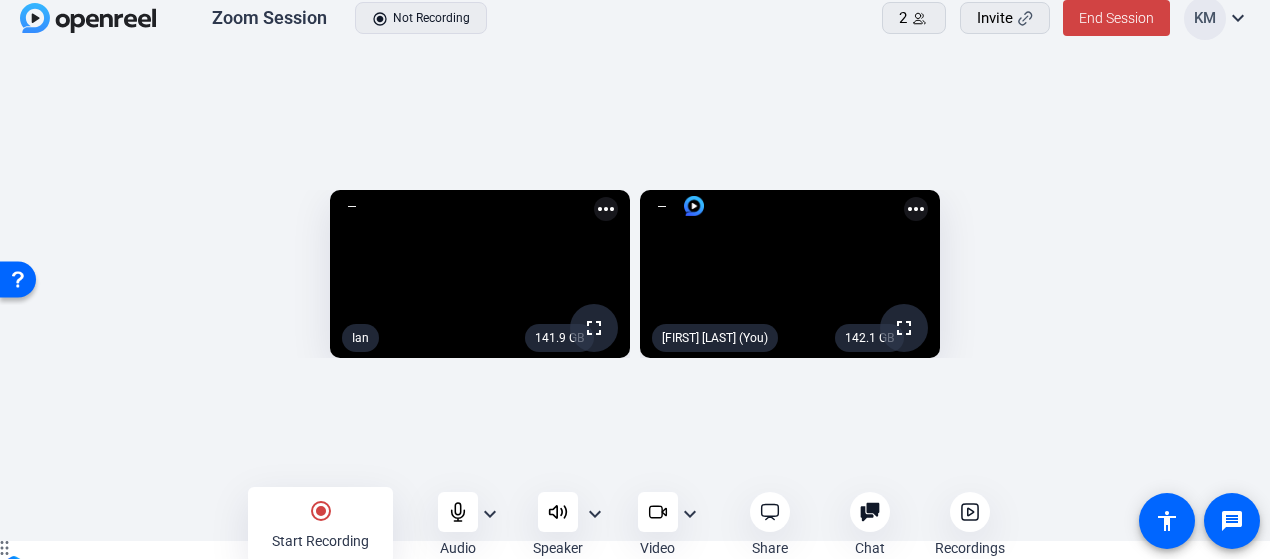 scroll, scrollTop: 22, scrollLeft: 0, axis: vertical 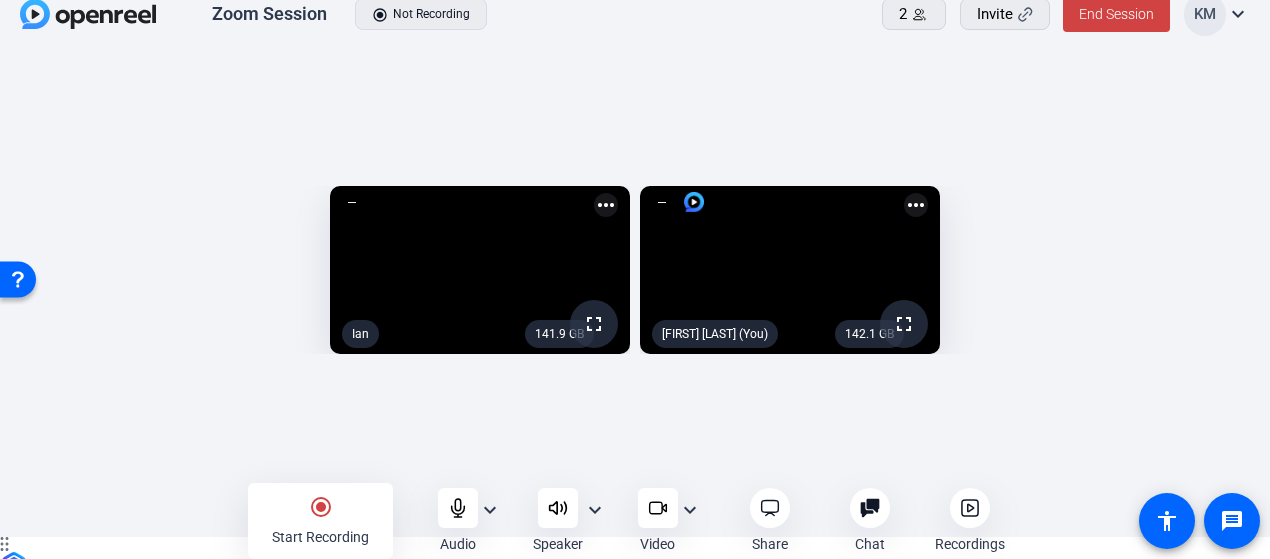 click on "expand_more" 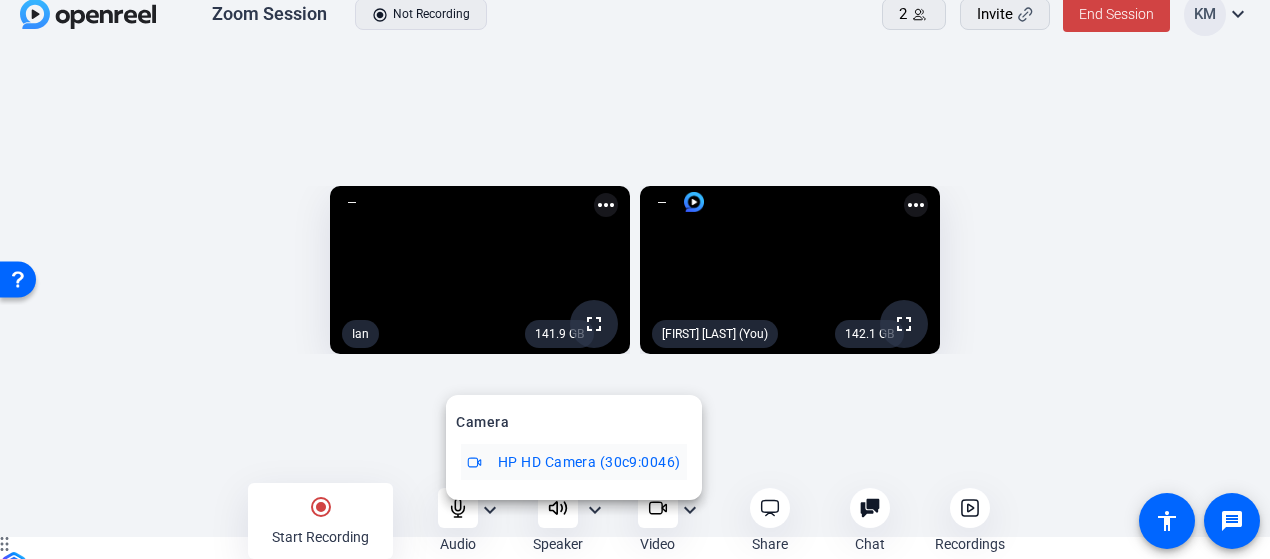 click at bounding box center [635, 279] 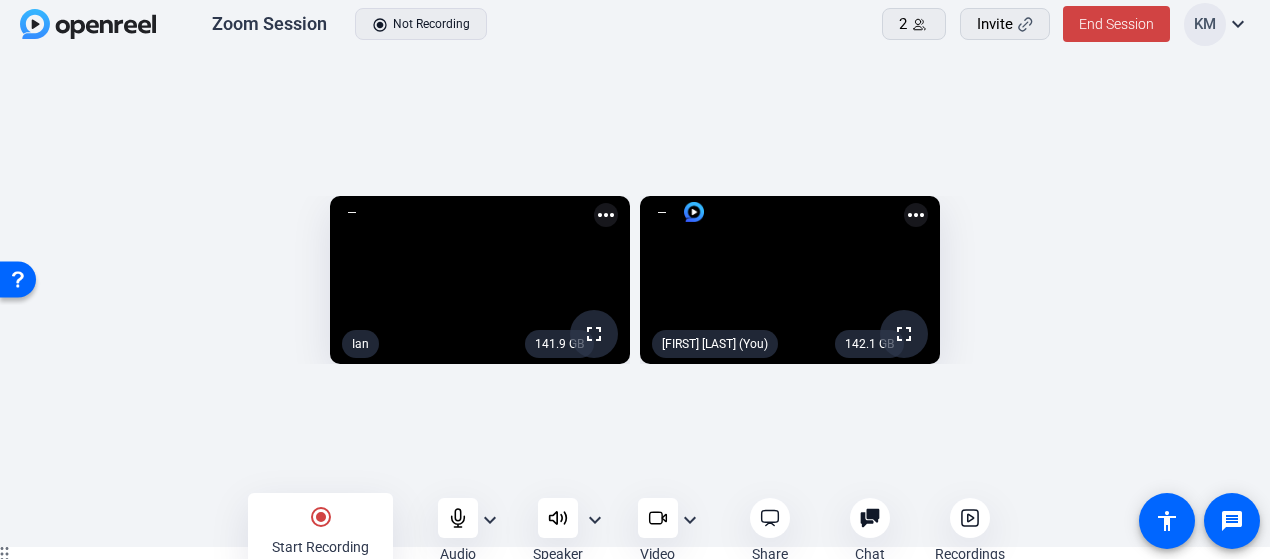 scroll, scrollTop: 22, scrollLeft: 0, axis: vertical 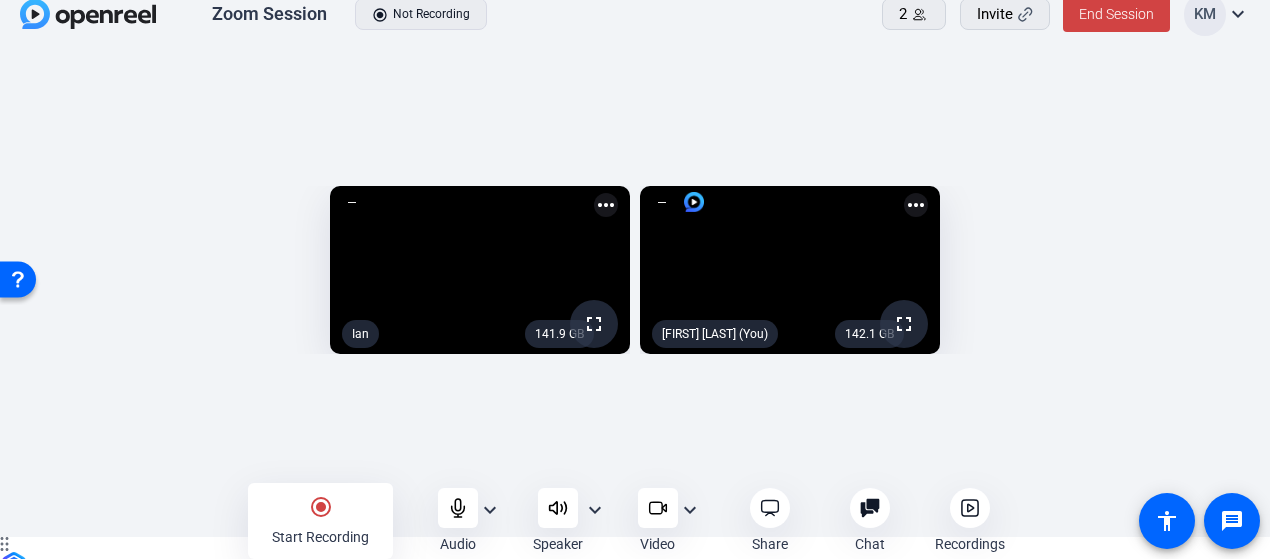 click at bounding box center (18, 278) 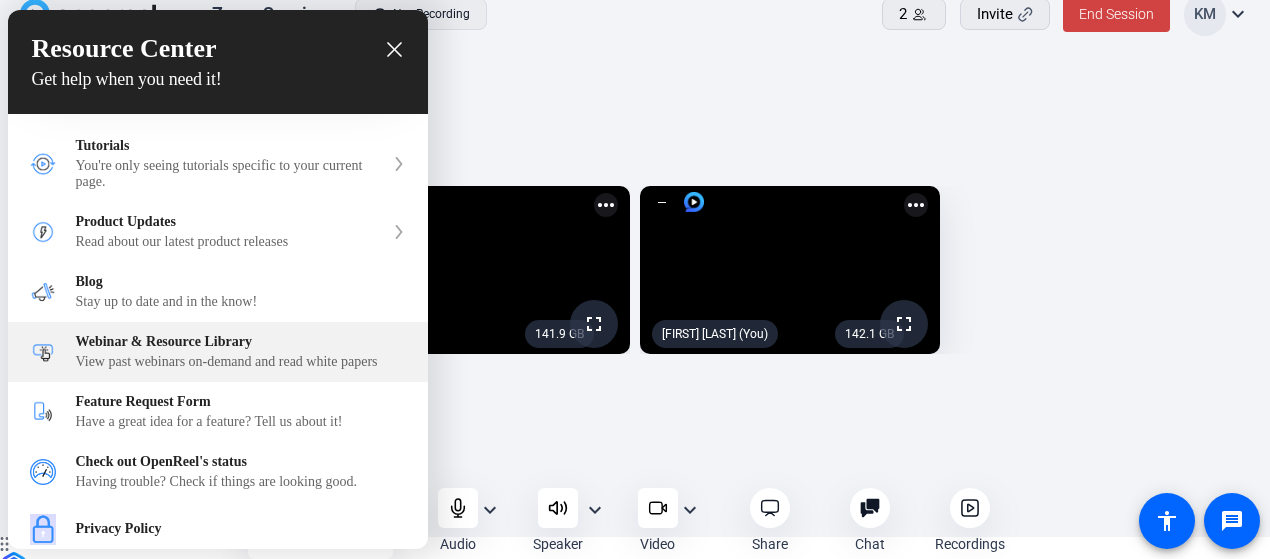 scroll, scrollTop: 0, scrollLeft: 0, axis: both 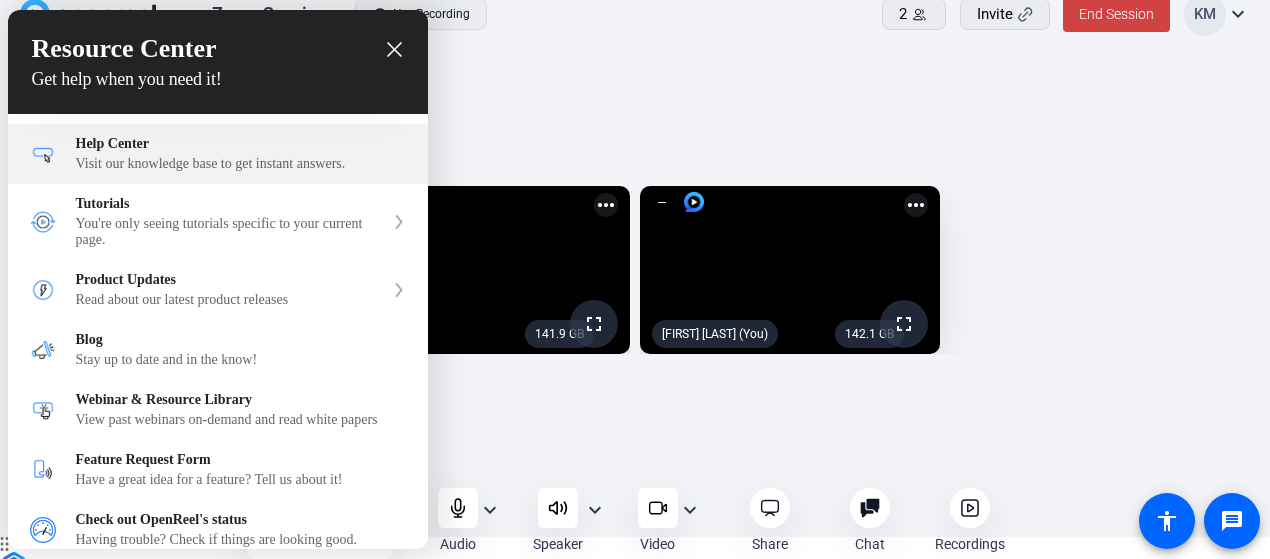 click on "Help Center   Visit our knowledge base to get instant answers." at bounding box center (241, 154) 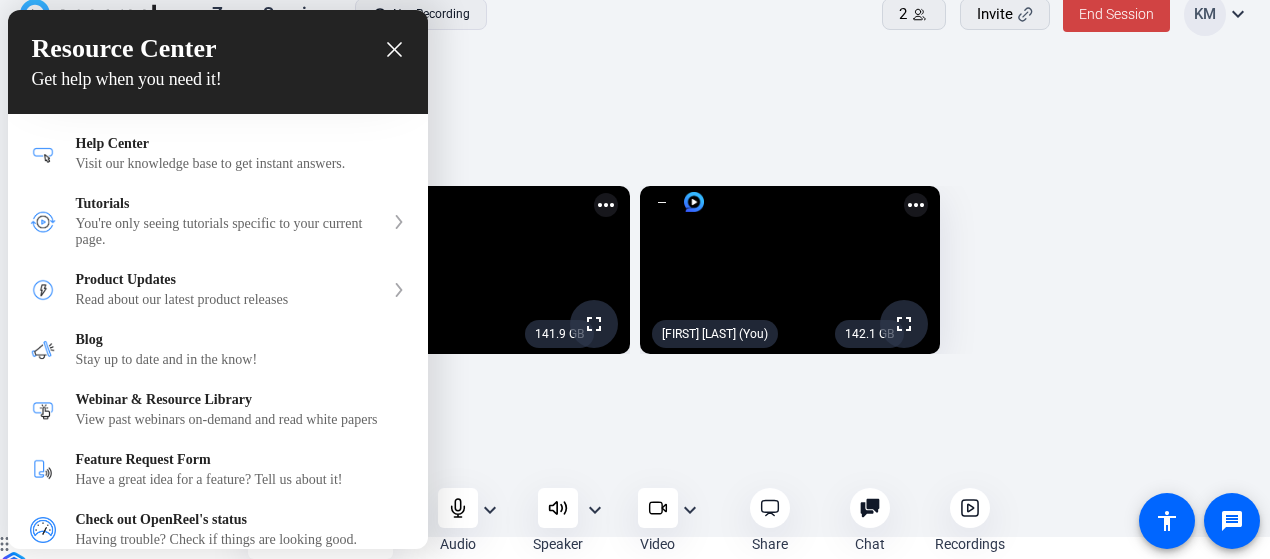 click 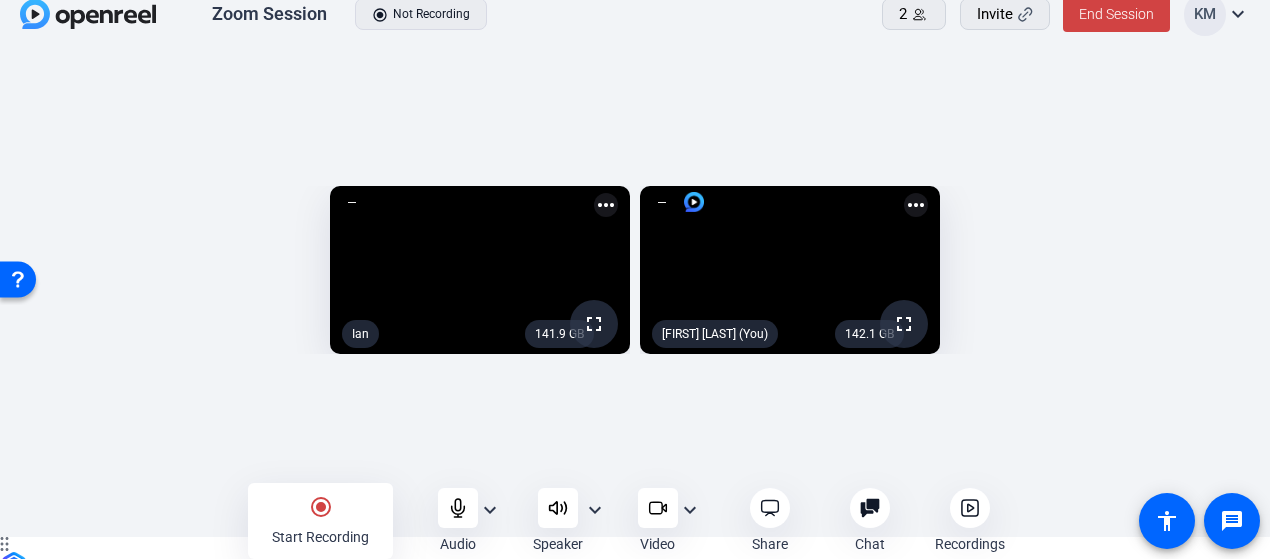 click on "more_horiz" 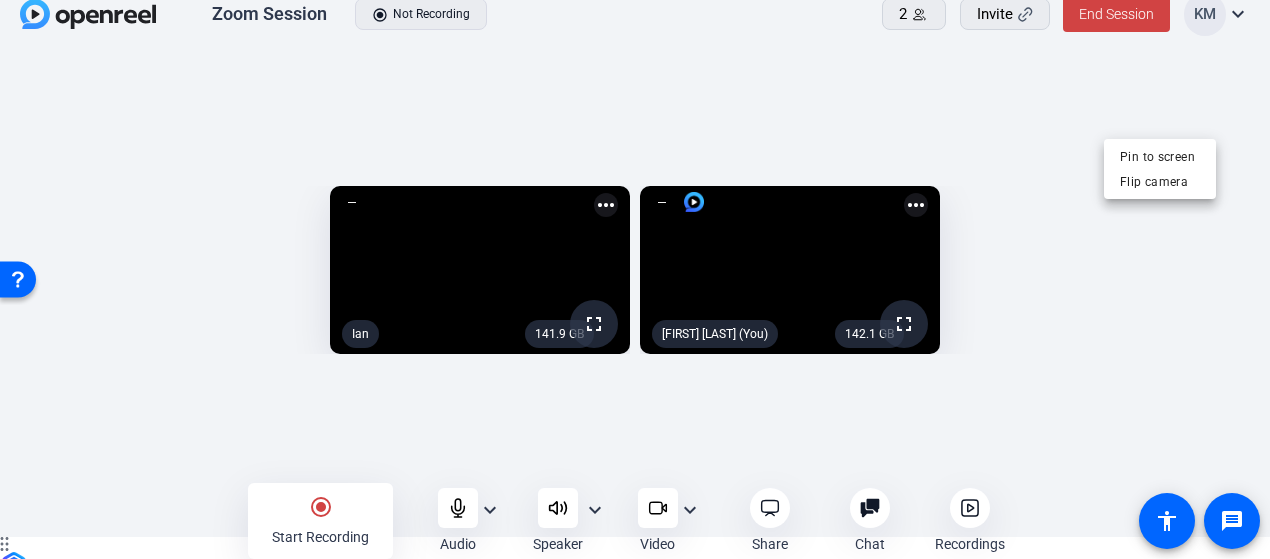 click at bounding box center [635, 279] 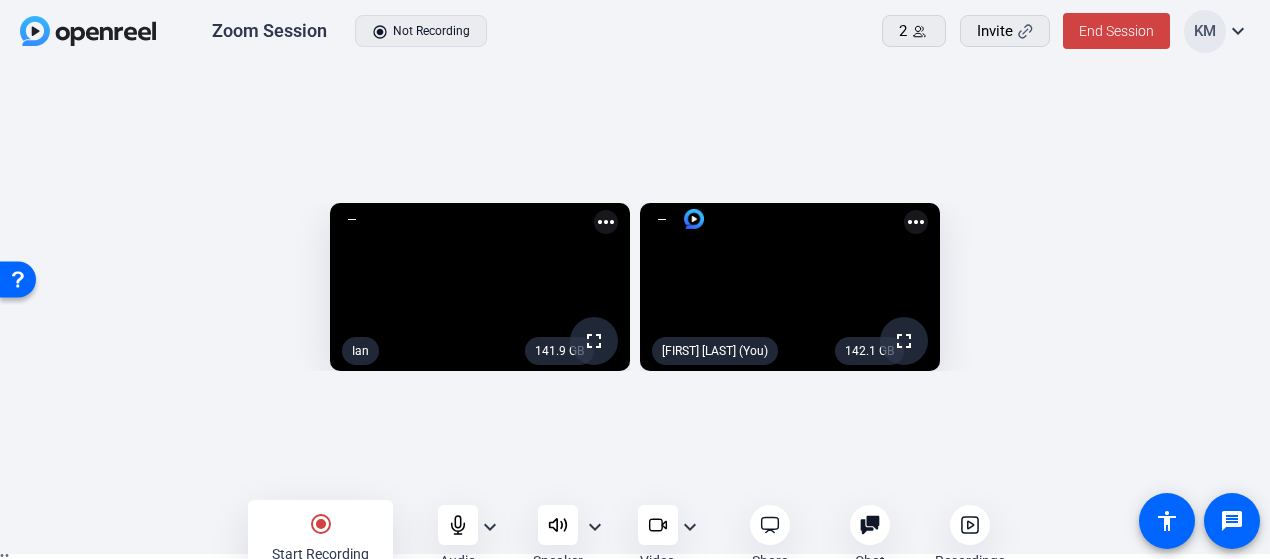 scroll, scrollTop: 0, scrollLeft: 0, axis: both 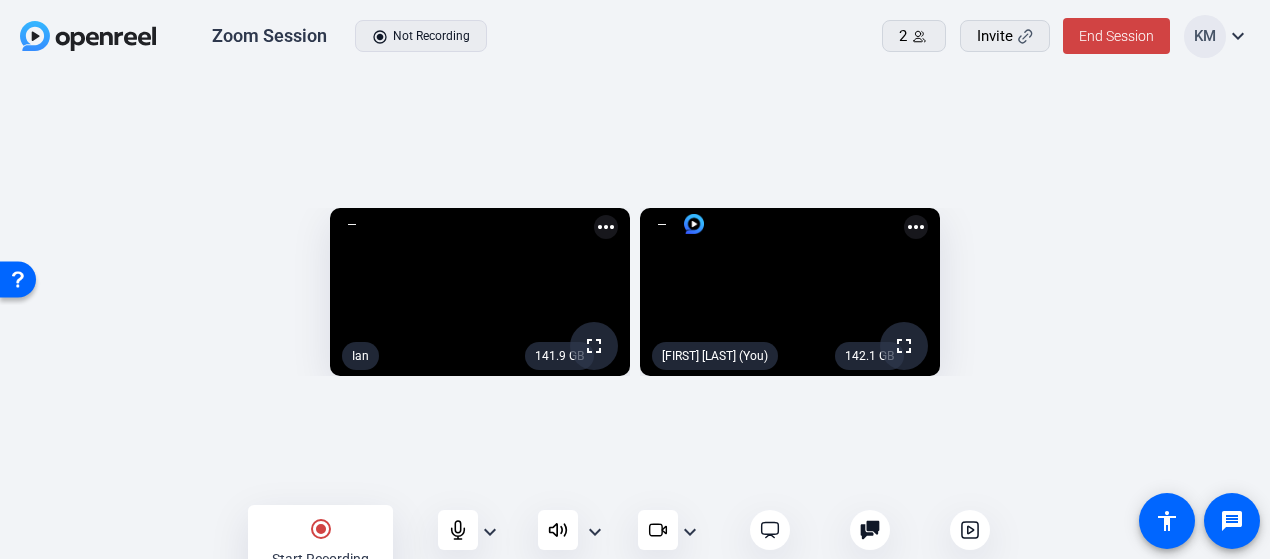click on "expand_more" 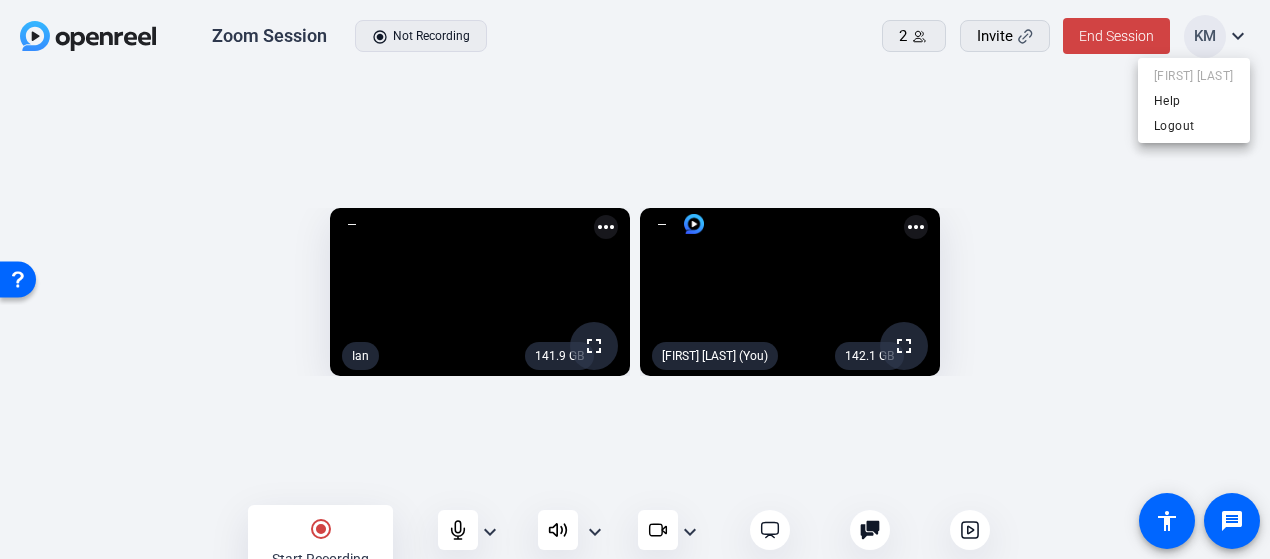 click at bounding box center (635, 279) 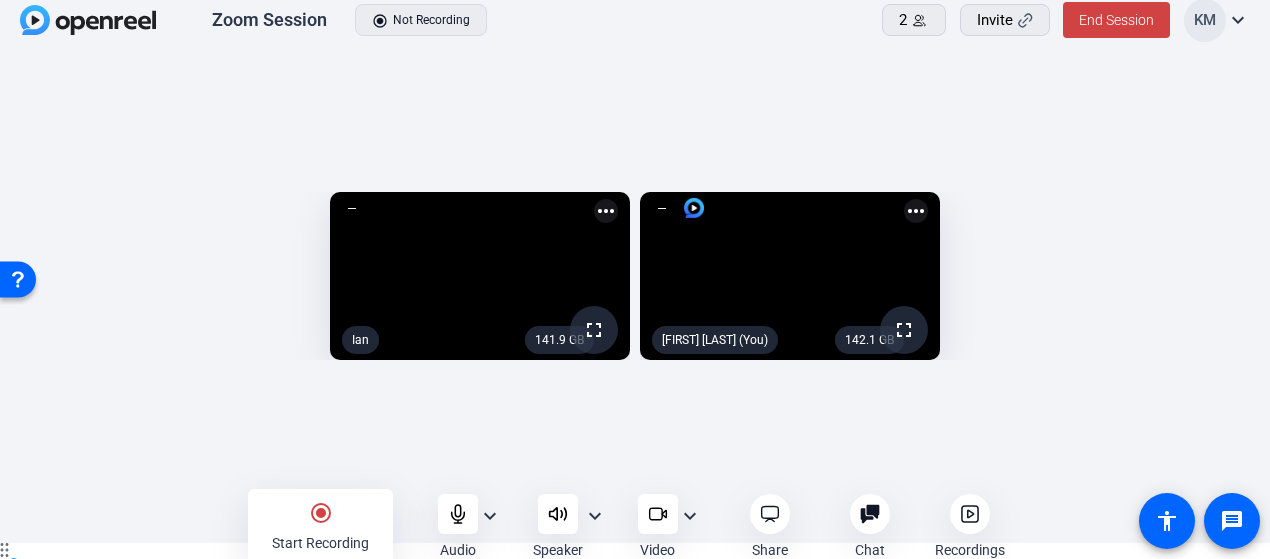 scroll, scrollTop: 22, scrollLeft: 0, axis: vertical 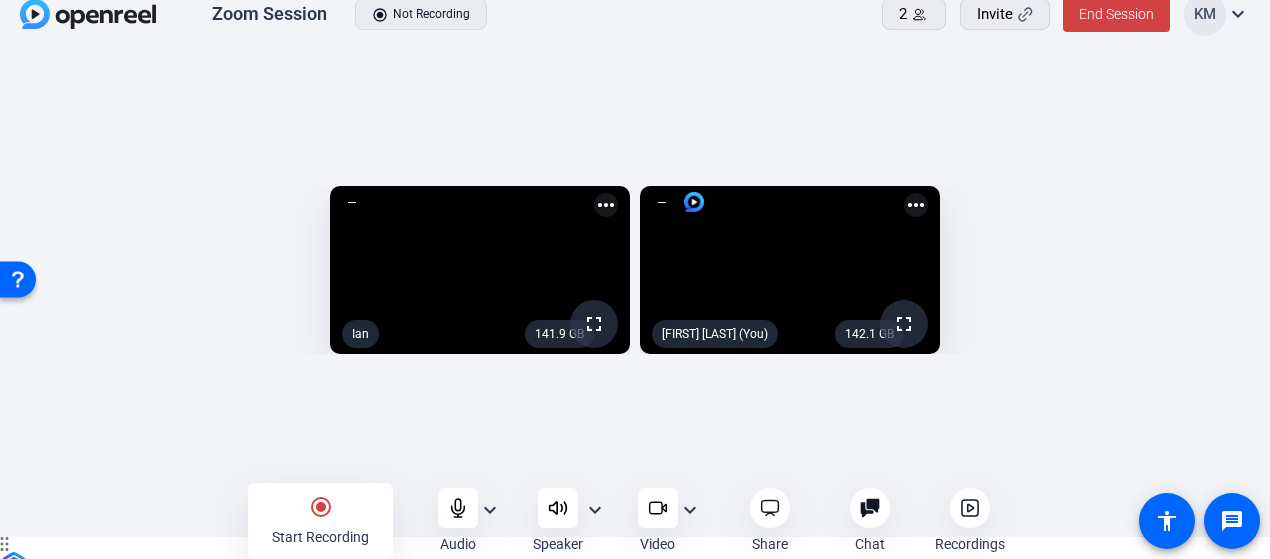 click on "radio_button_checked Start Recording" 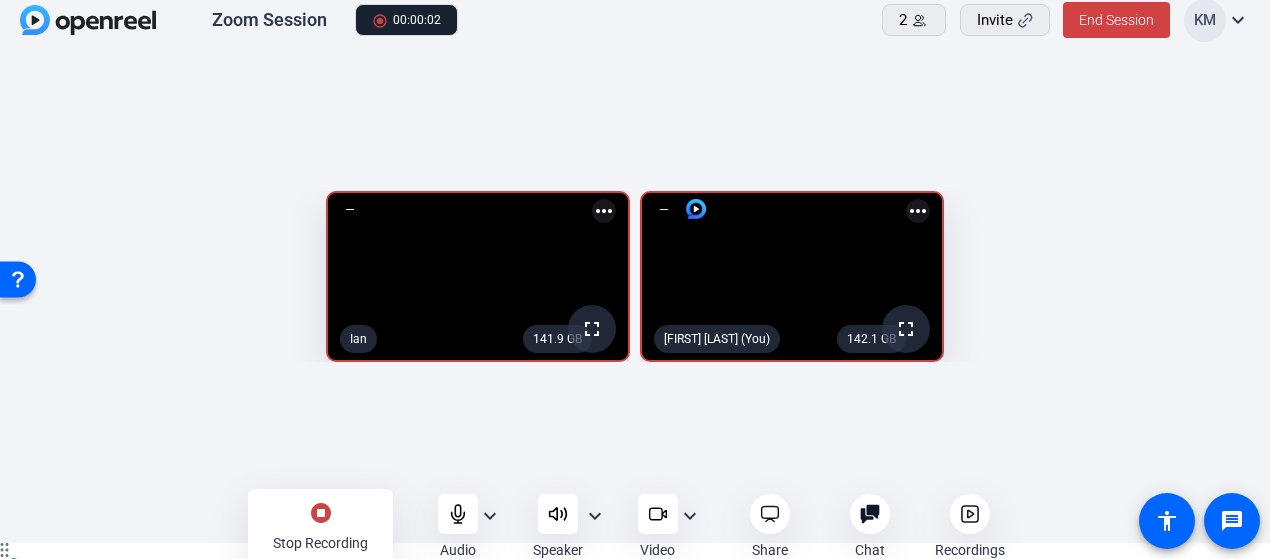 scroll, scrollTop: 22, scrollLeft: 0, axis: vertical 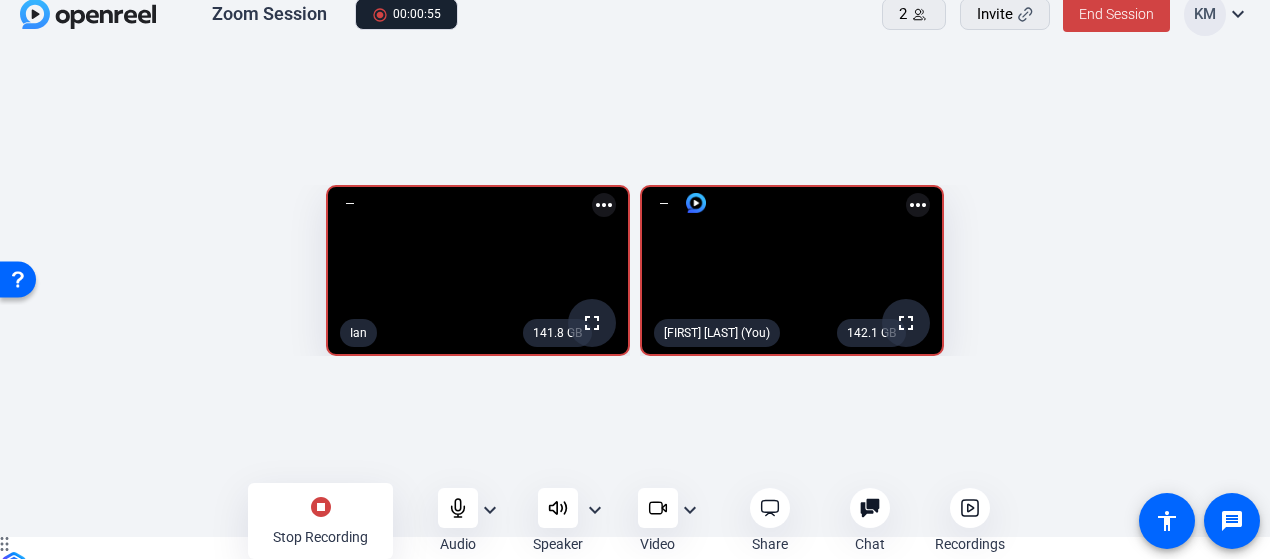 click on "stop_circle Stop Recording" 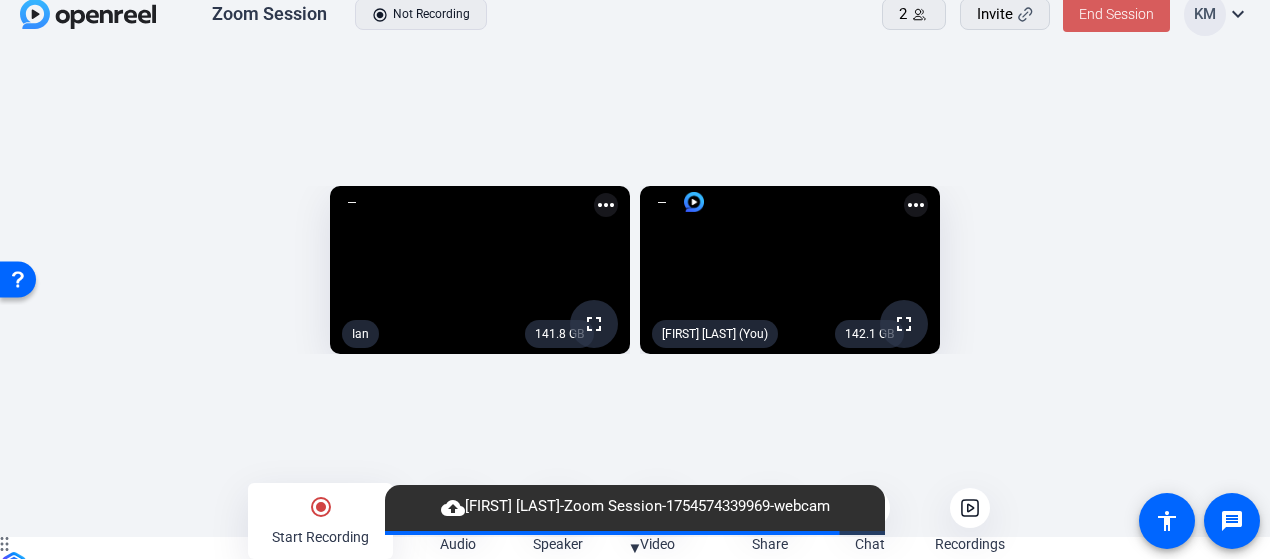 click on "End Session" 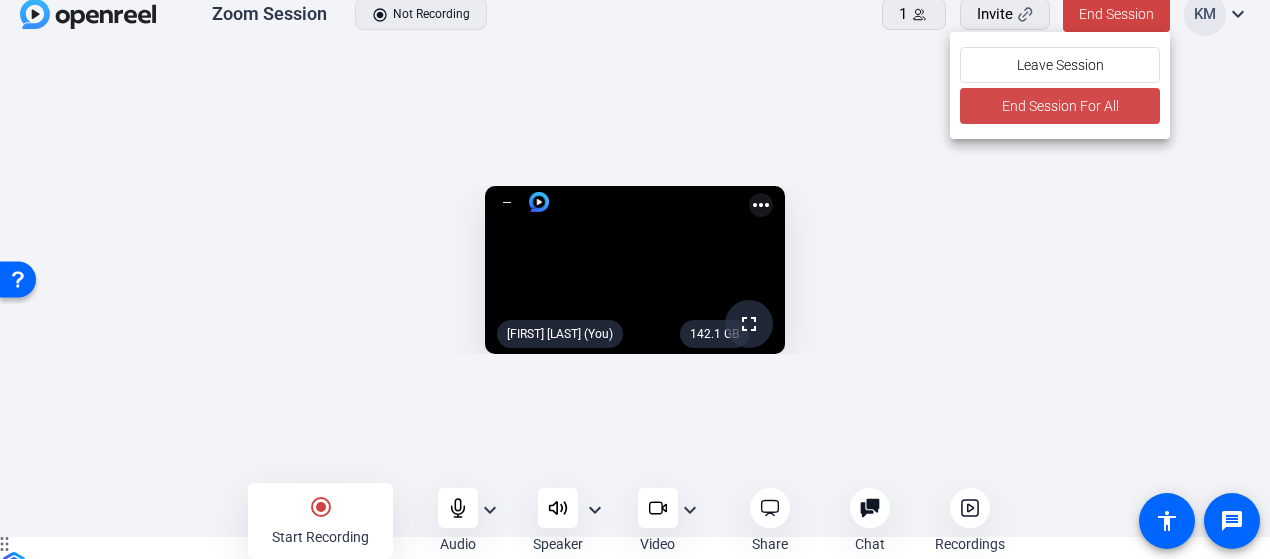 click on "End Session For All" at bounding box center (1059, 106) 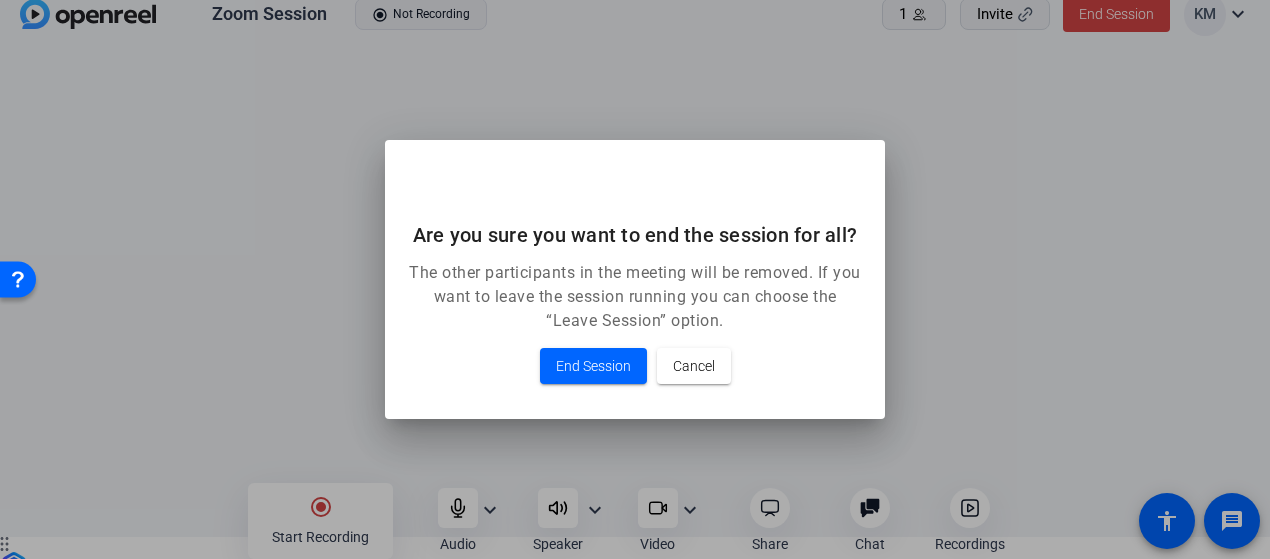 scroll, scrollTop: 0, scrollLeft: 0, axis: both 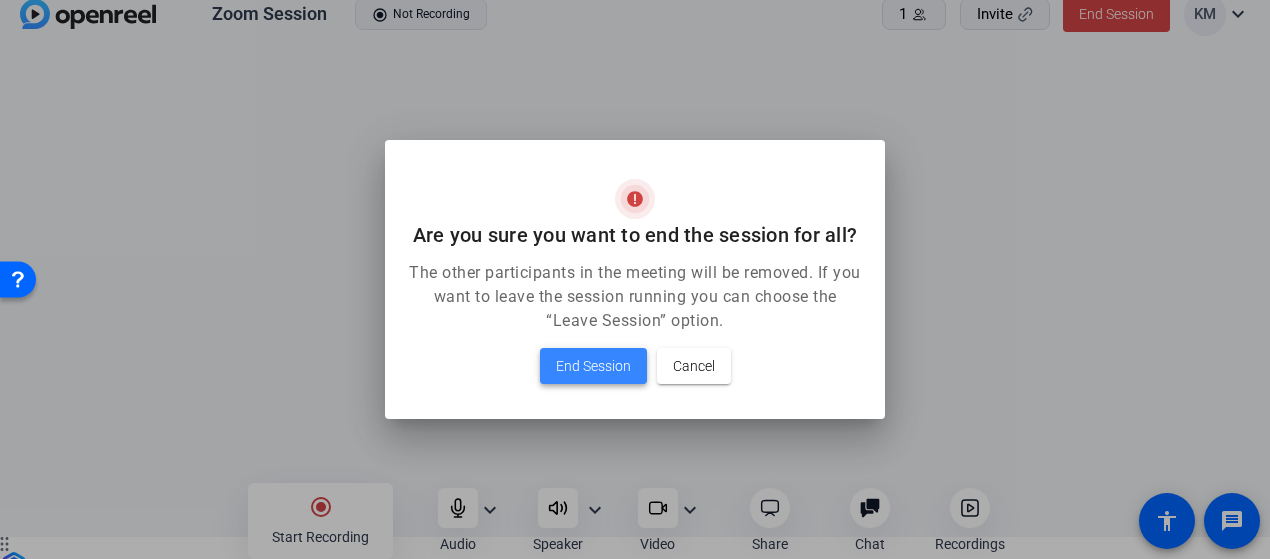 click on "End Session" at bounding box center [593, 366] 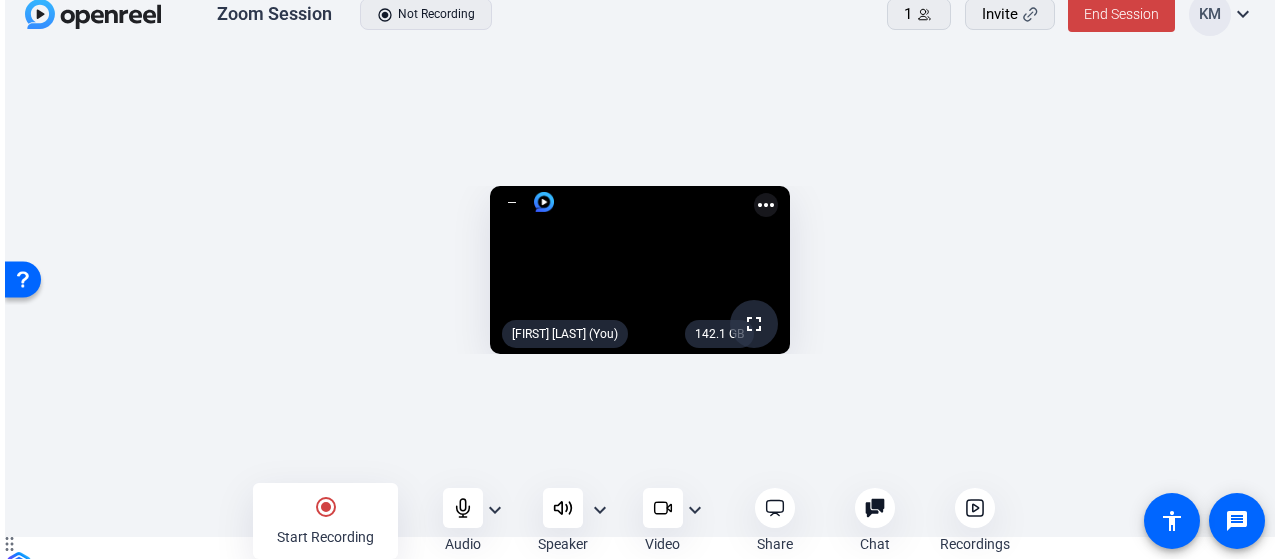 scroll, scrollTop: 0, scrollLeft: 0, axis: both 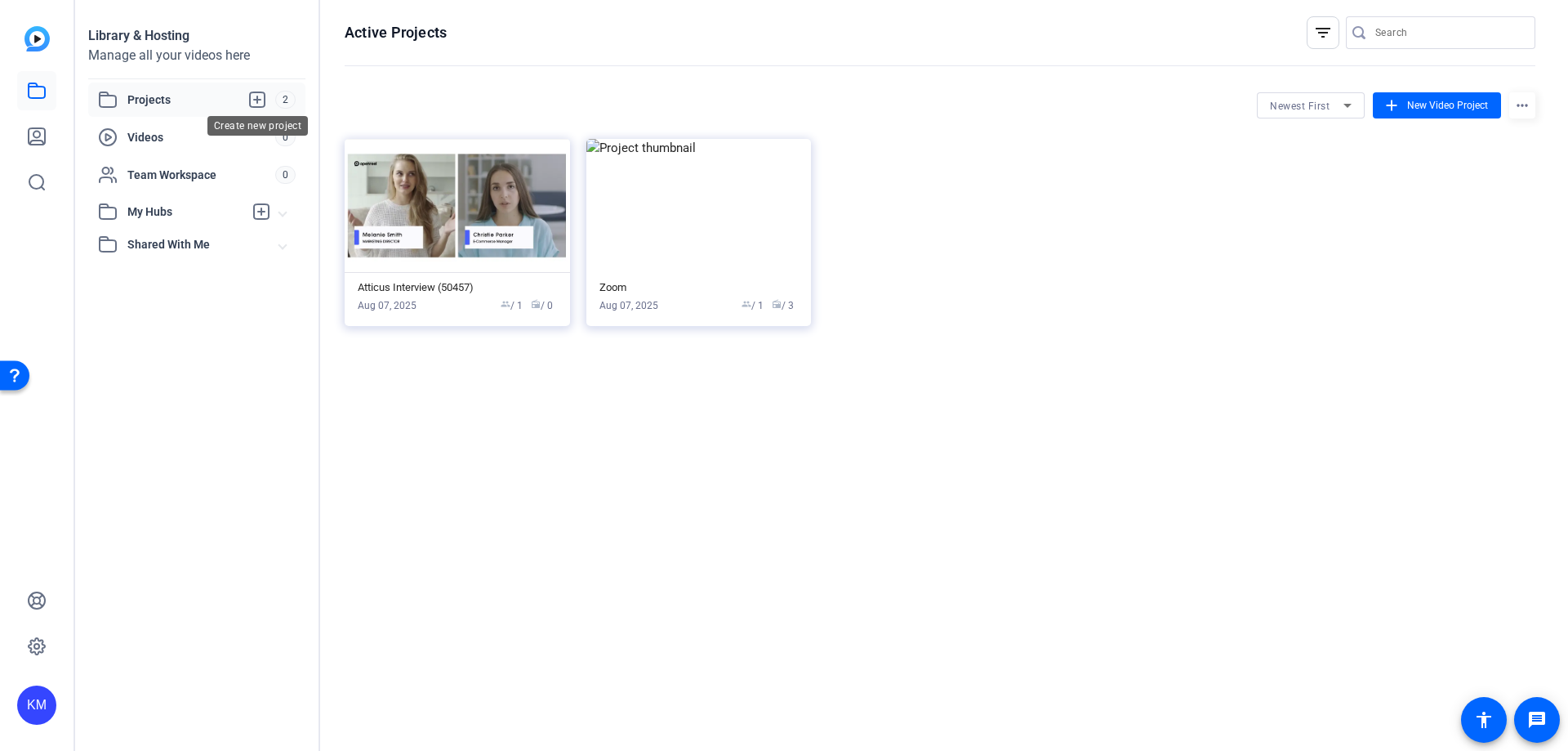 click 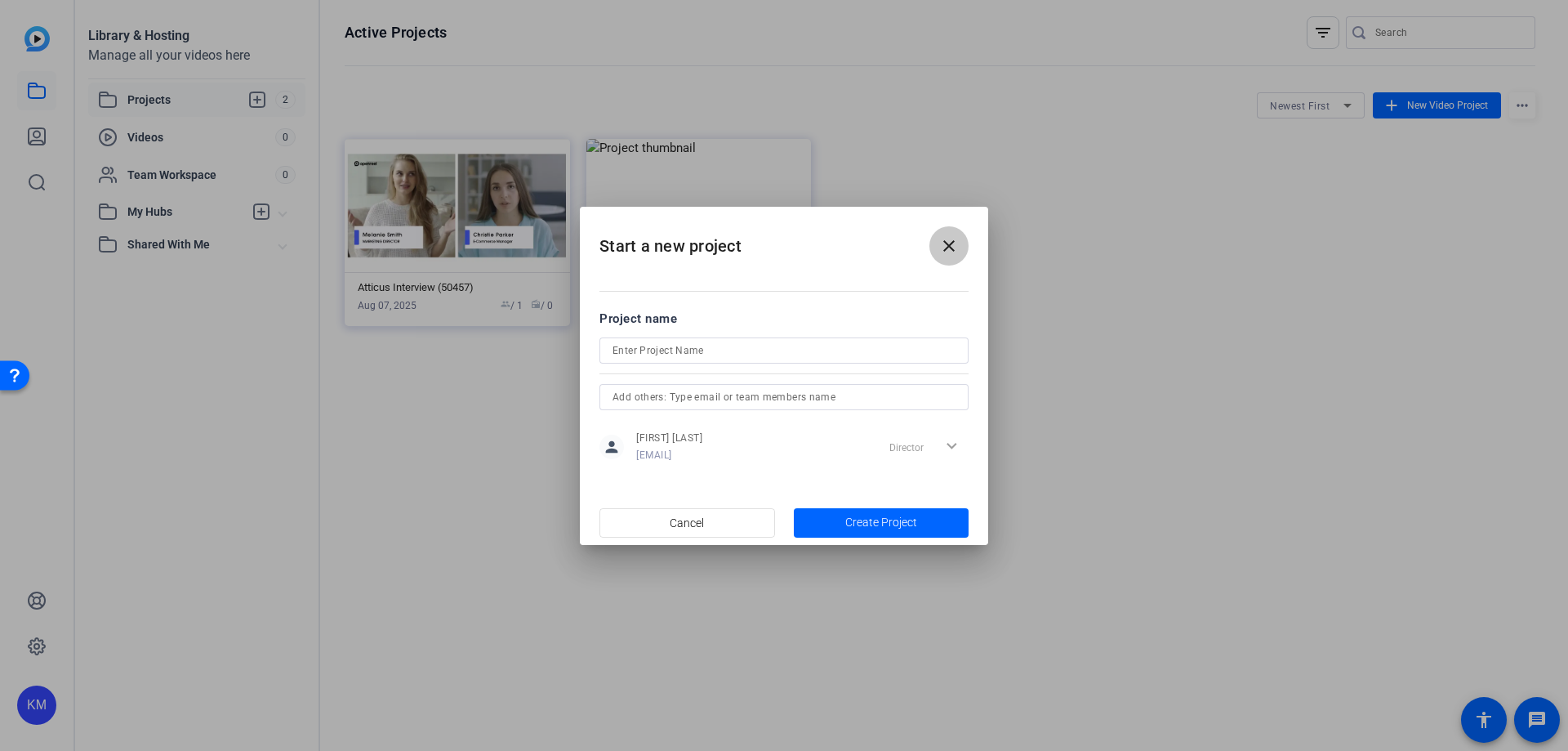 click on "close" at bounding box center (949, 246) 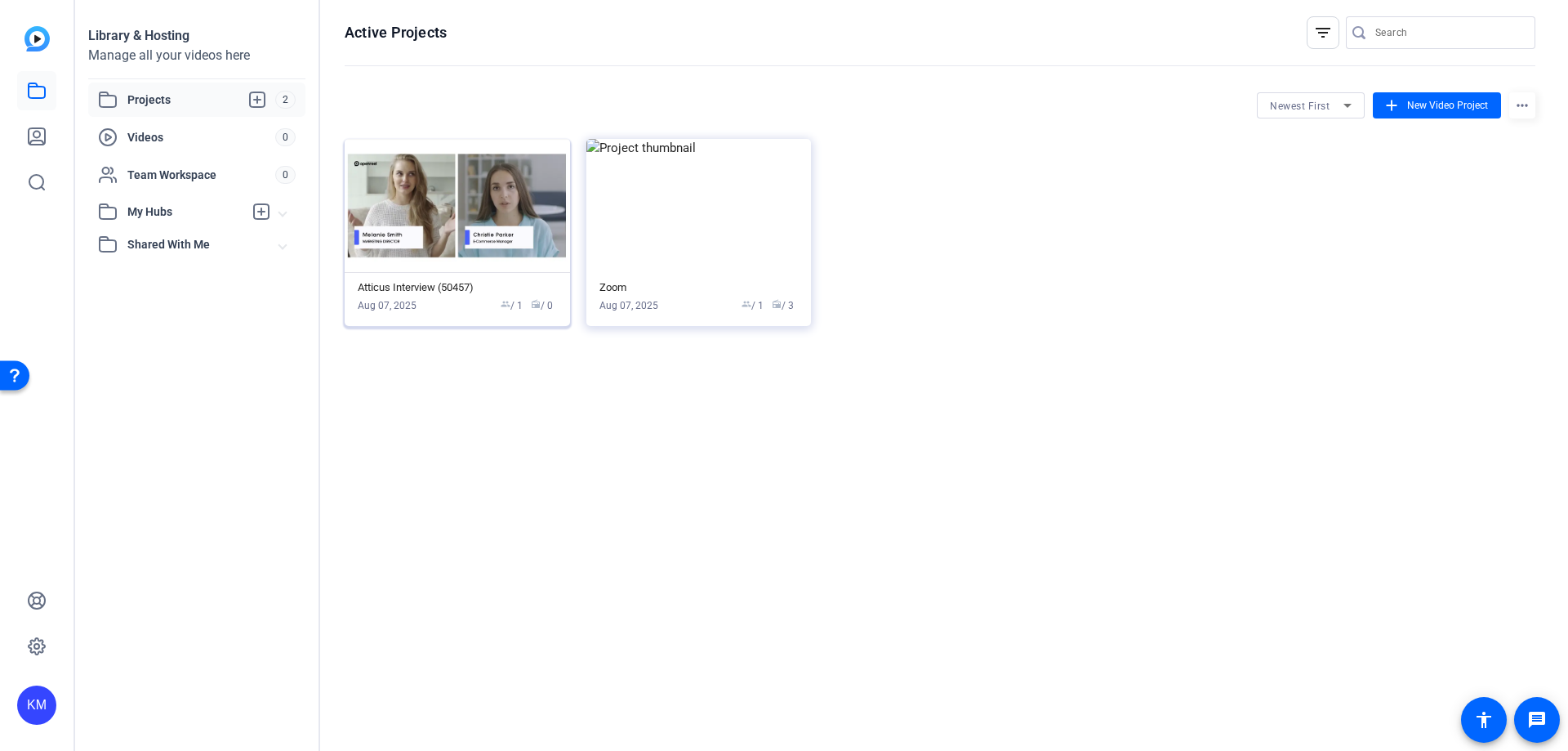 click on "Atticus Interview (50457)  Aug 07, 2025  group  / 1  radio  / 0" 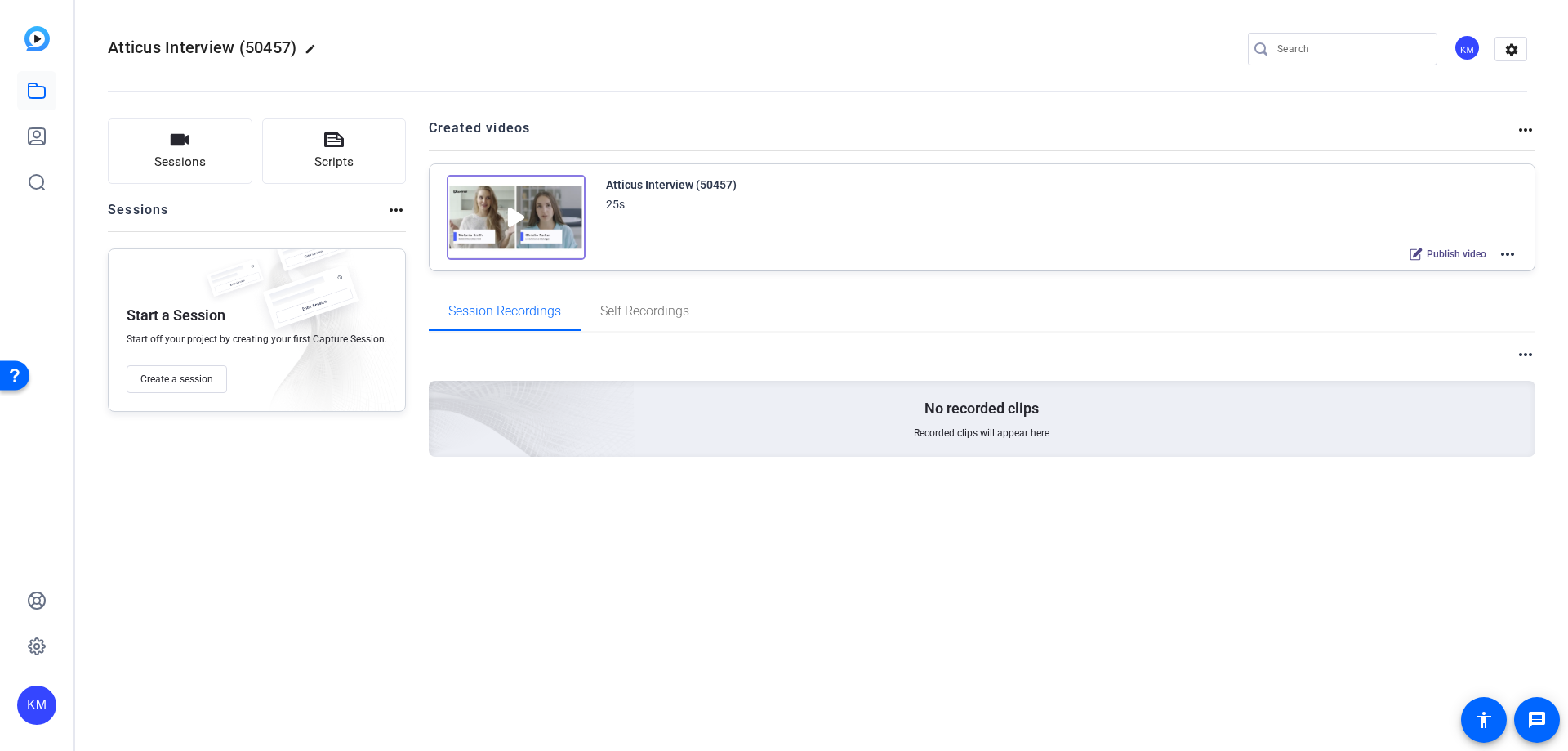 click on "more_horiz" 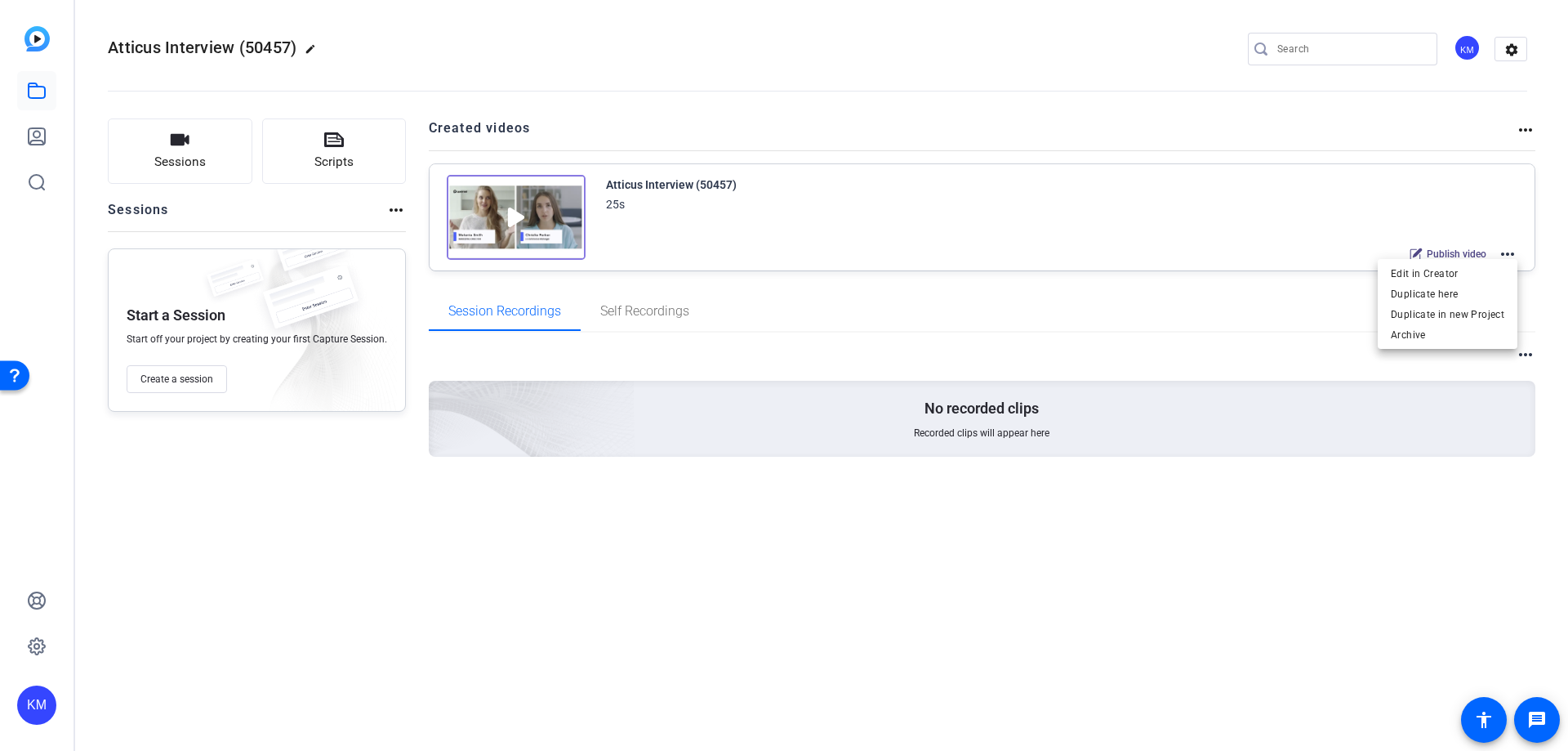 click at bounding box center (784, 375) 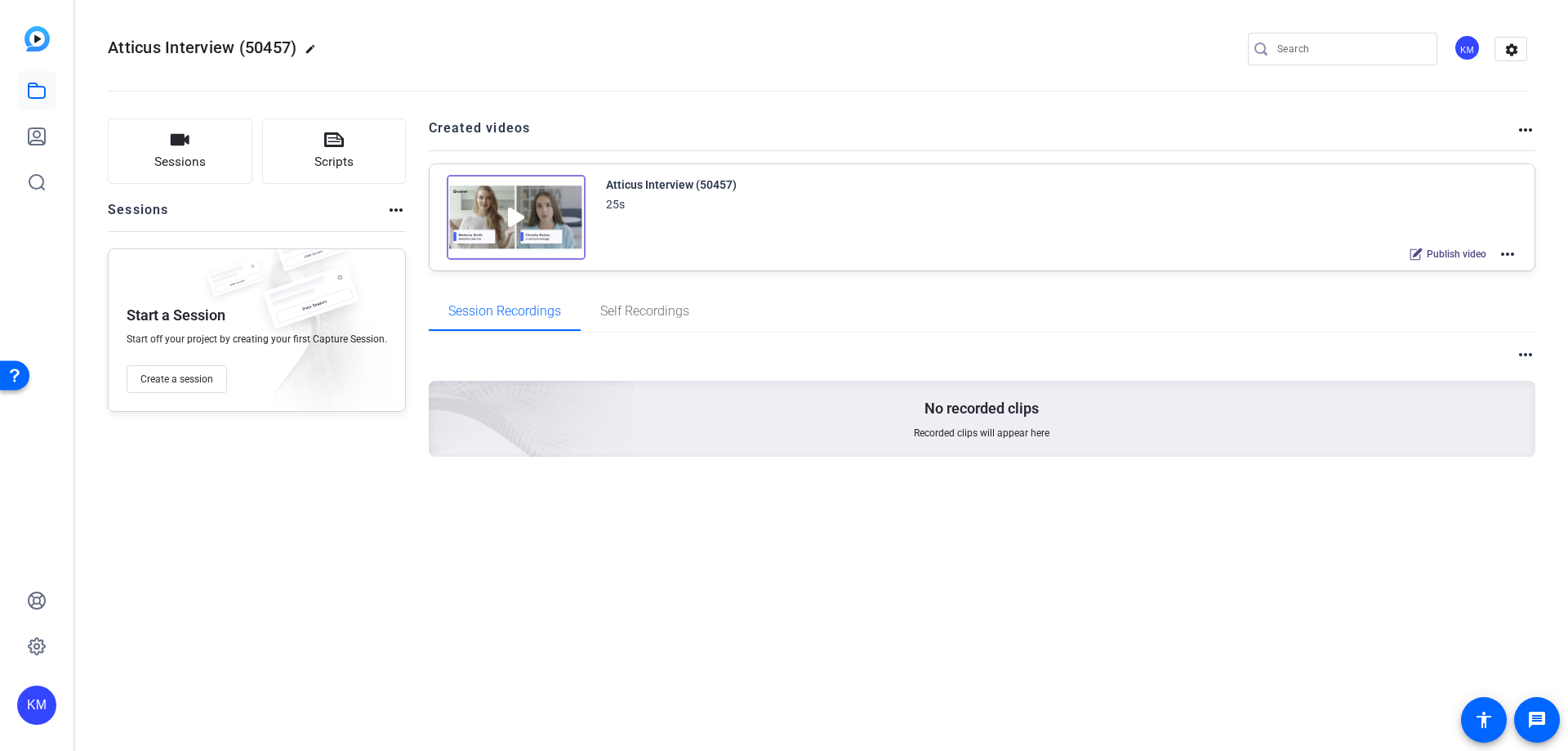 click on "edit" 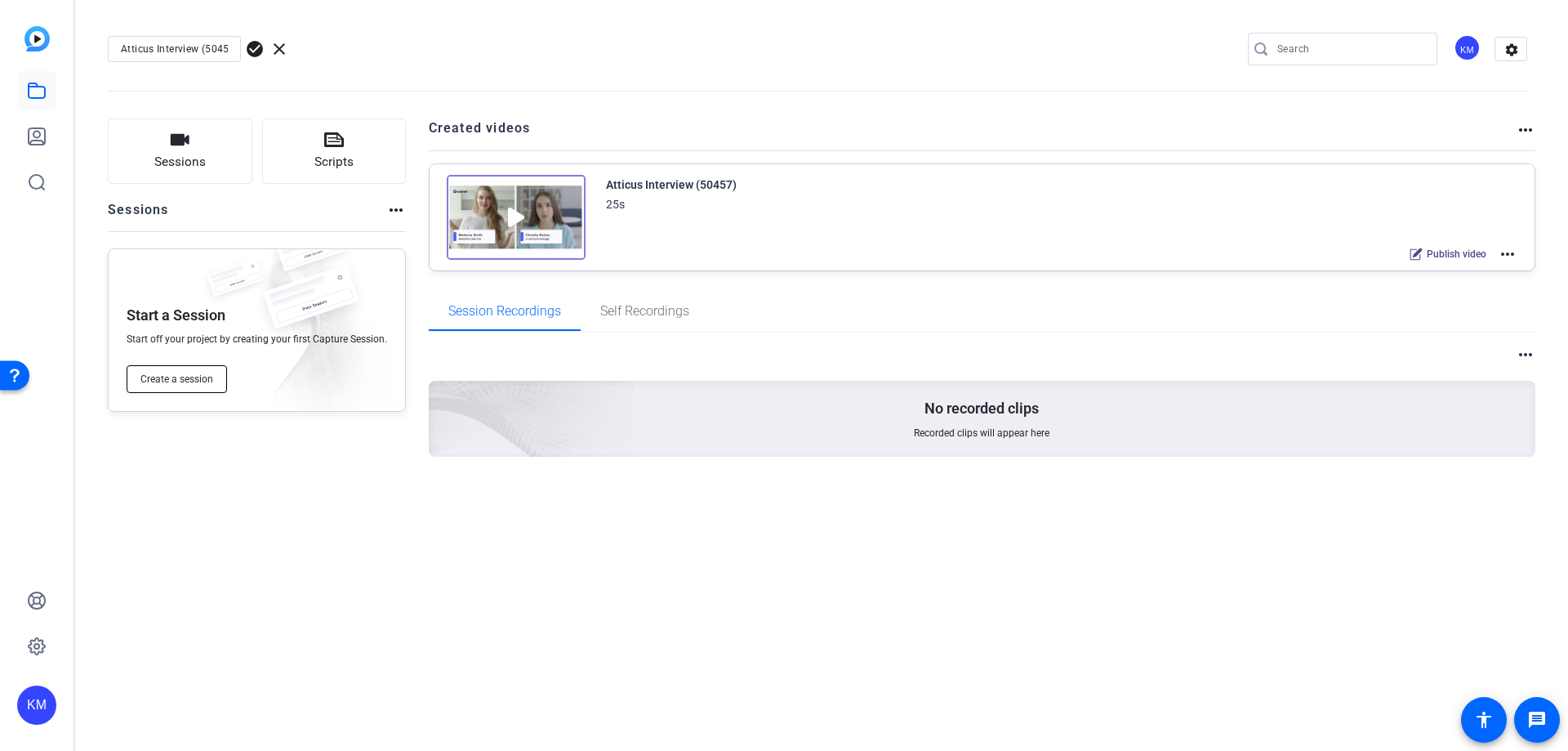 click on "Create a session" 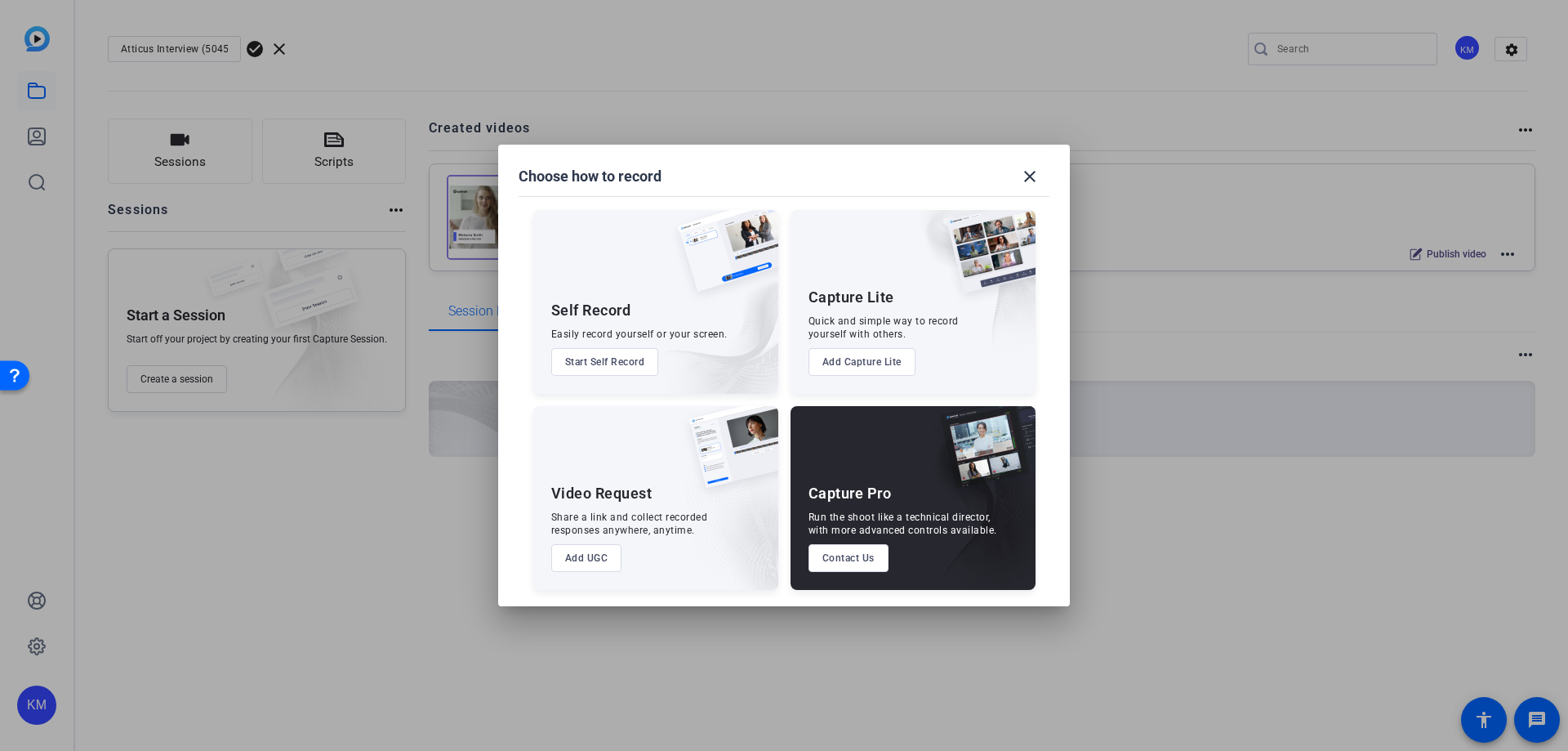 click on "Add Capture Lite" at bounding box center (862, 362) 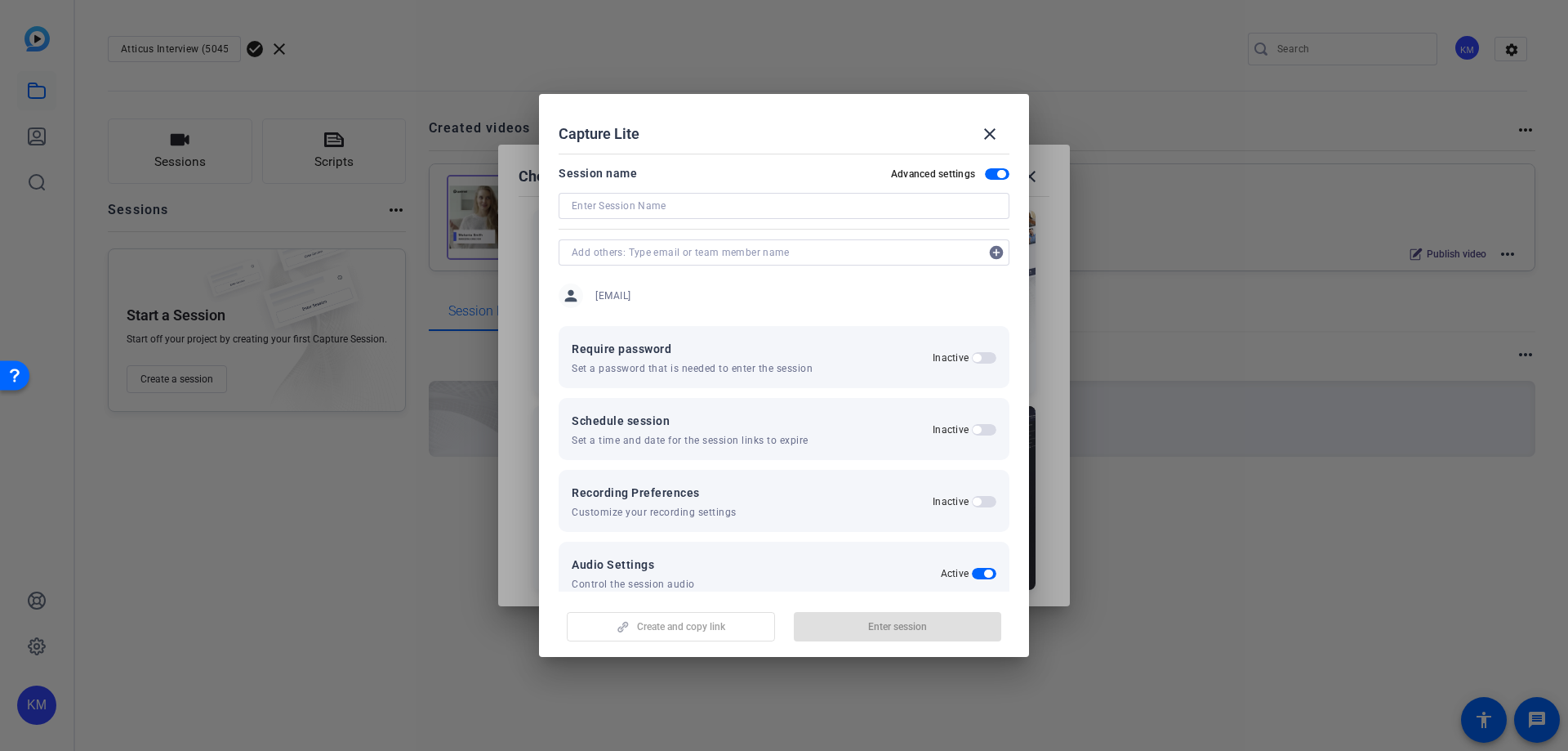 click at bounding box center (784, 206) 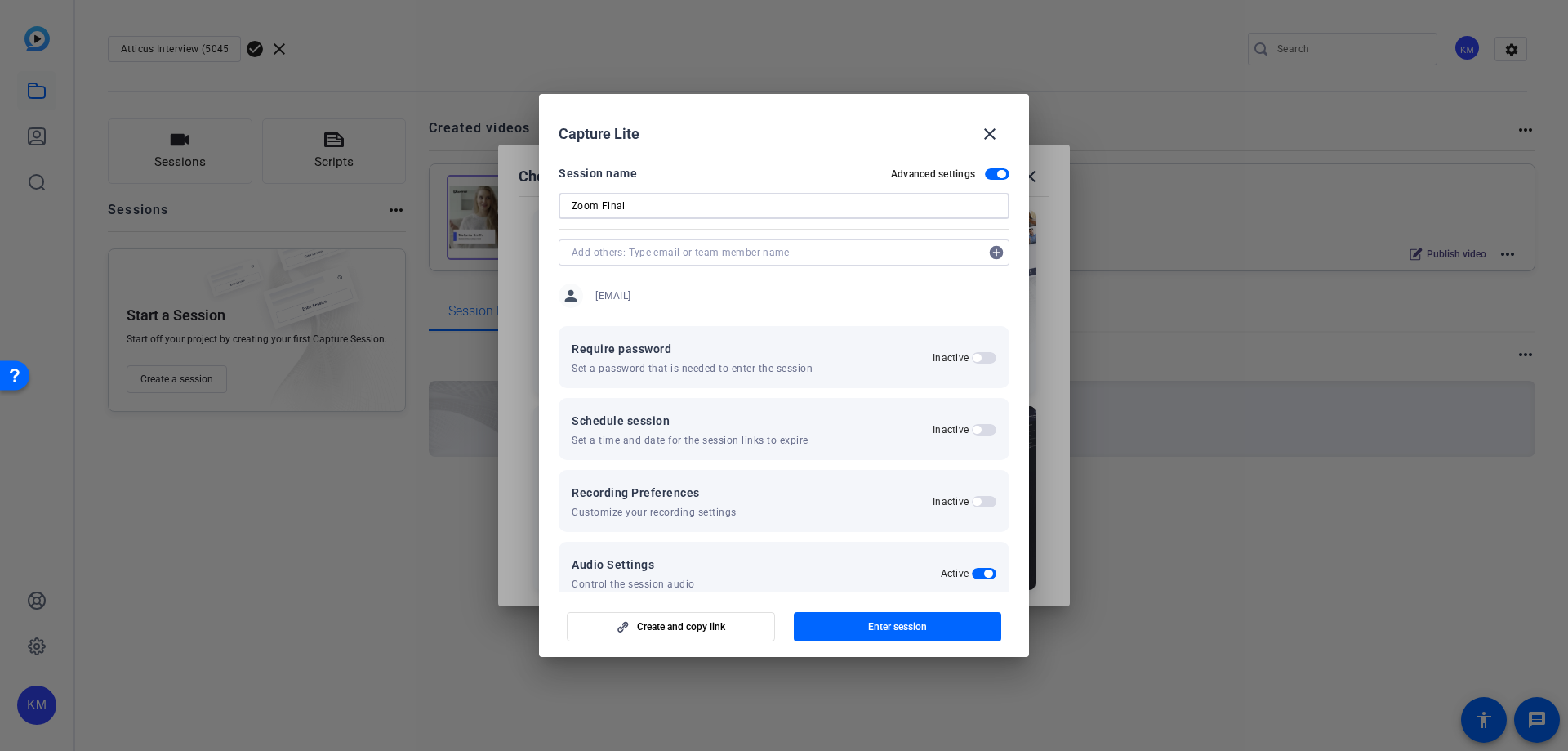 type on "Zoom Final" 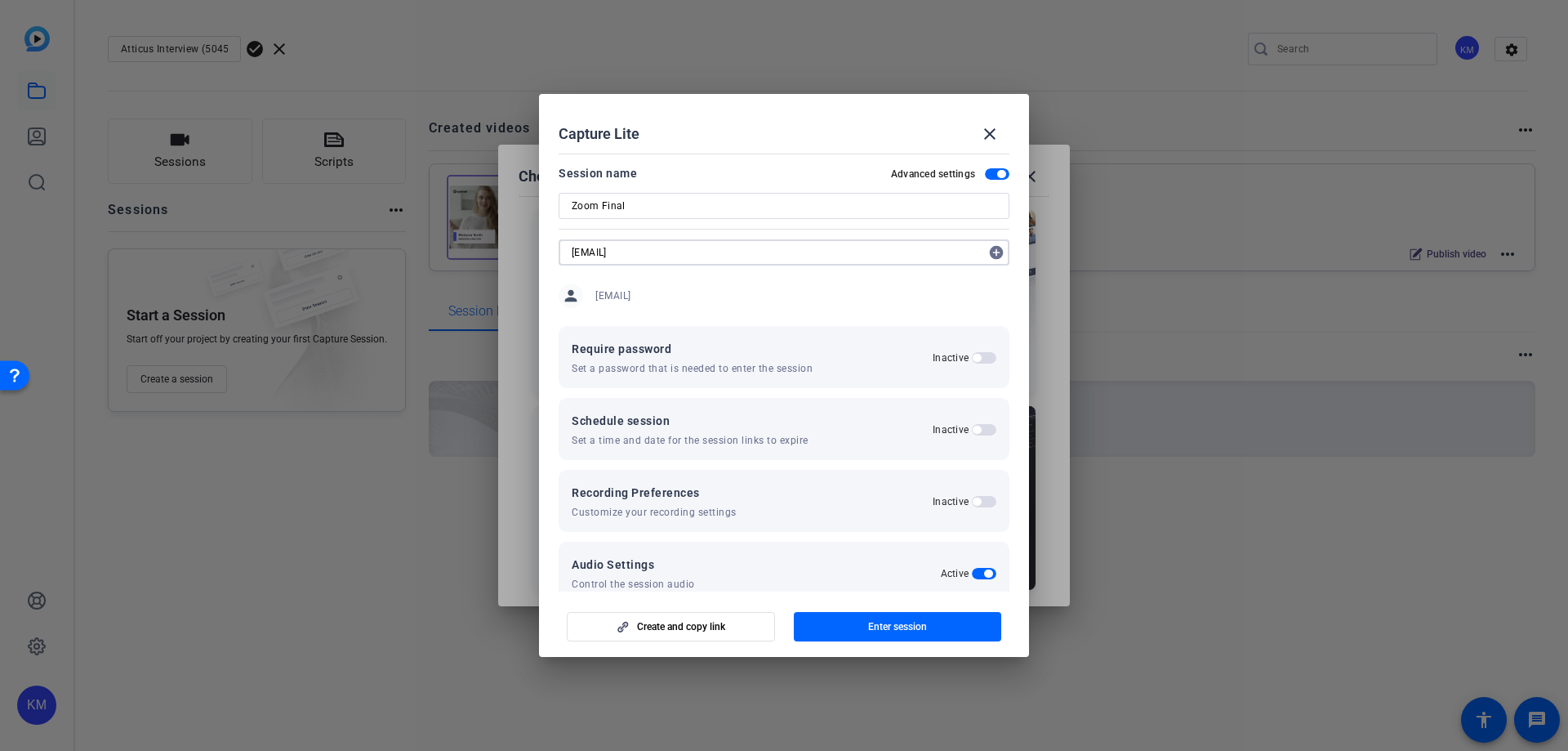 type on "ipalin@amazon.com" 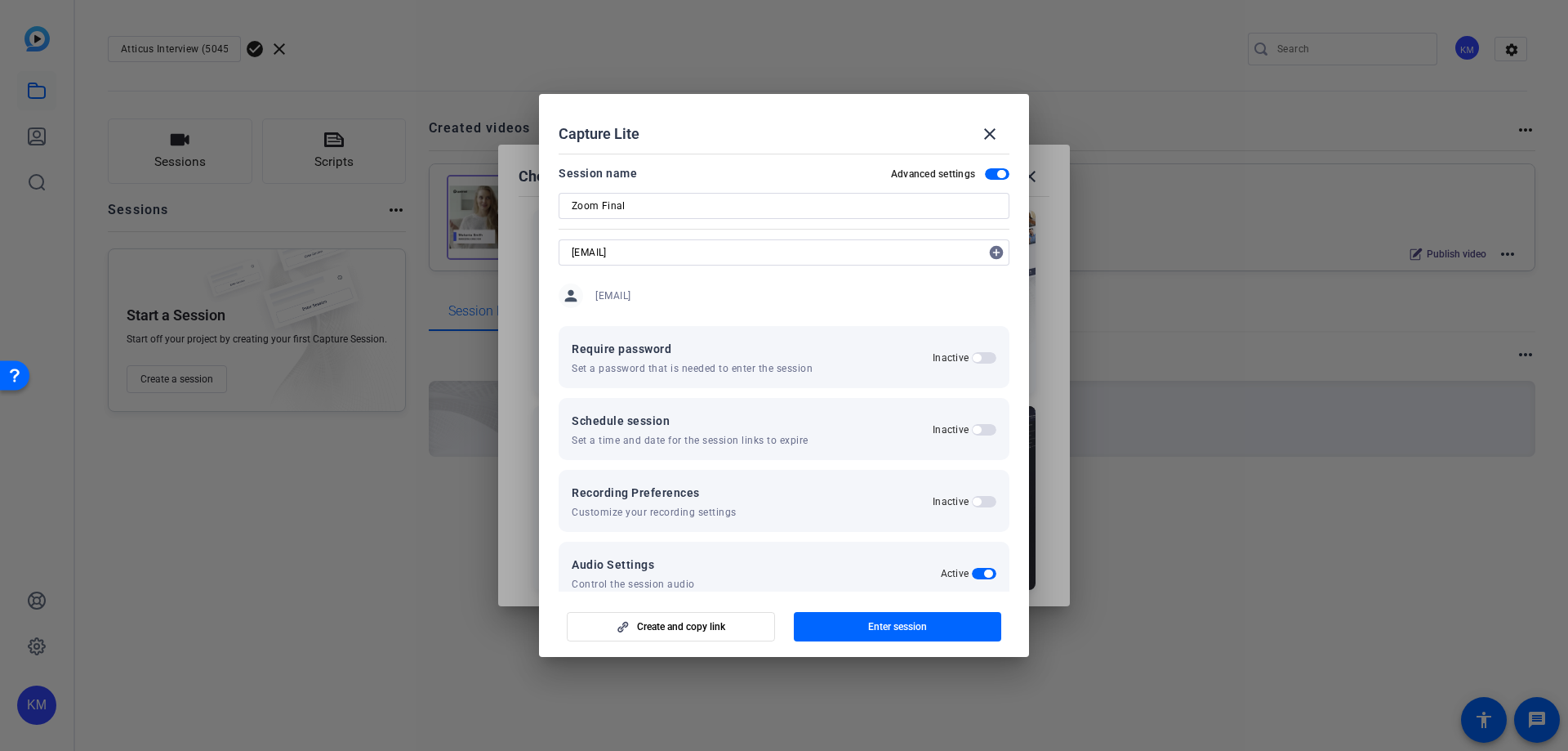 click on "person maxsonk@amazon.com" at bounding box center (784, 296) 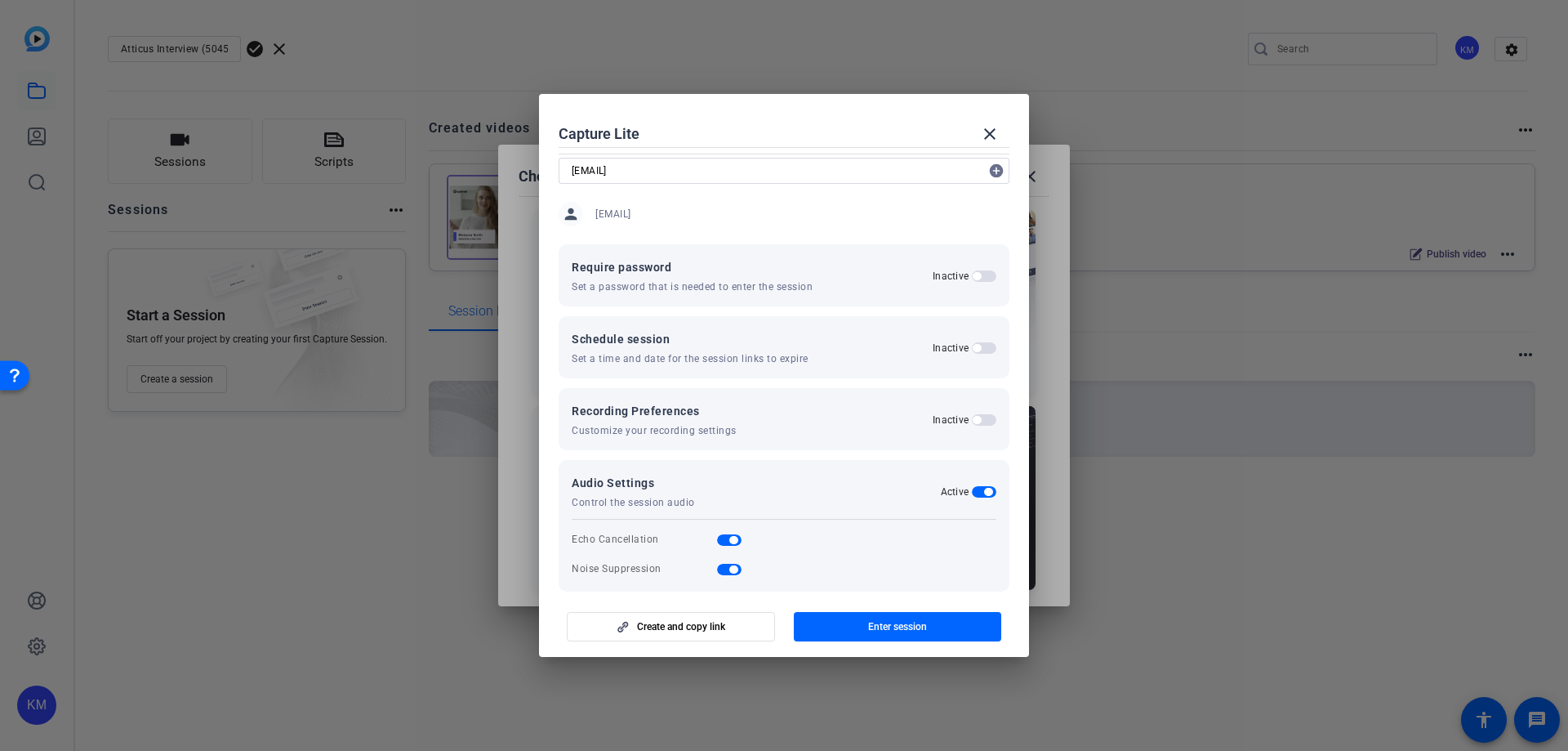 scroll, scrollTop: 100, scrollLeft: 0, axis: vertical 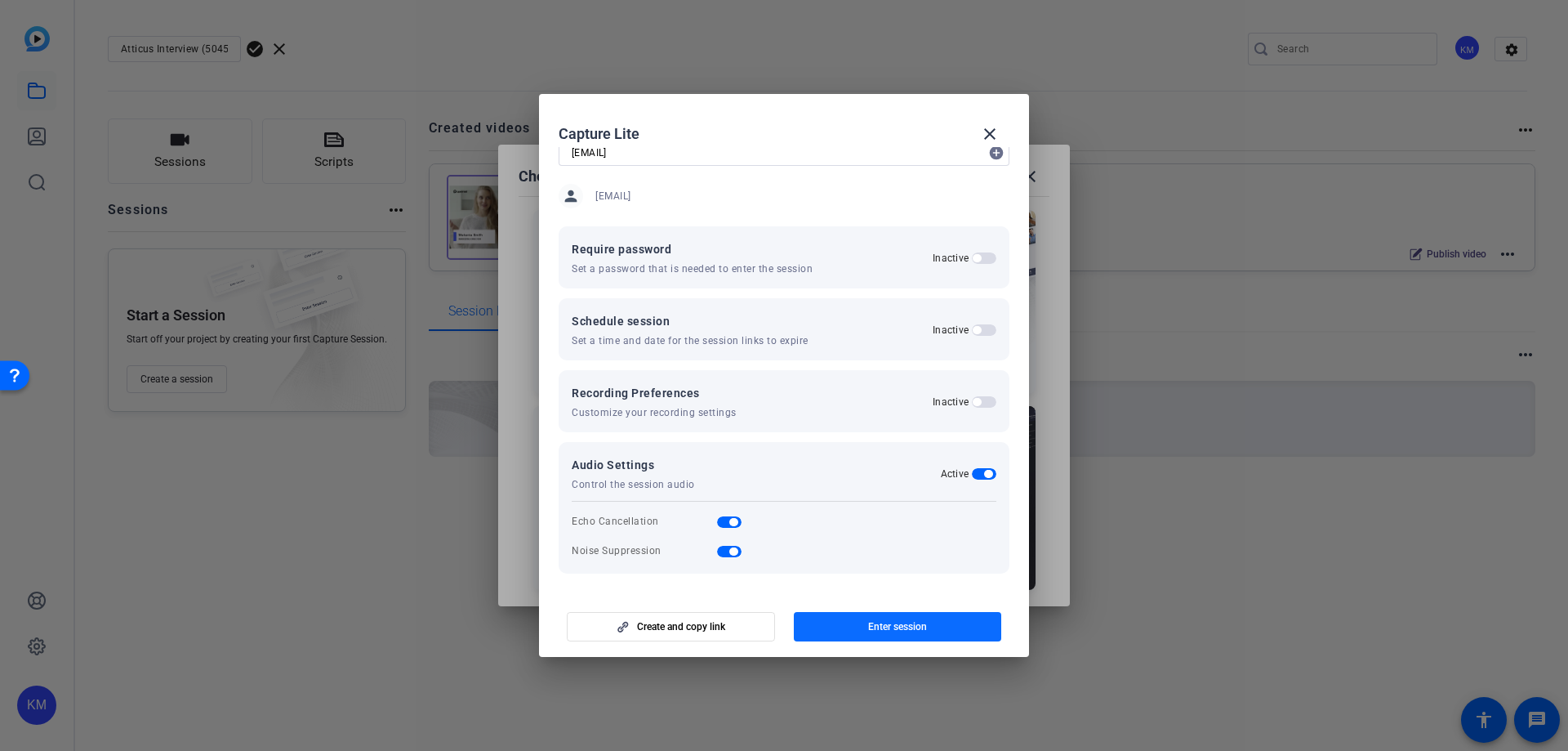 click on "Enter session" 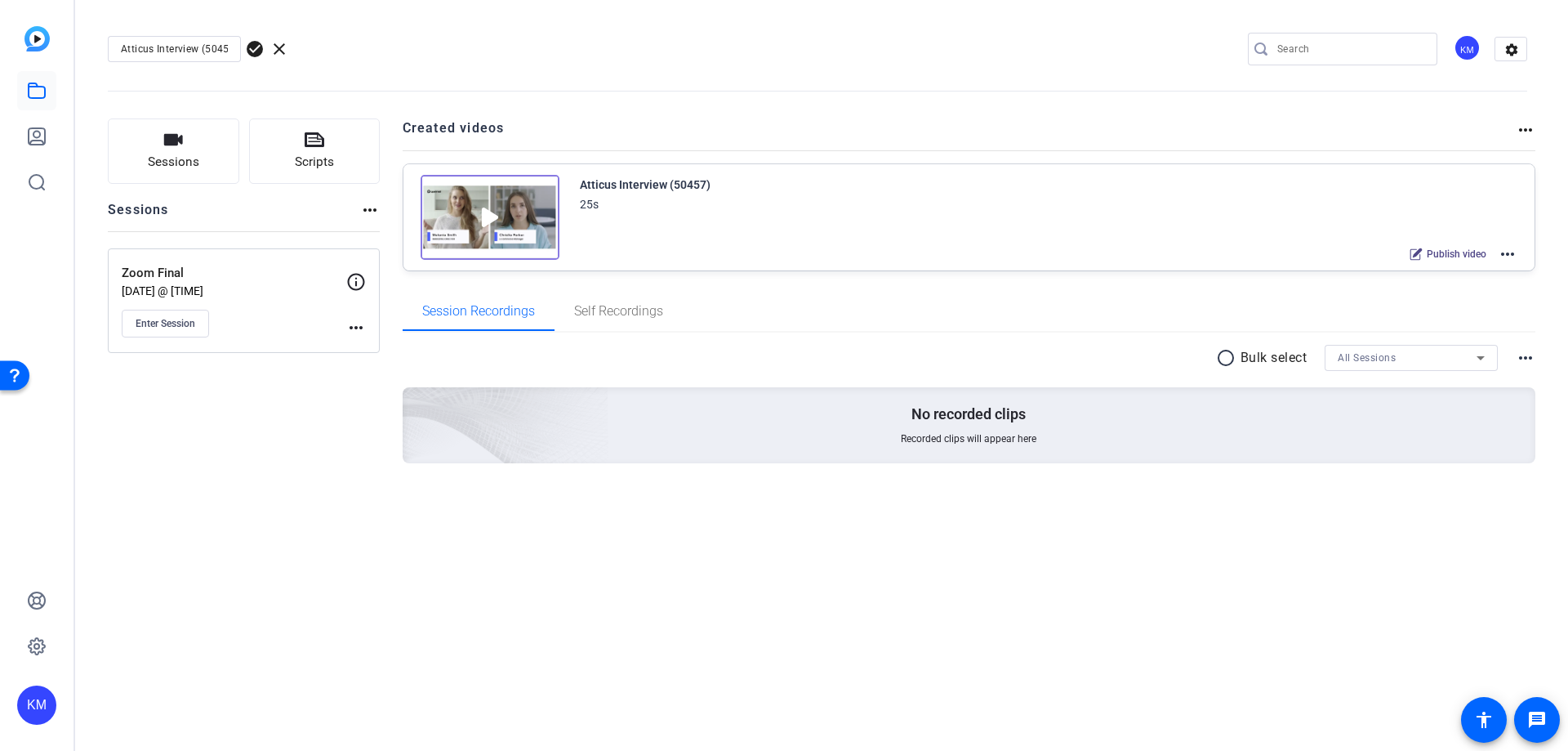 click 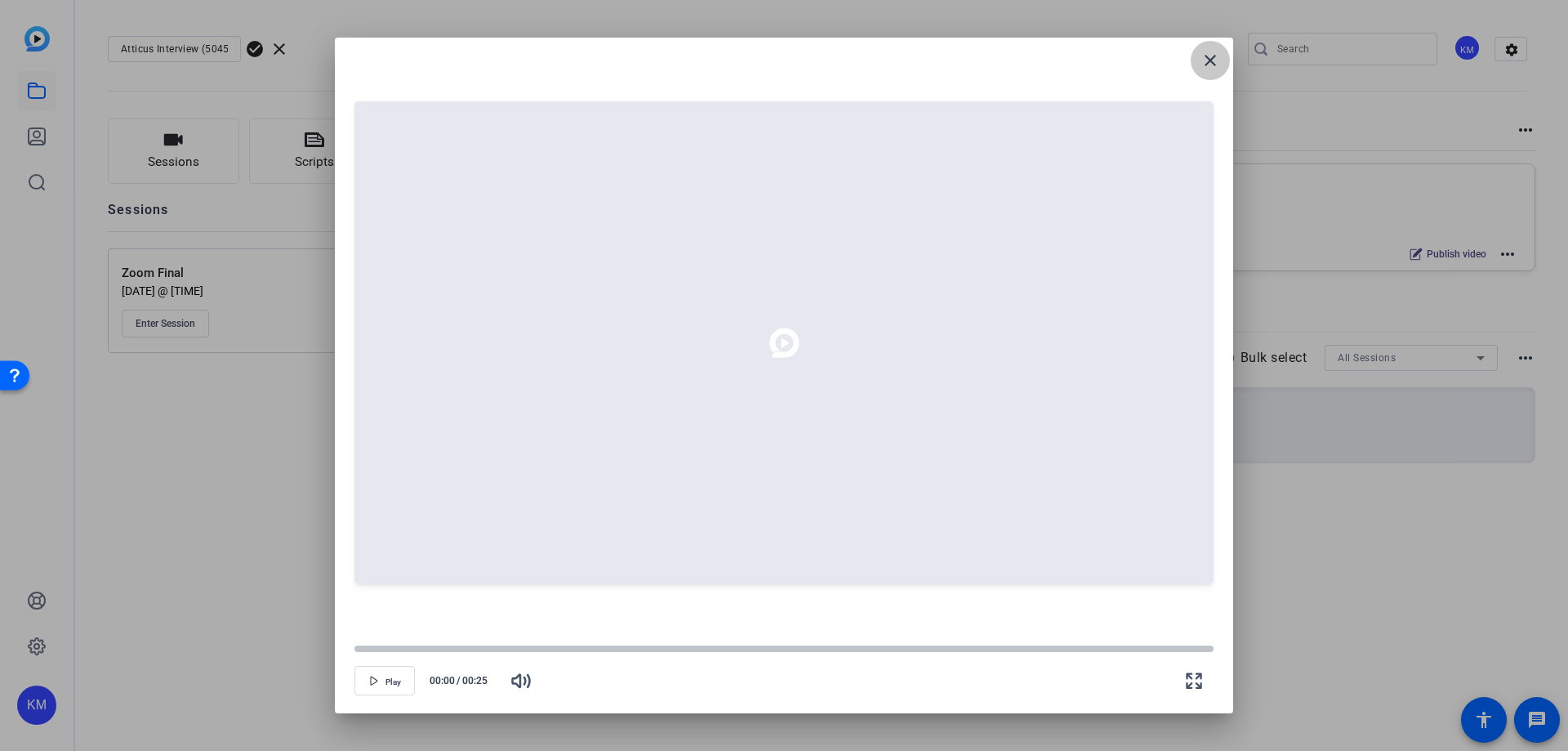 click on "close" at bounding box center [1210, 60] 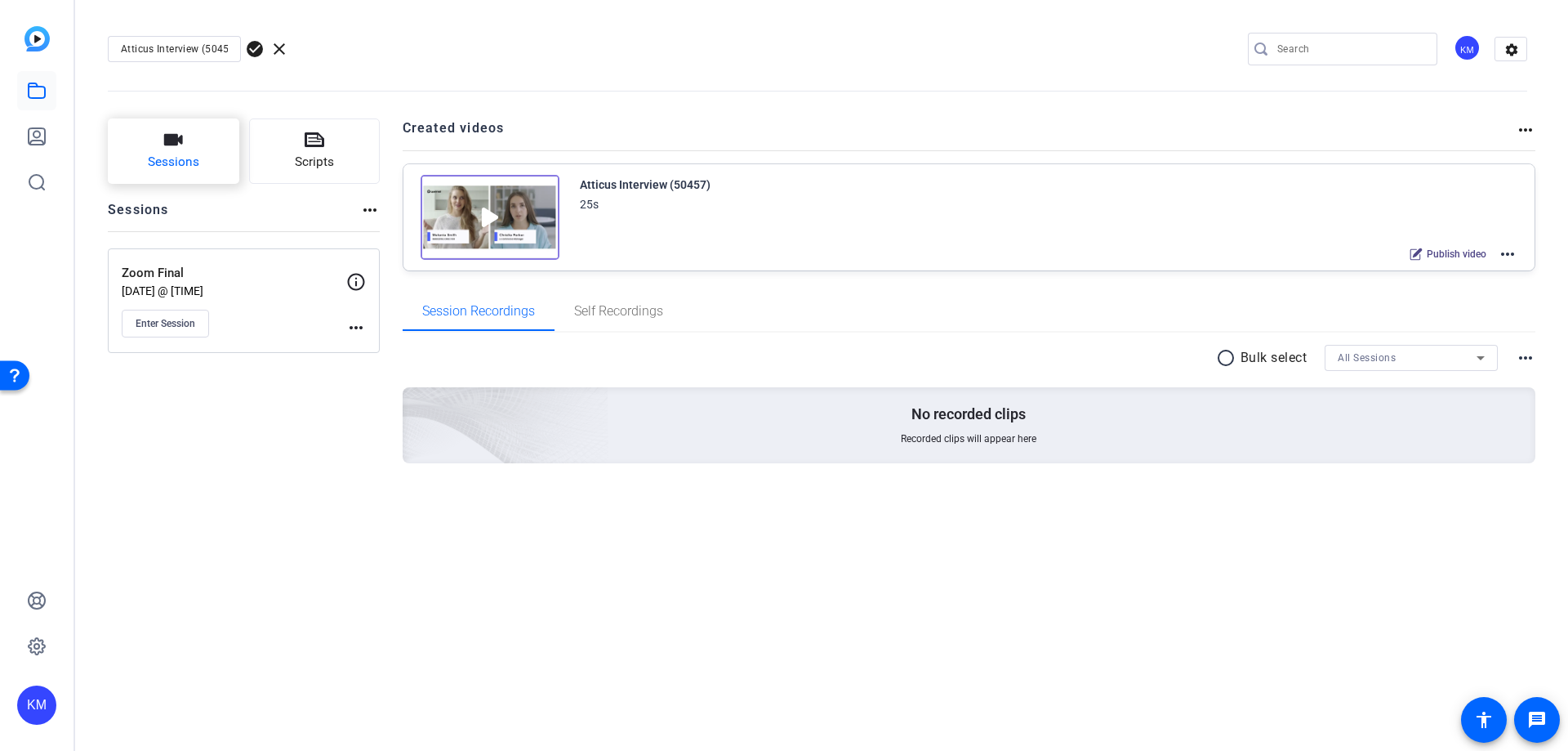 click on "Sessions" 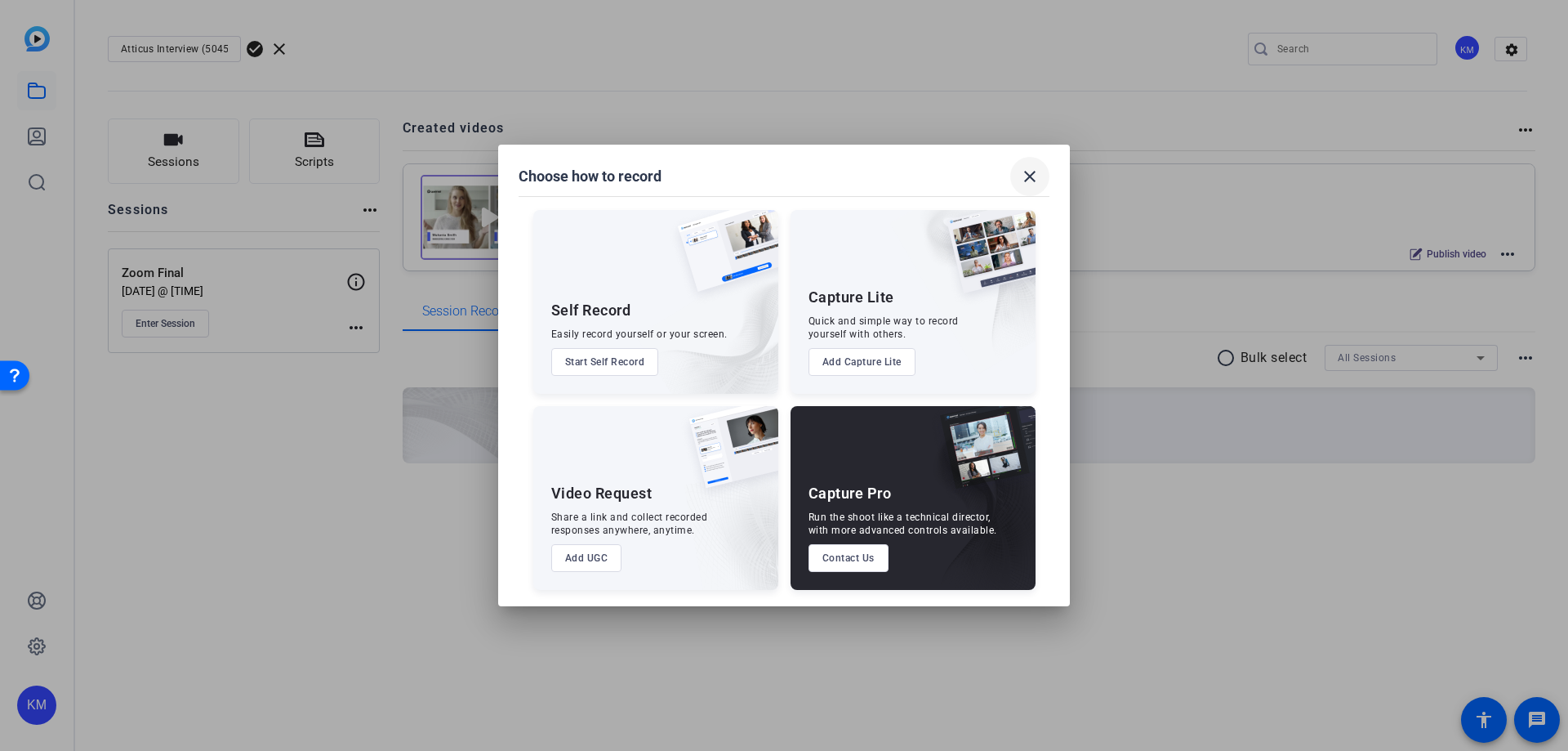 click on "close" at bounding box center [1030, 177] 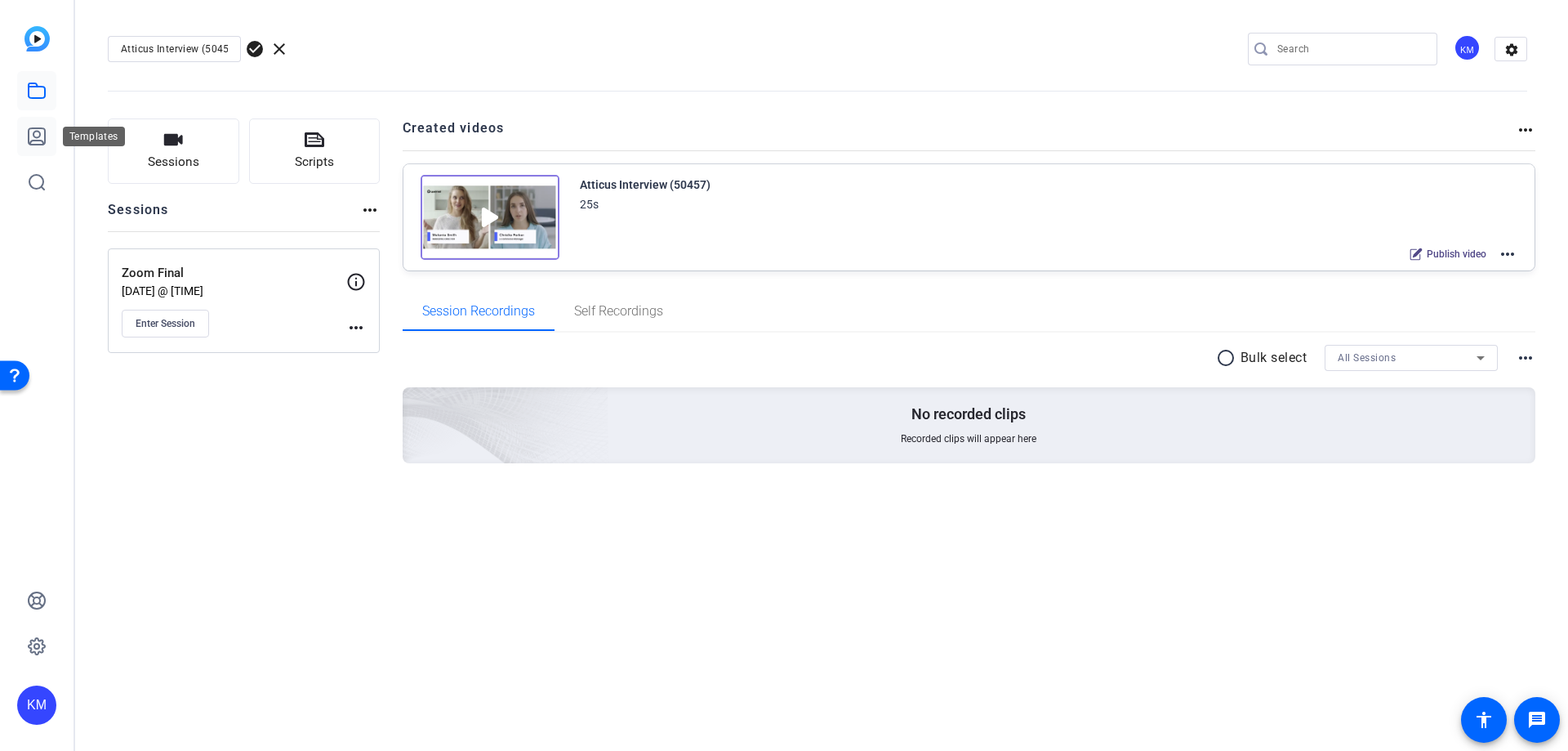 click 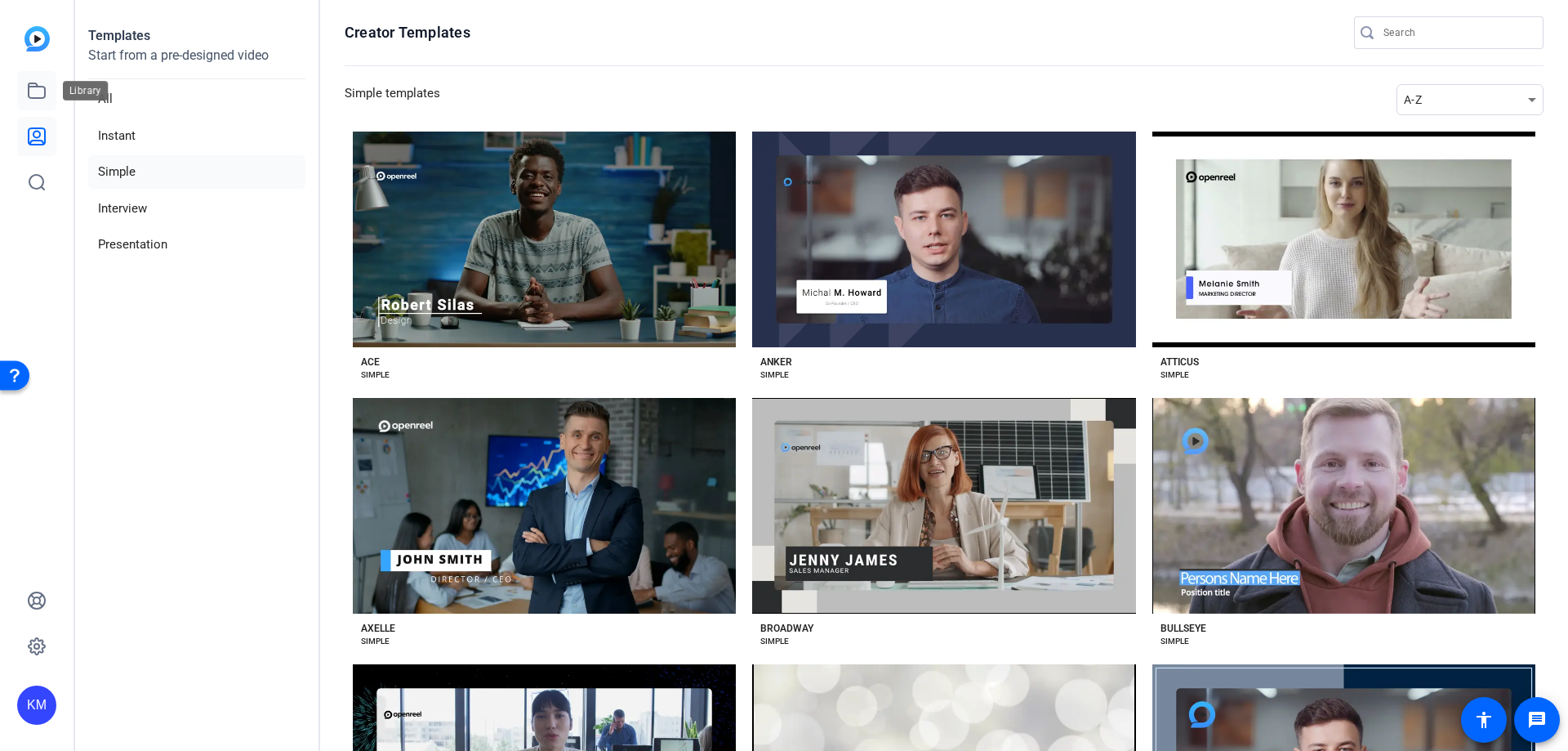click 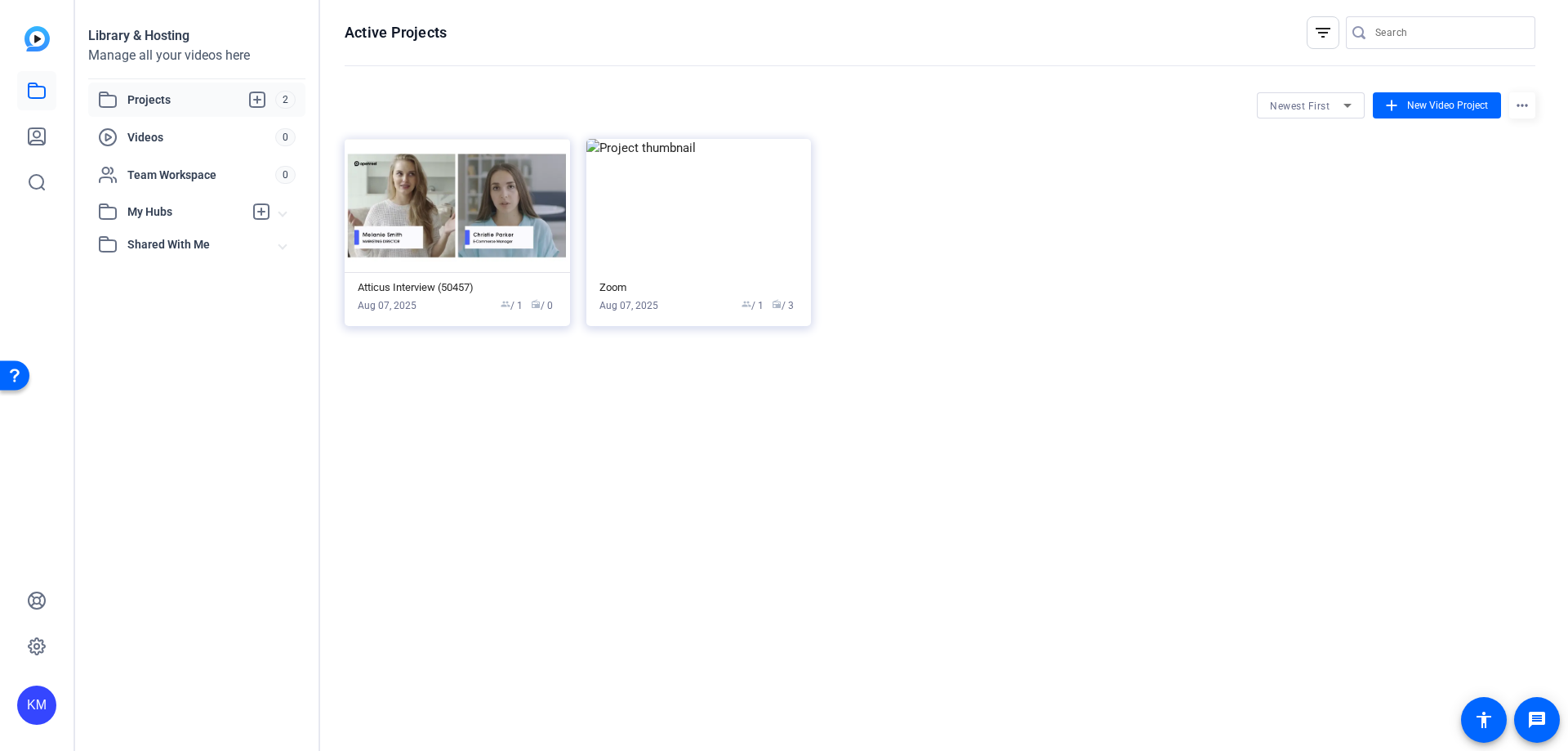 click on "Projects" 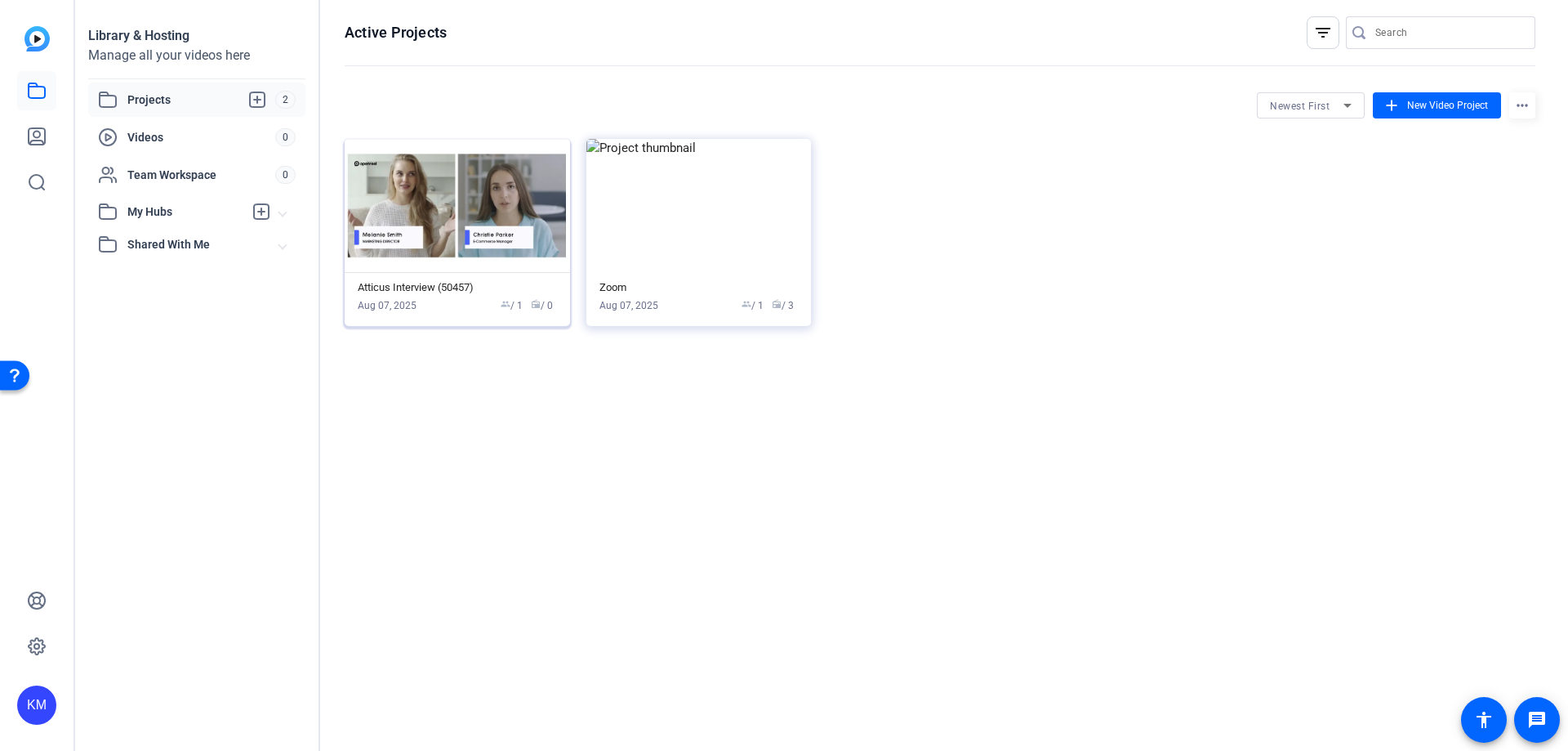 click 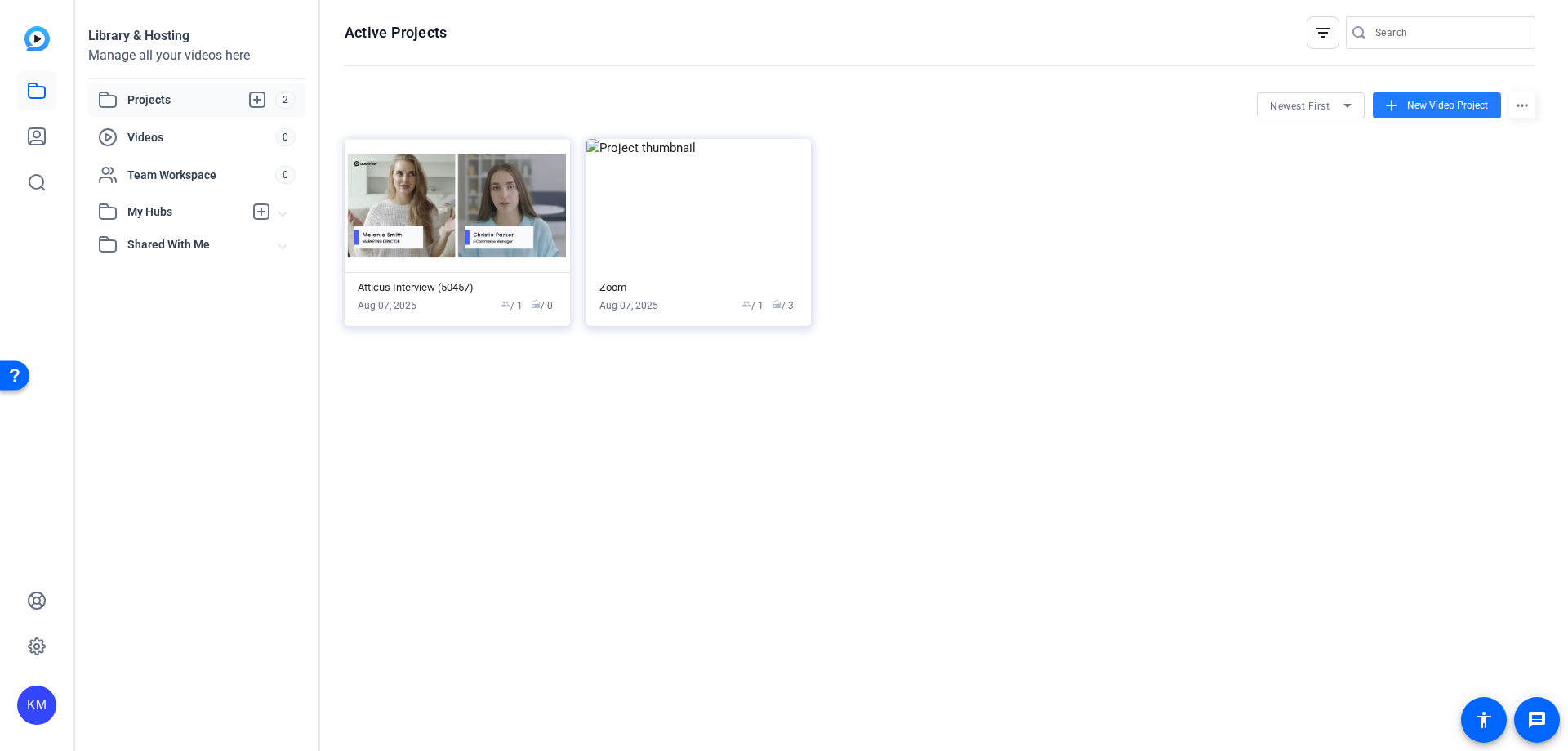click 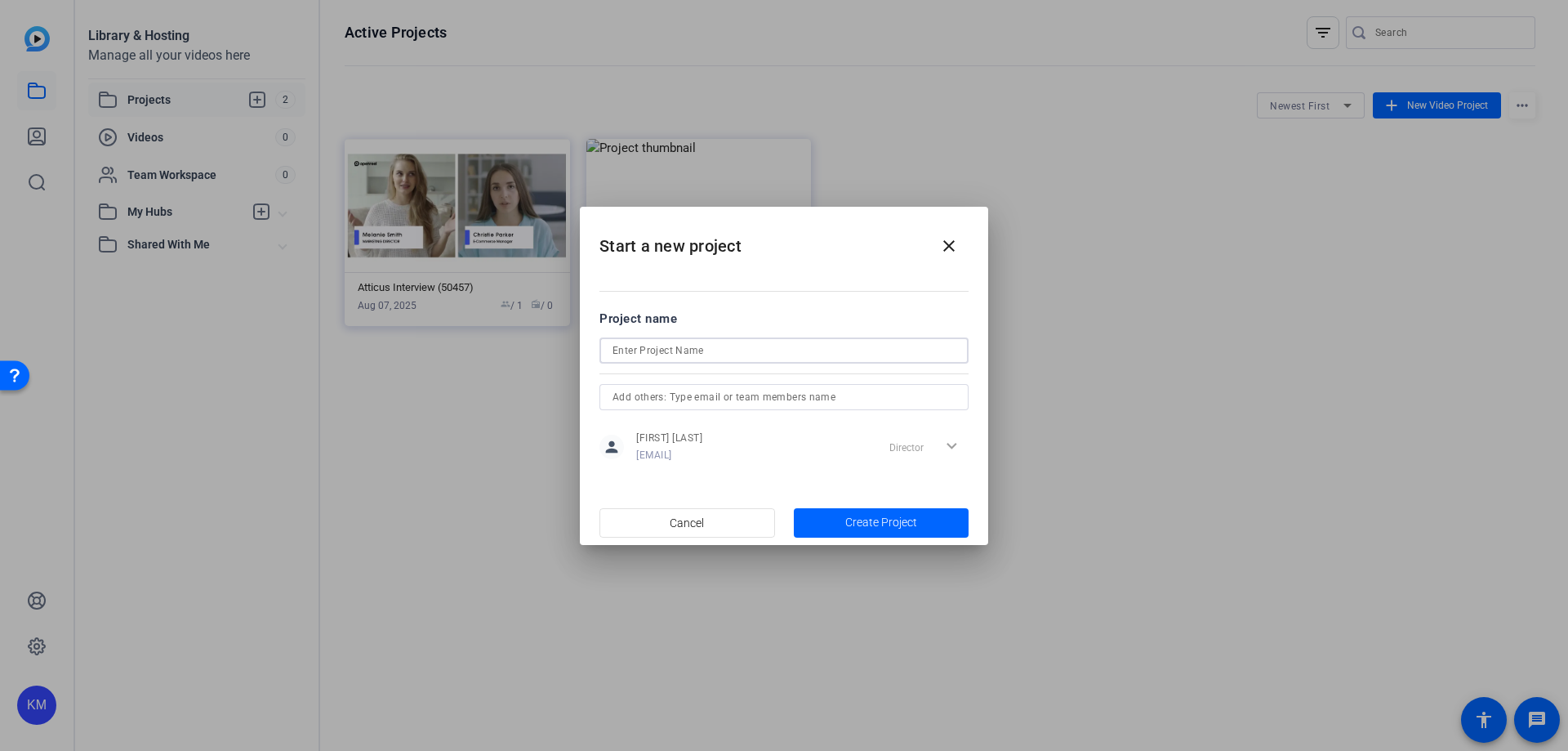 click at bounding box center (784, 351) 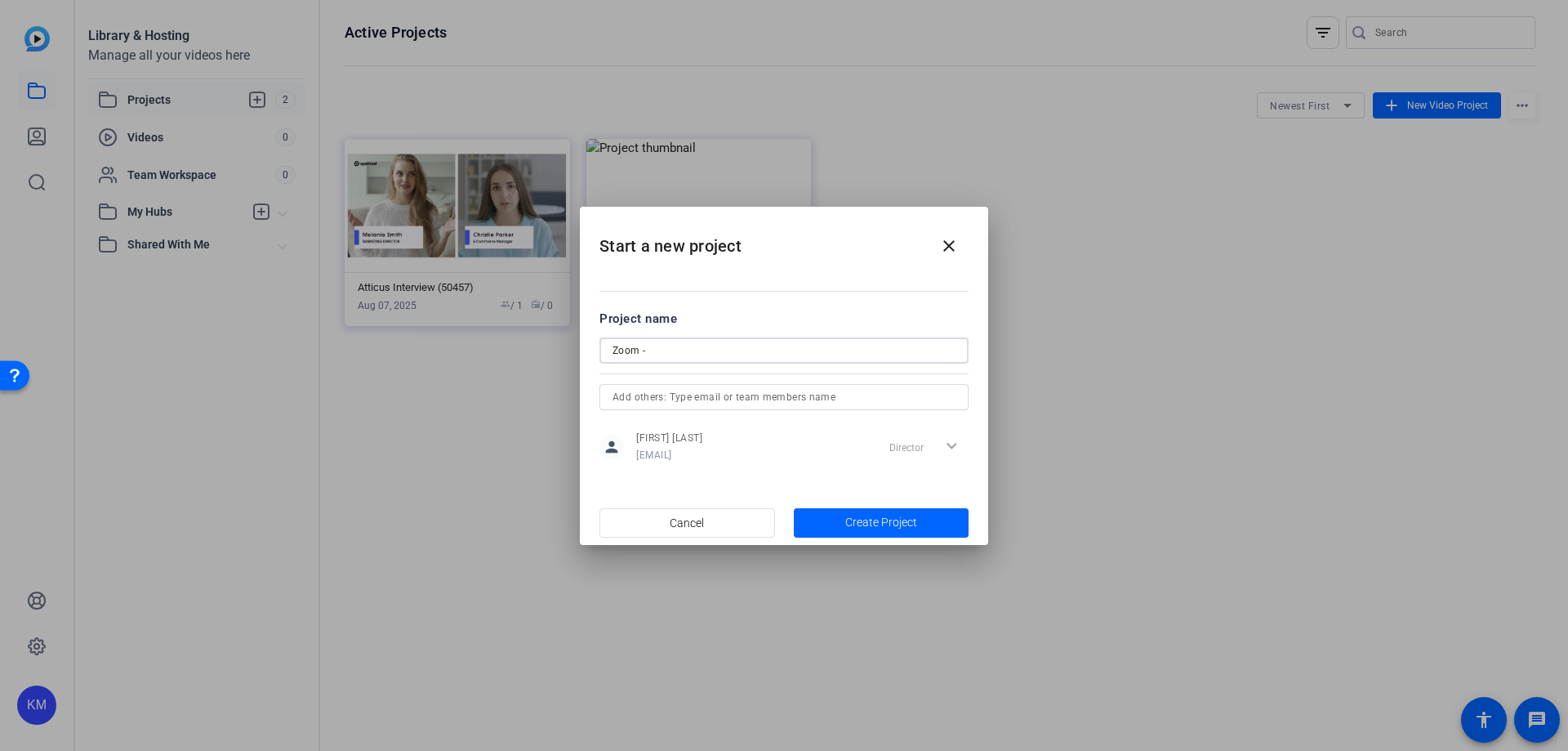 type on "Zoom -" 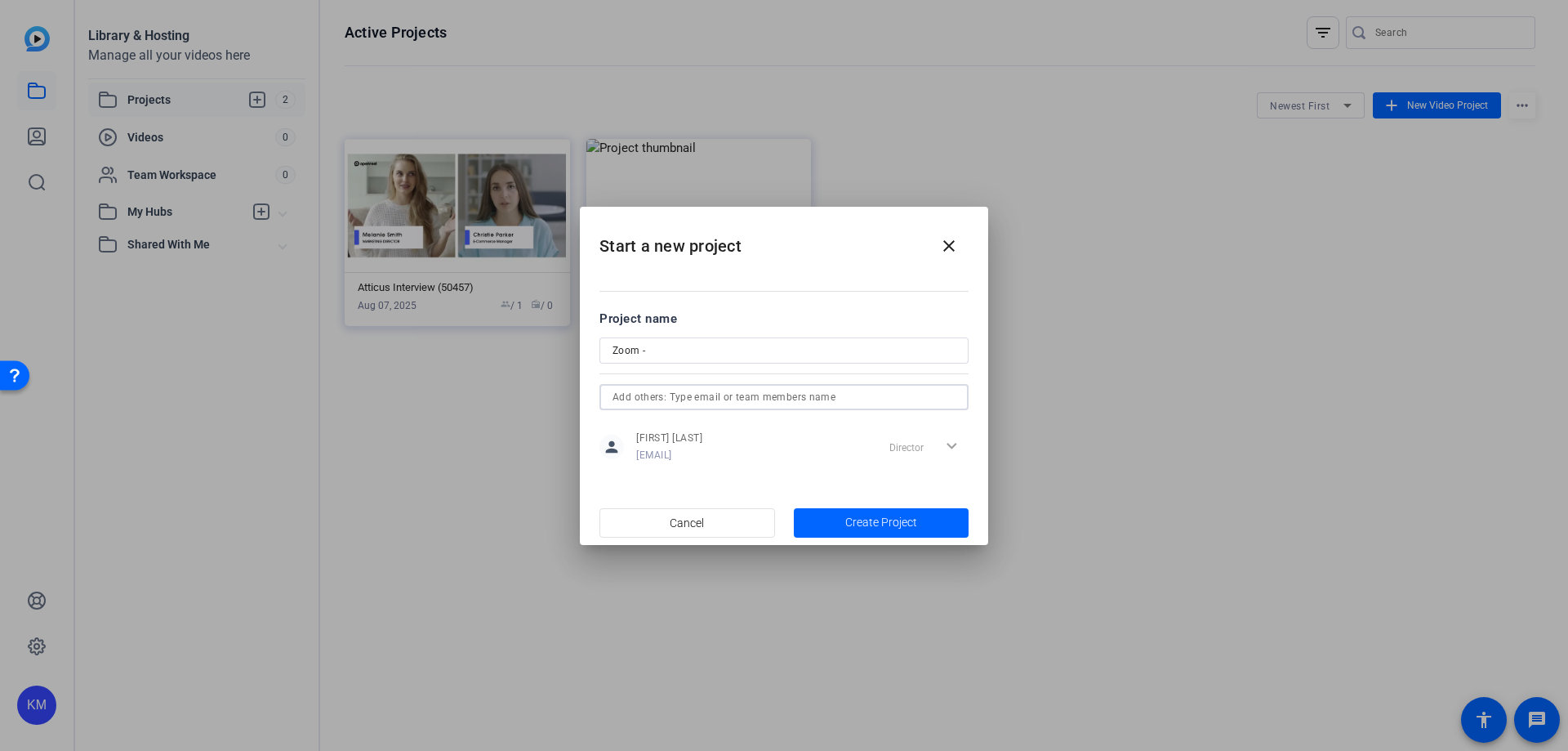 click at bounding box center [784, 397] 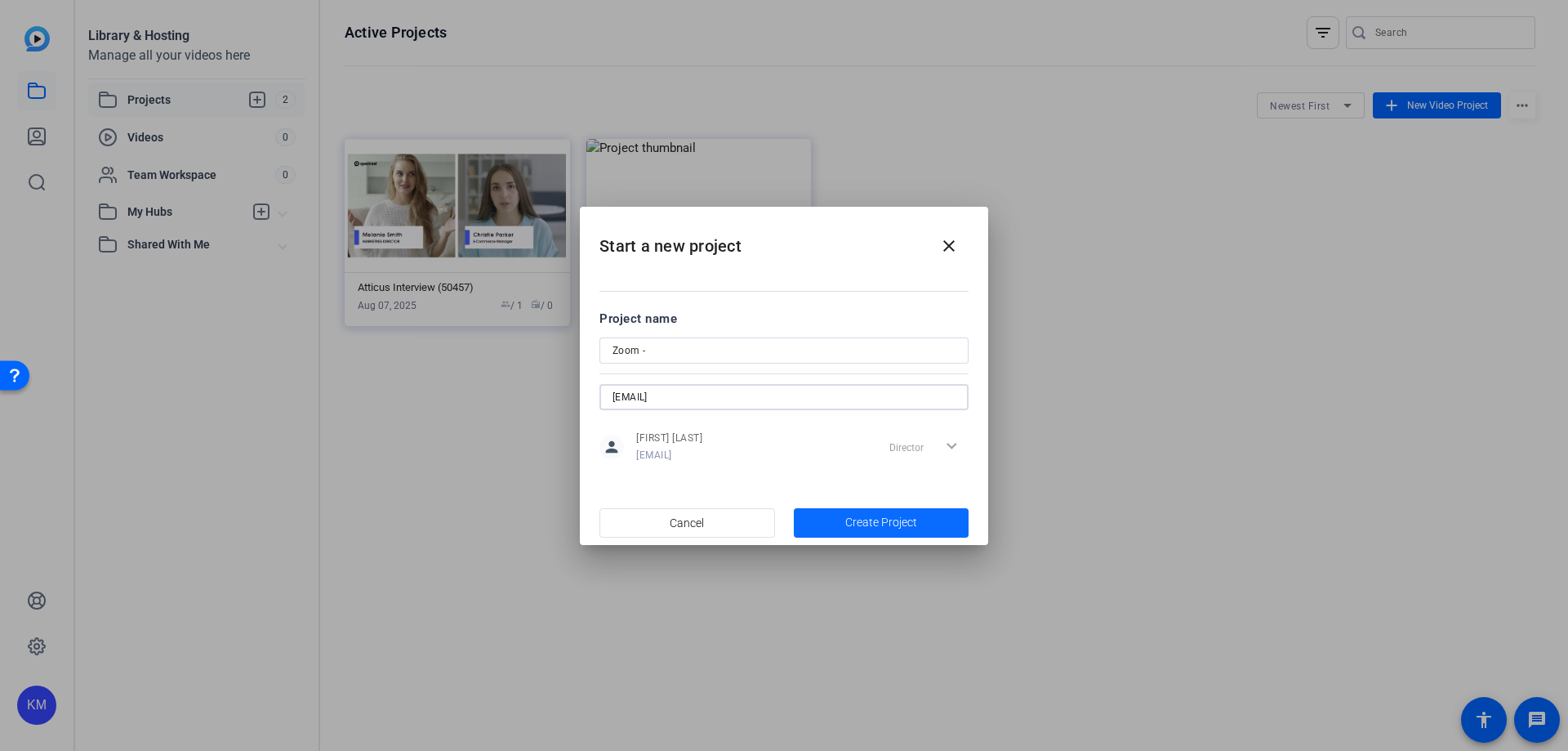 type on "ipalin@amazon.com" 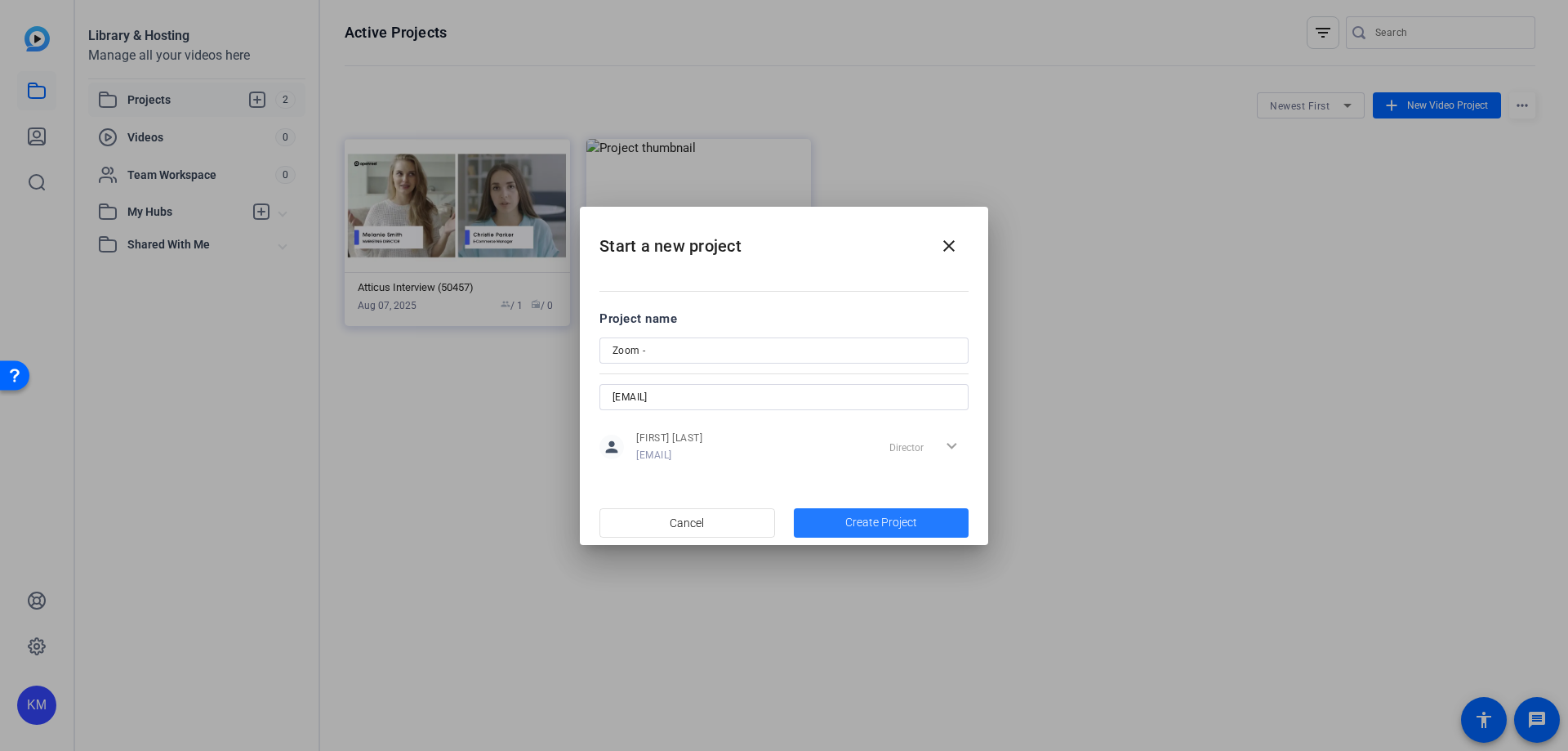 click on "Create Project" 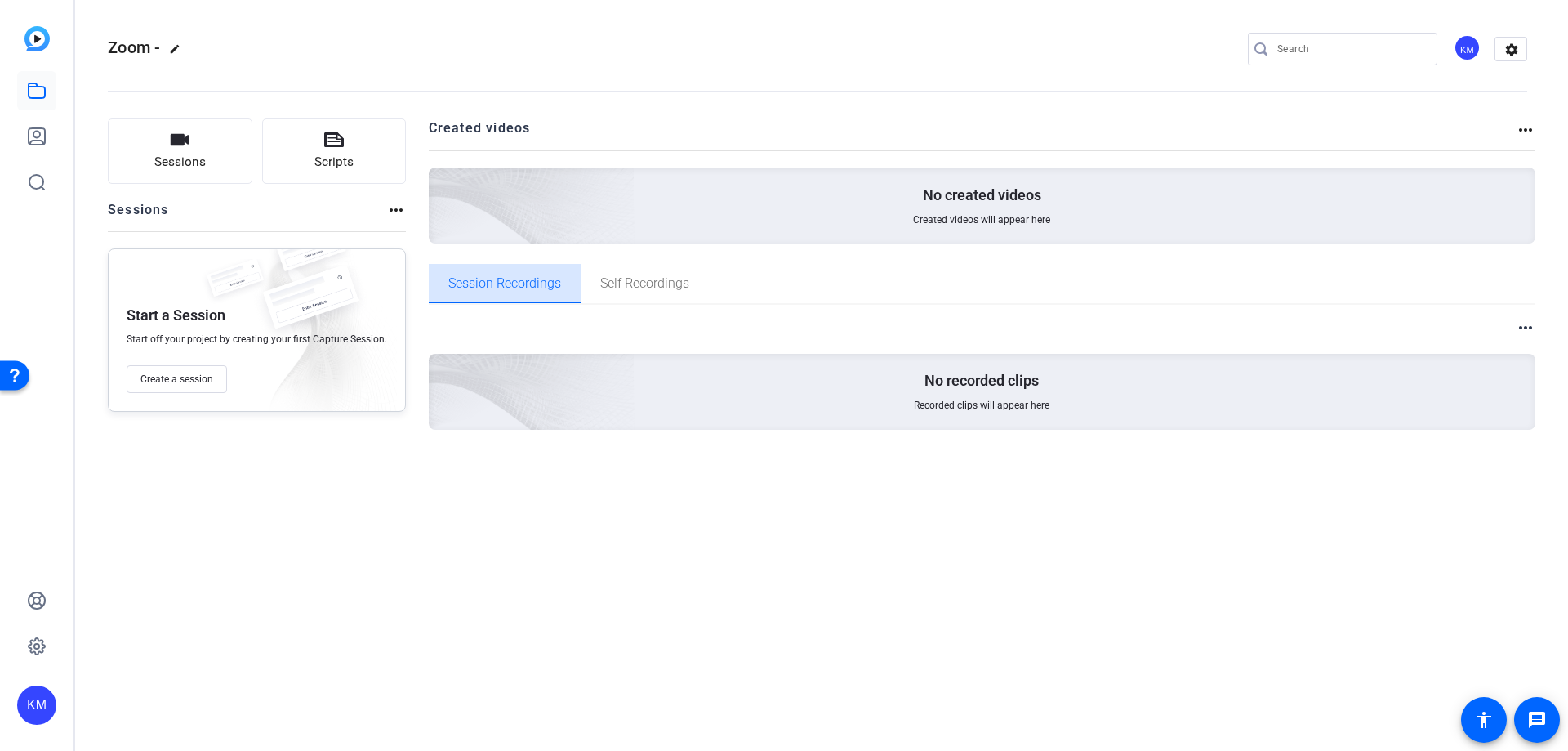 click on "Session Recordings" at bounding box center (505, 284) 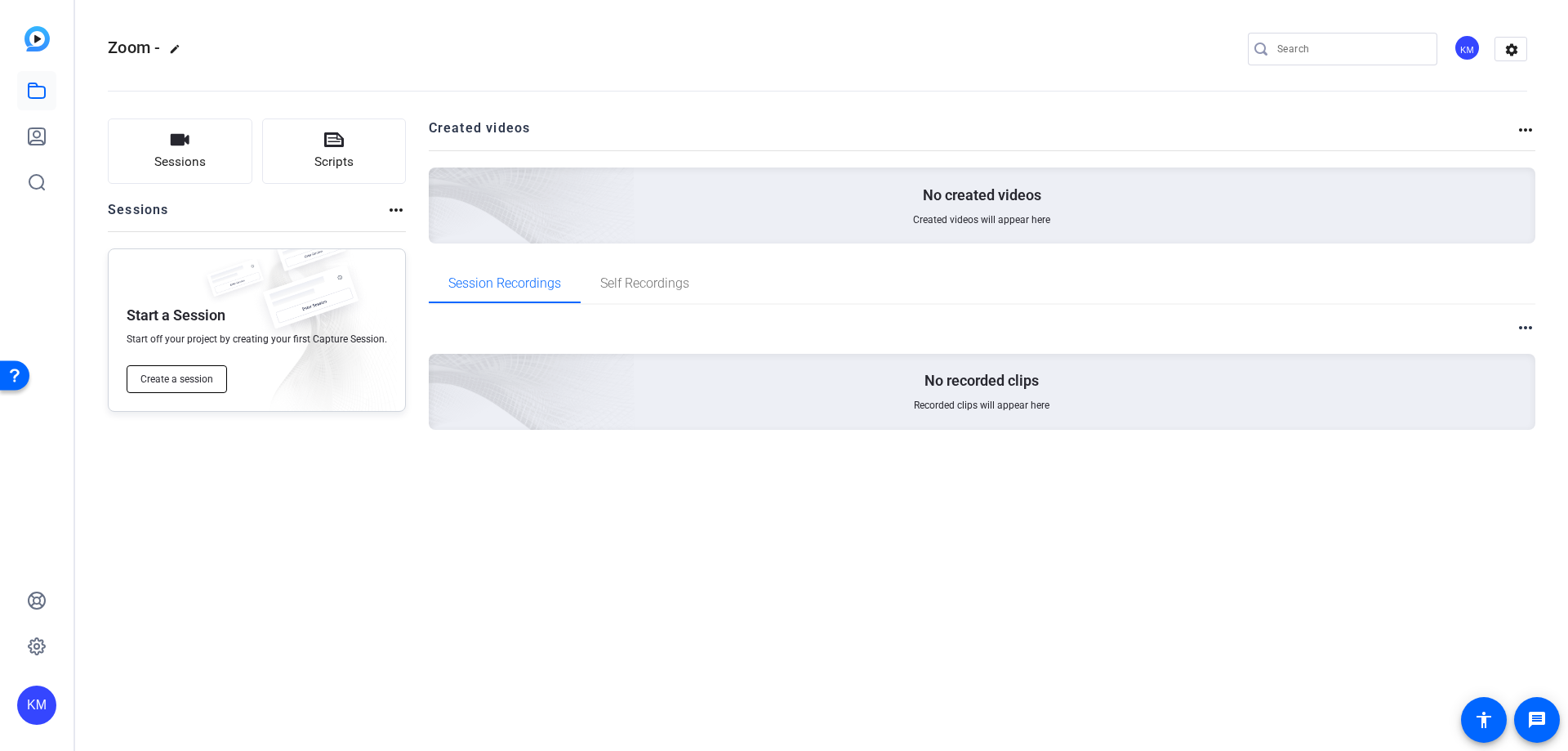 click on "Create a session" 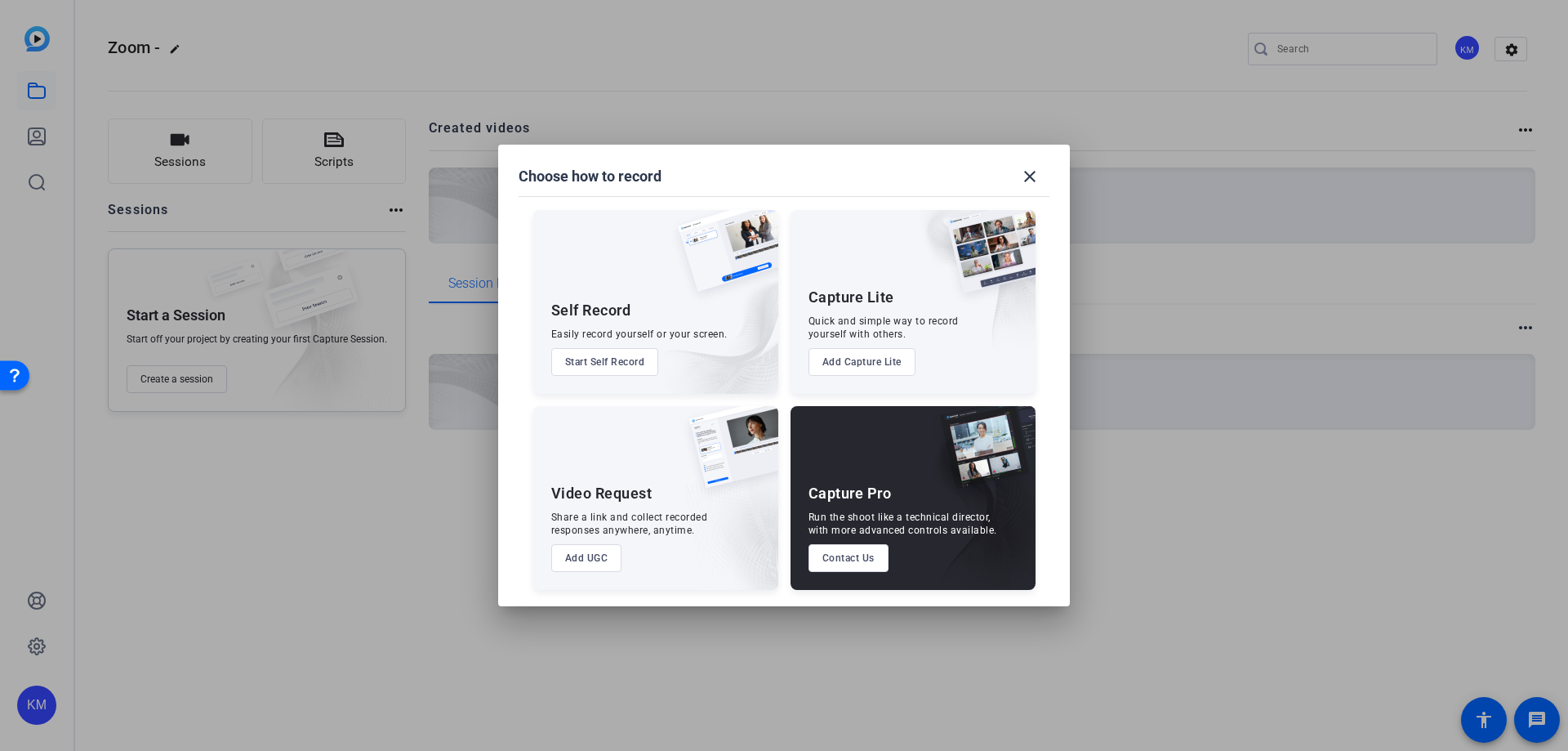 click on "Add Capture Lite" at bounding box center (862, 362) 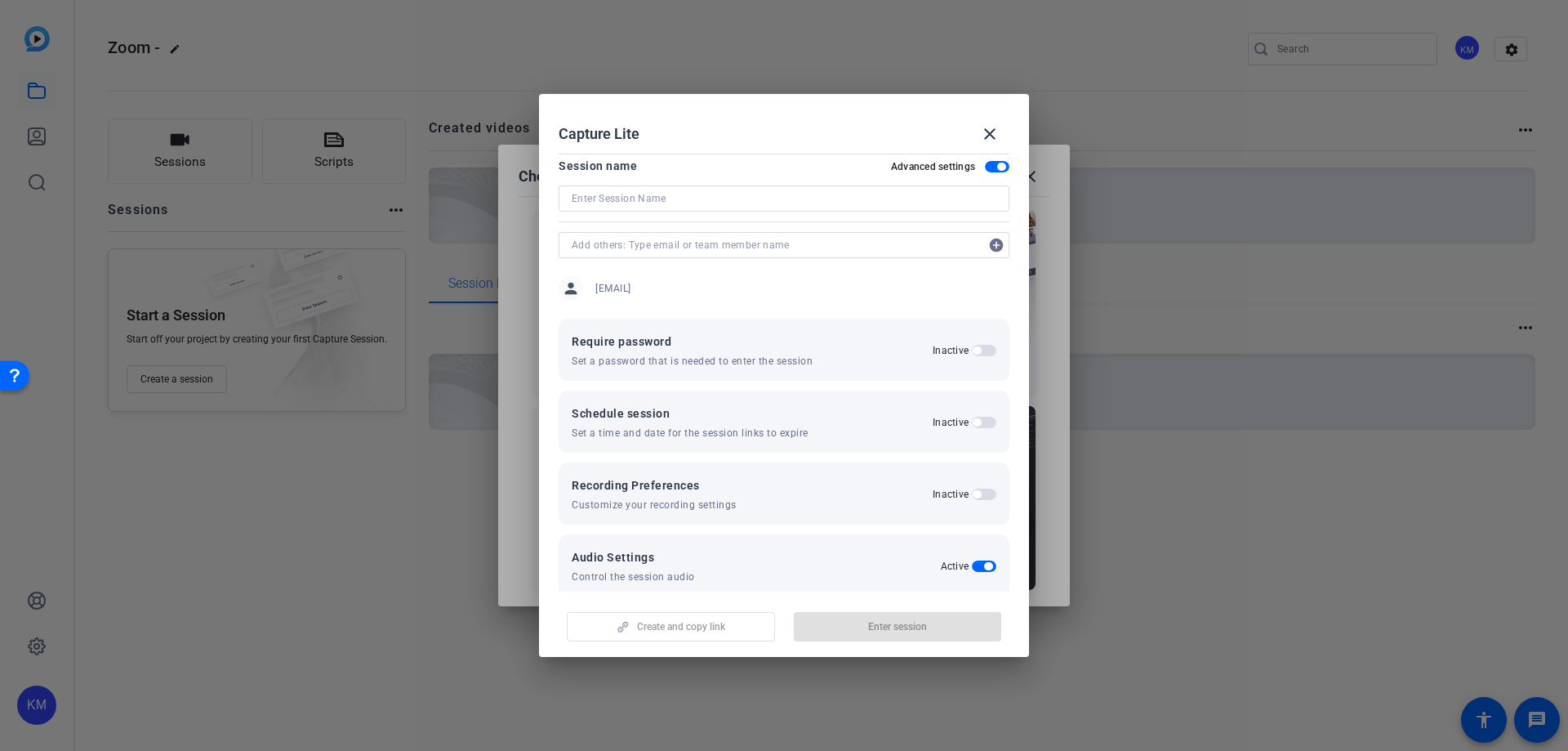 scroll, scrollTop: 0, scrollLeft: 0, axis: both 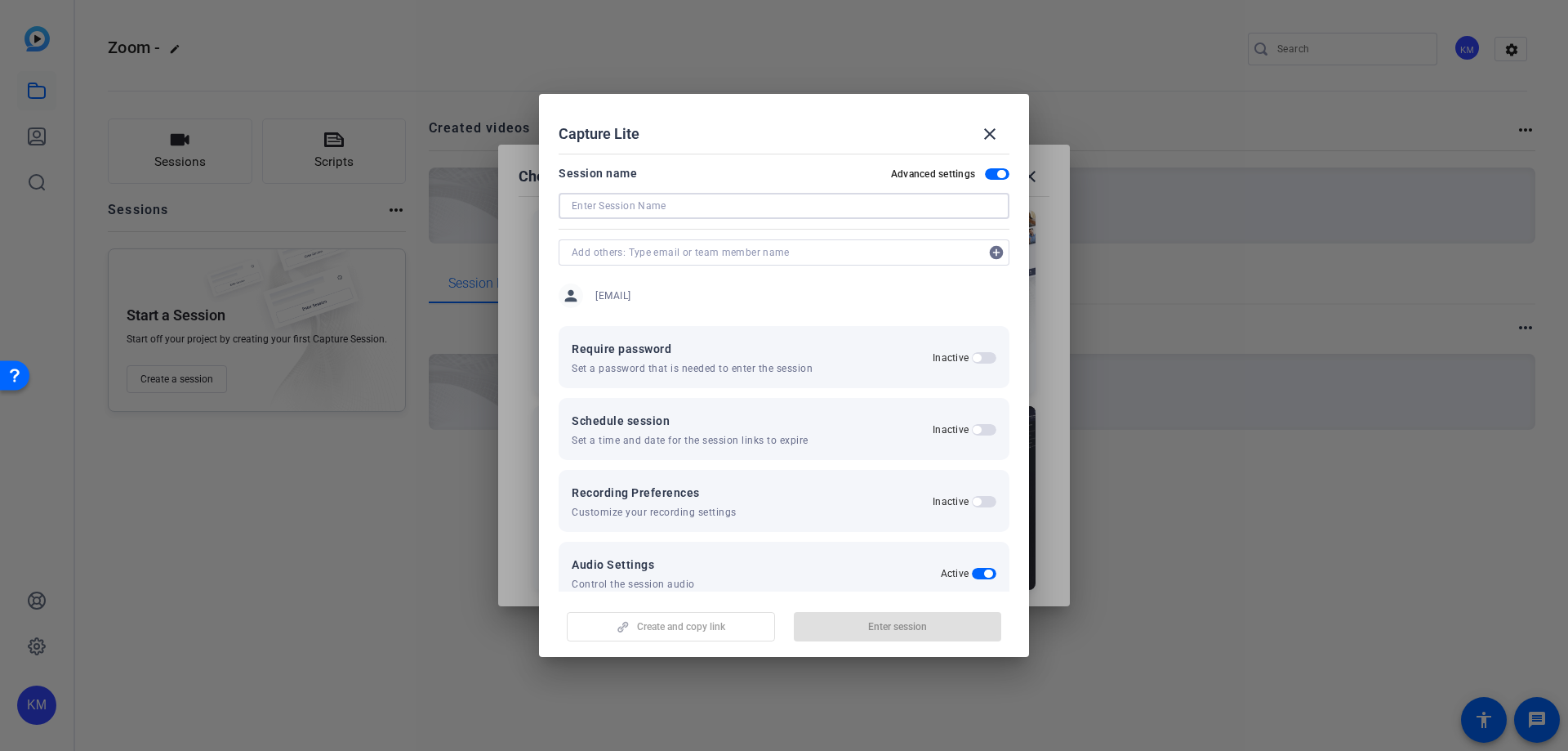 click at bounding box center (784, 206) 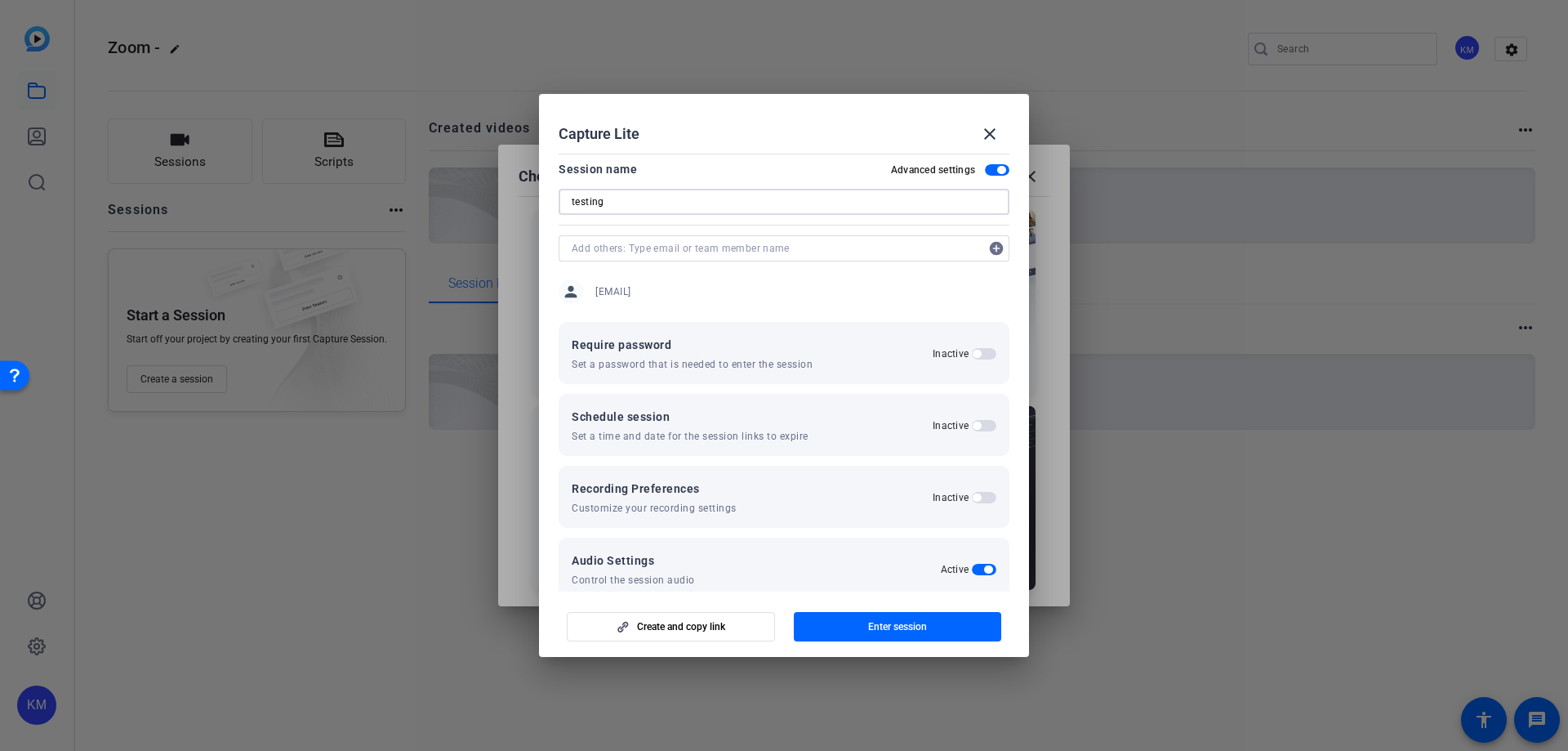 scroll, scrollTop: 0, scrollLeft: 0, axis: both 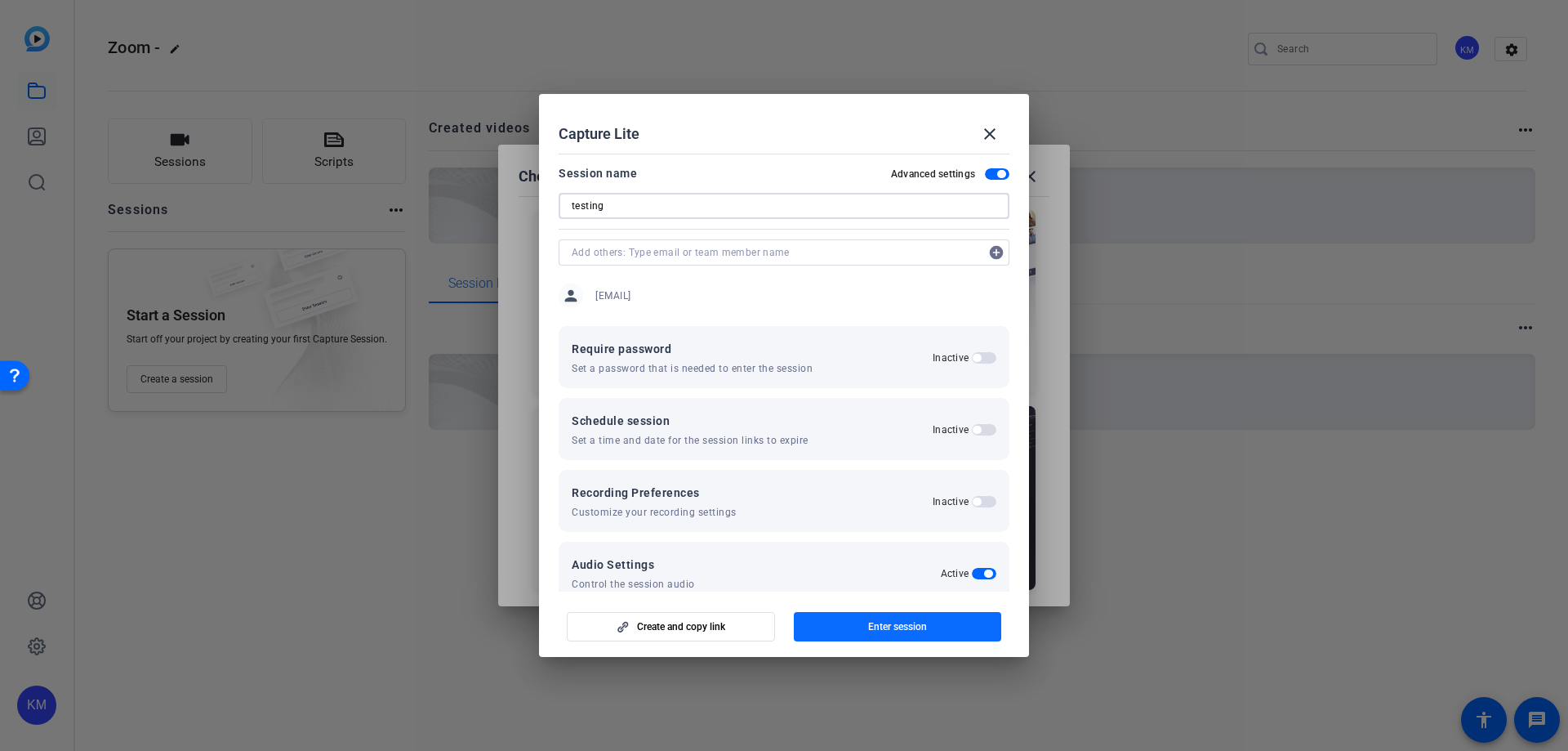 type on "testing" 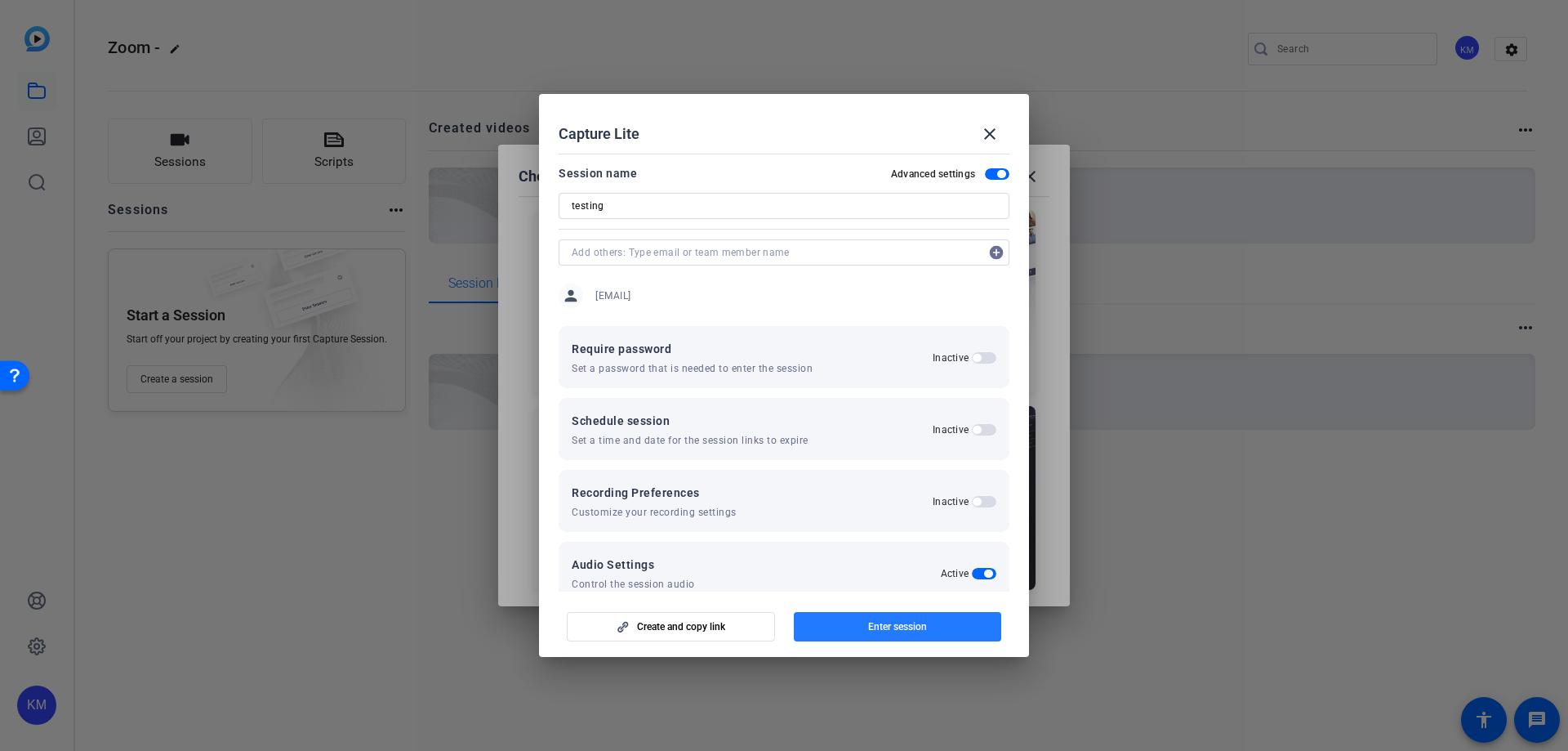 click on "Enter session" 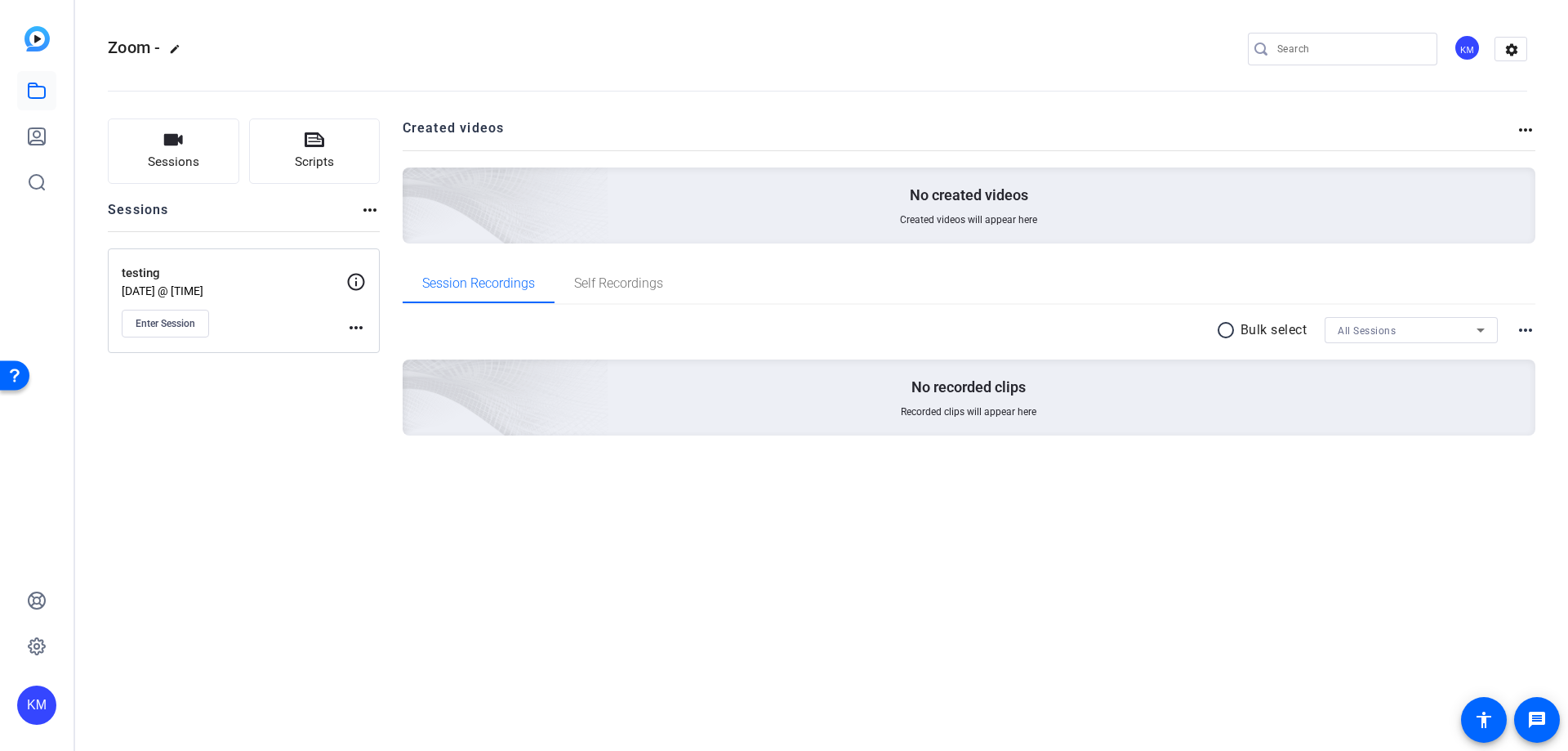 click 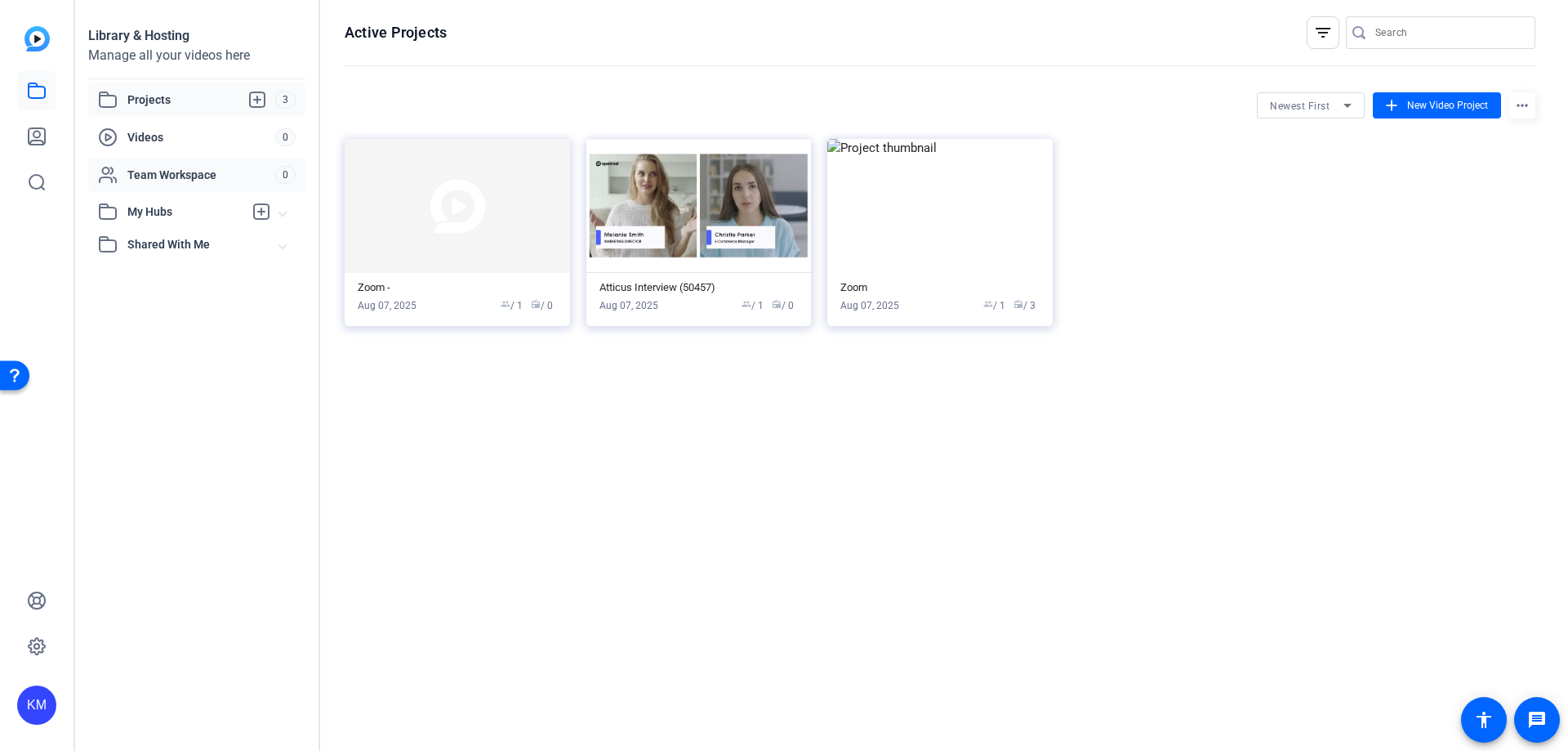 click on "Team Workspace" 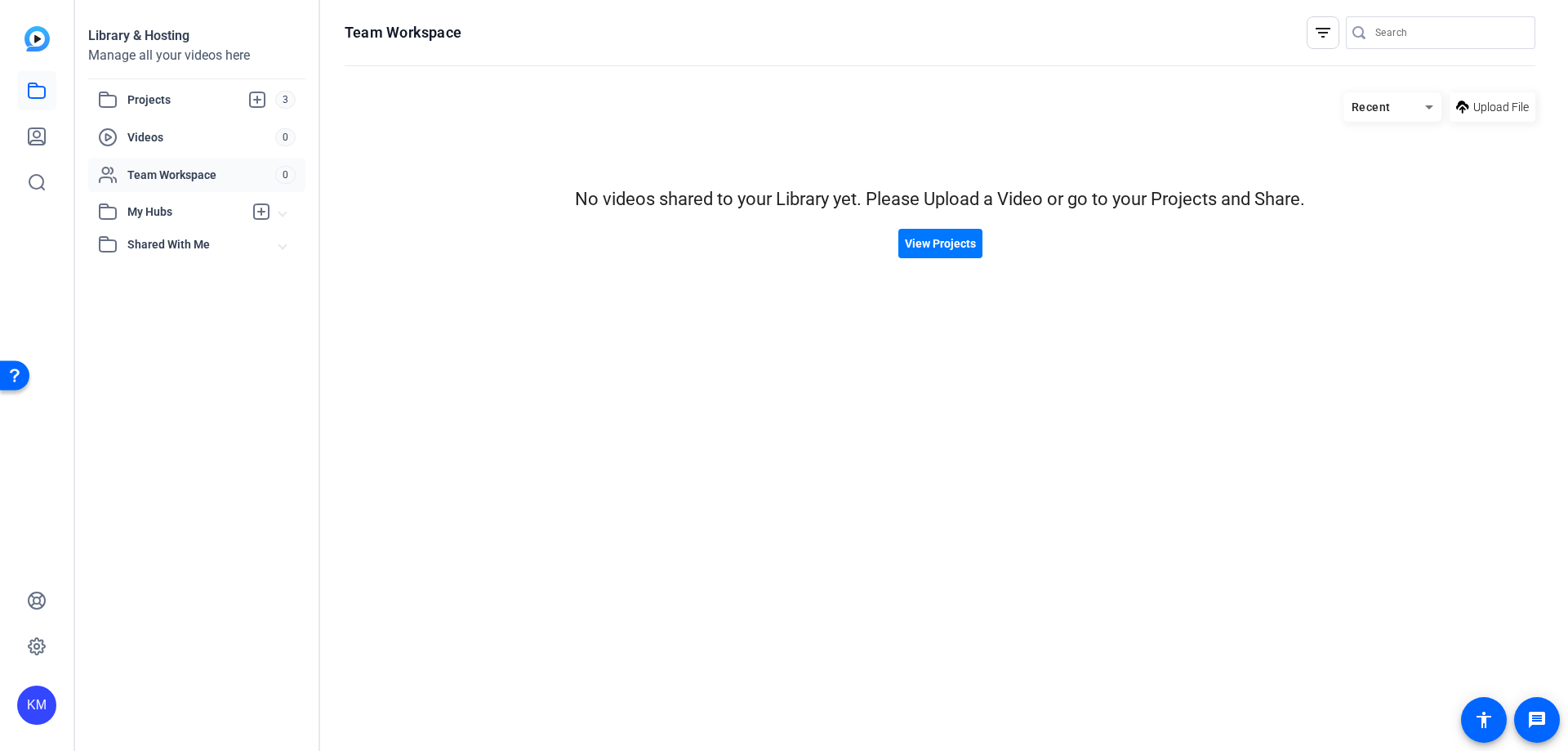 click on "My Hubs" at bounding box center (185, 212) 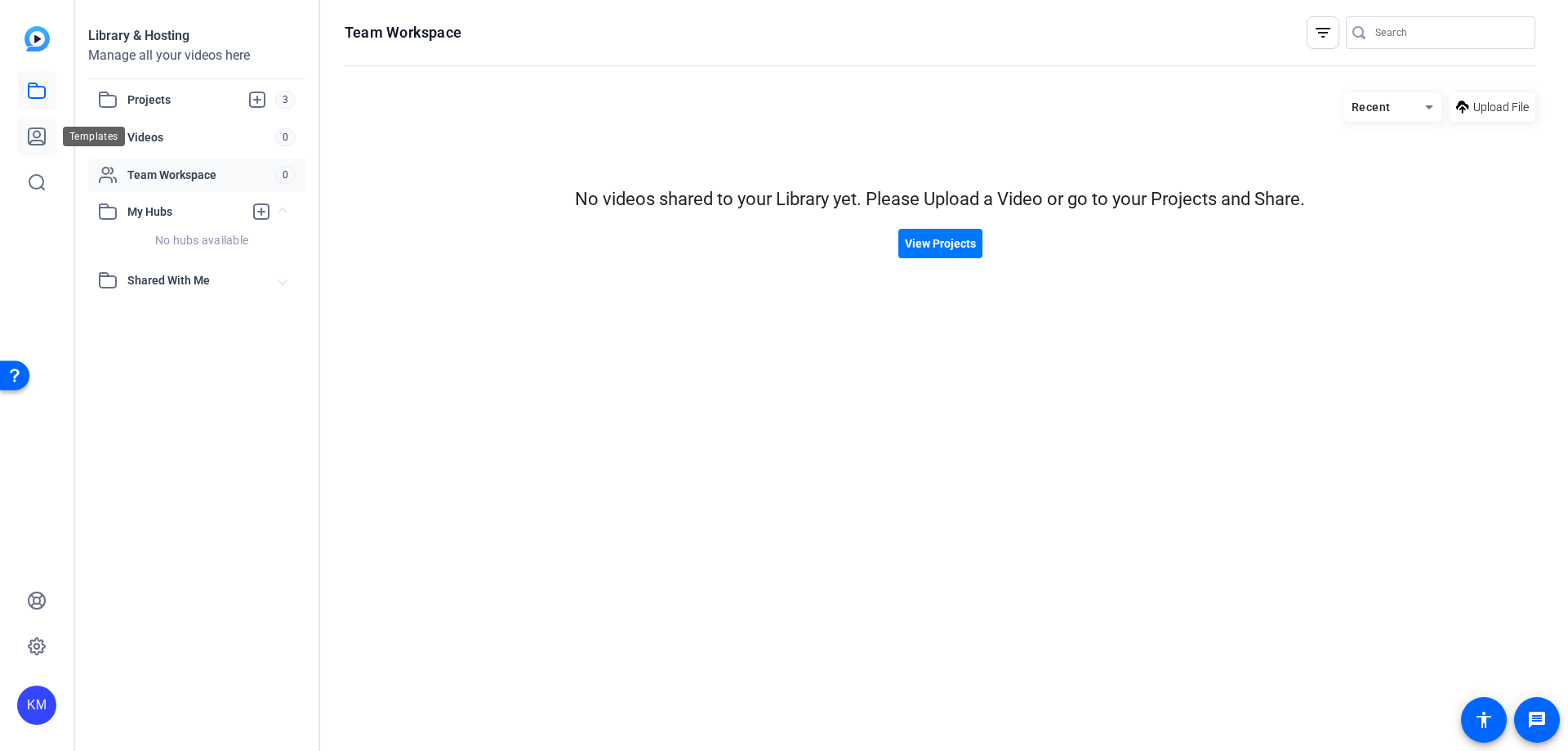 click 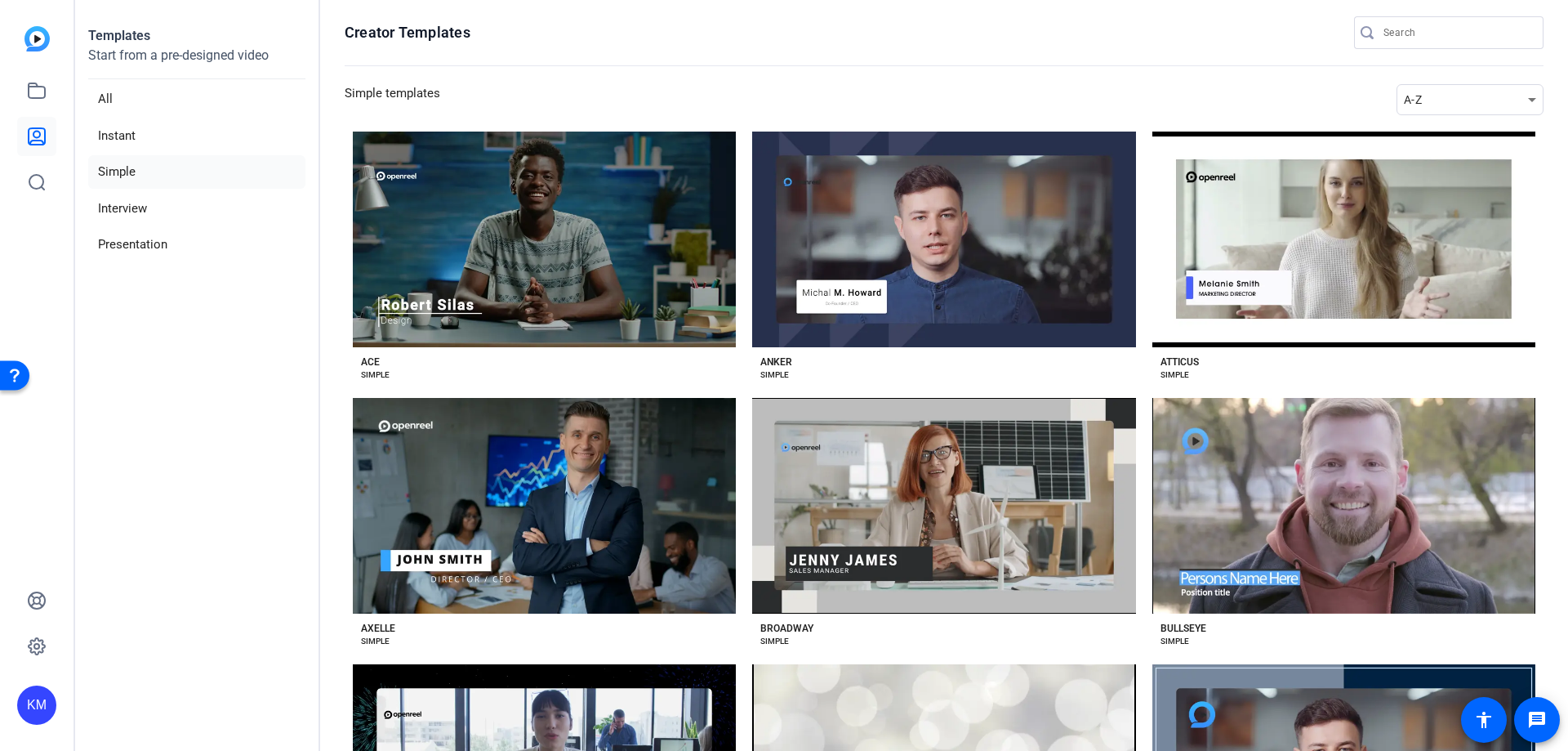 click 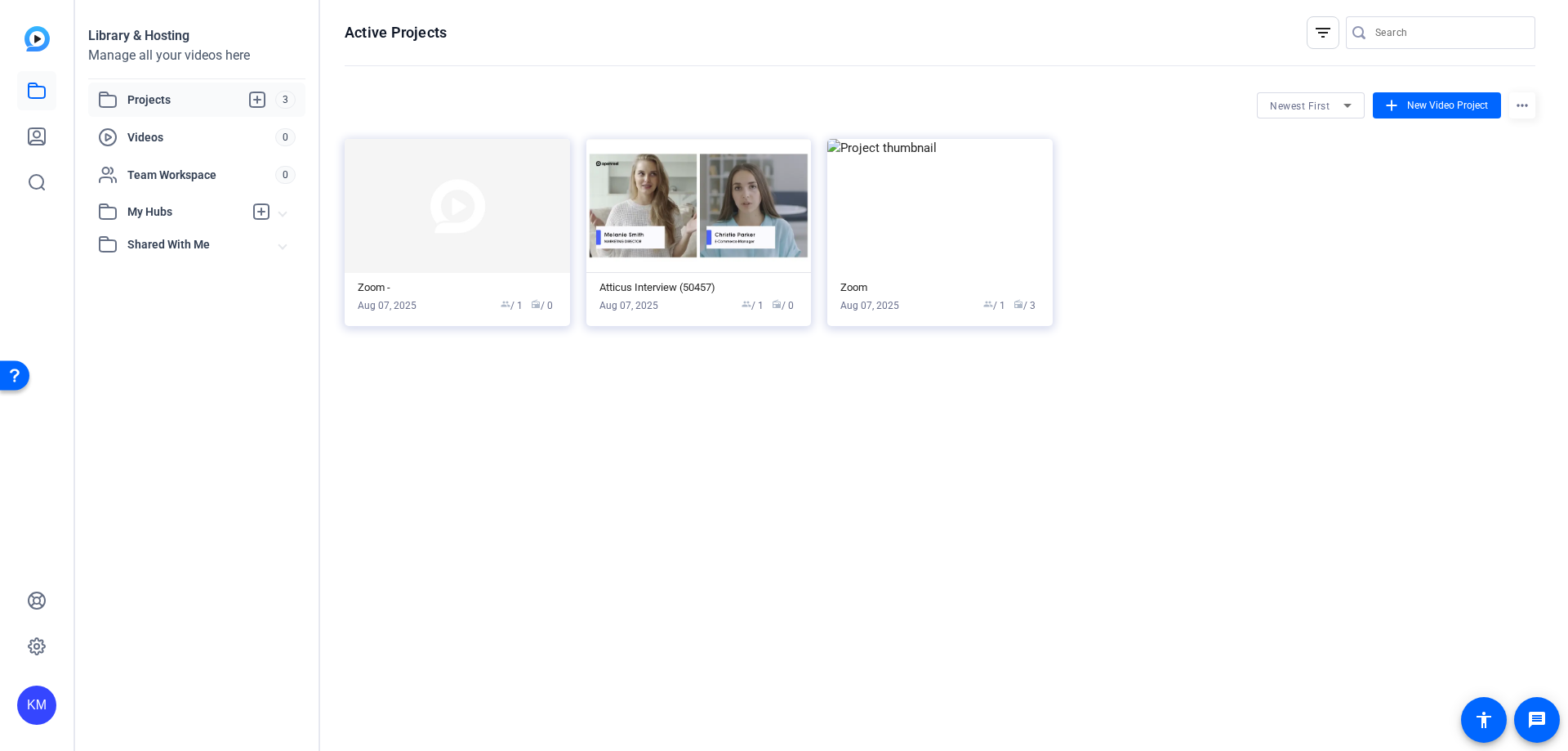 click on "more_horiz" 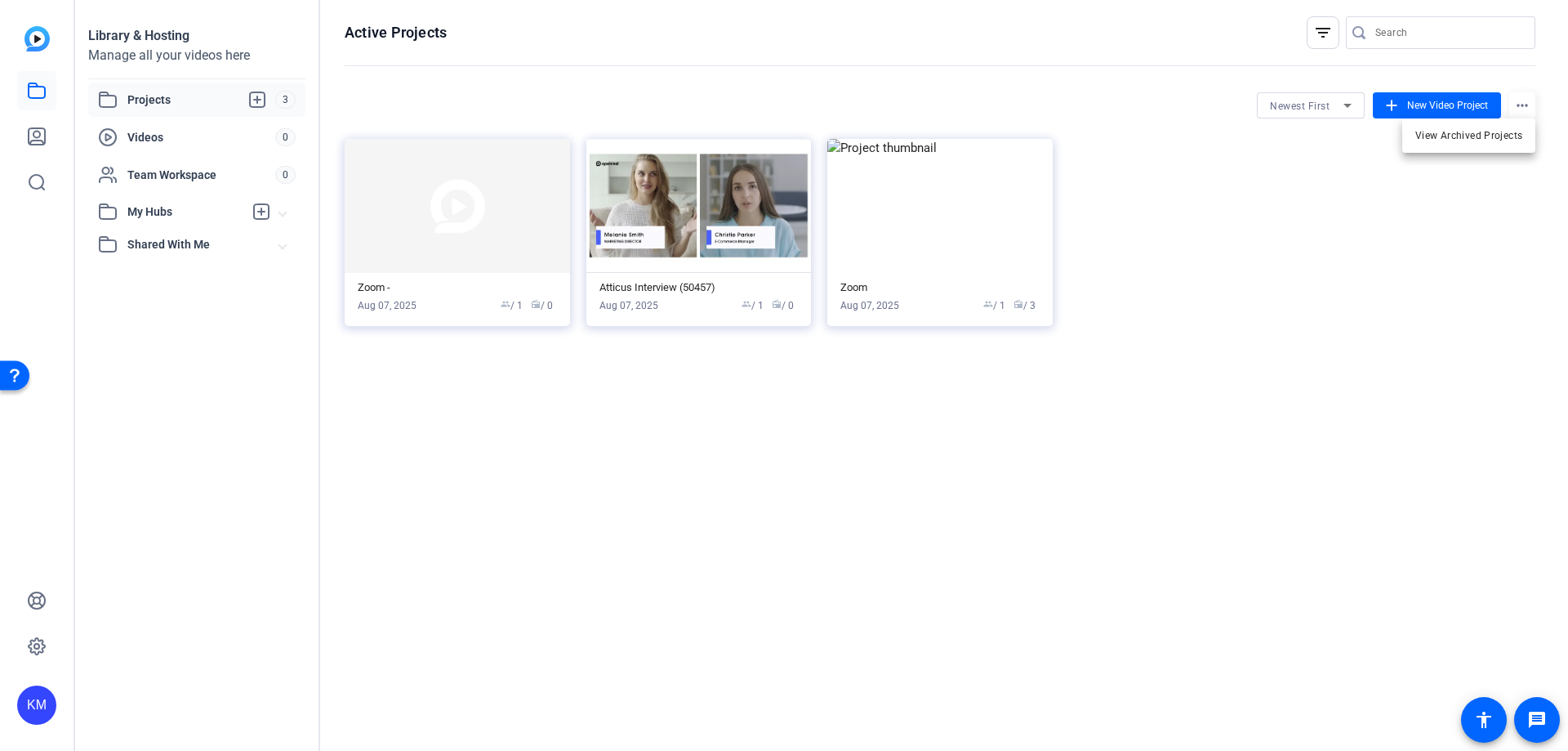 click at bounding box center (784, 375) 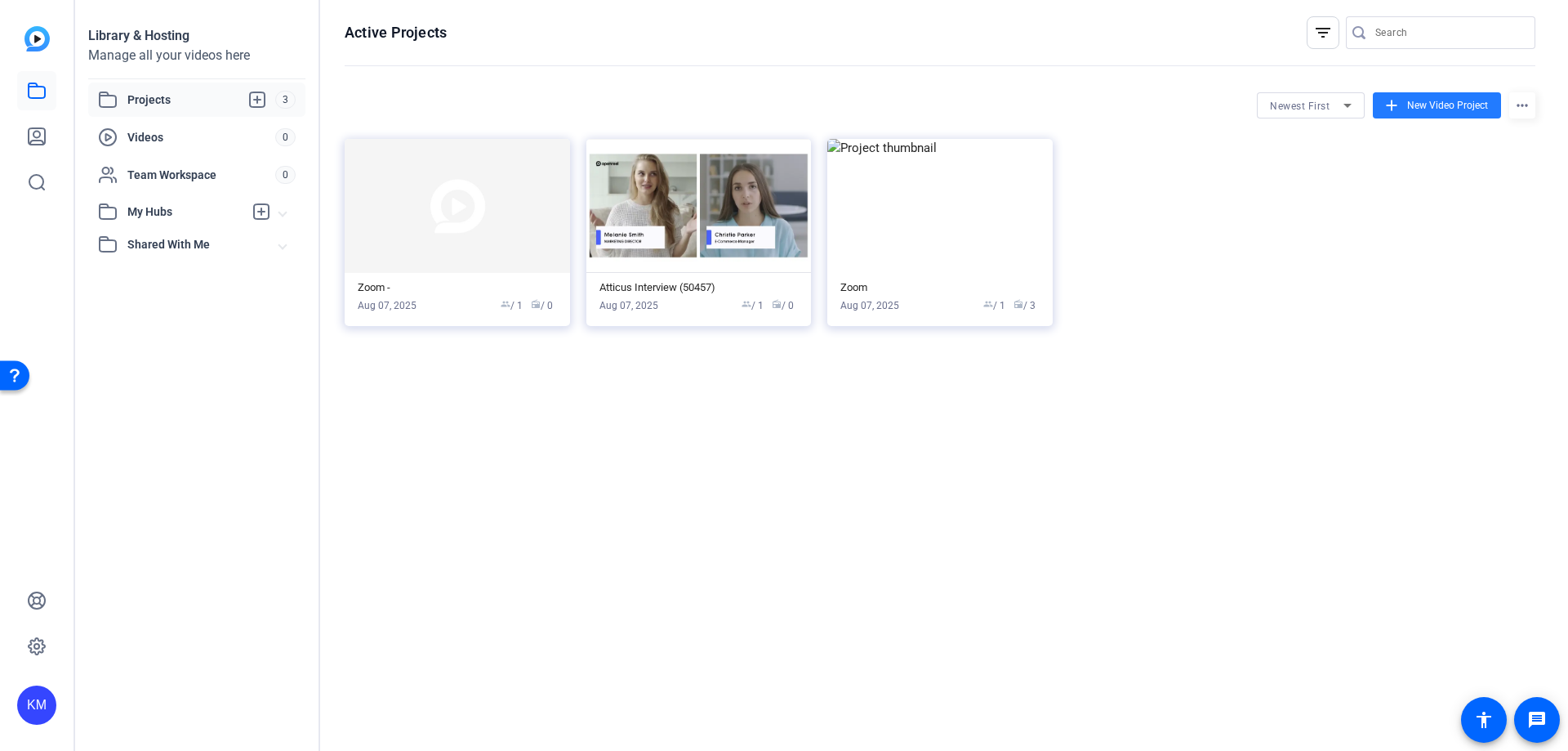 click on "New Video Project" 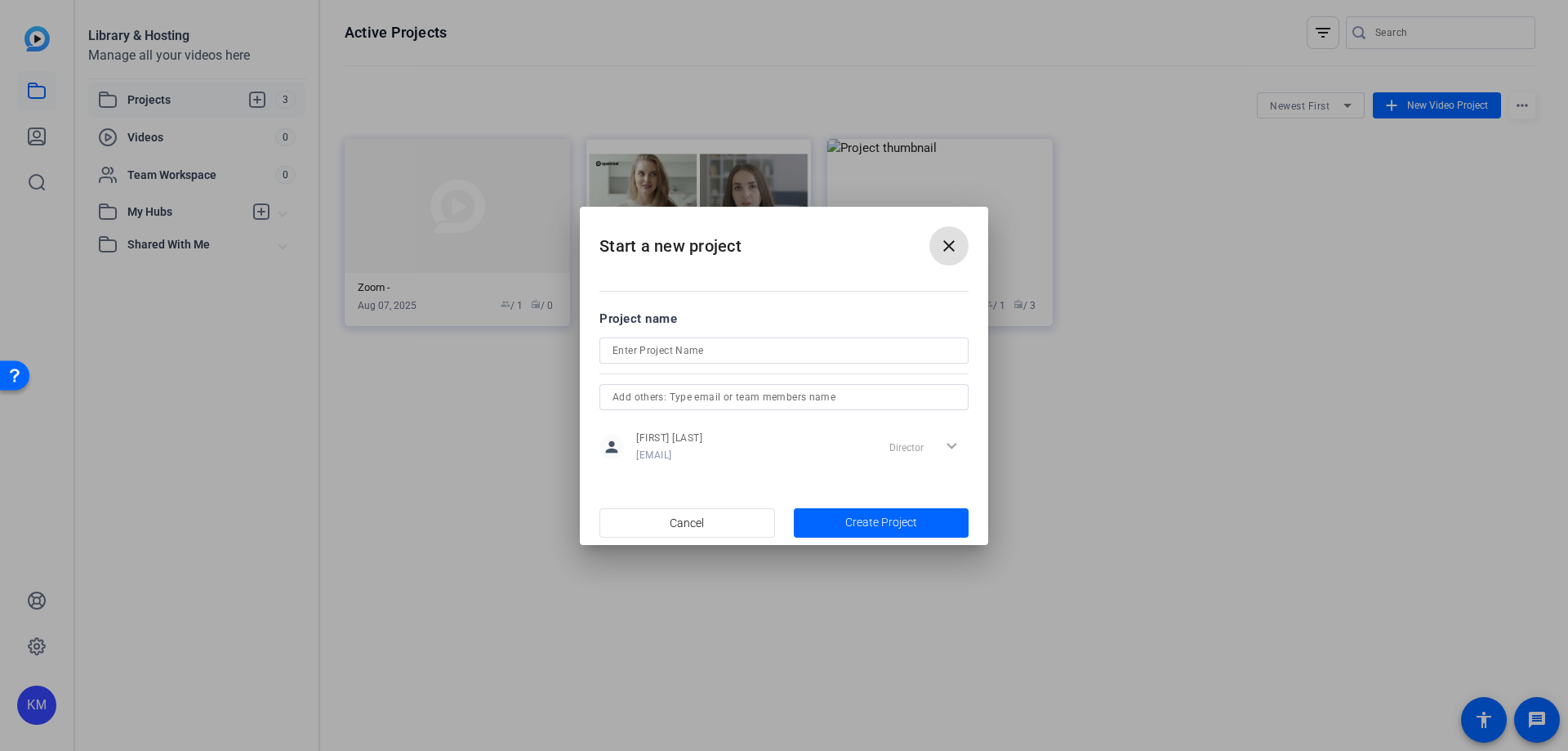 click at bounding box center [784, 351] 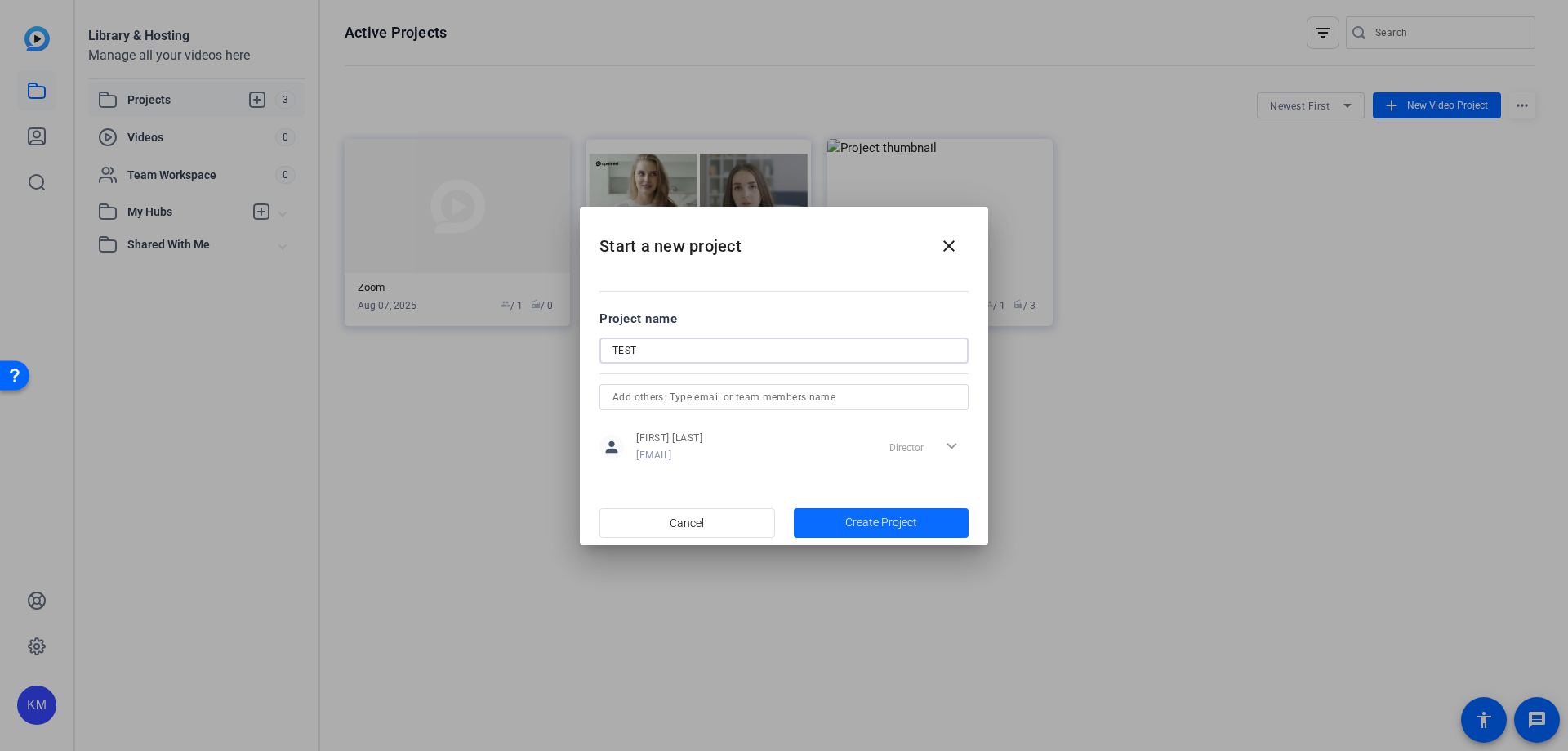 type on "TEST" 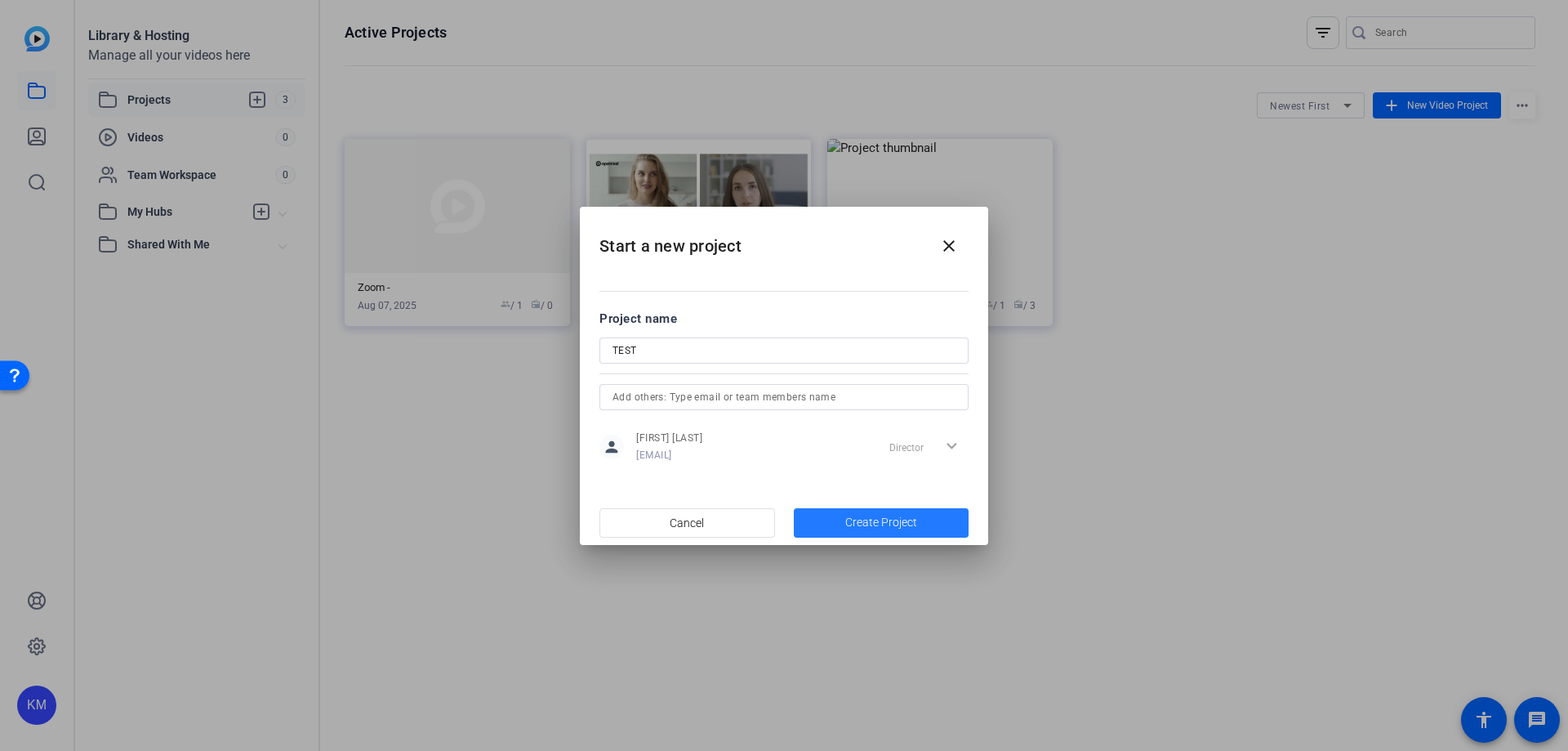 click on "Create Project" 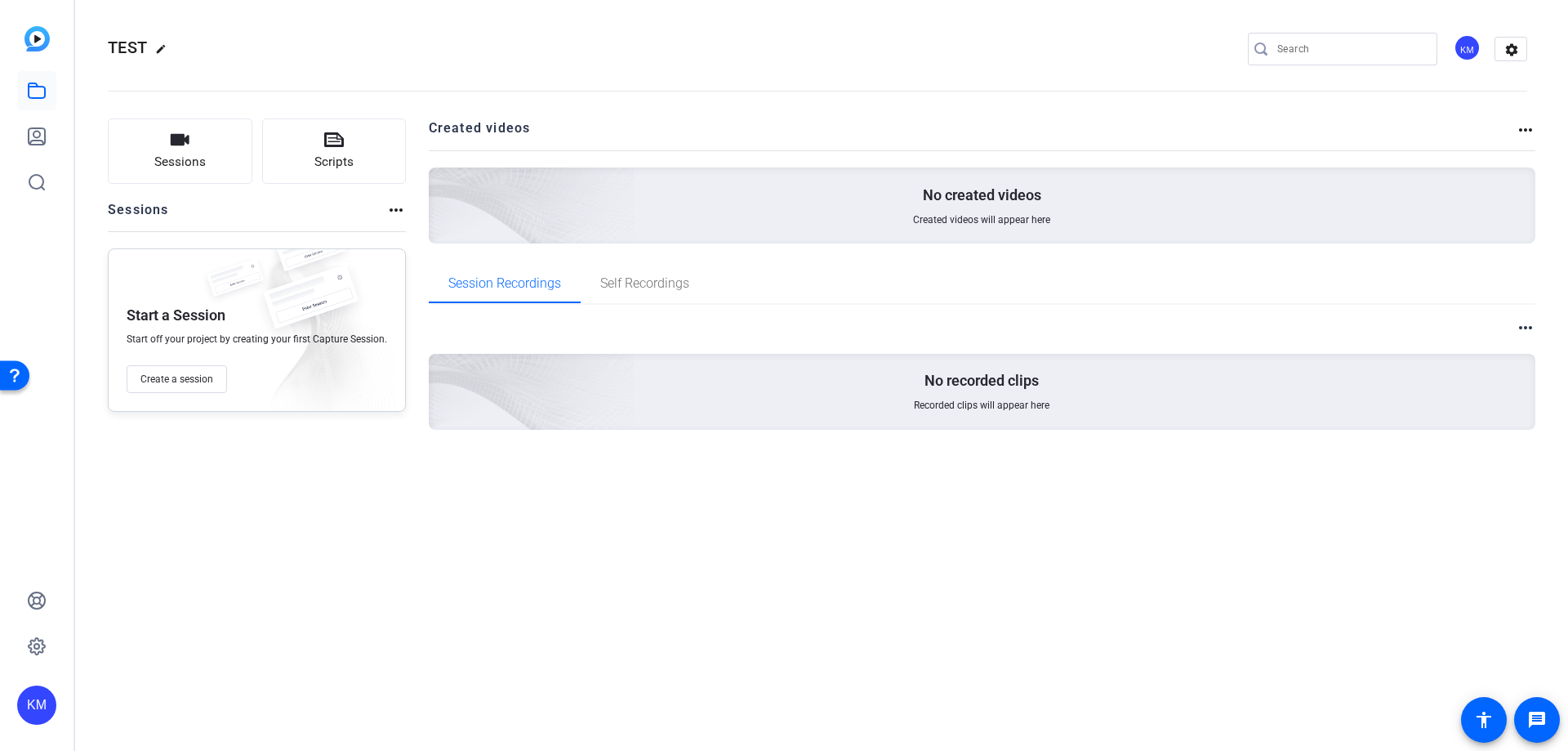 click on "more_horiz" 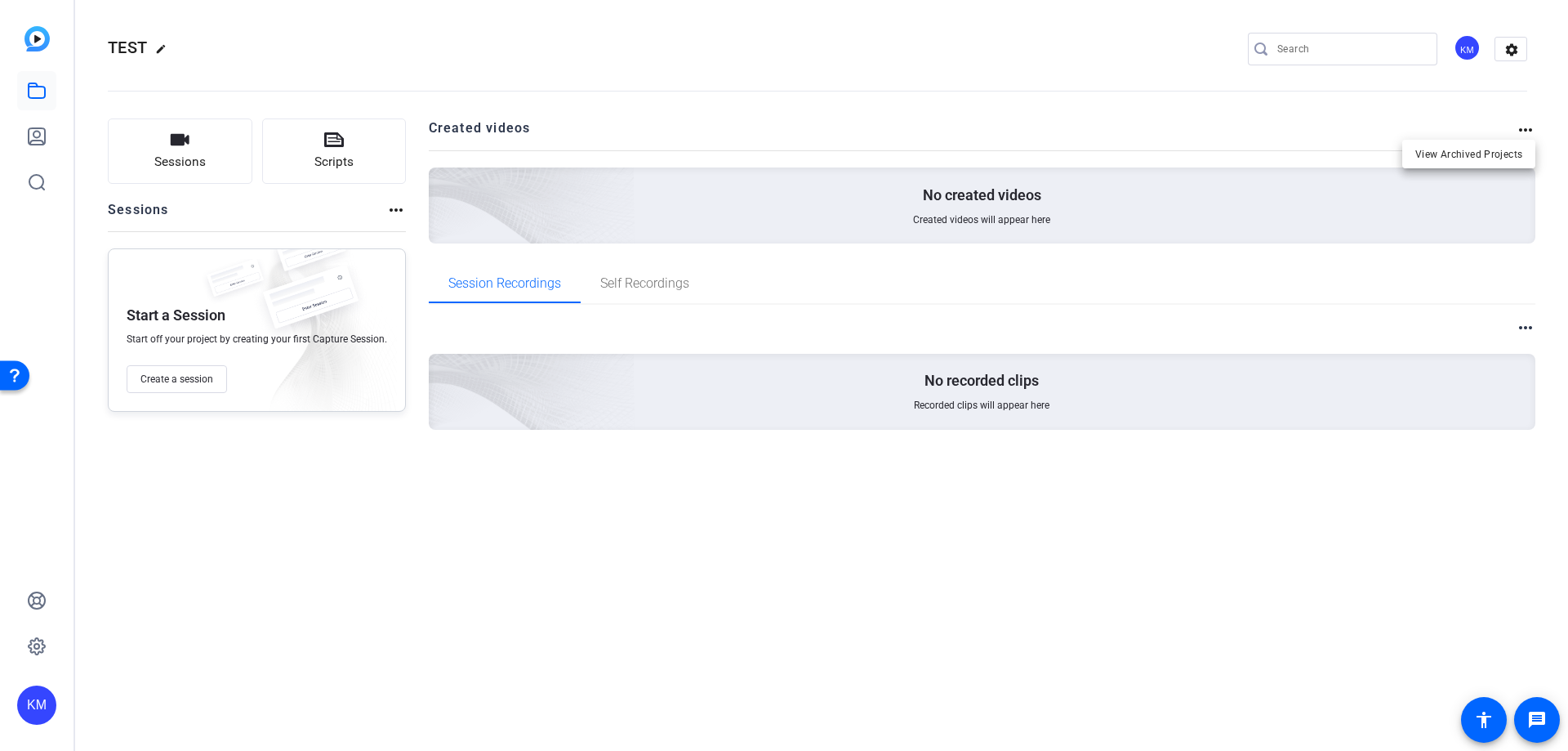 click at bounding box center [784, 375] 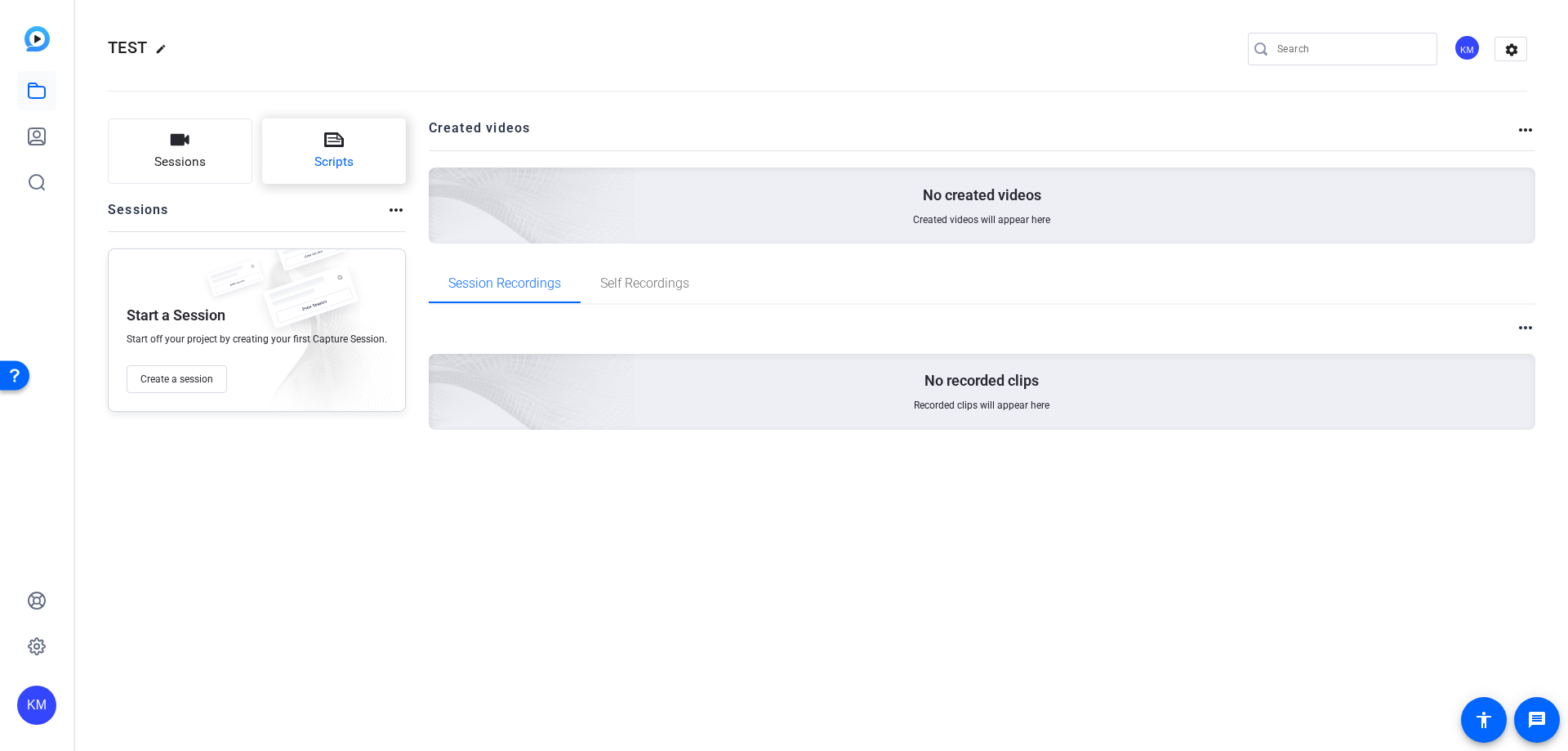 click on "Scripts" 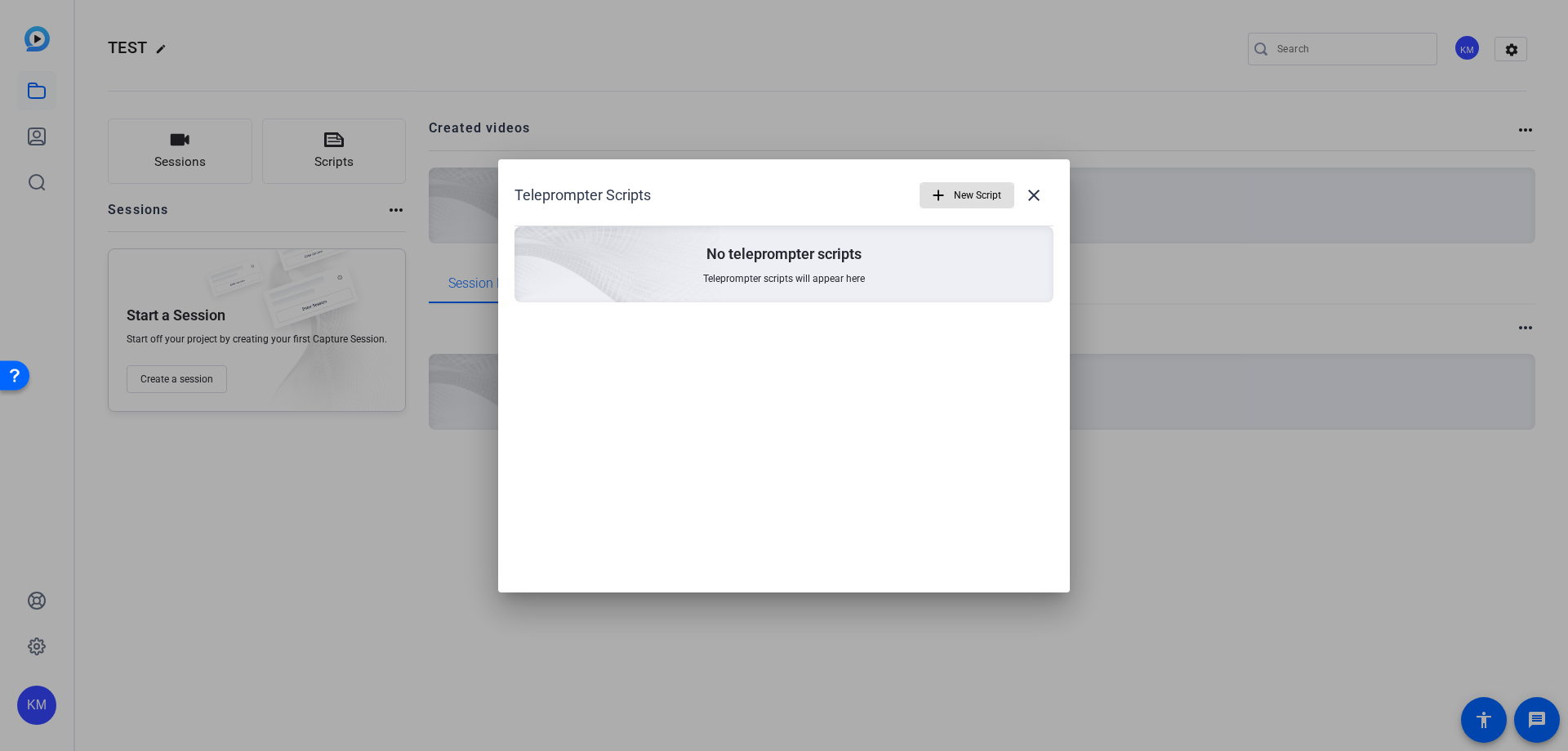 click on "No teleprompter scripts Teleprompter scripts will appear here" at bounding box center [784, 264] 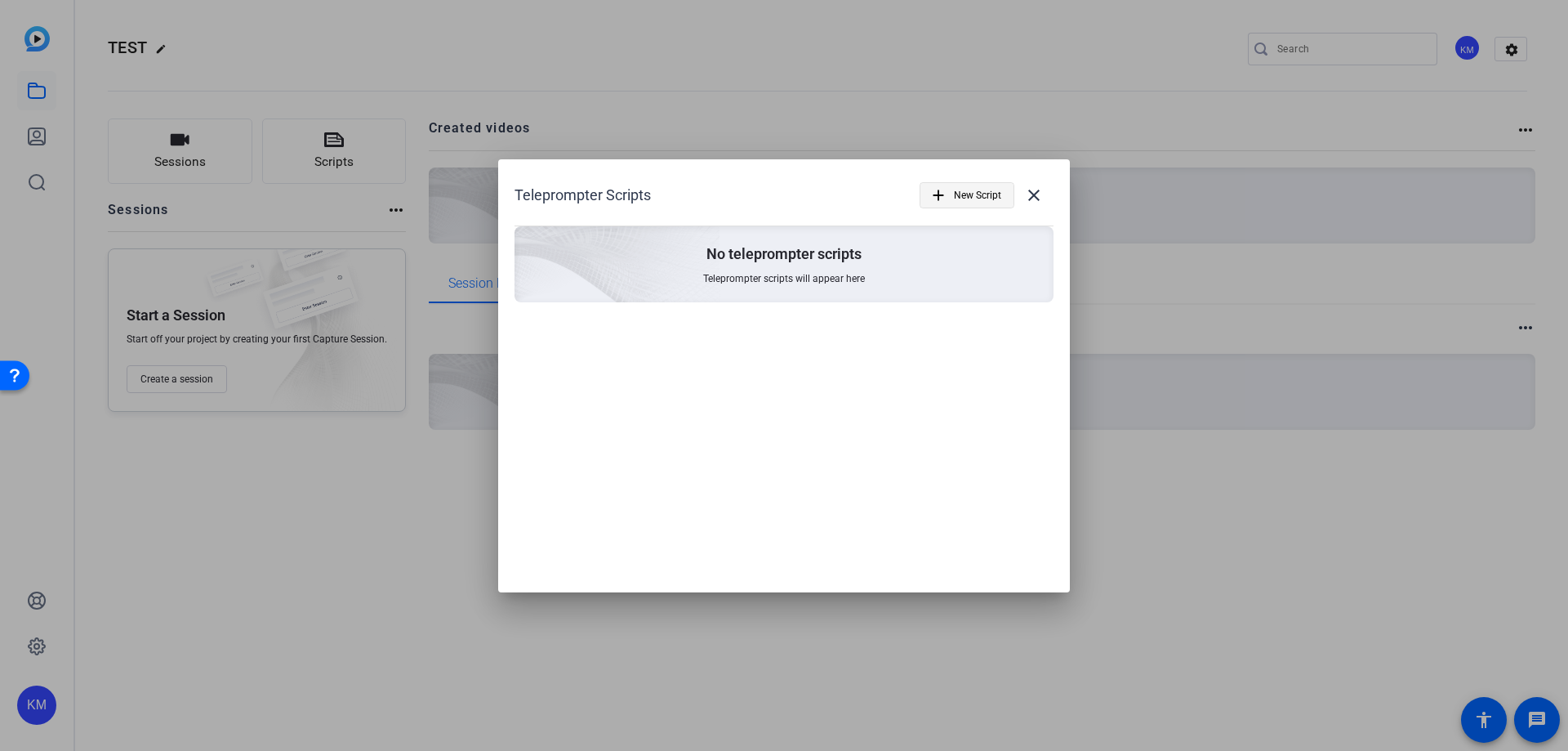 click on "add" at bounding box center [938, 195] 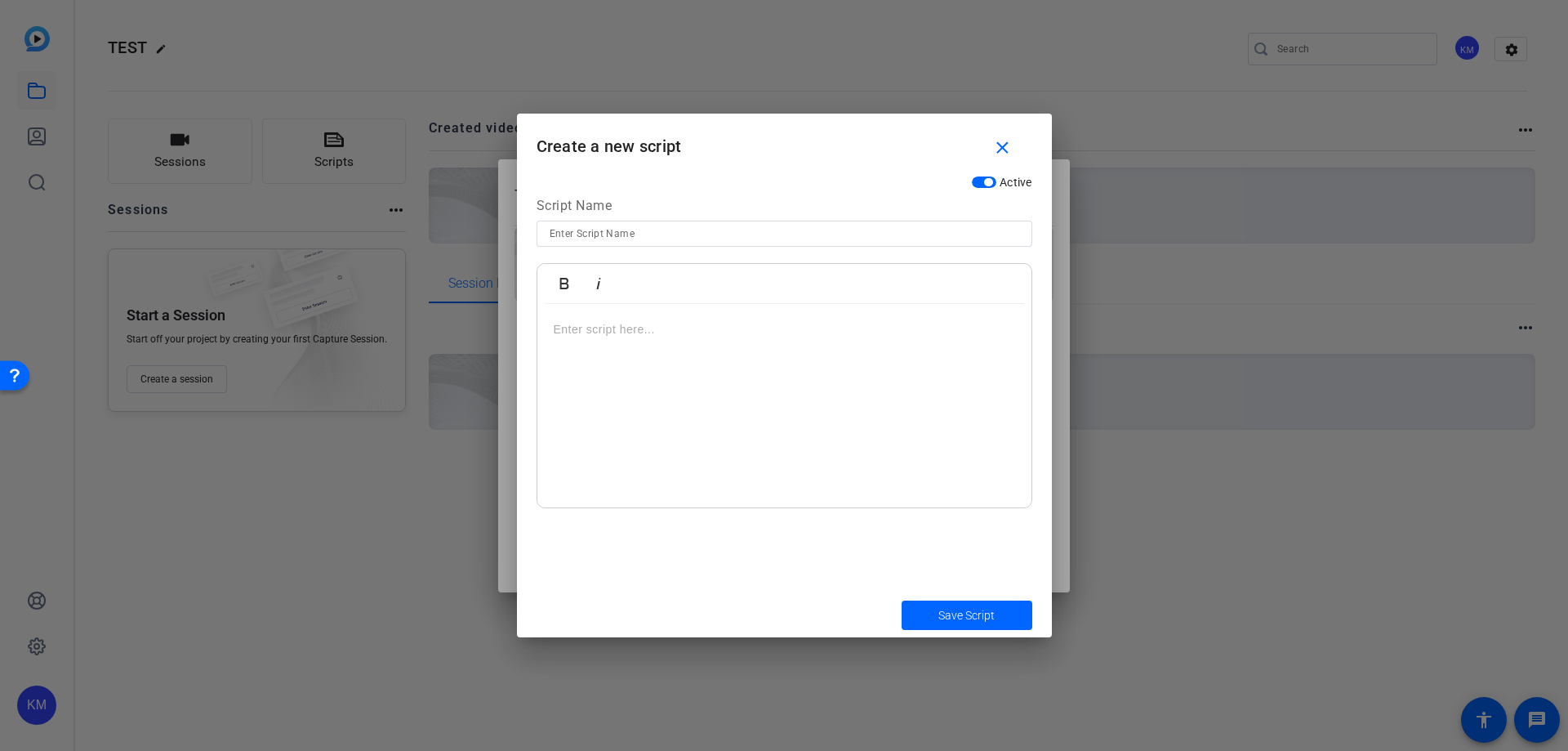 click at bounding box center [784, 329] 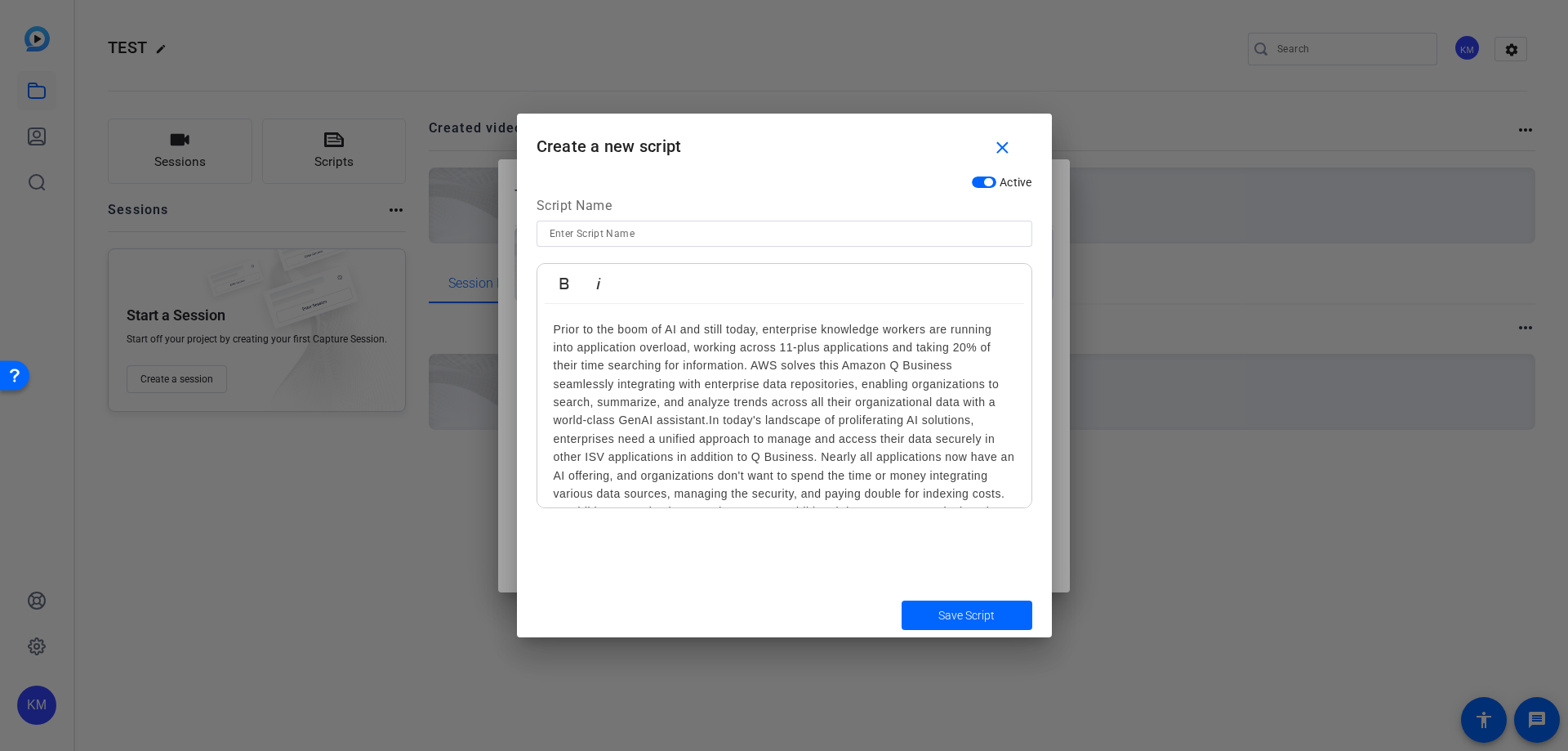 scroll, scrollTop: 450, scrollLeft: 0, axis: vertical 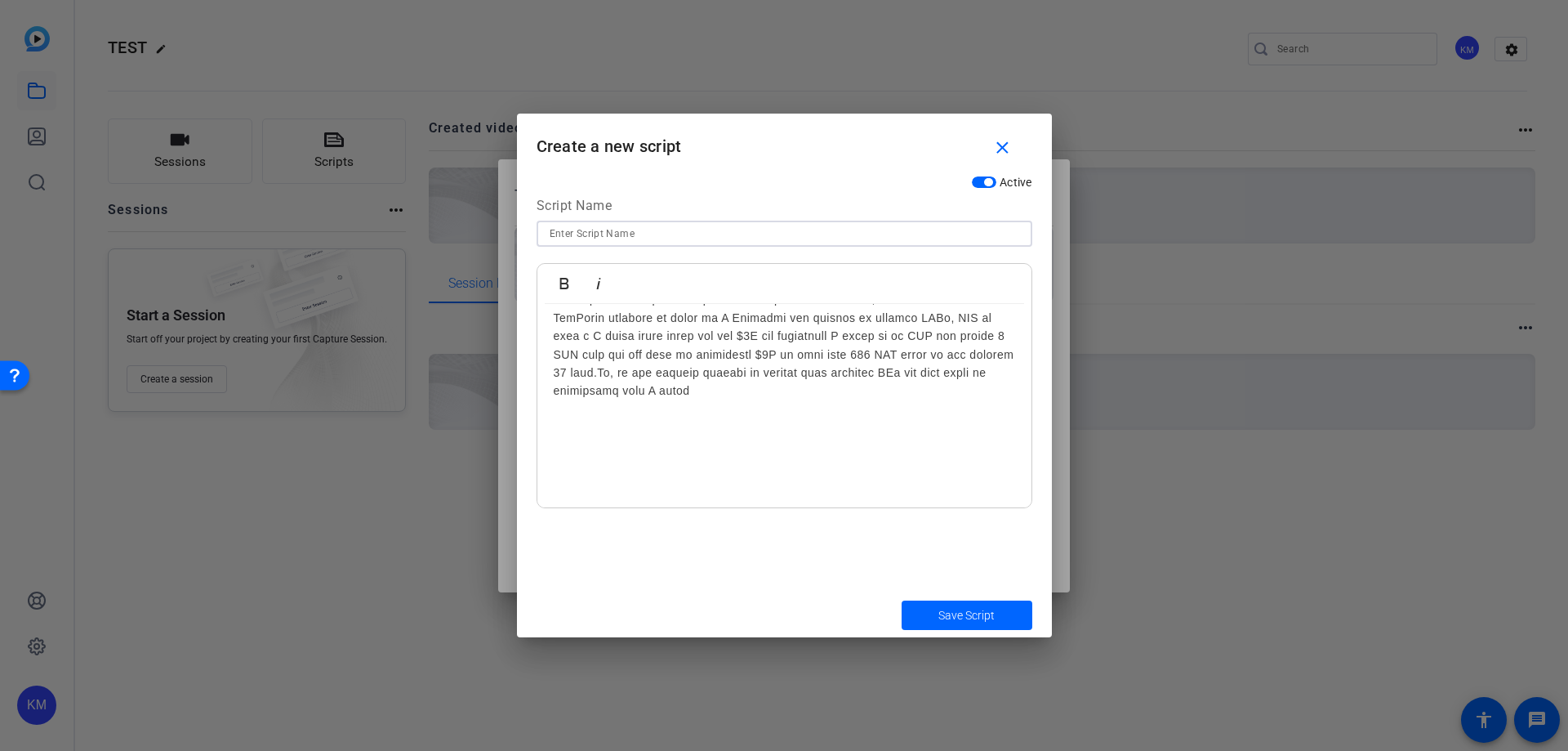 click at bounding box center (784, 234) 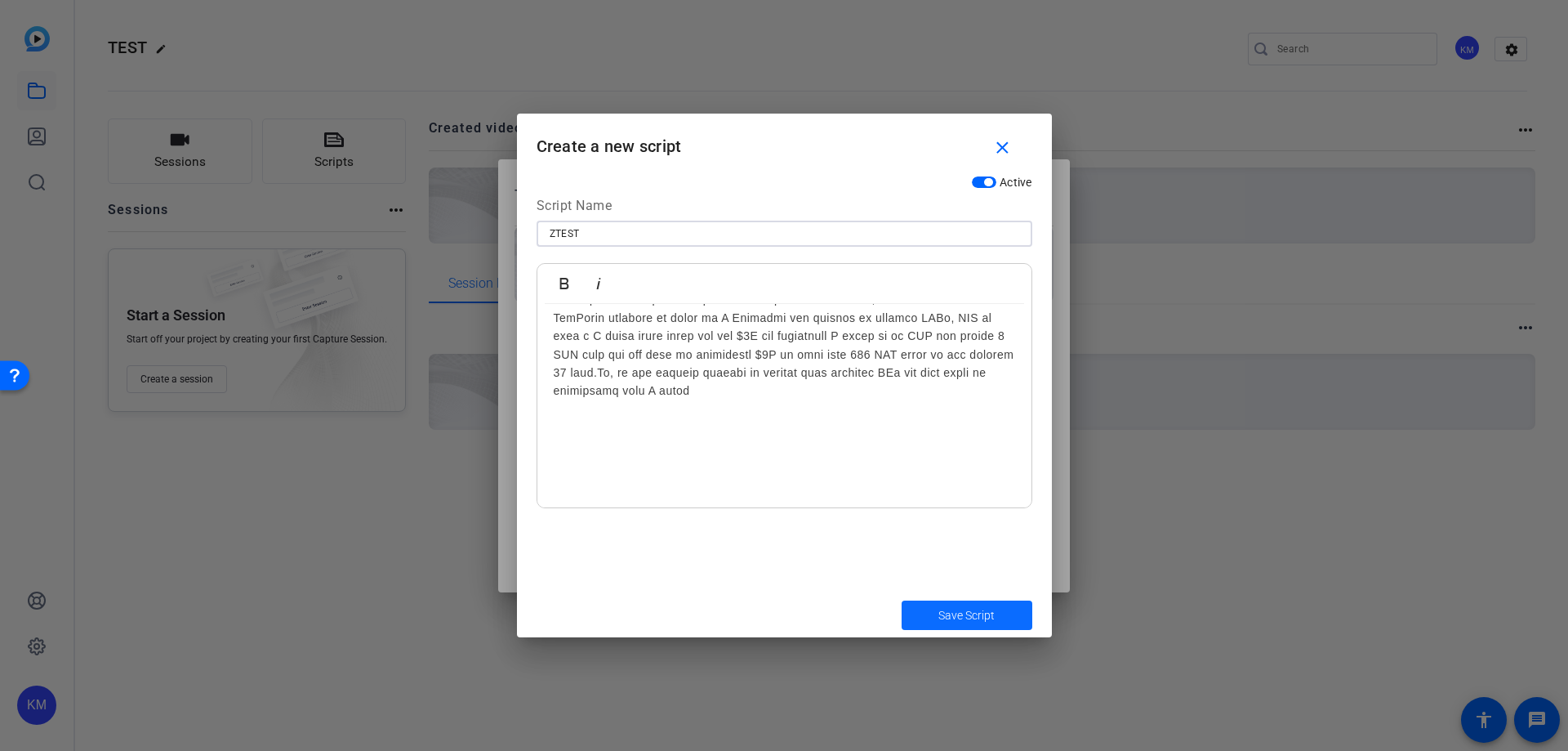 type on "ZTEST" 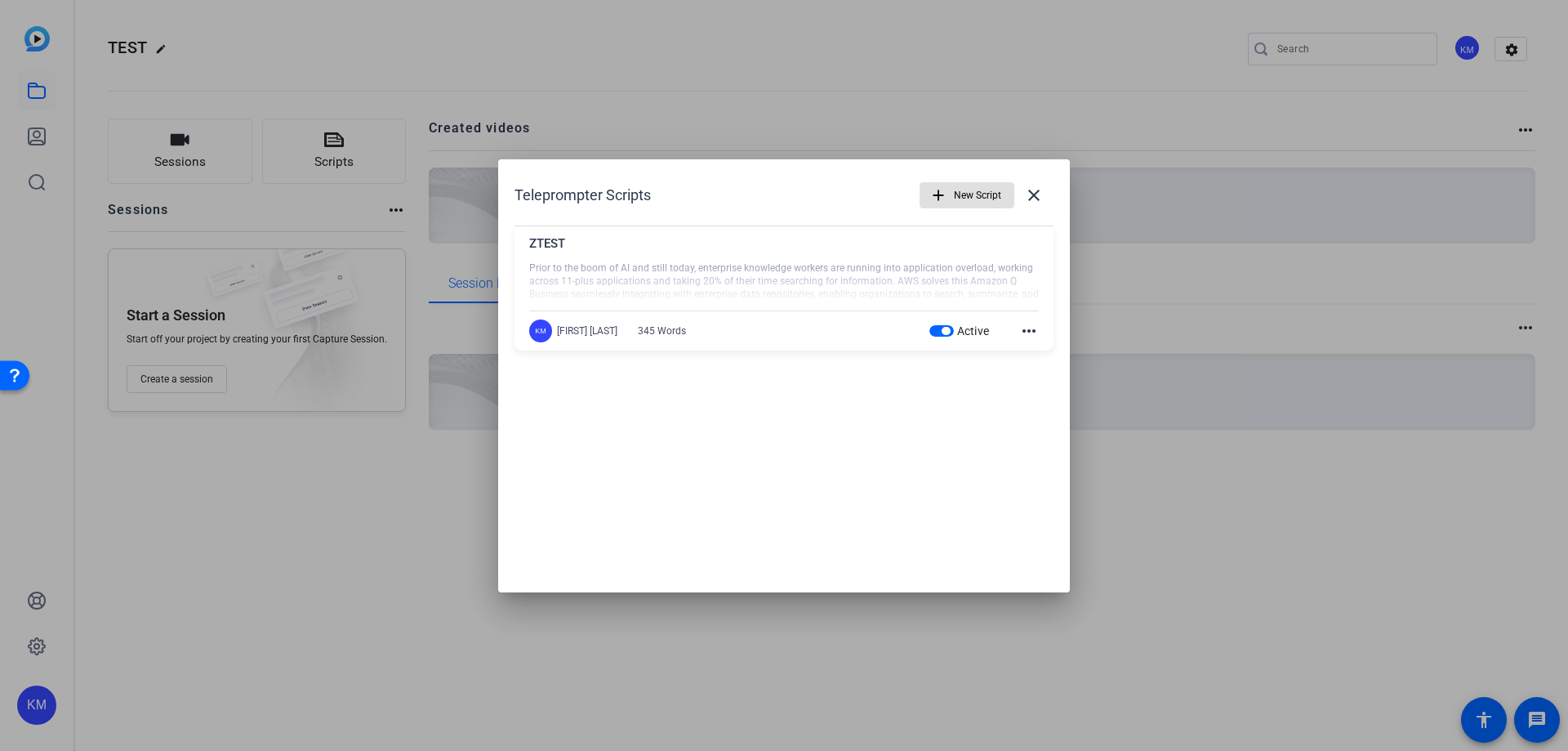 click on "more_horiz" 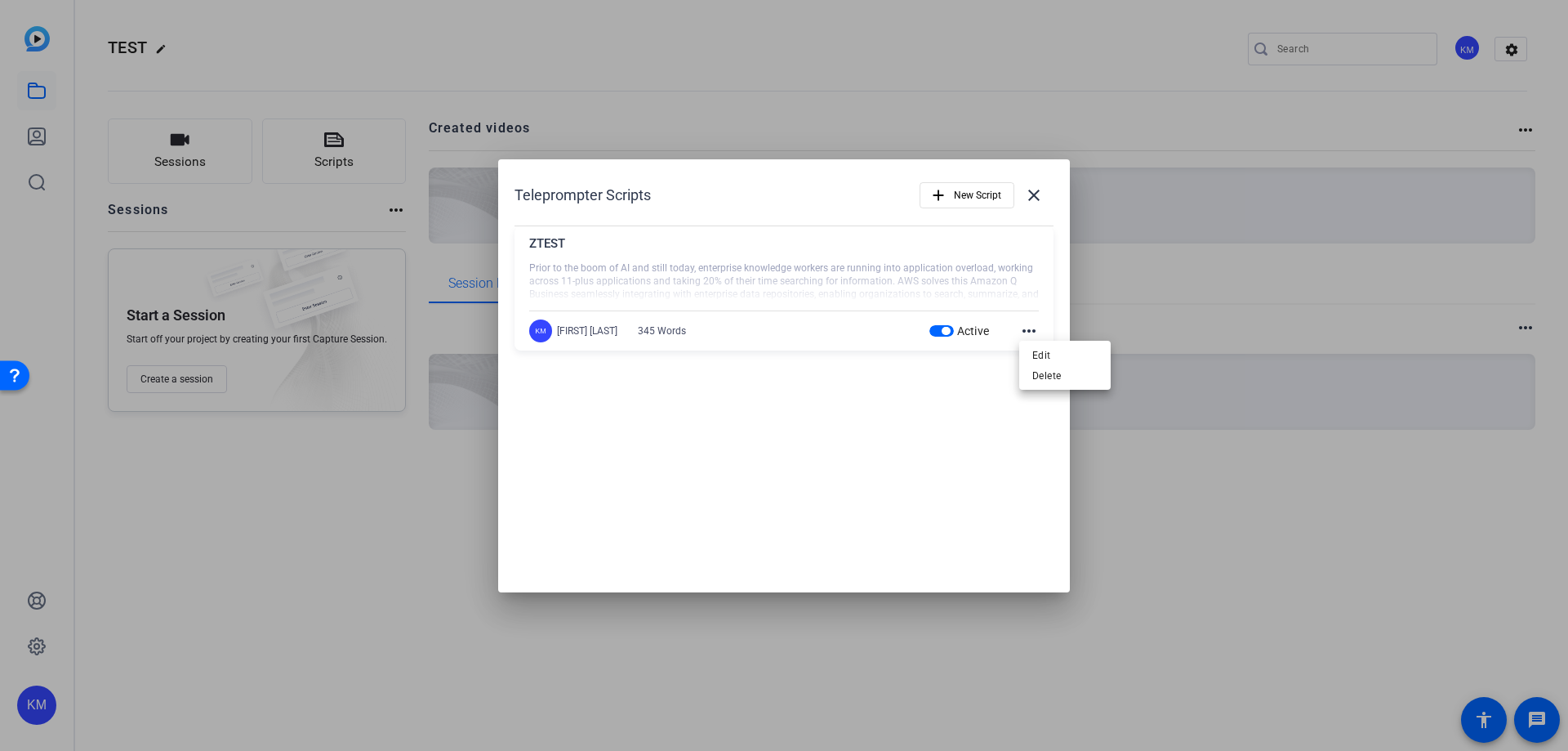 click at bounding box center (784, 375) 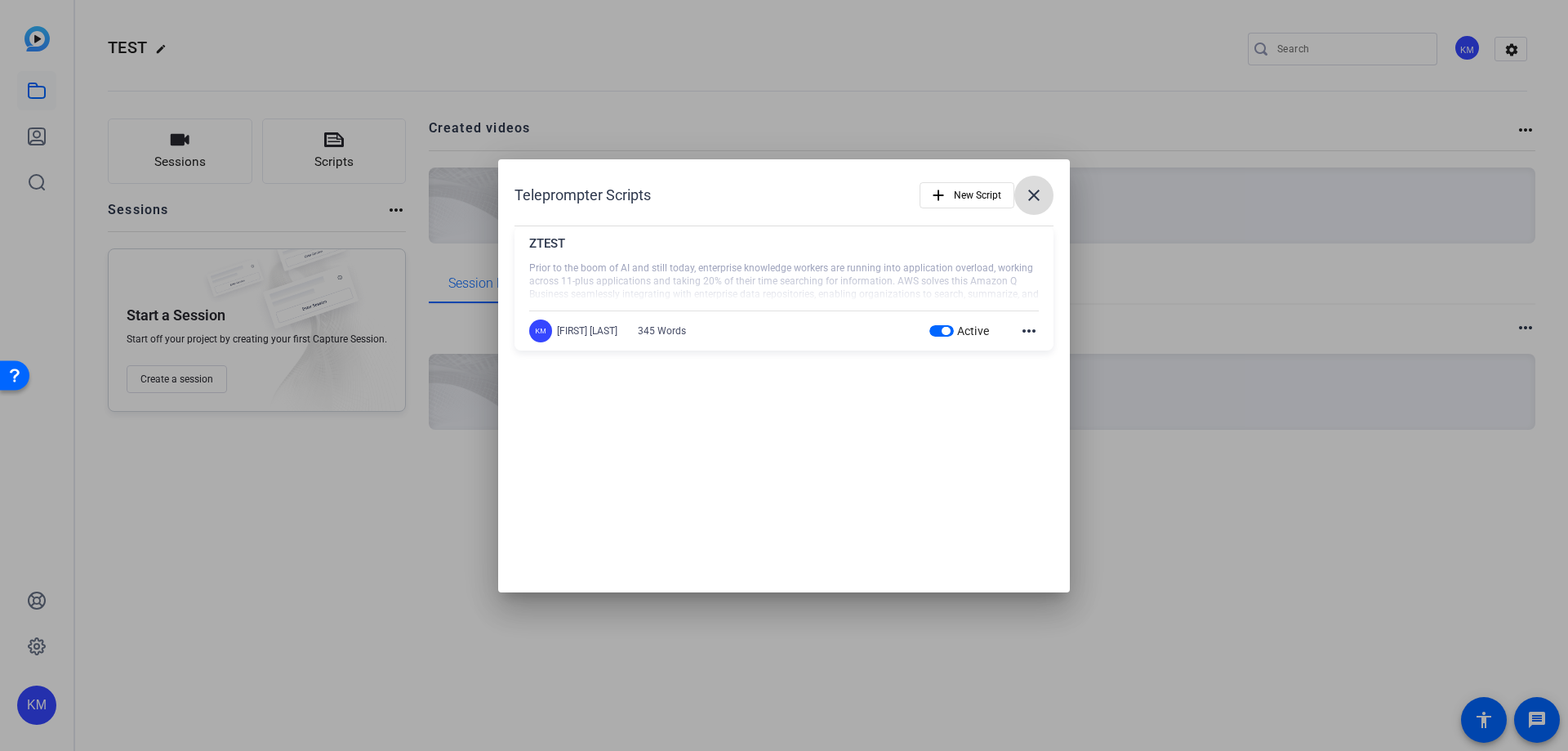 click on "close" at bounding box center [1034, 195] 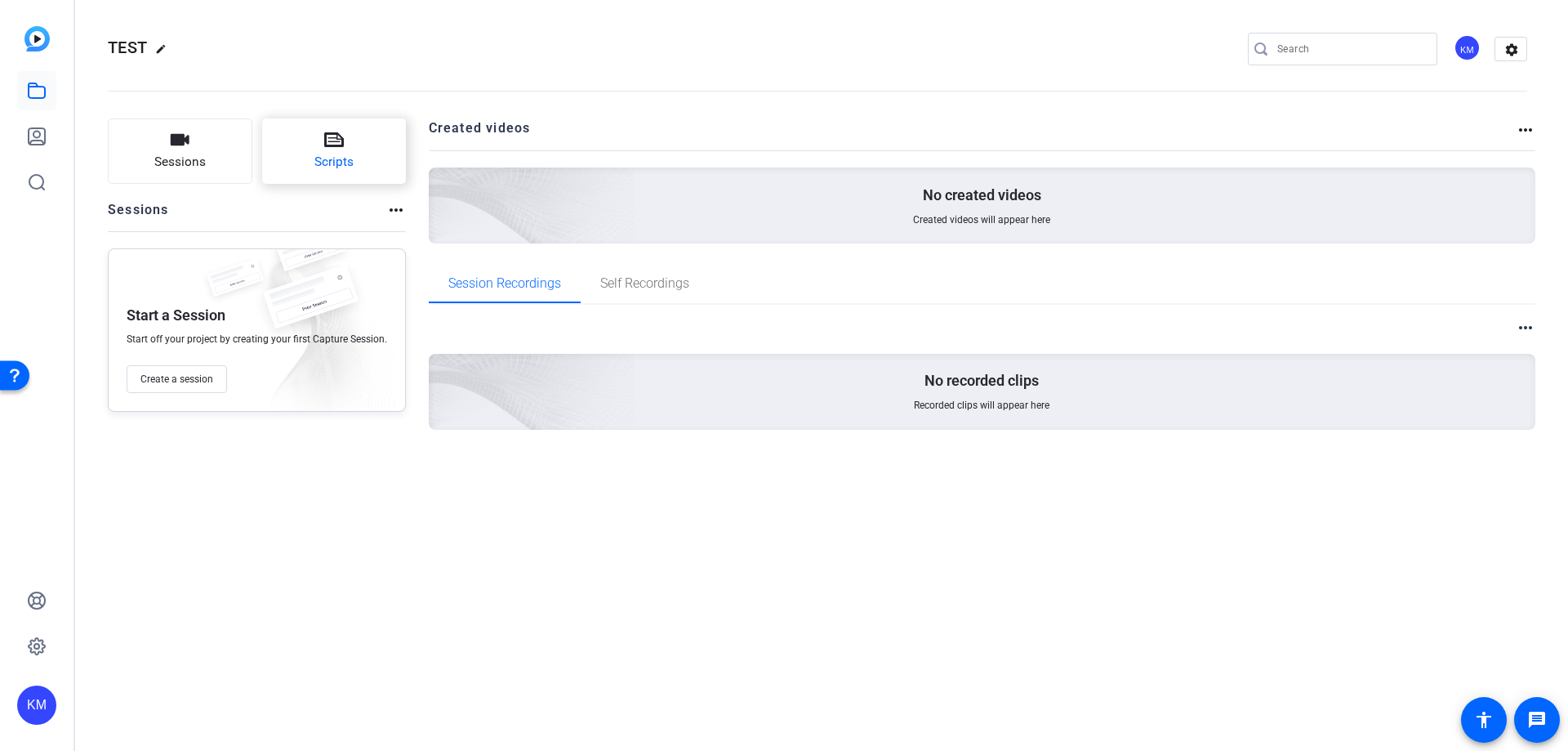 click on "Scripts" 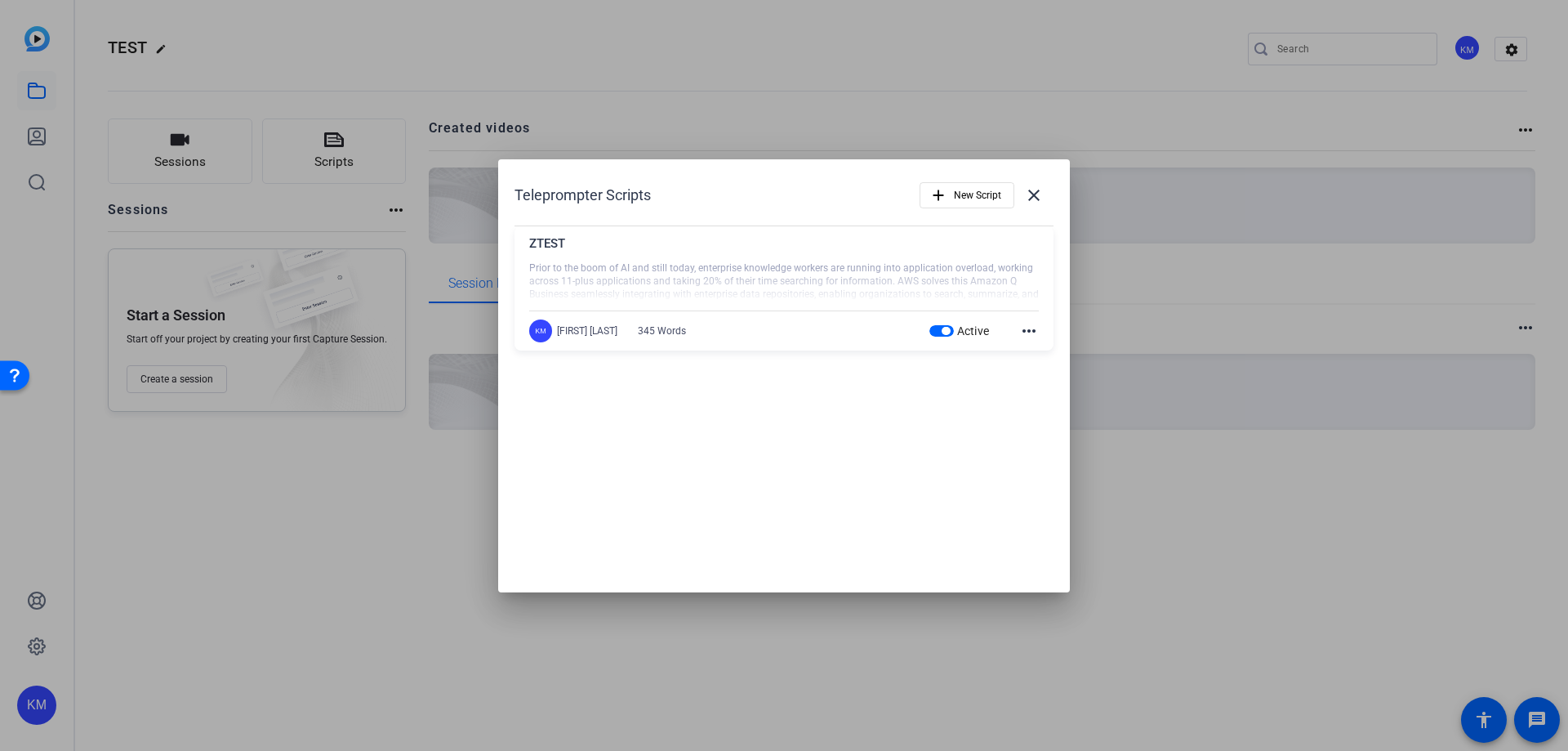 click on "more_horiz" 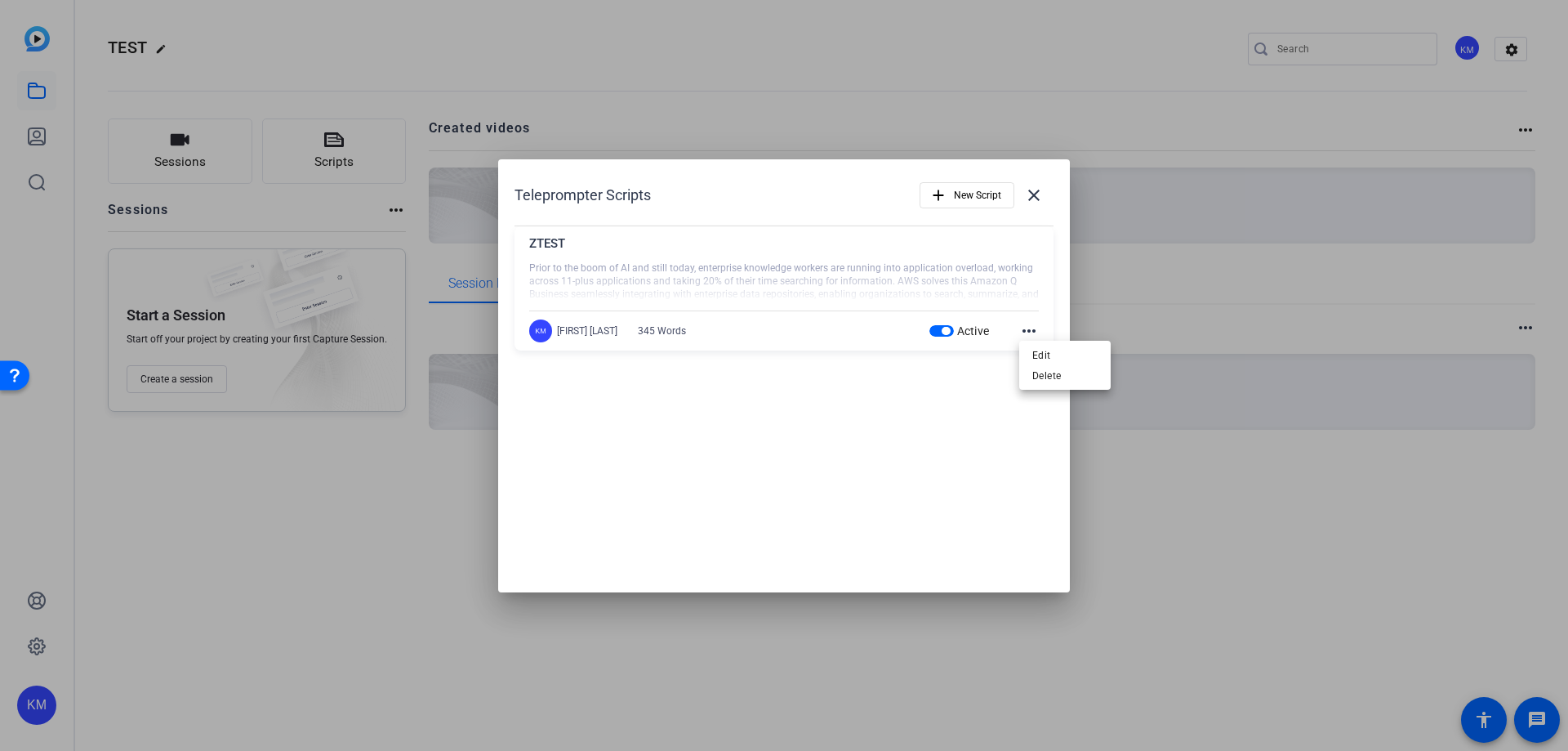 click at bounding box center (784, 375) 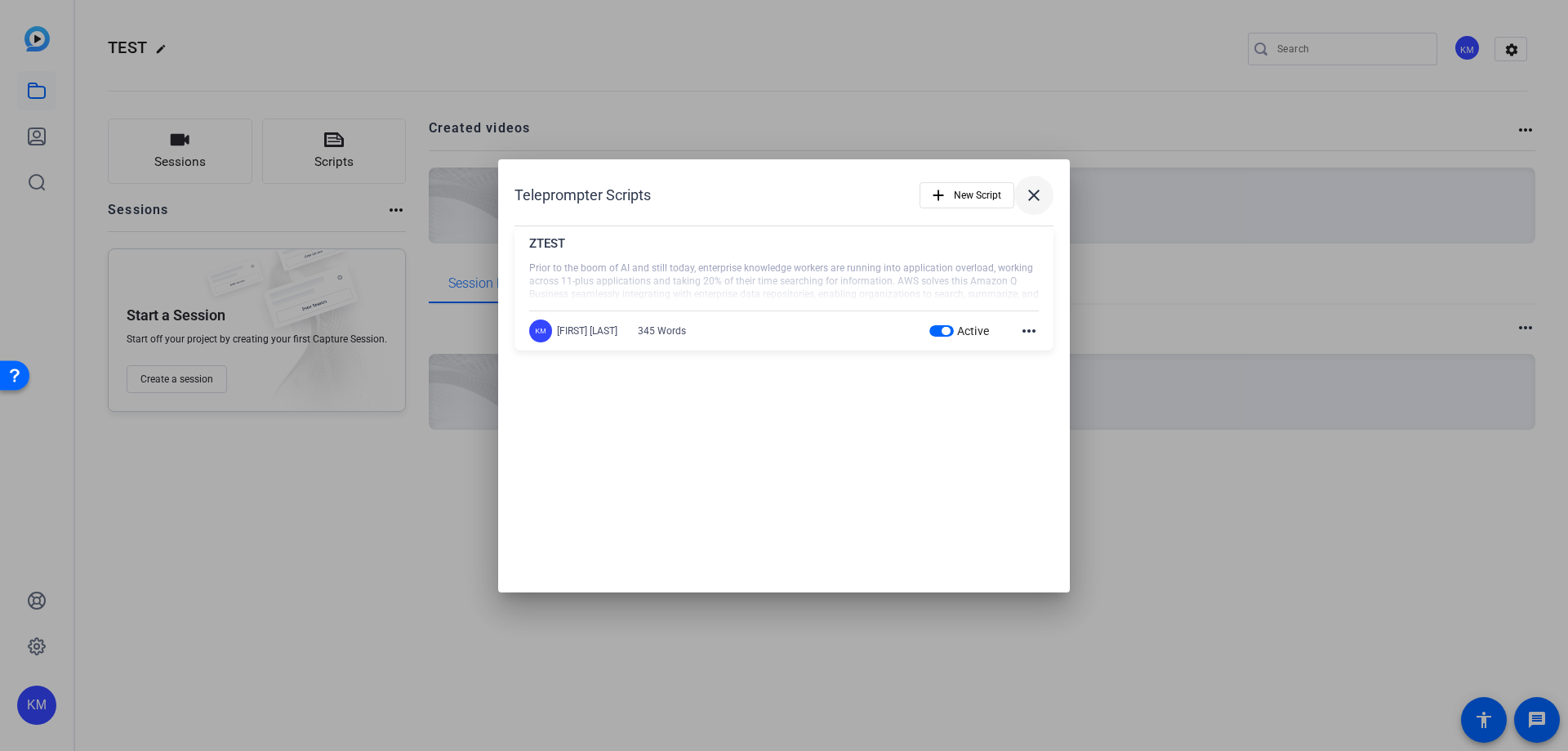 click on "close" at bounding box center [1034, 195] 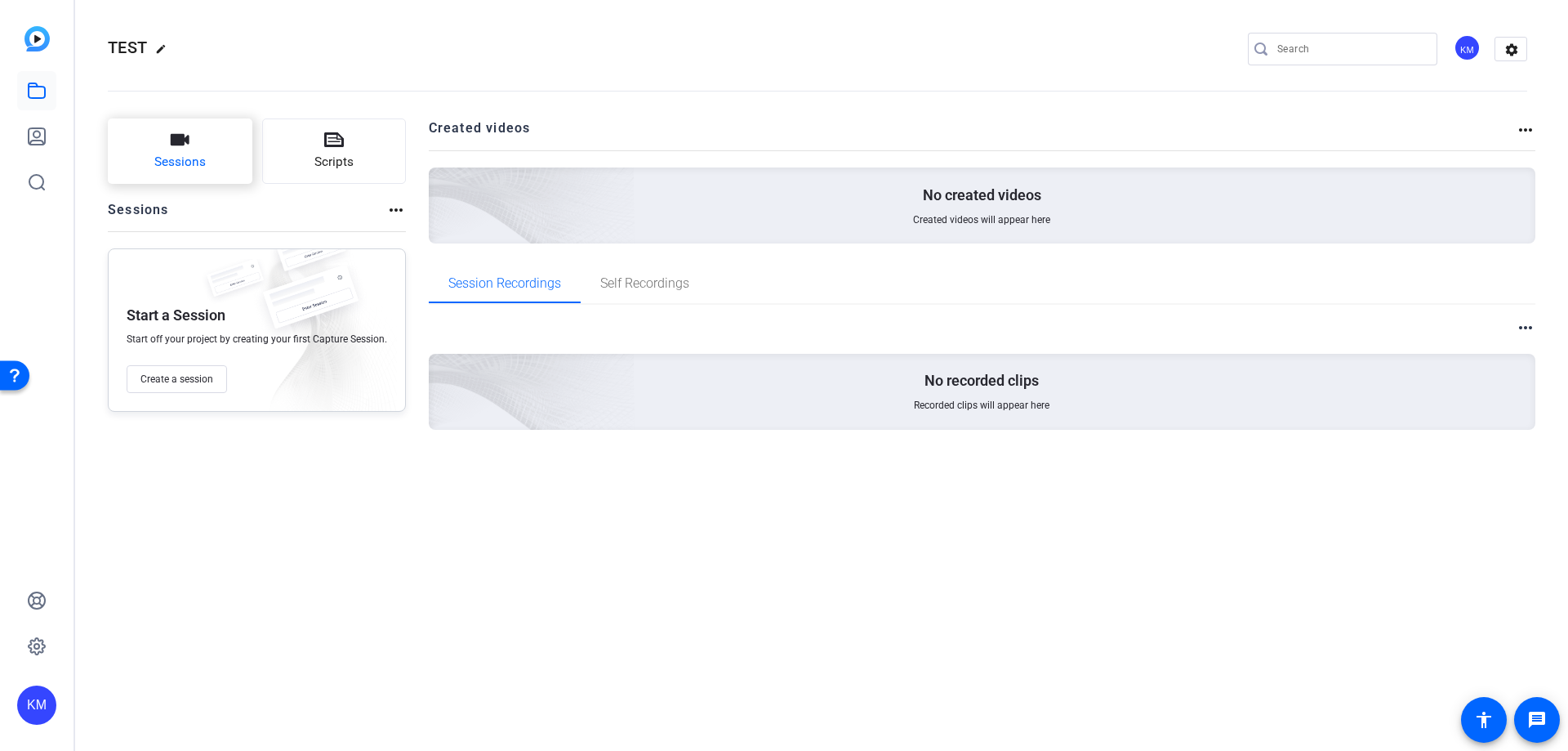 click on "Sessions" 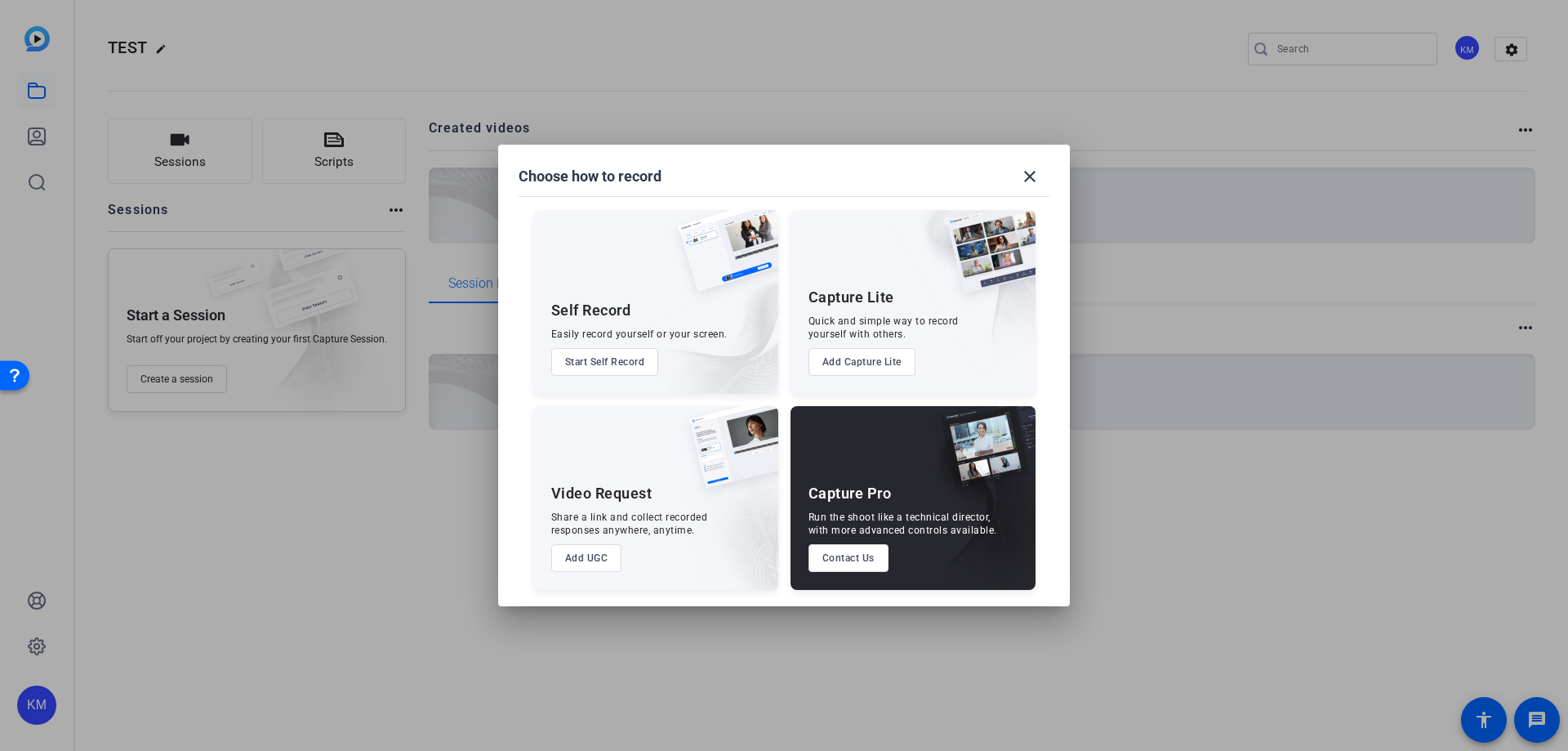 click on "Add Capture Lite" at bounding box center [862, 362] 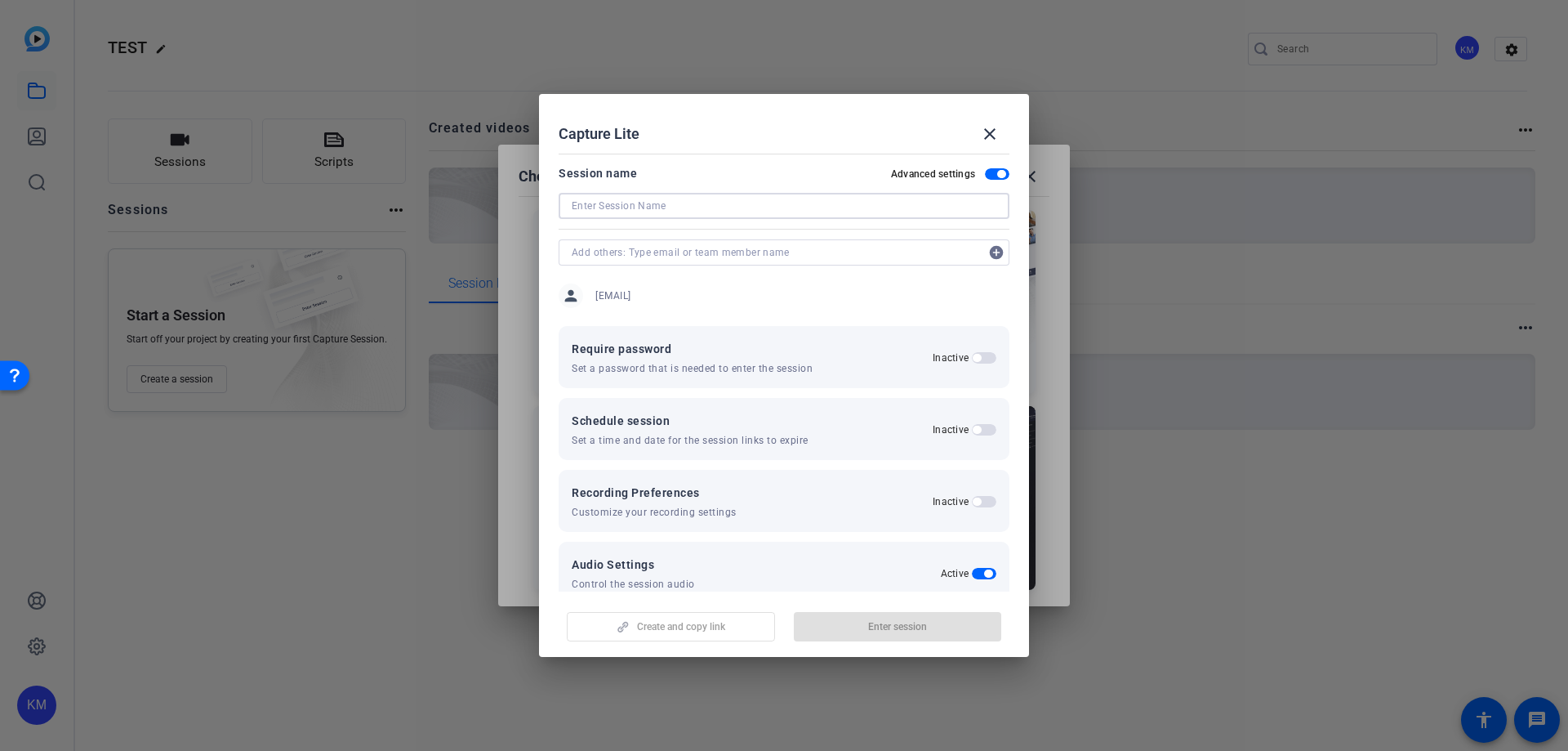 click at bounding box center [784, 206] 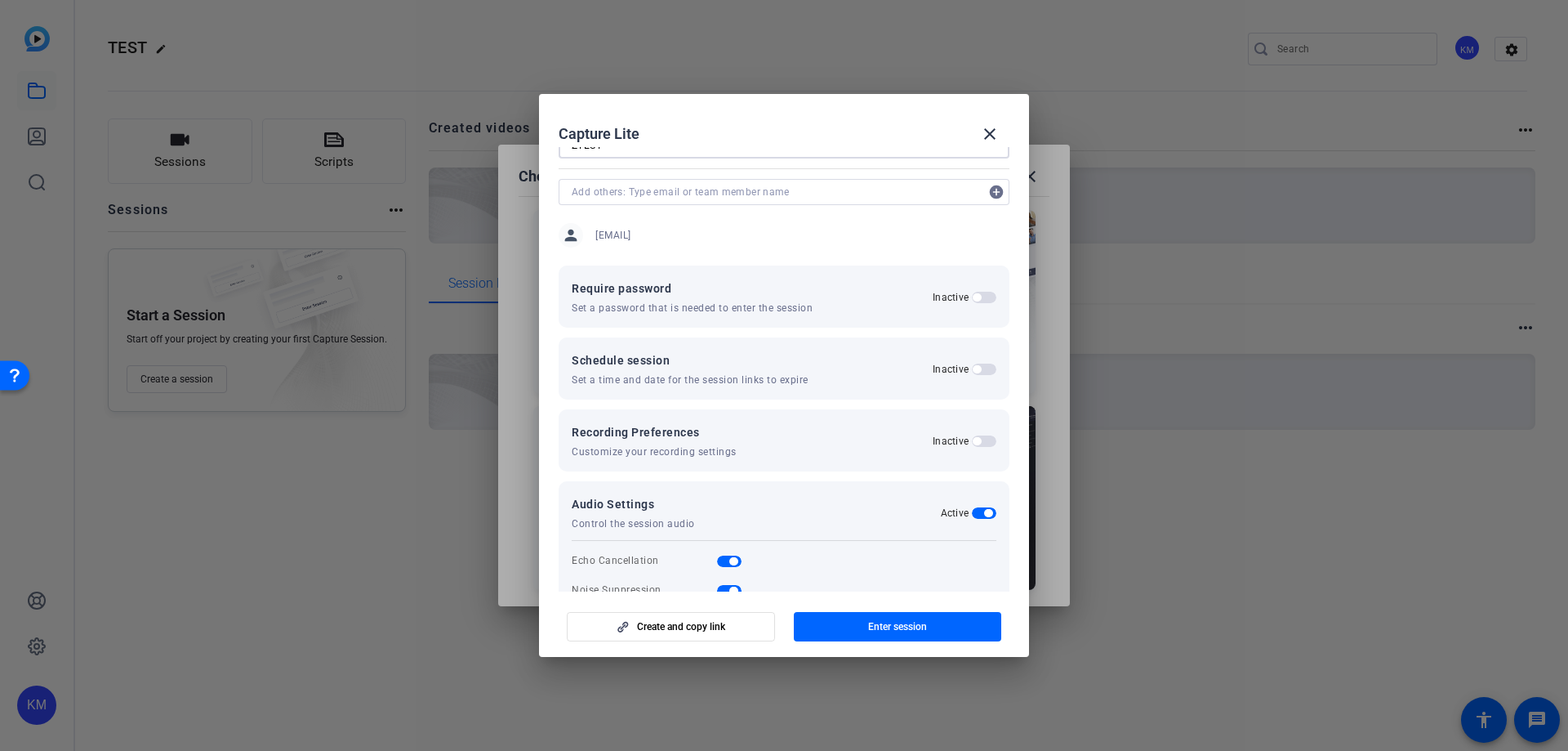 scroll, scrollTop: 0, scrollLeft: 0, axis: both 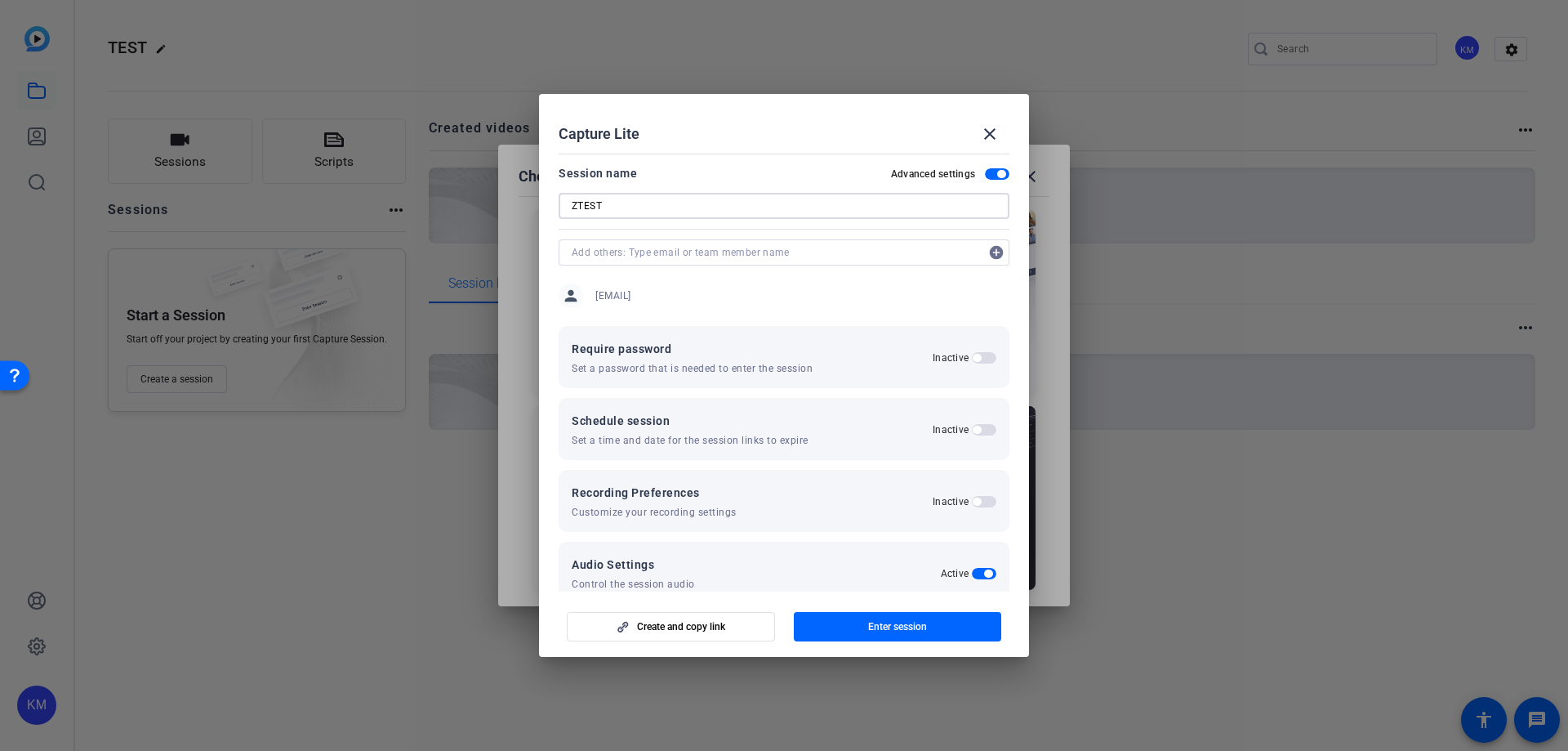 type on "ZTEST" 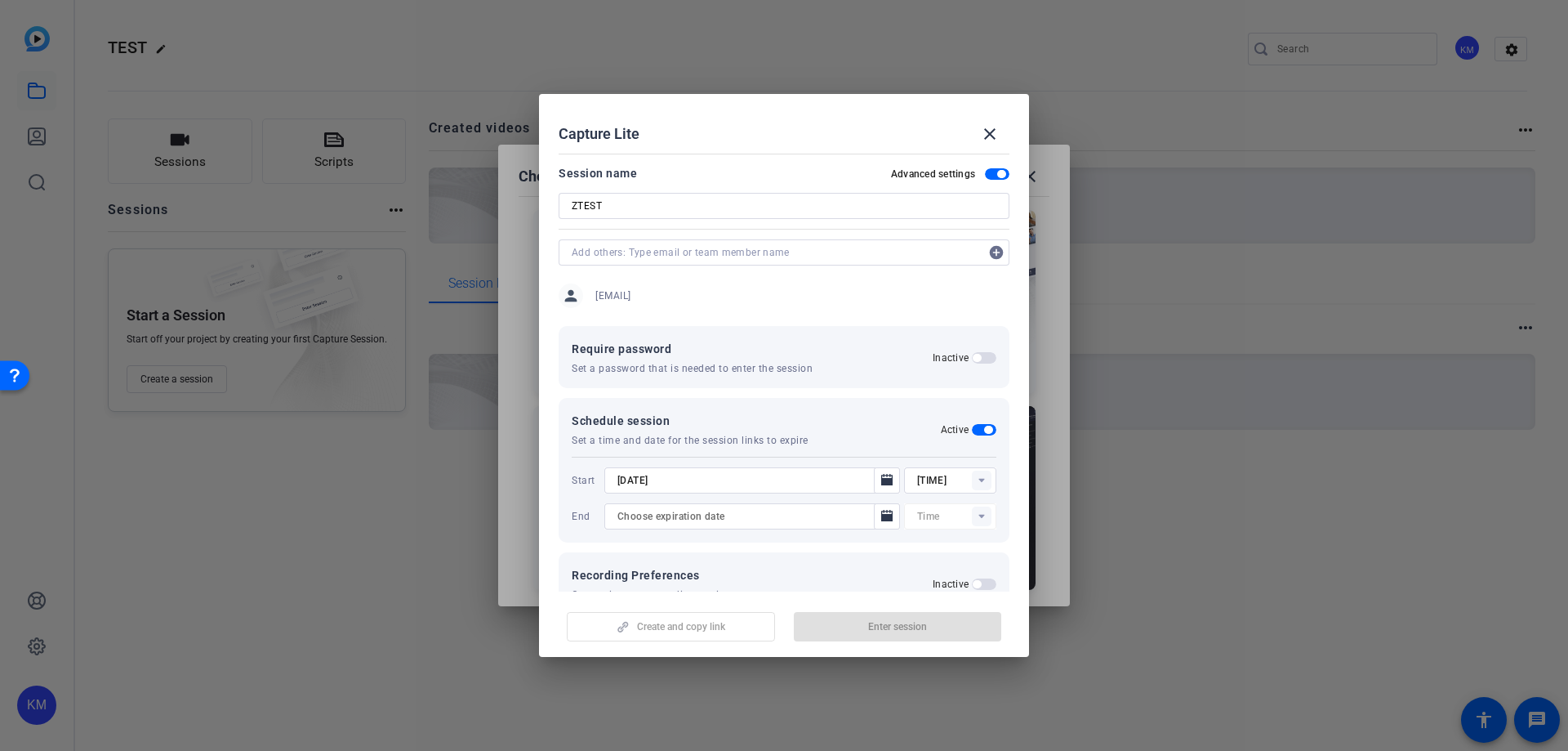 type on "12:00AM" 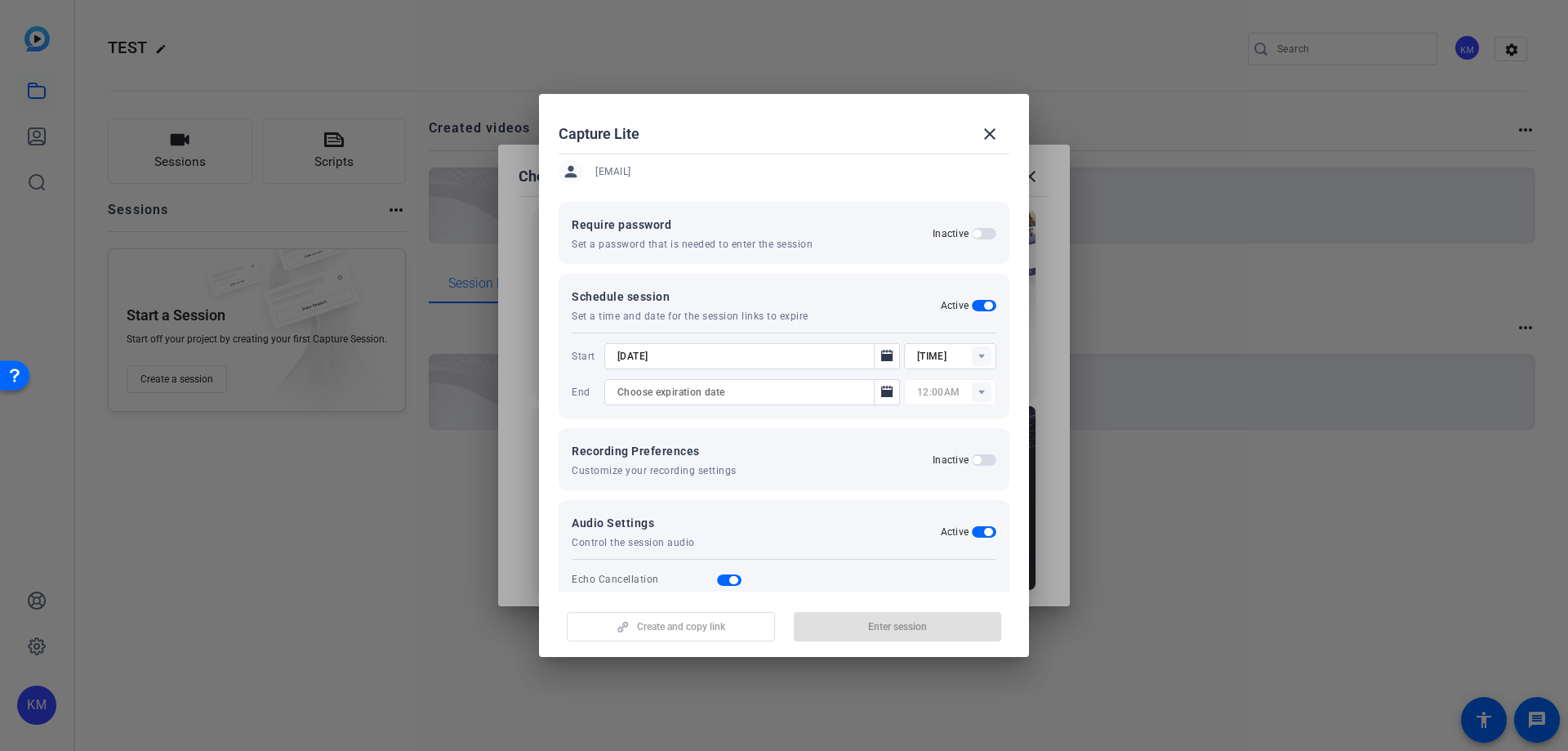 scroll, scrollTop: 163, scrollLeft: 0, axis: vertical 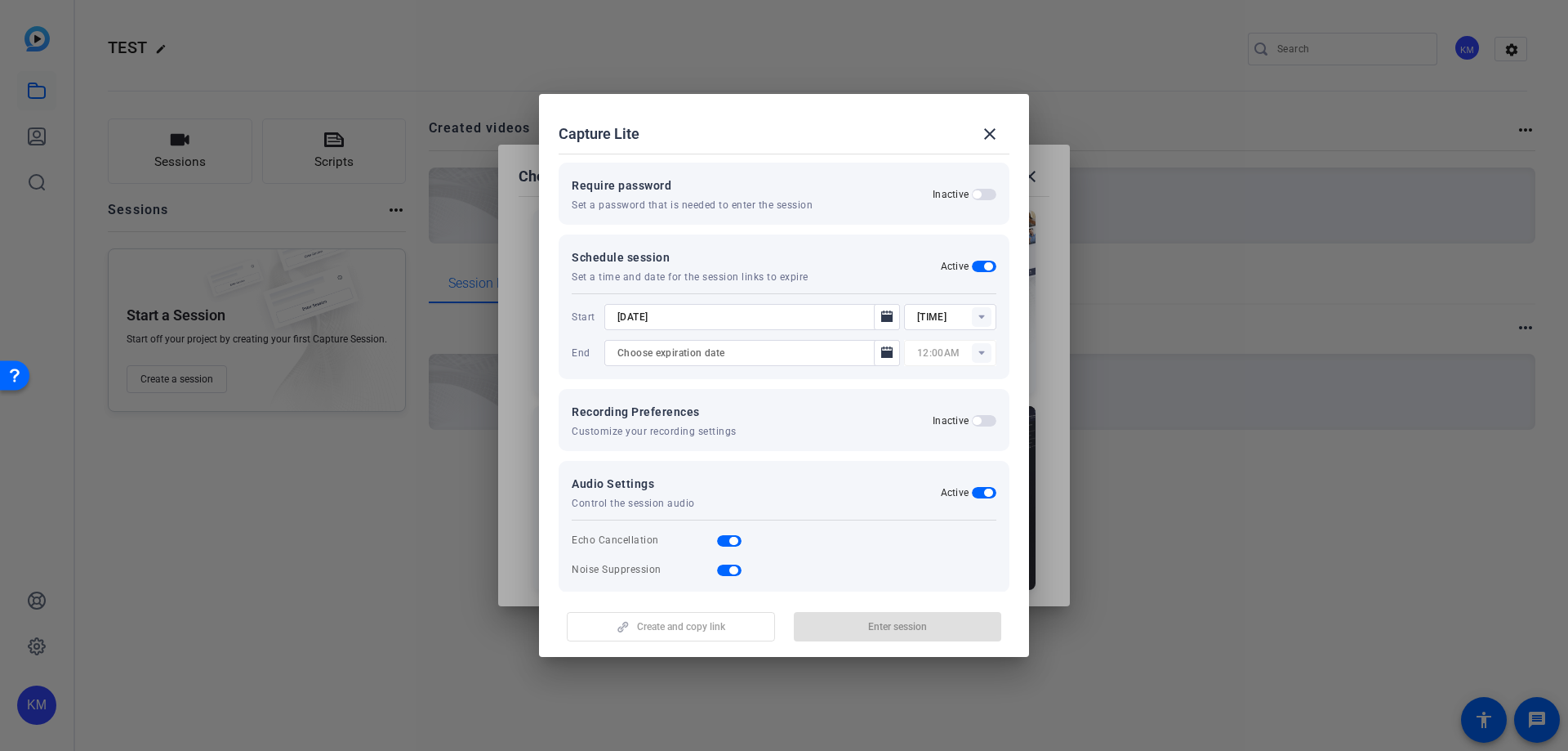 click on "Recording Preferences Customize your recording settings  Inactive" 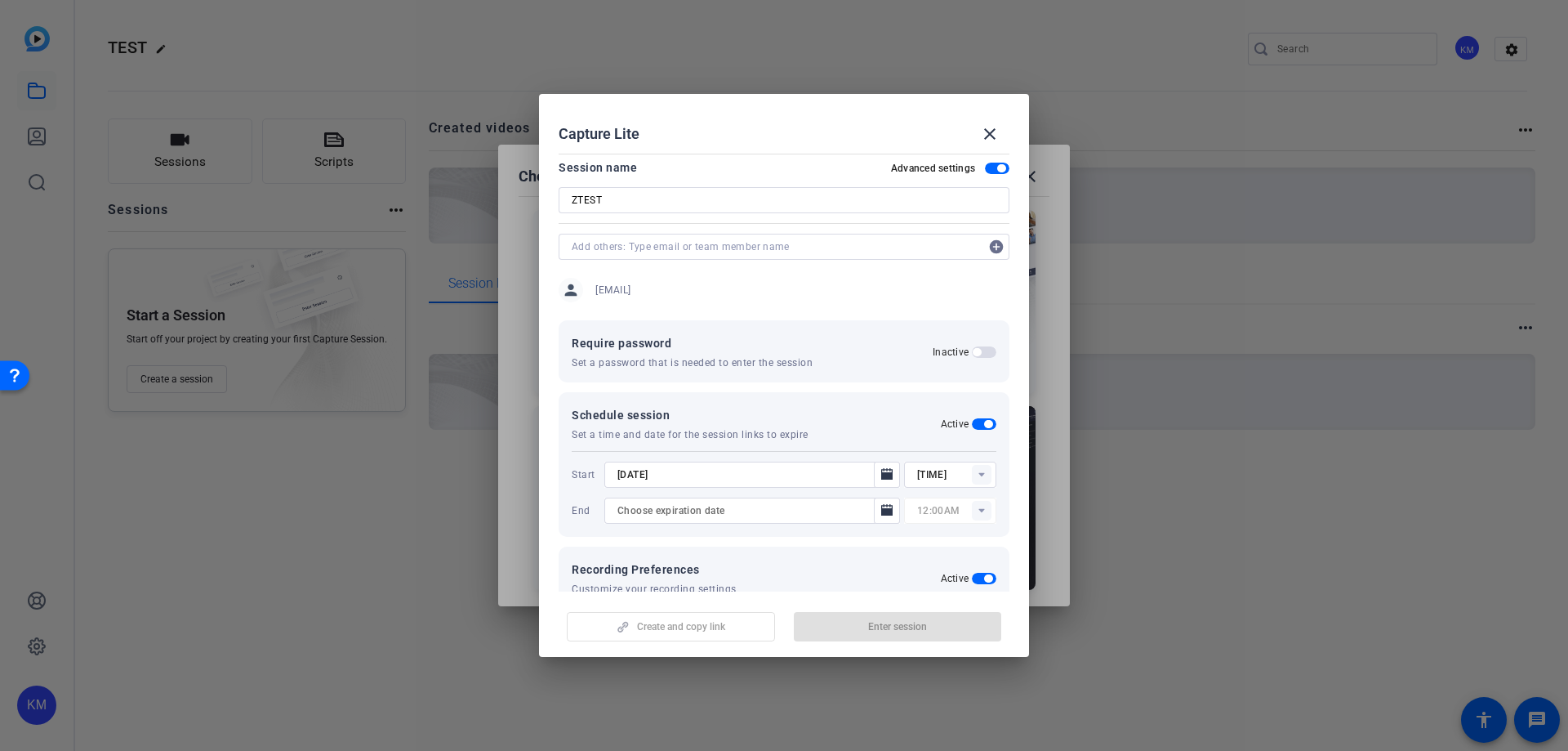 scroll, scrollTop: 0, scrollLeft: 0, axis: both 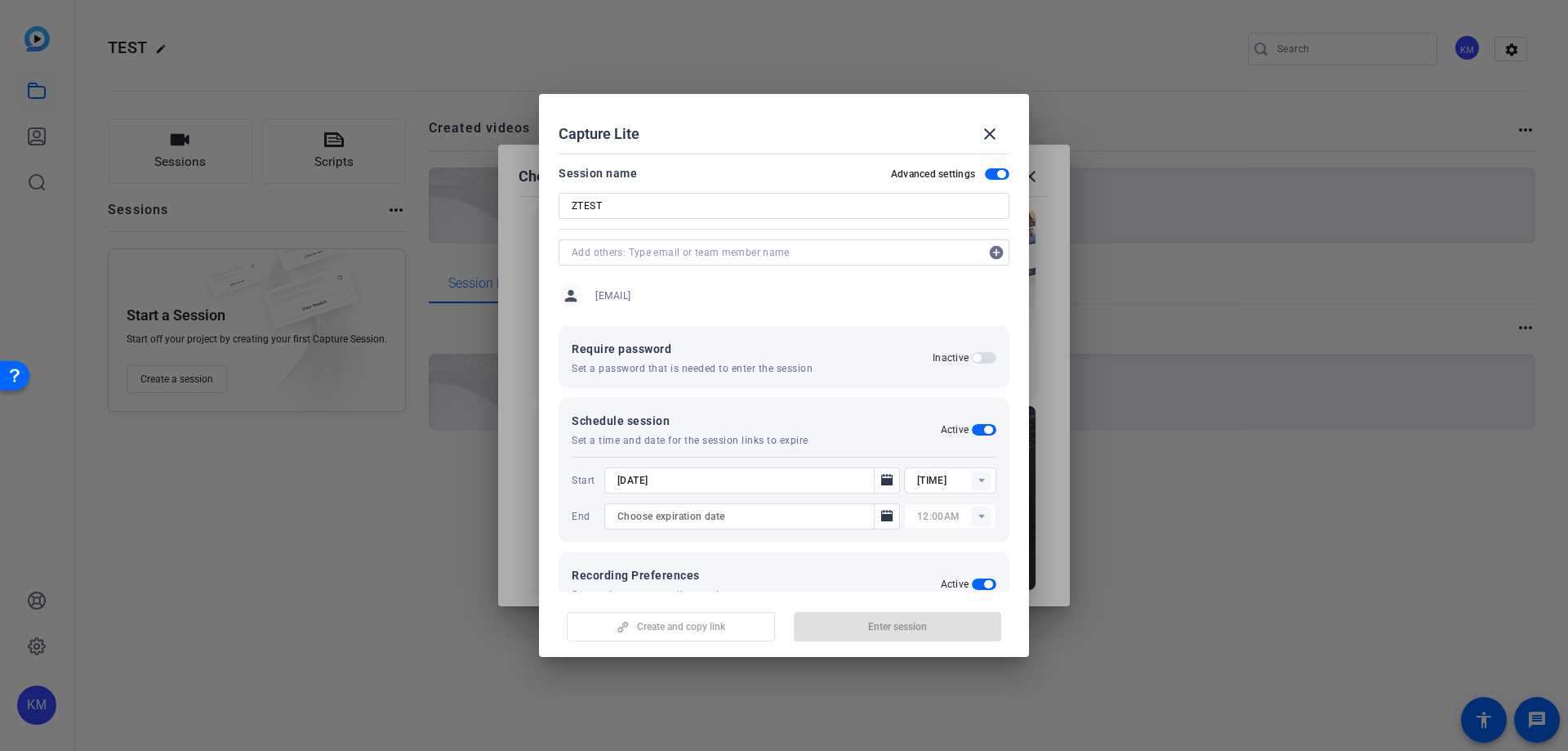 click at bounding box center [1001, 174] 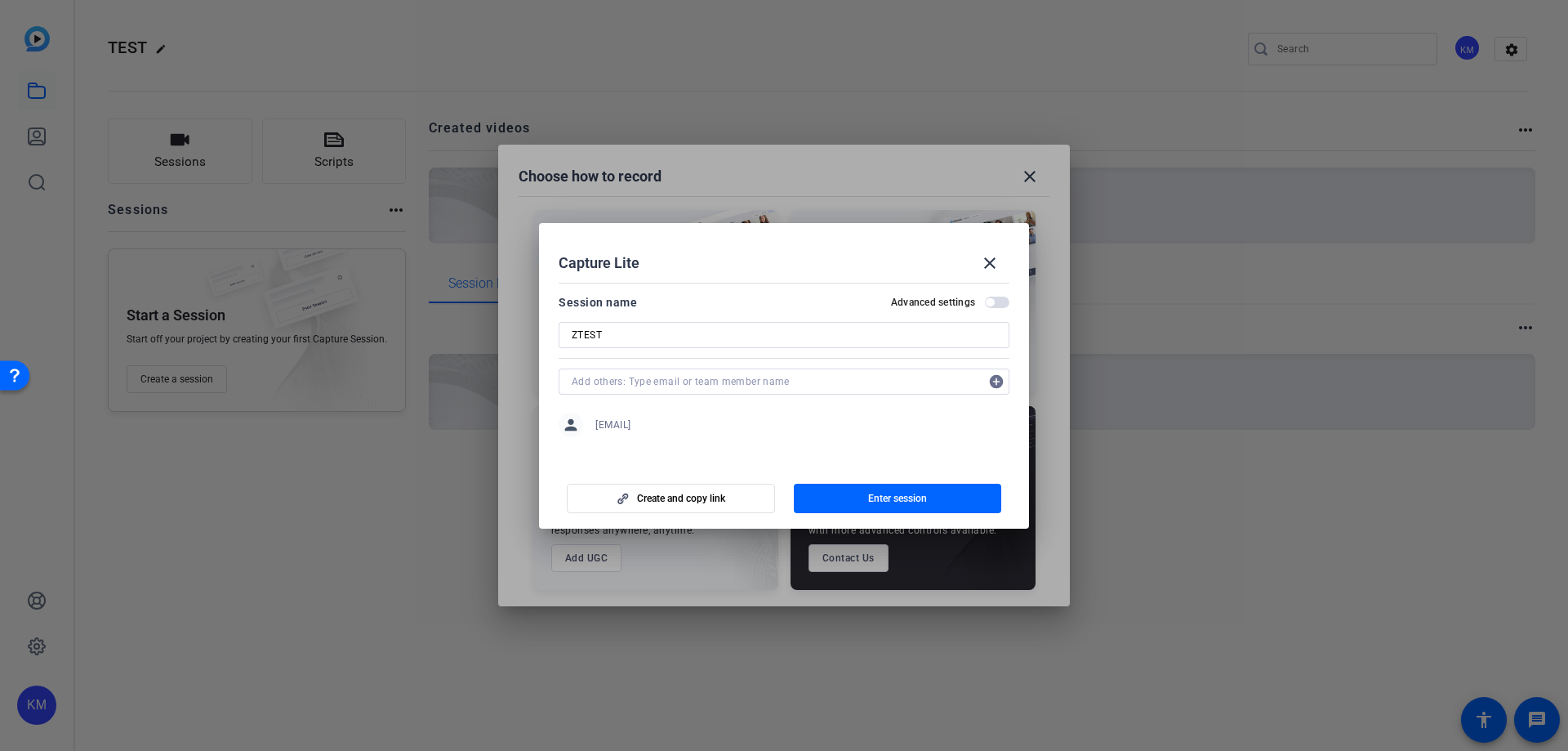 click at bounding box center (990, 302) 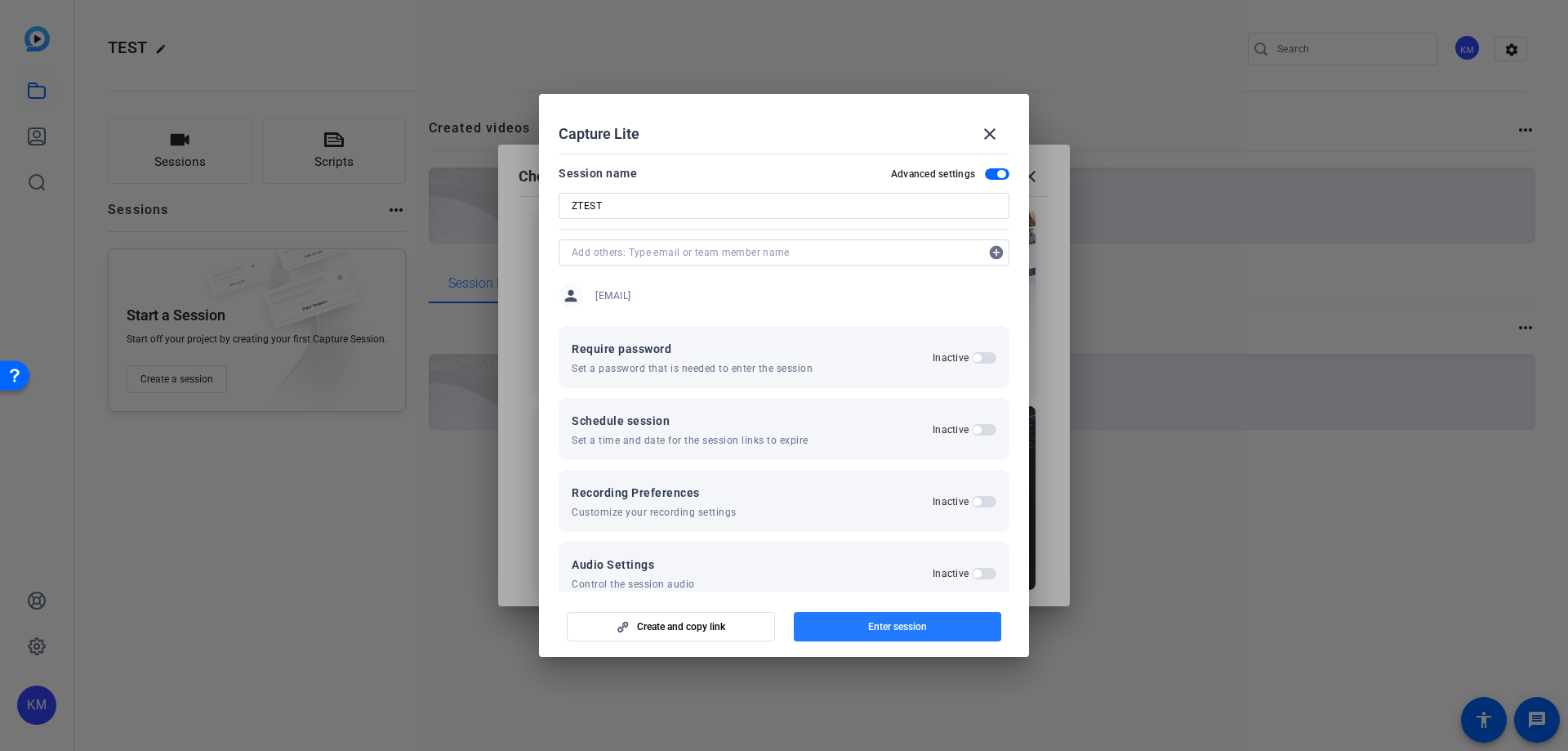 click 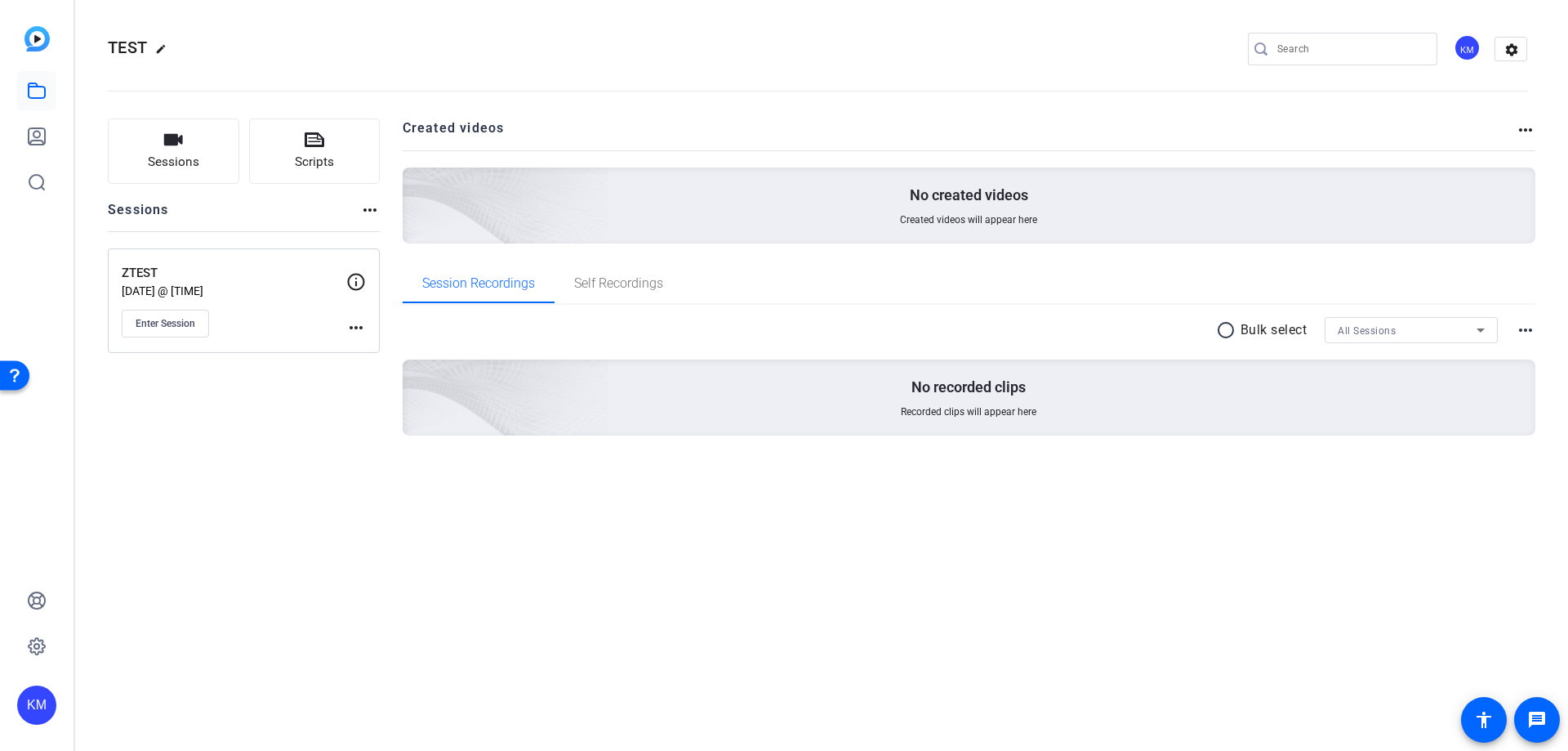 click on "more_horiz" 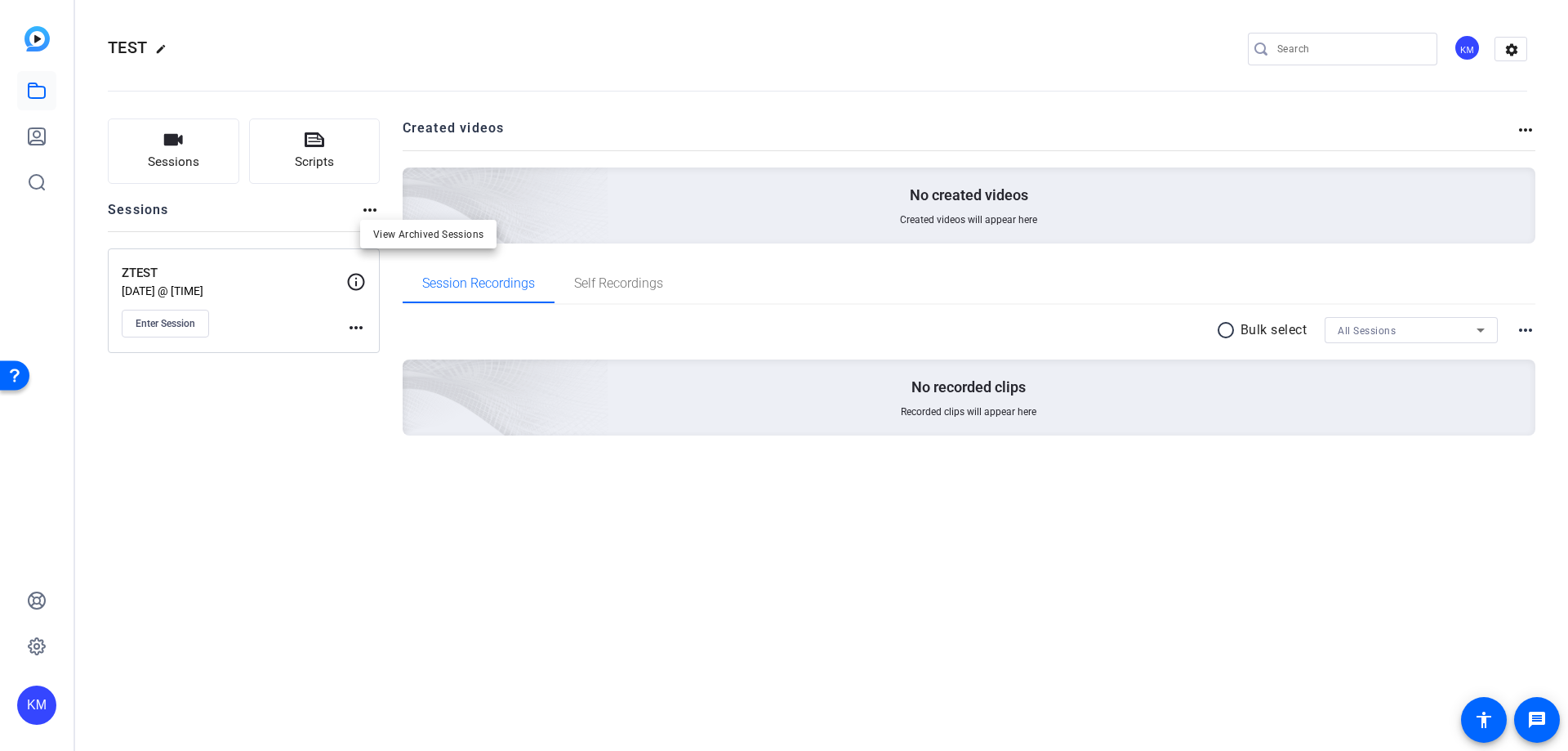 click at bounding box center (784, 375) 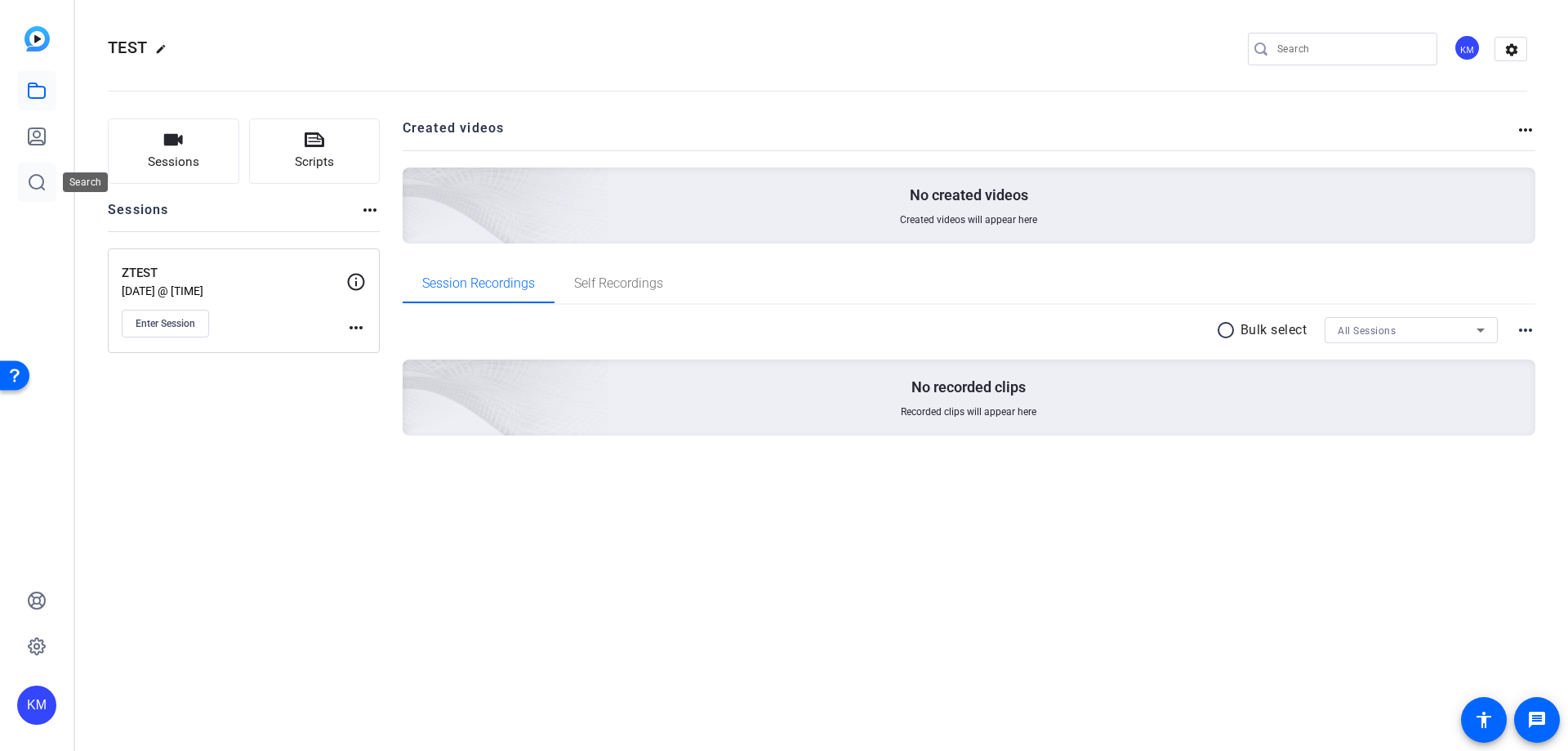 click 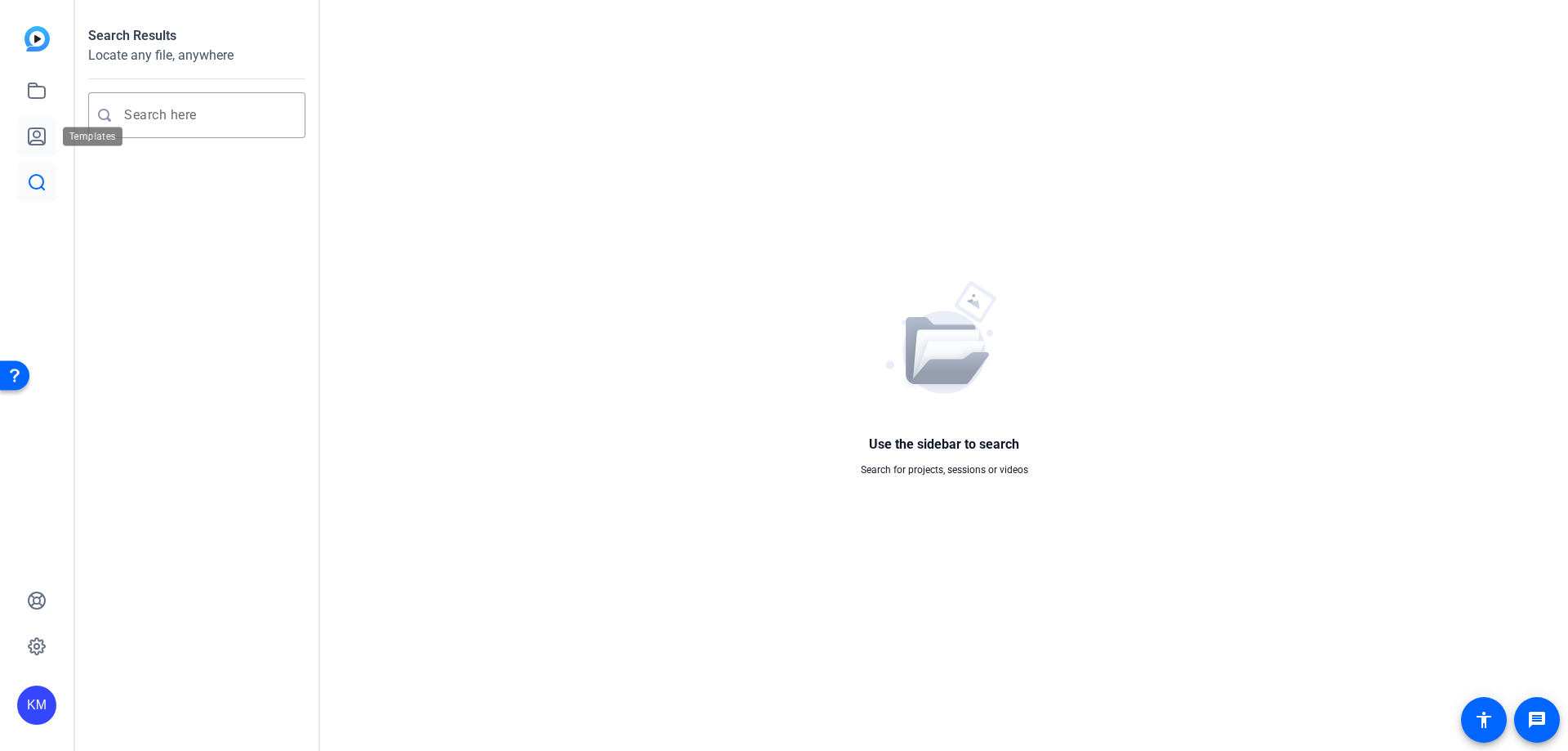 click 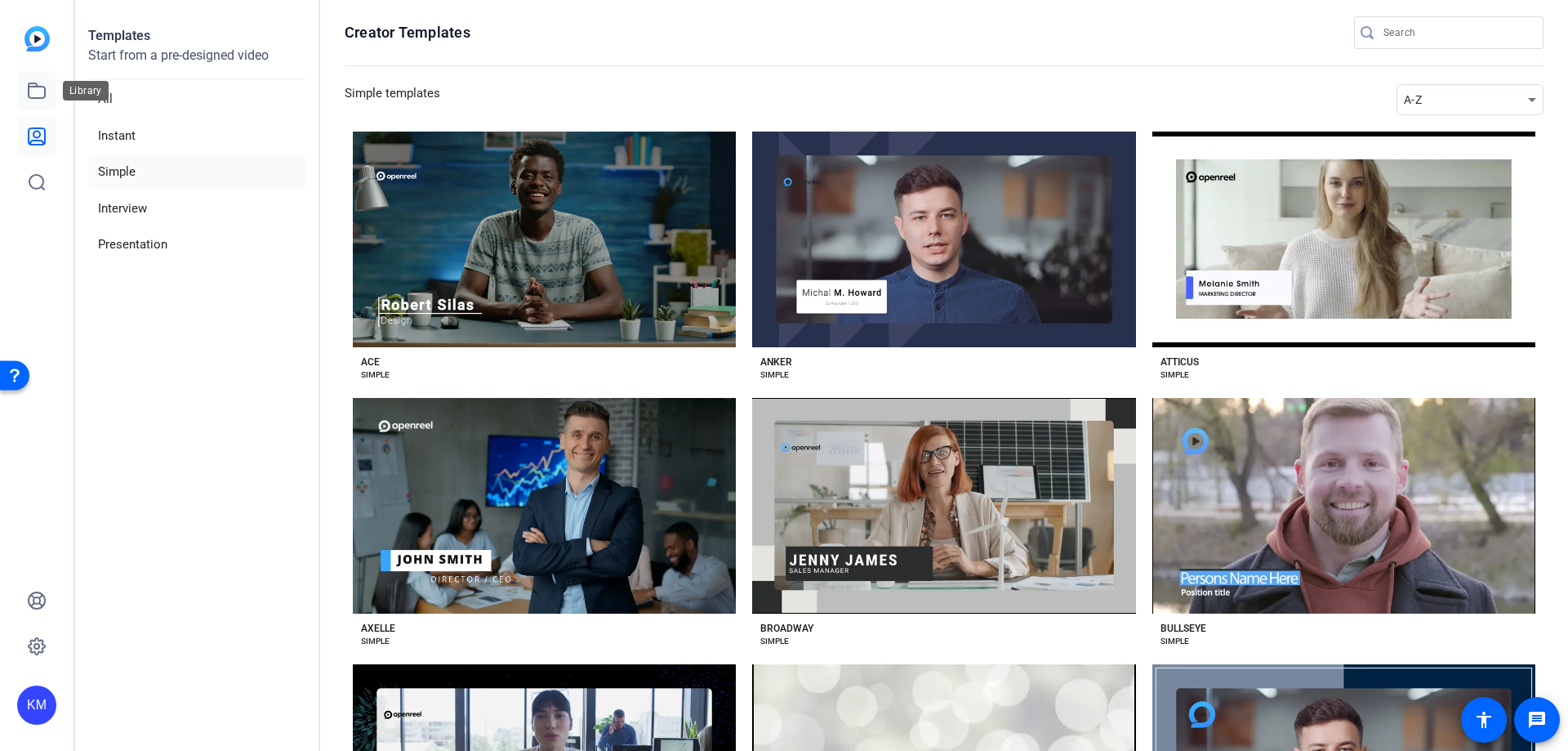 click 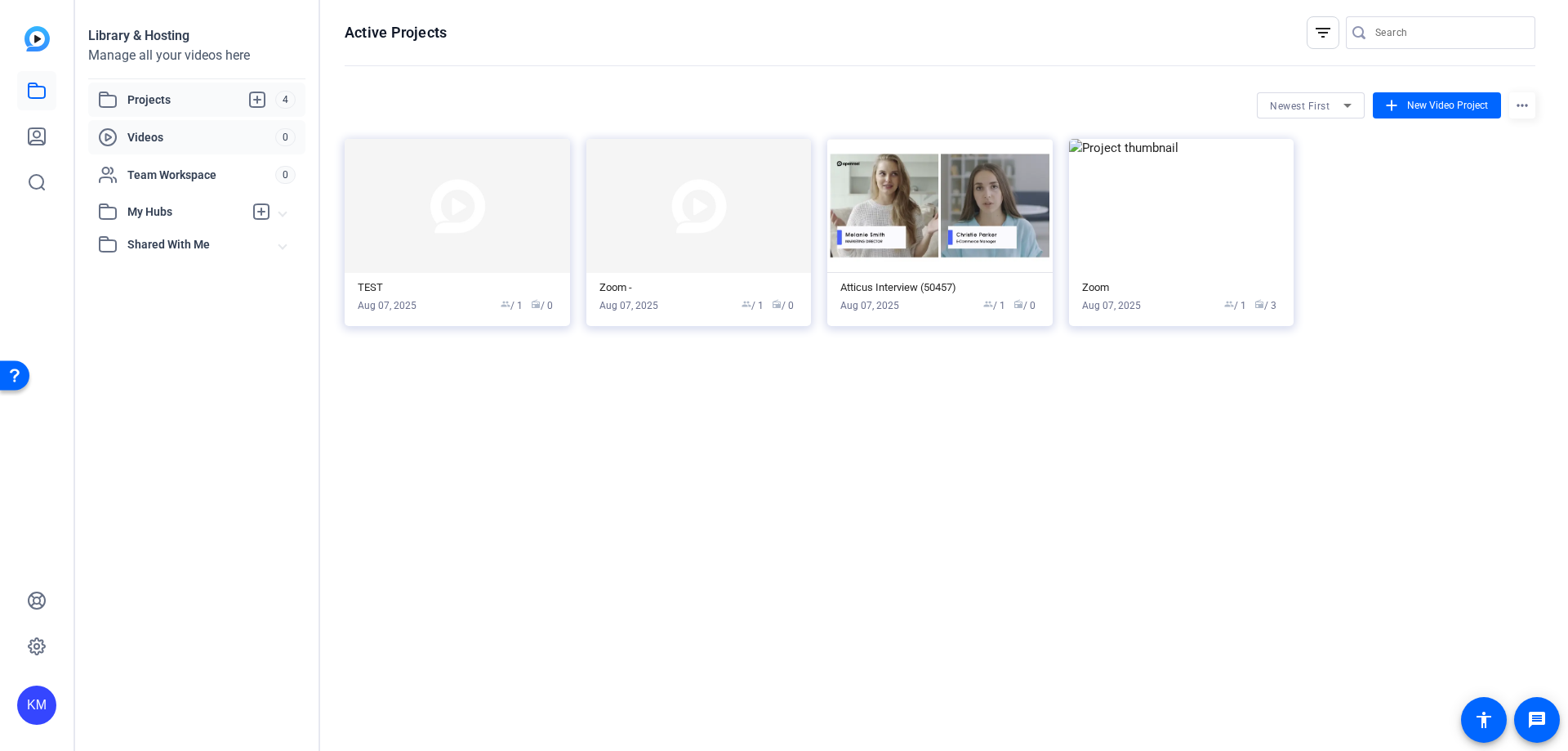 click on "Videos" 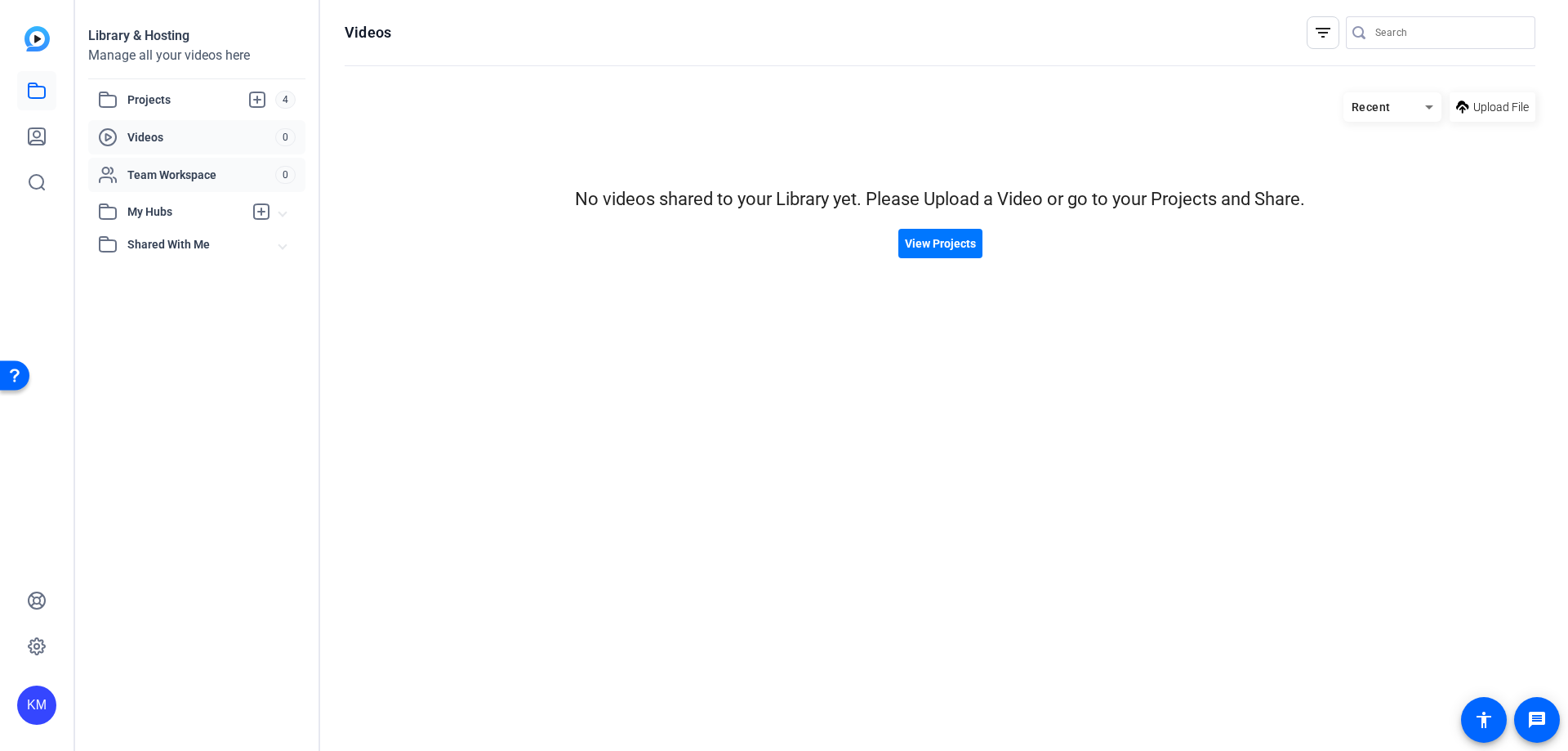 click on "Team Workspace" 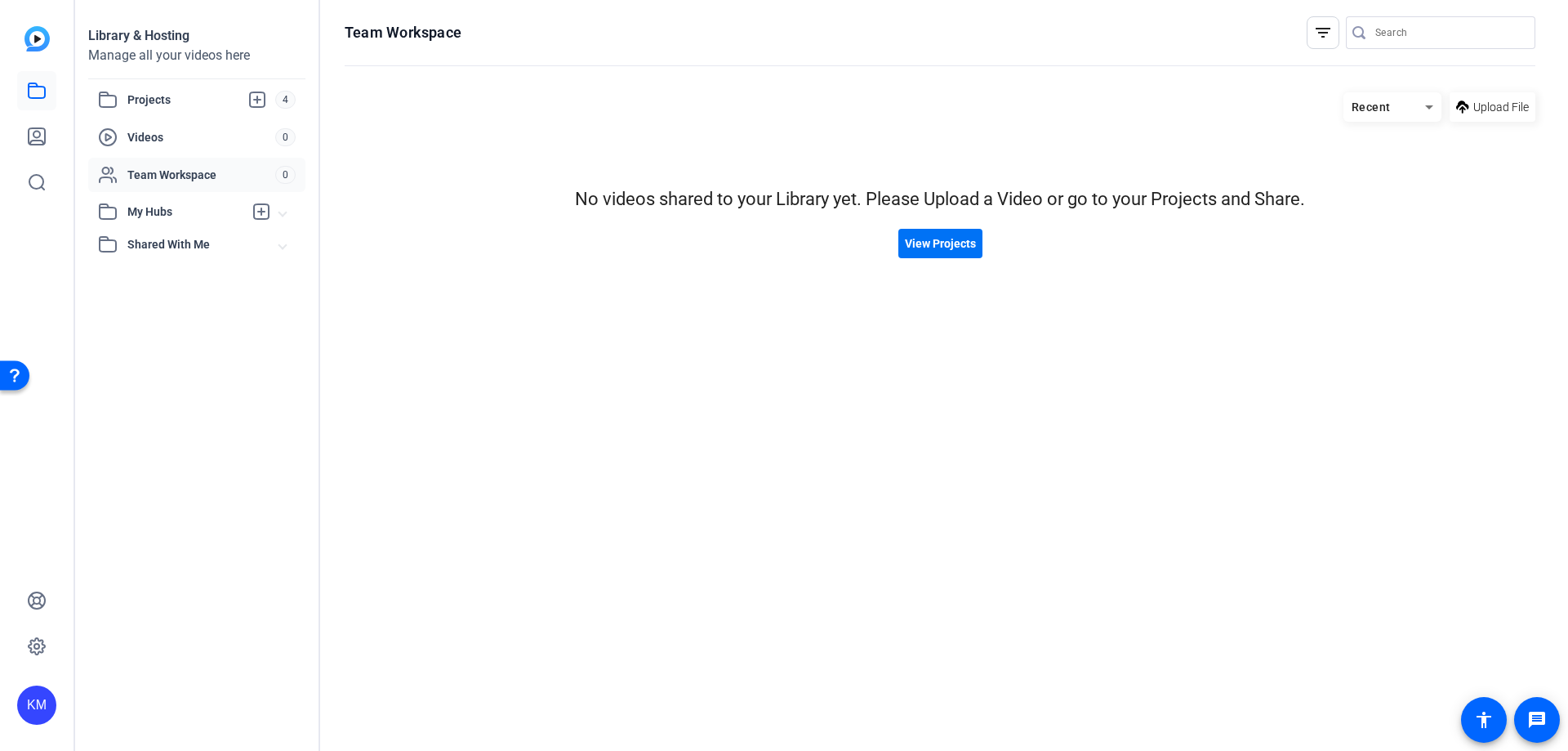 click on "View Projects" 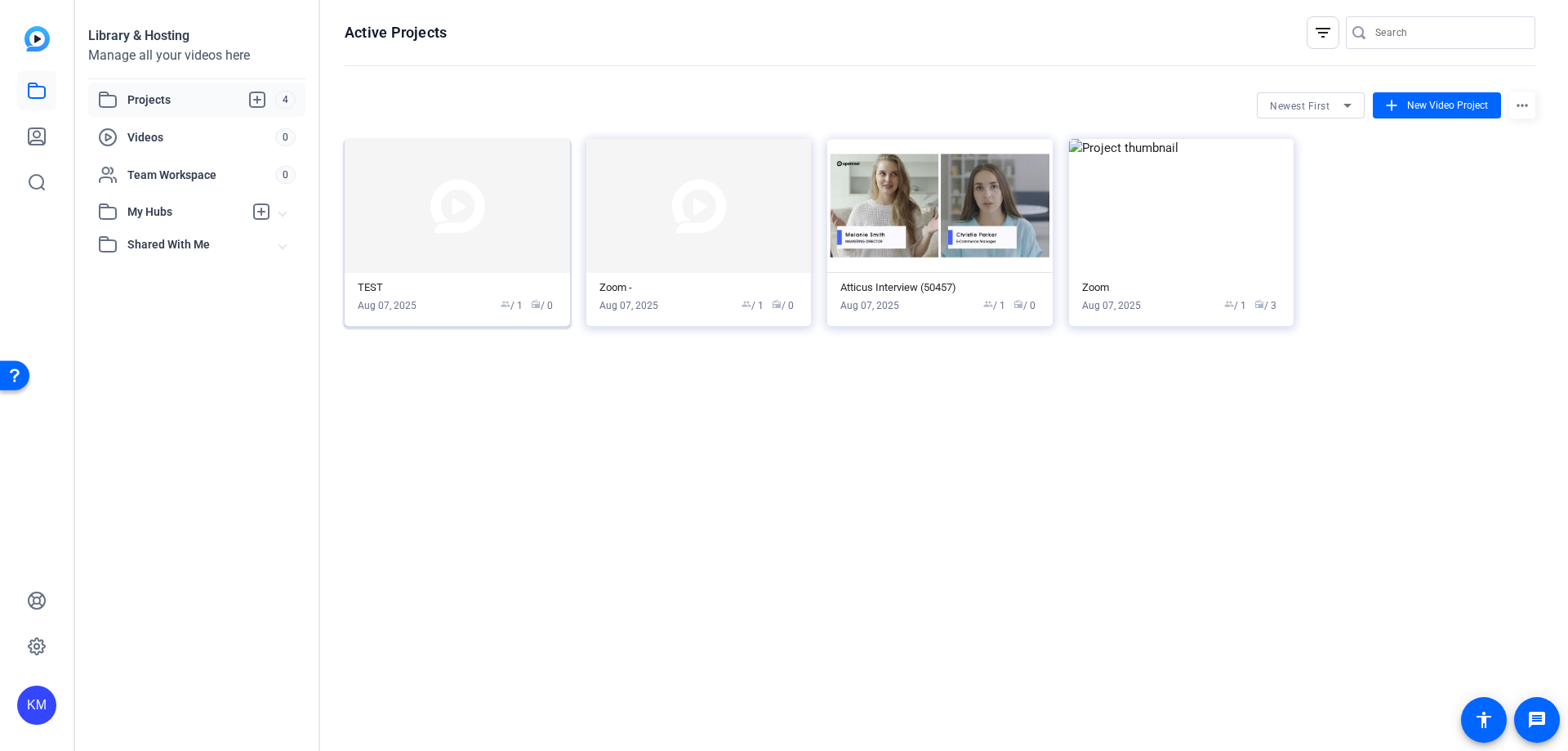 click on "TEST  Aug 07, 2025  group  / 1  radio  / 0" 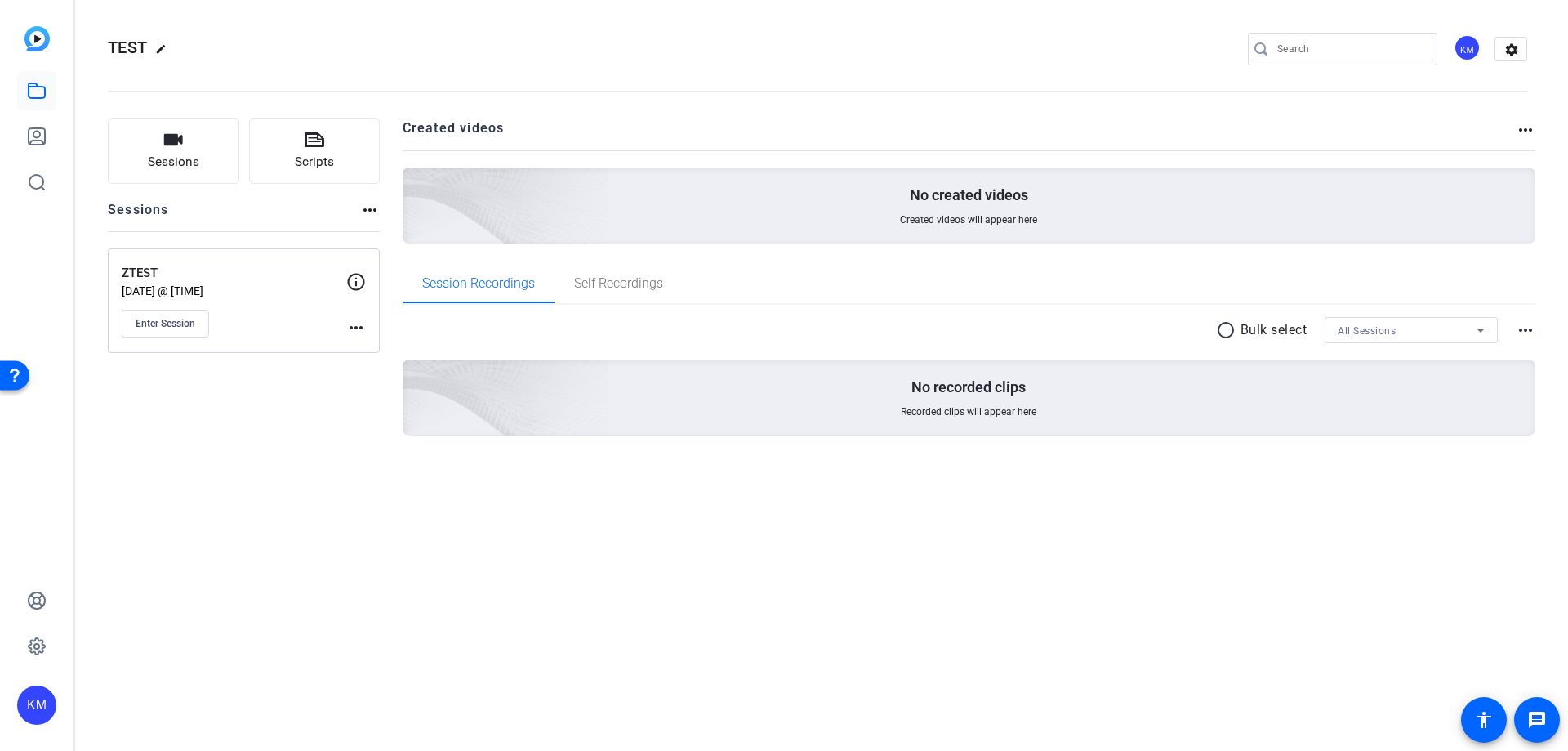 click on "more_horiz" 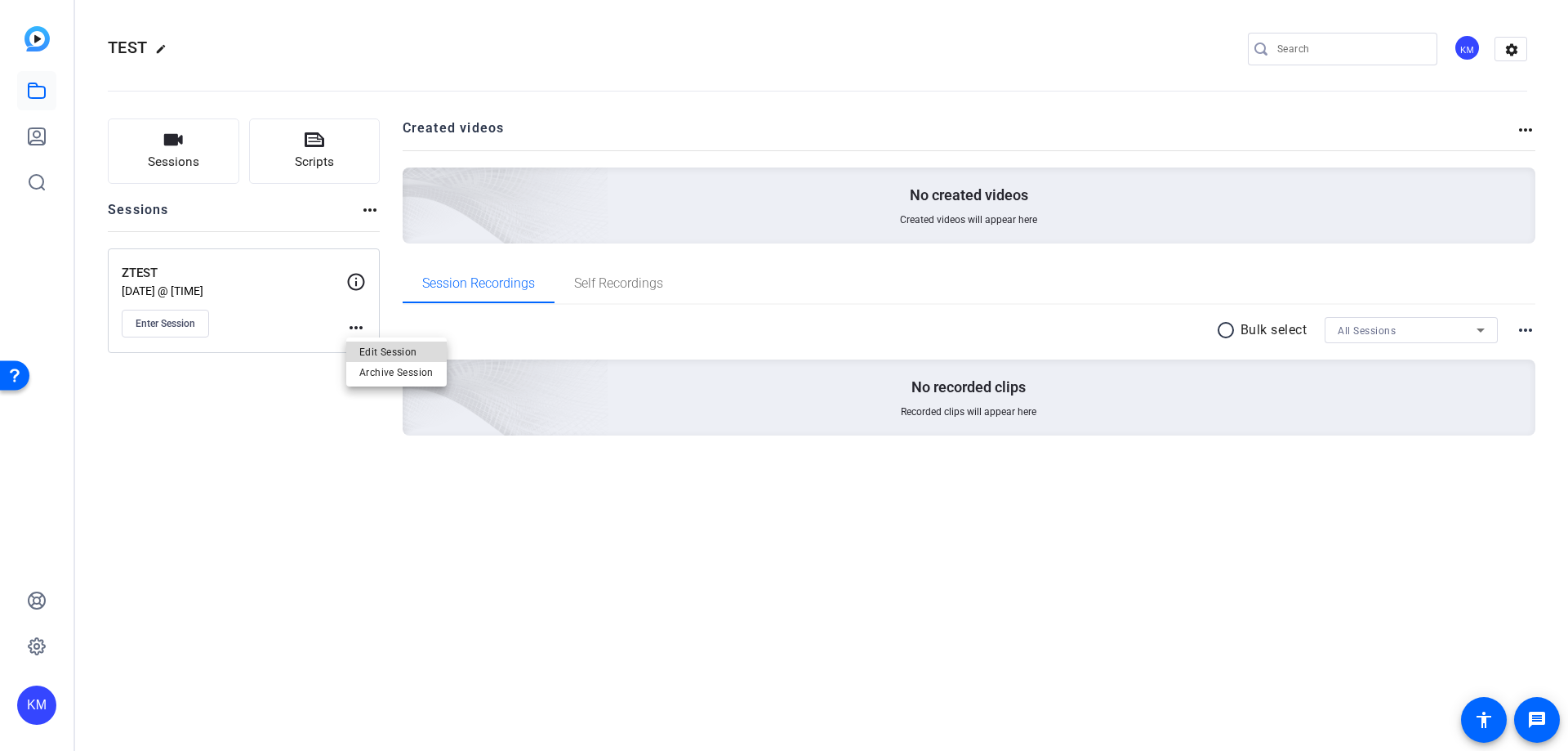click on "Edit Session" at bounding box center (396, 351) 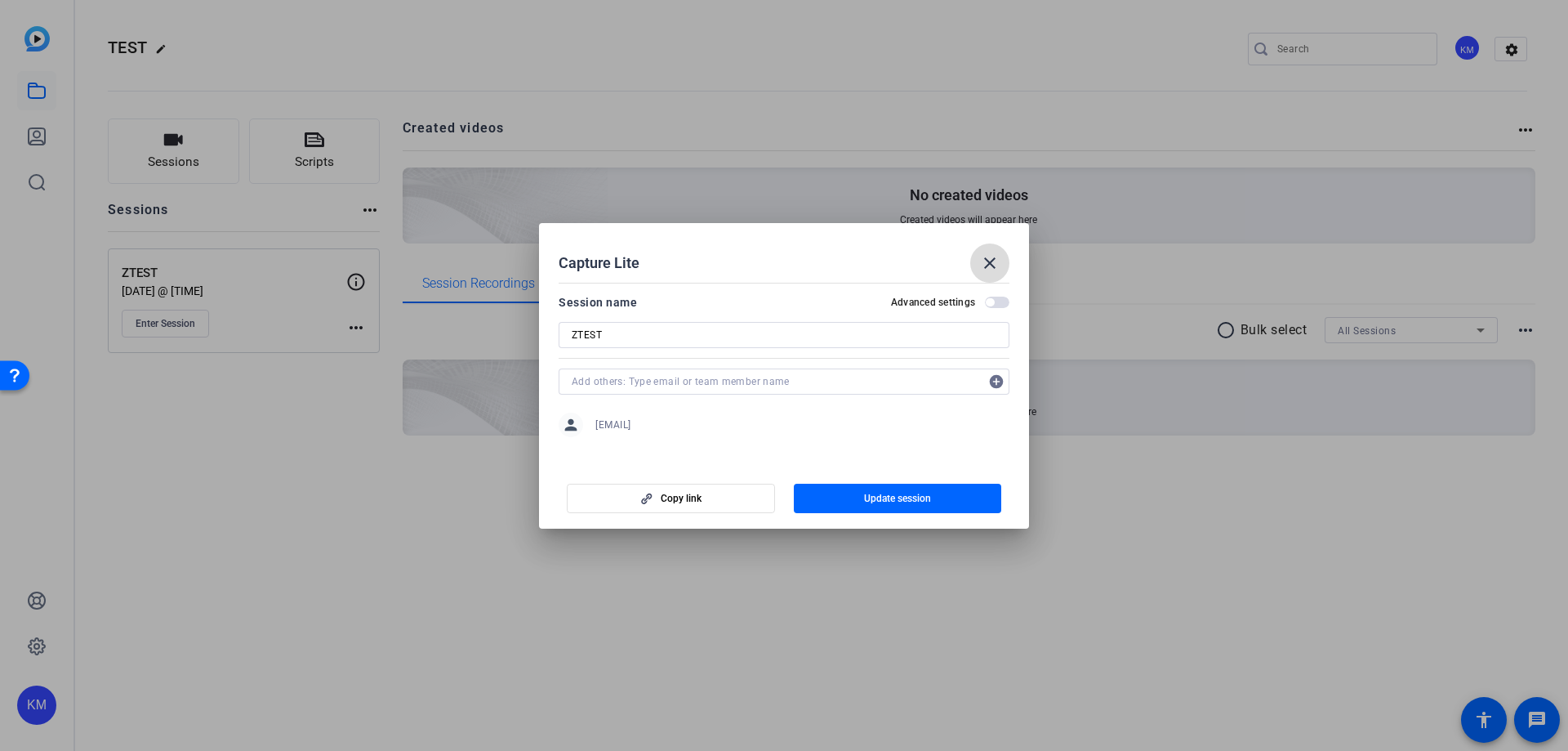 click on "close" at bounding box center [990, 263] 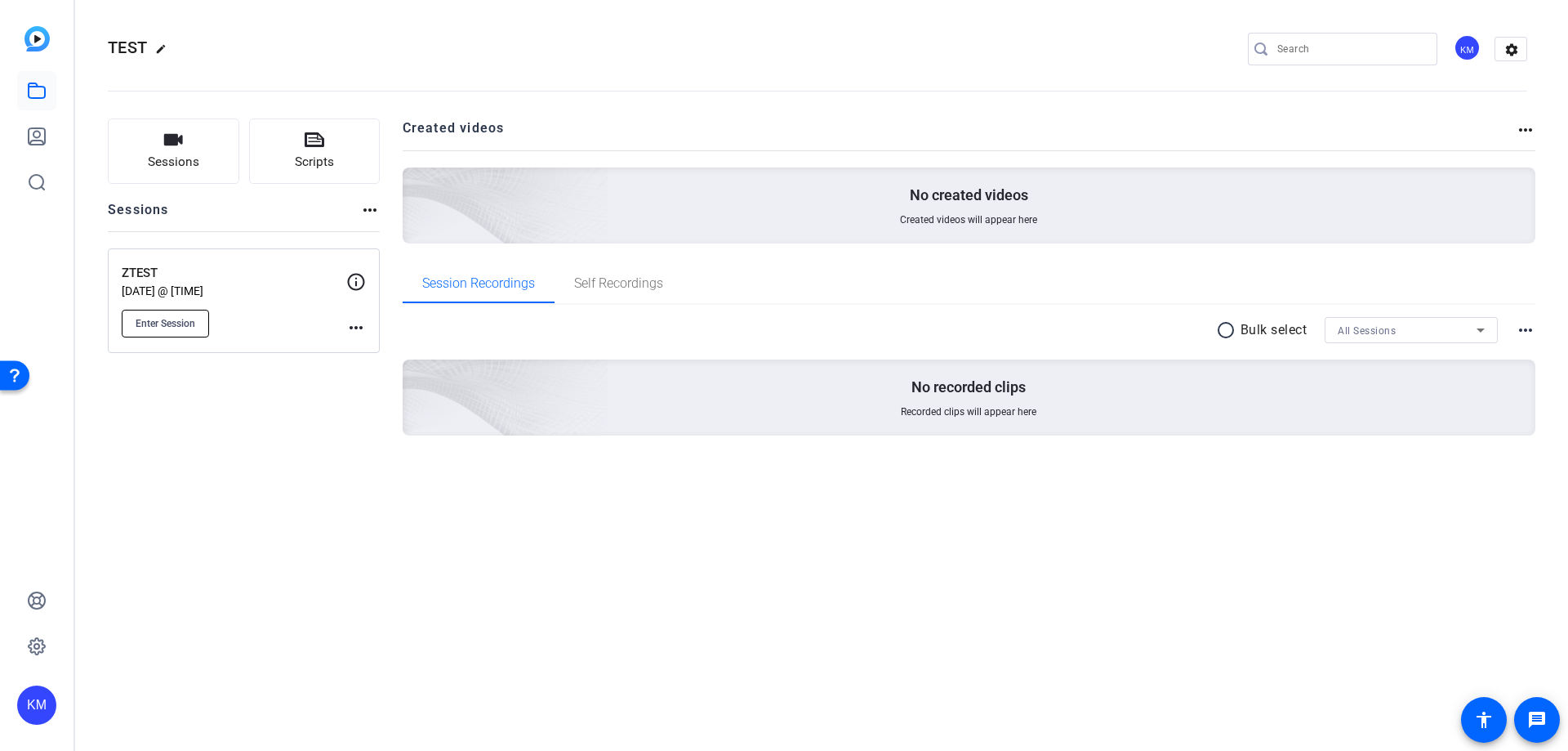 click on "Enter Session" 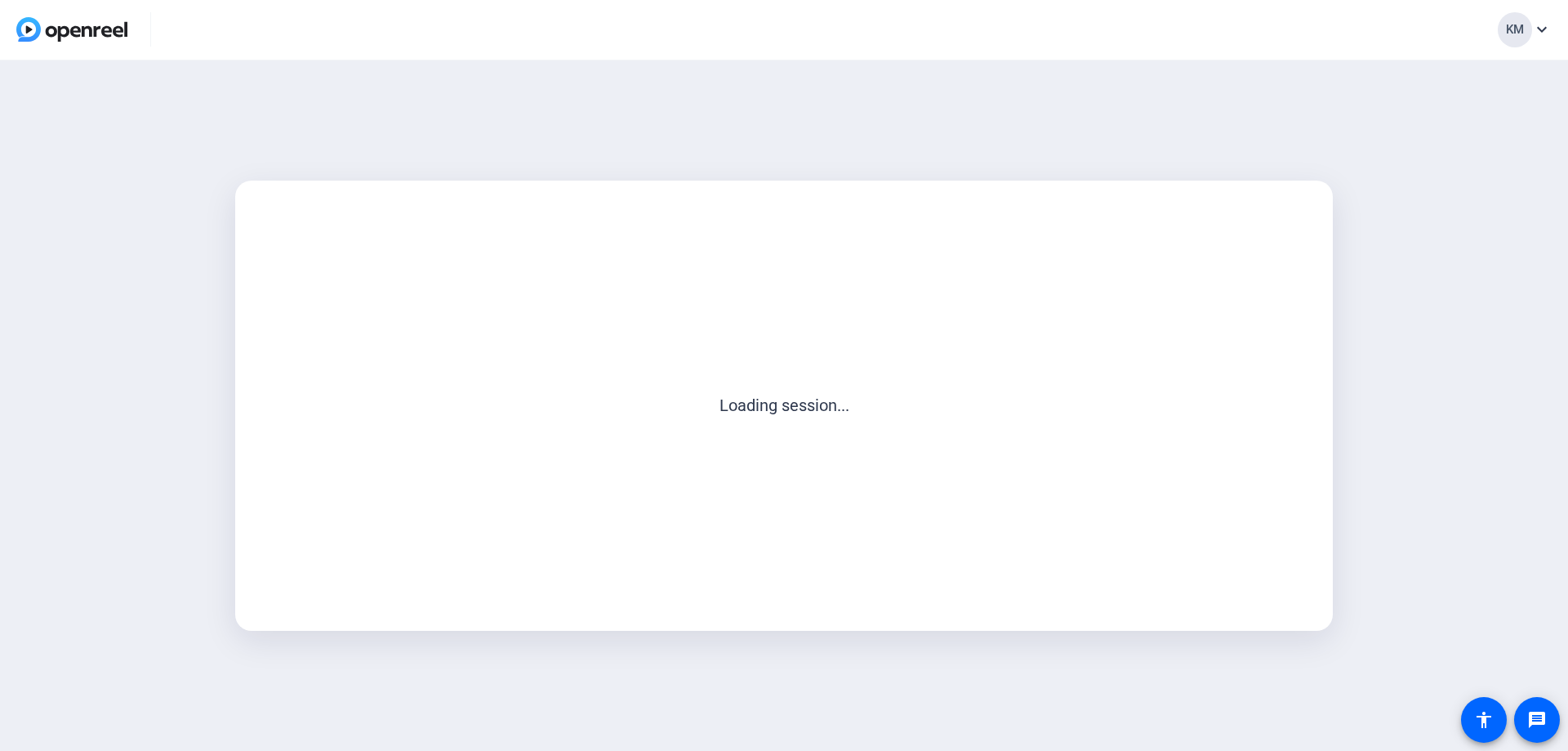 scroll, scrollTop: 0, scrollLeft: 0, axis: both 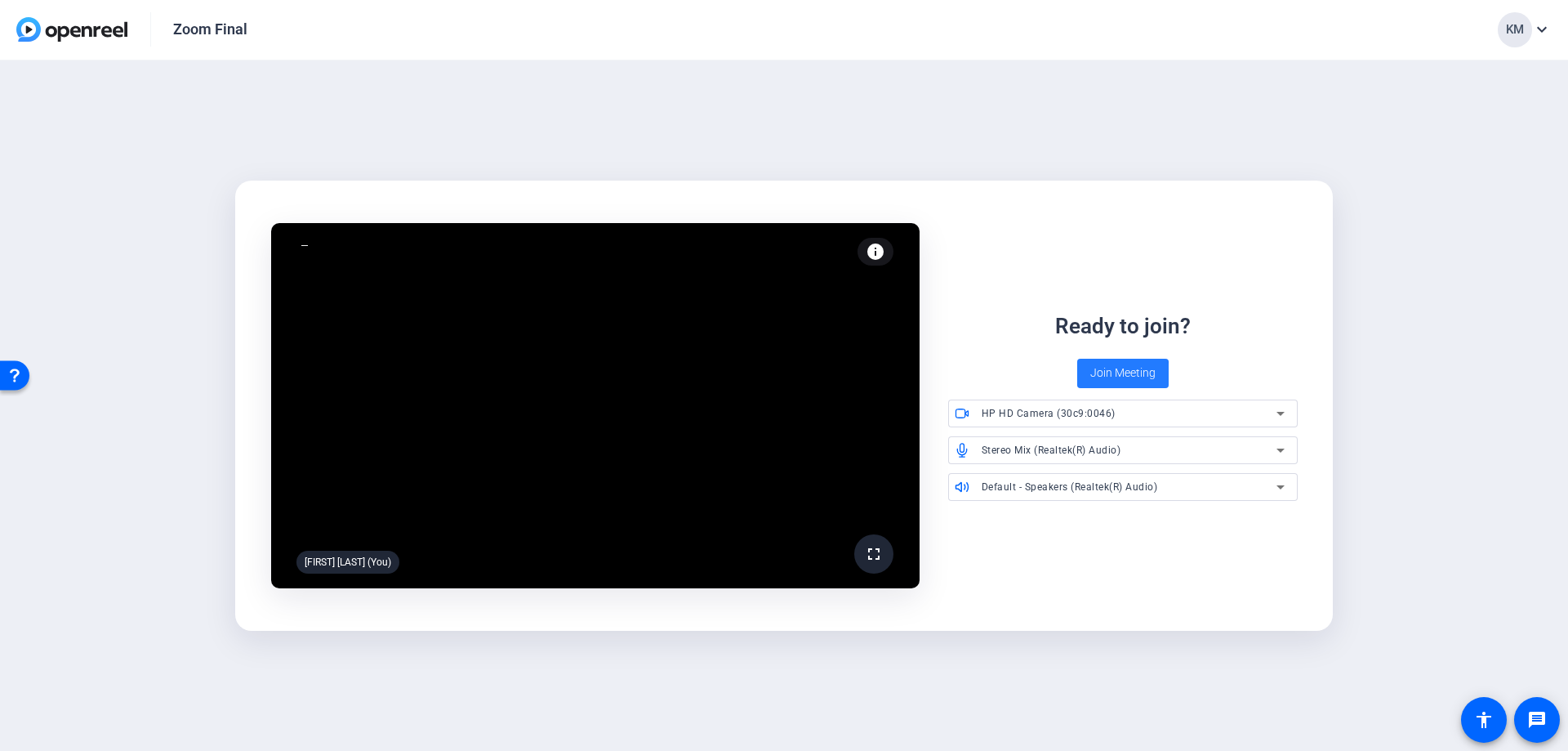 click on "Join Meeting" 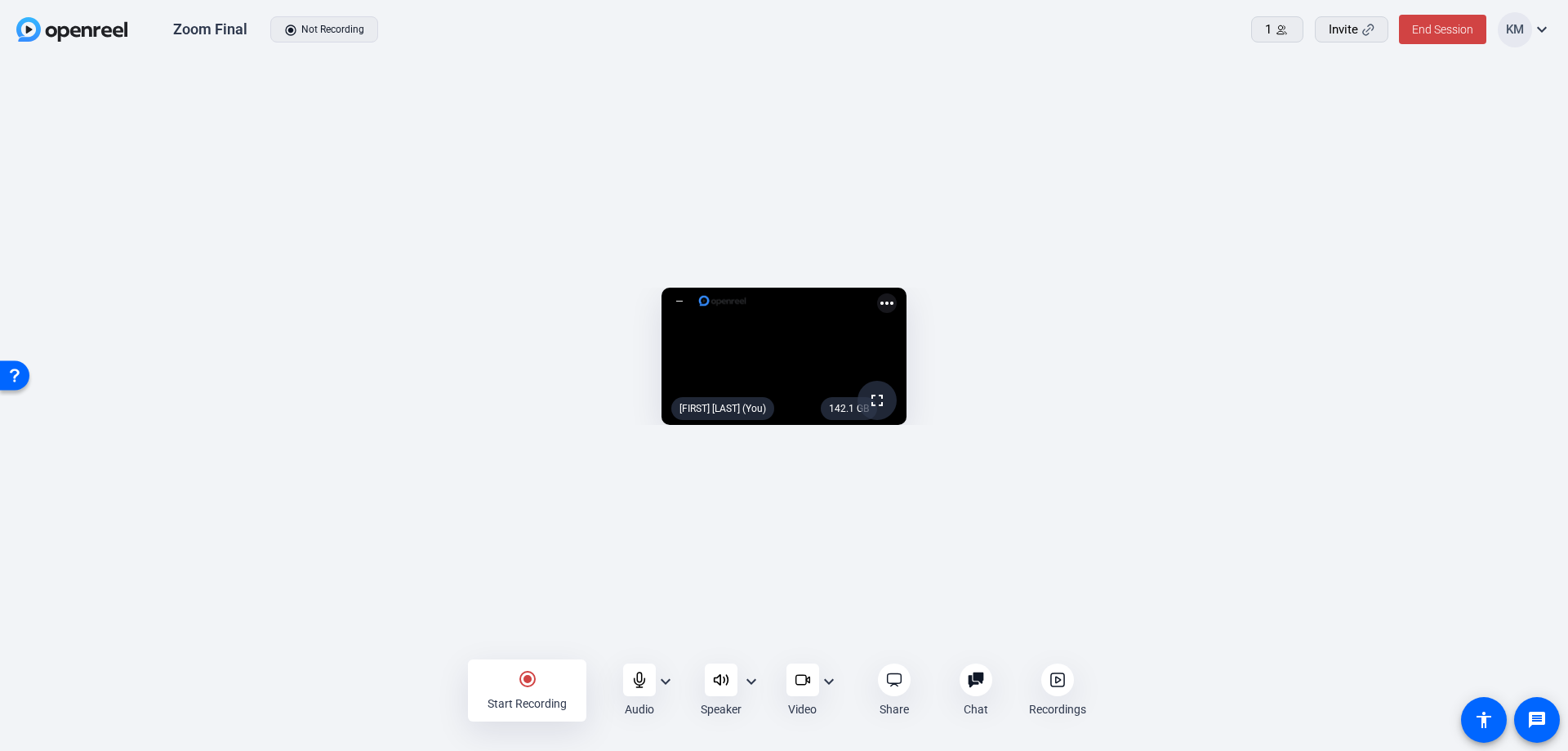 click on "expand_more" 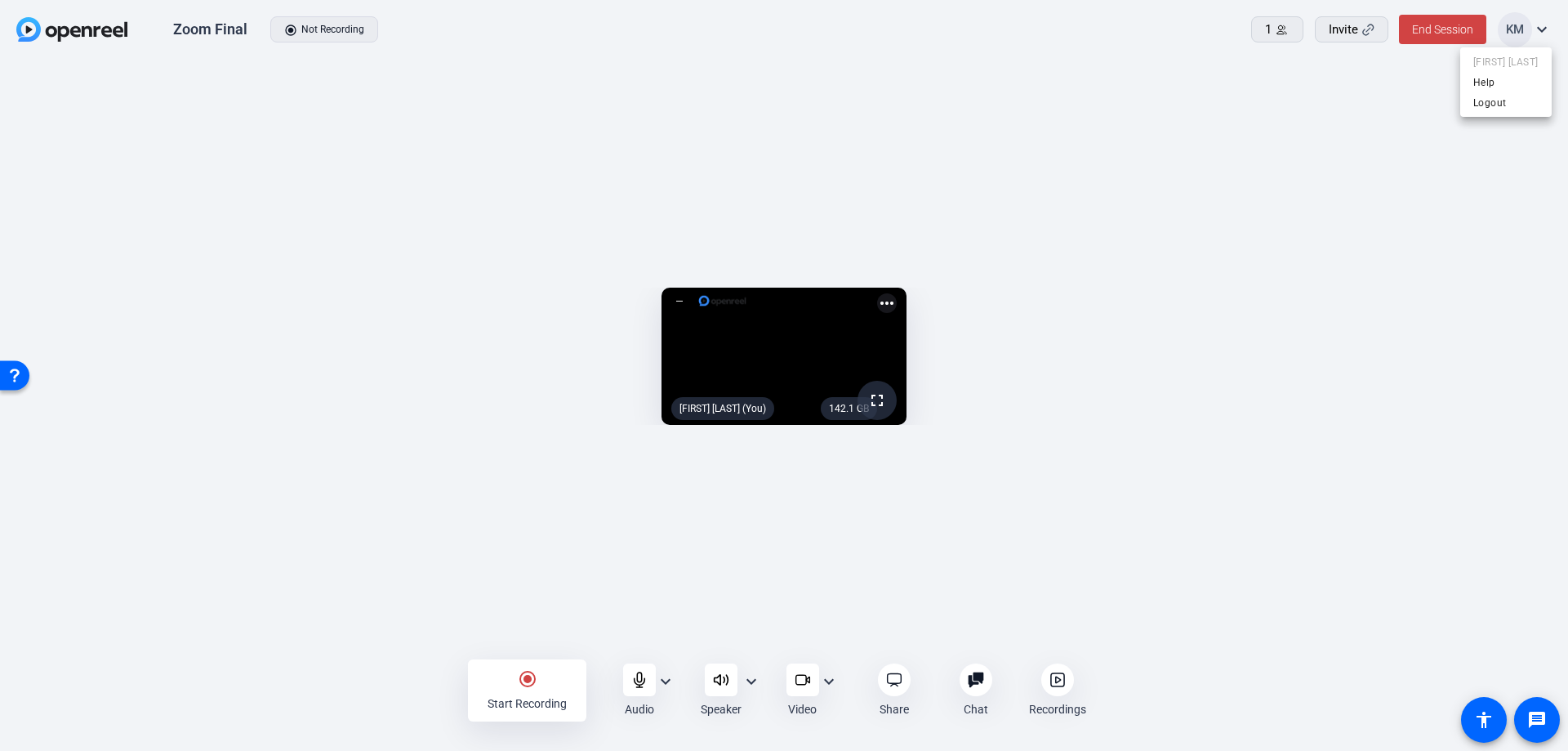 click at bounding box center (784, 375) 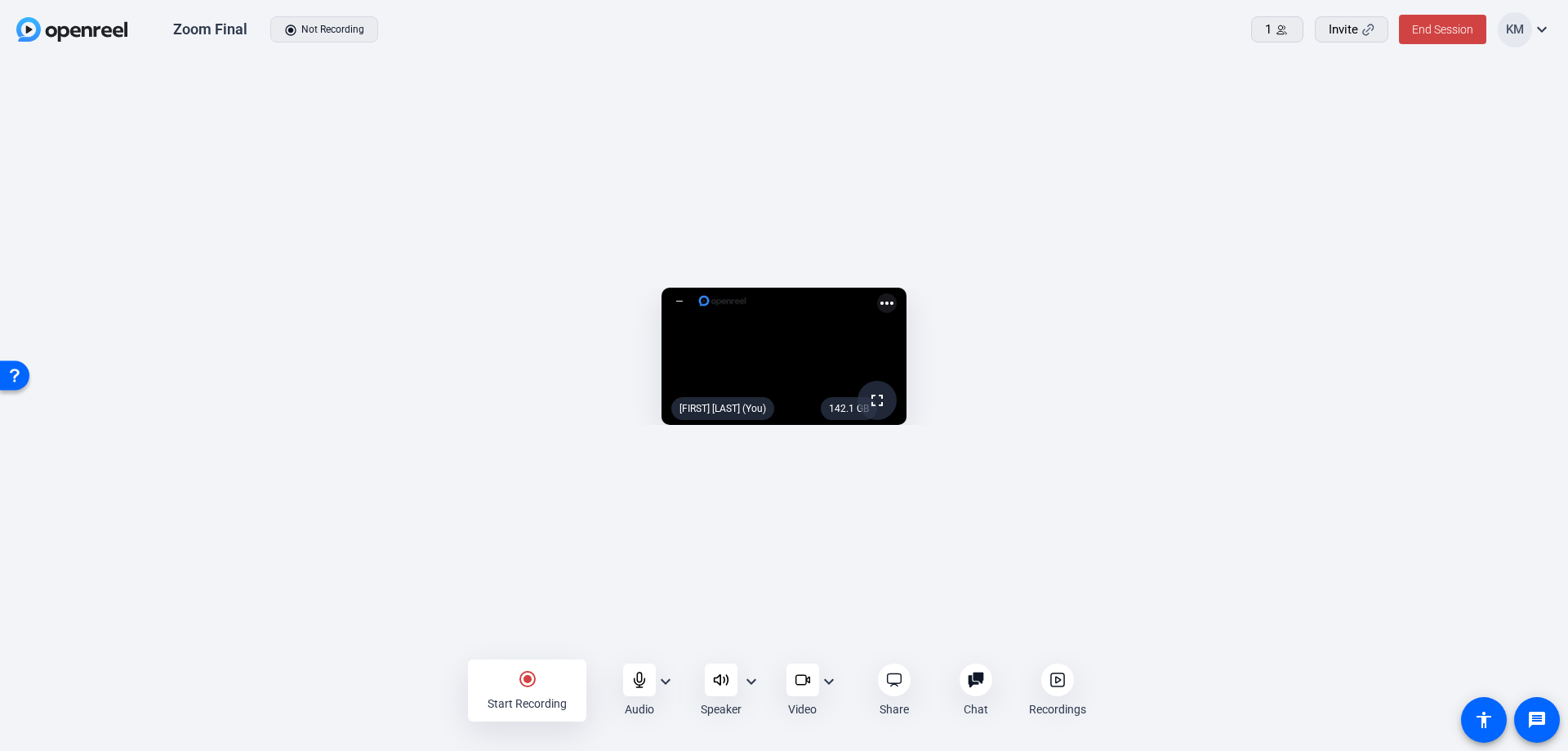 click 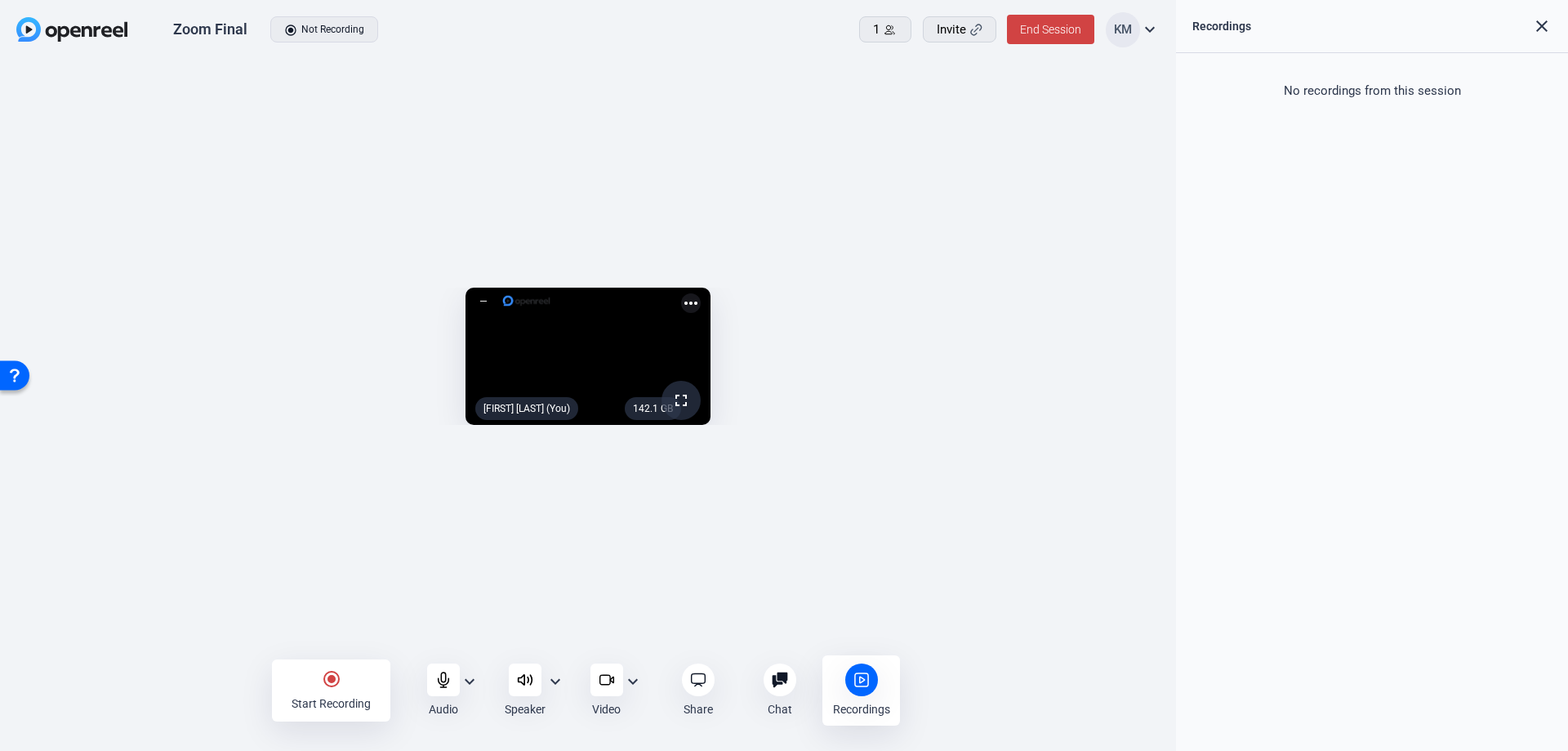 click on "No recordings from this session" 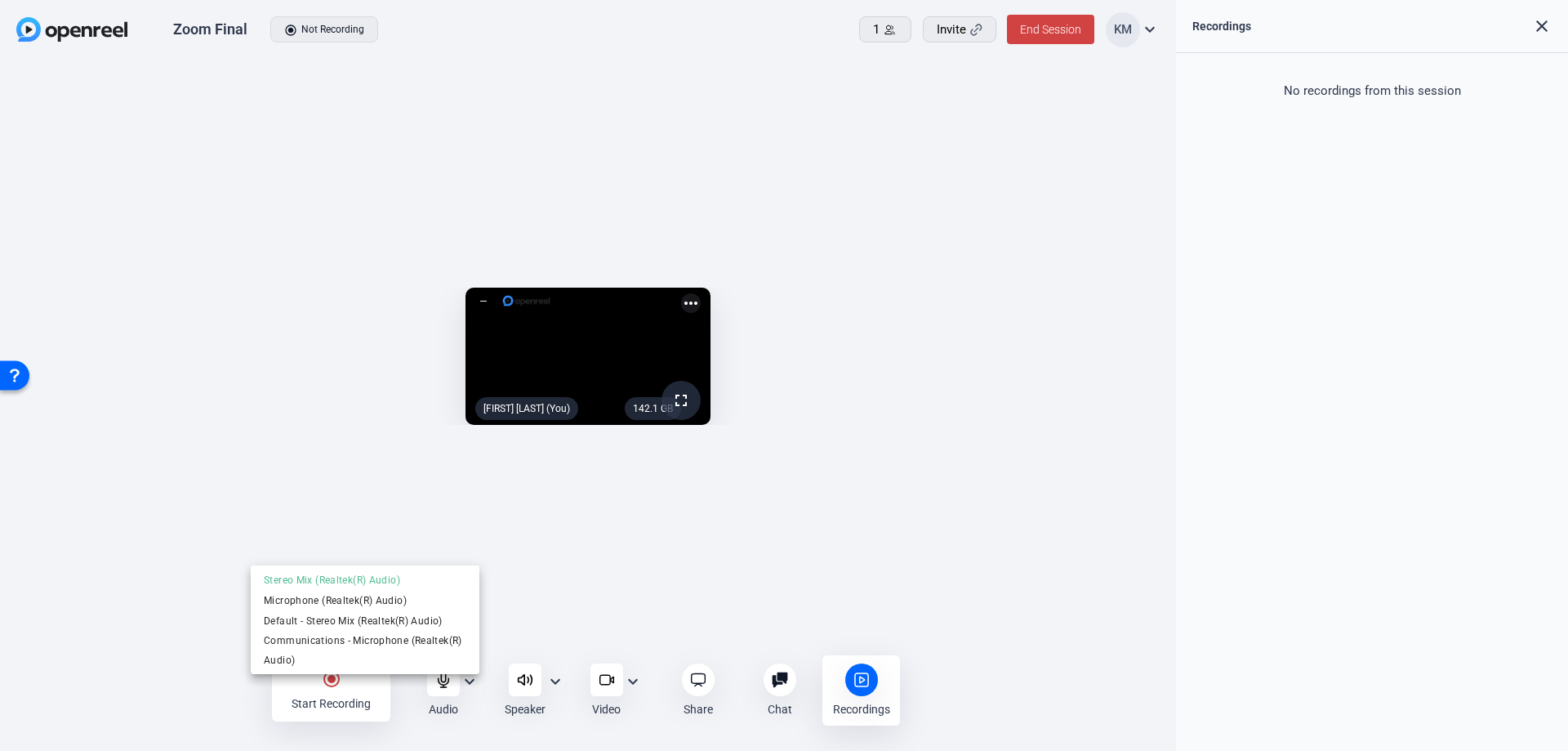 click at bounding box center [784, 375] 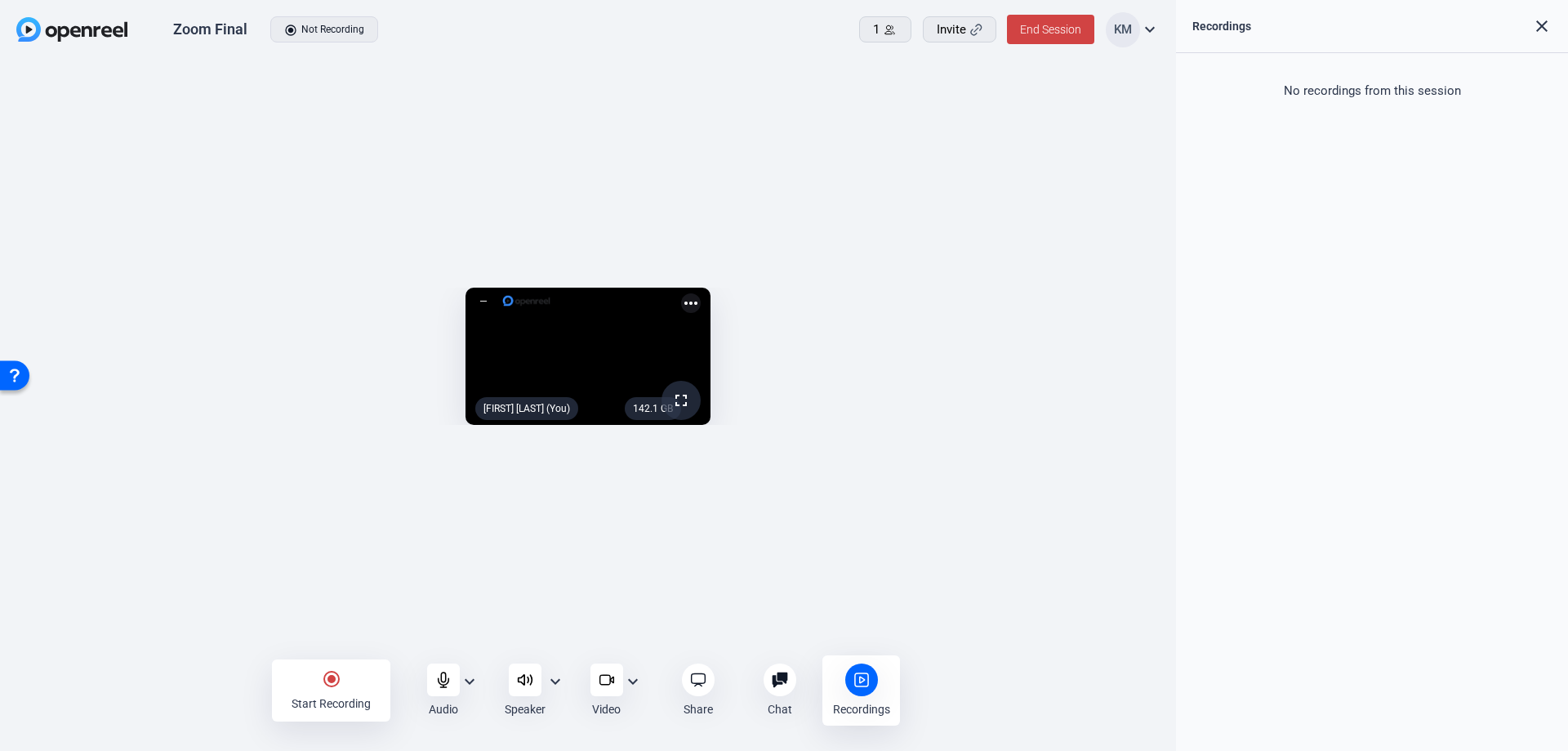 click on "expand_more" 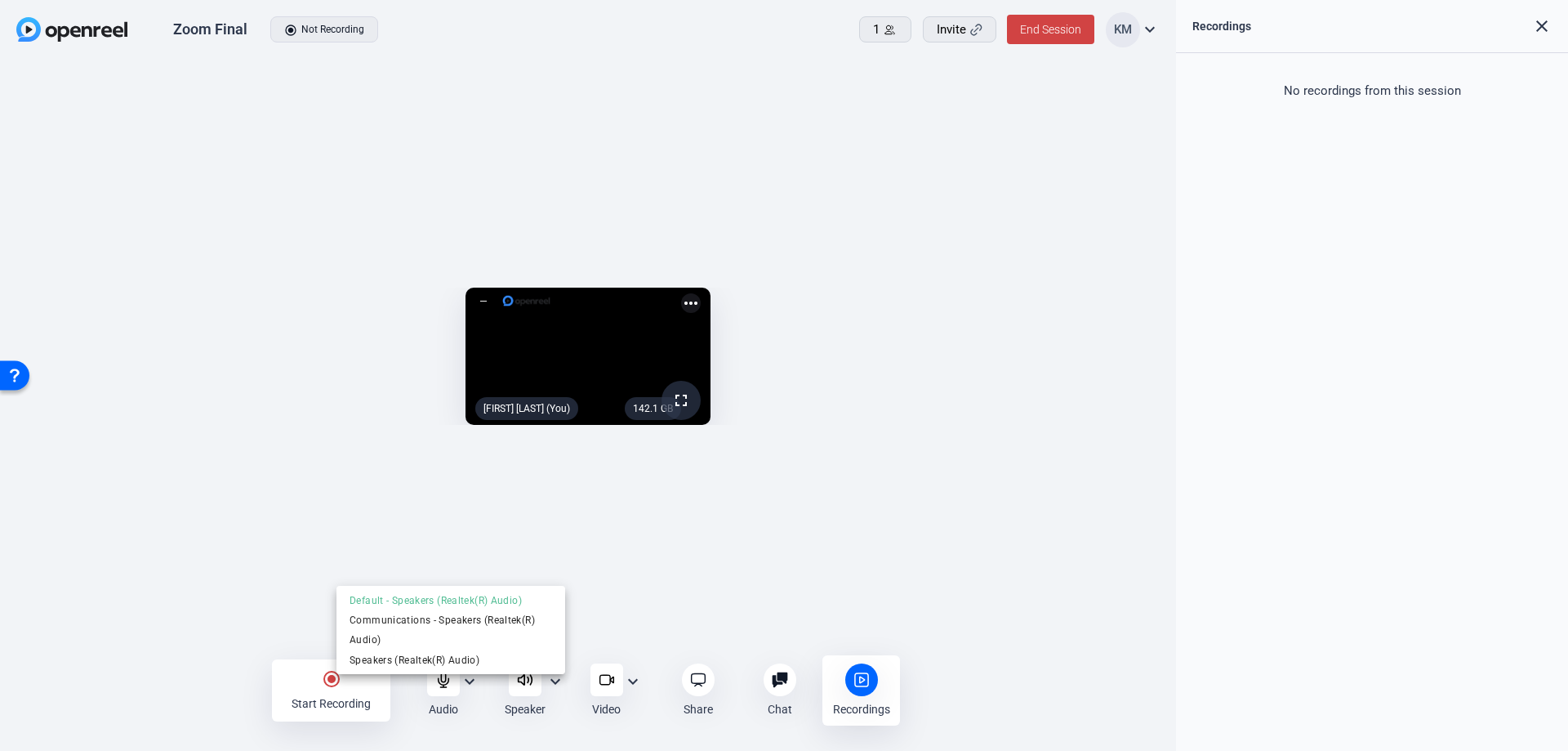 click at bounding box center [784, 375] 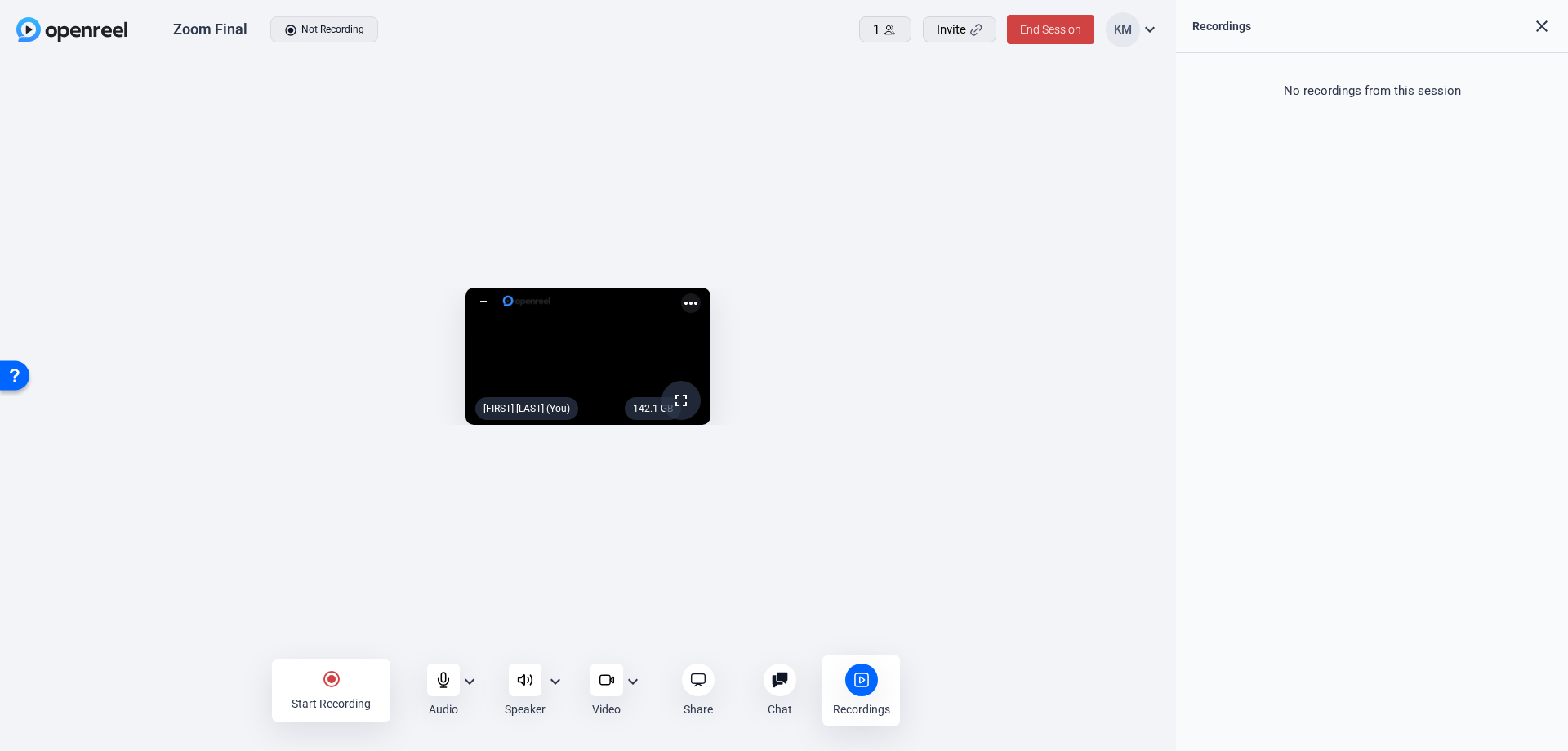 click on "expand_more" 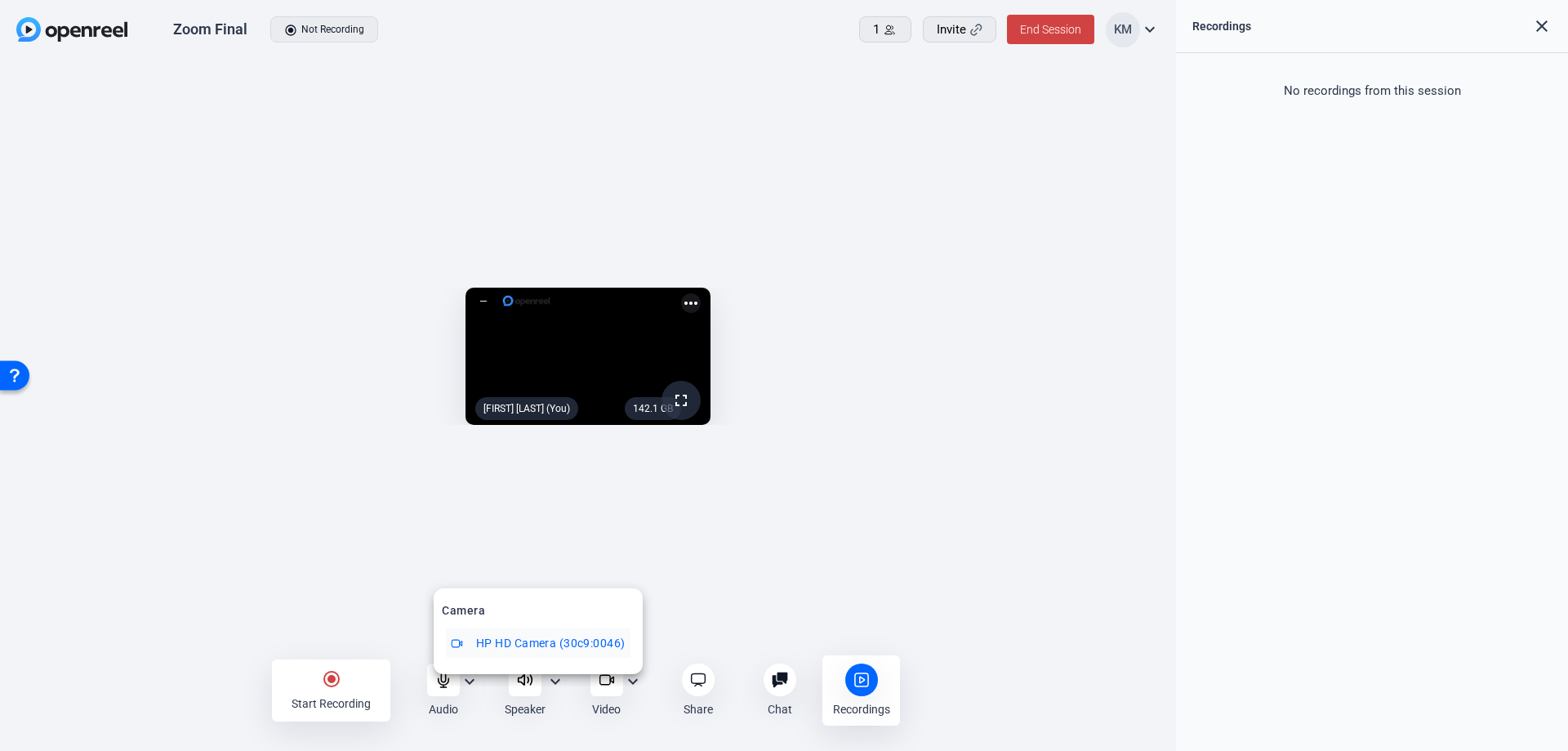 click at bounding box center (784, 375) 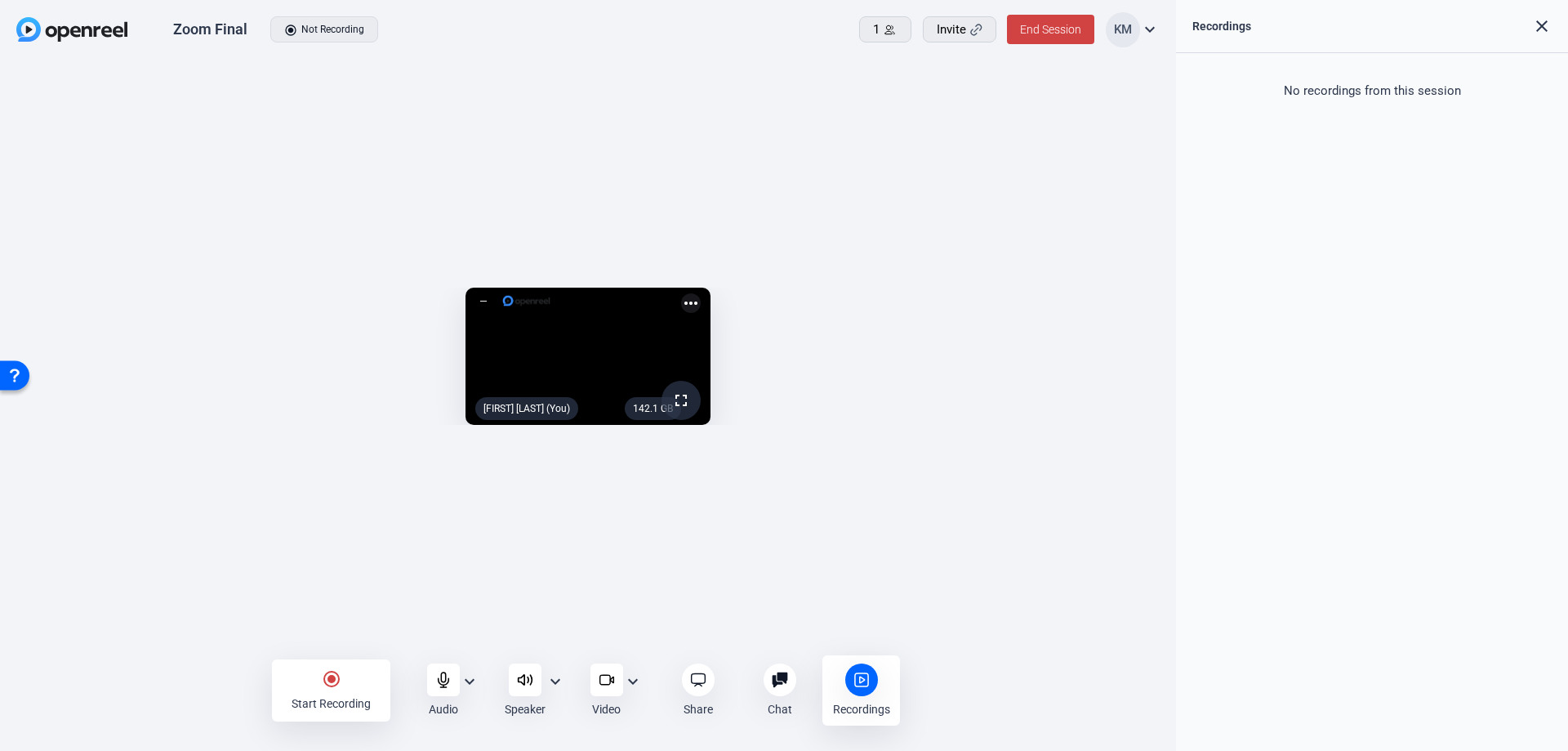 click on "close" 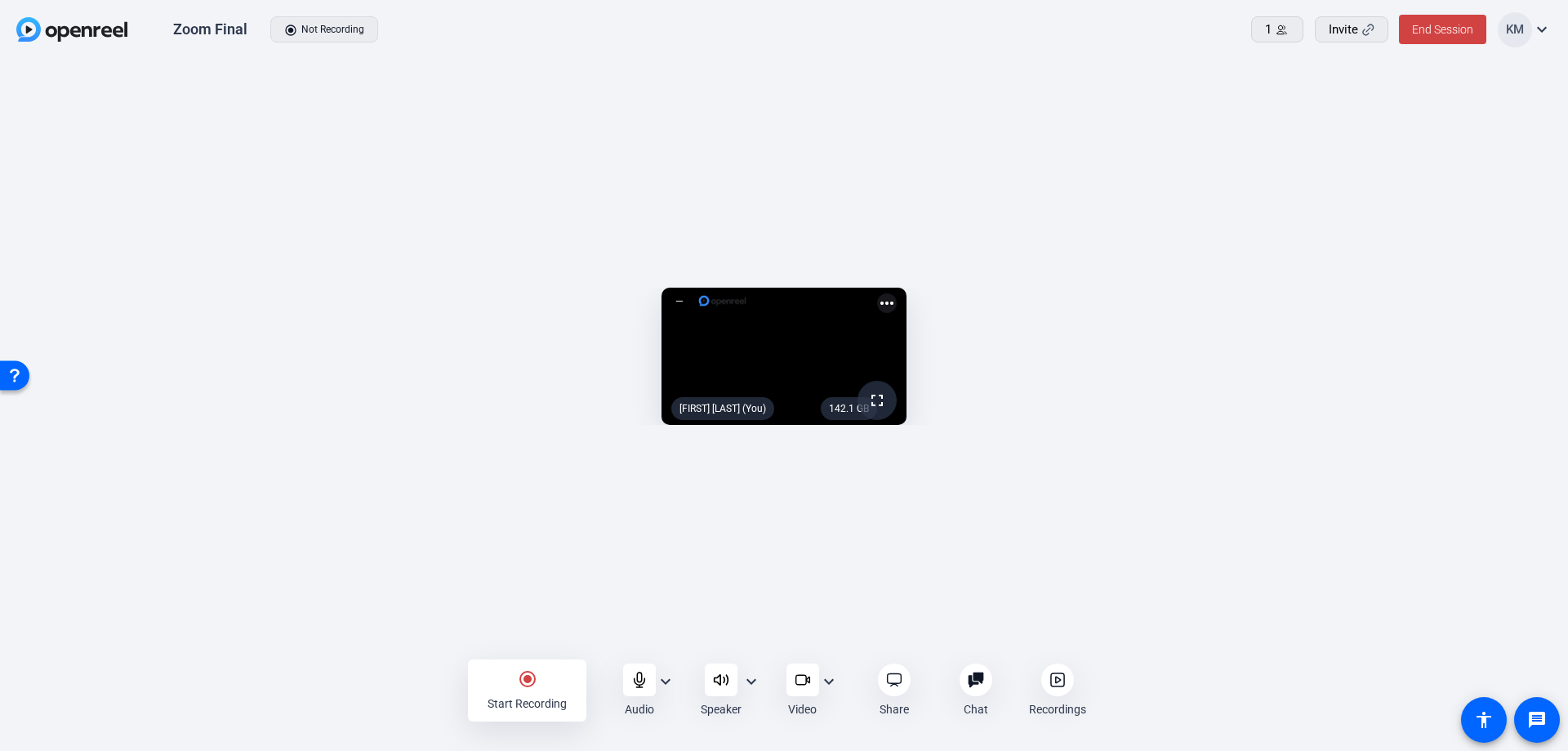 click at bounding box center (15, 374) 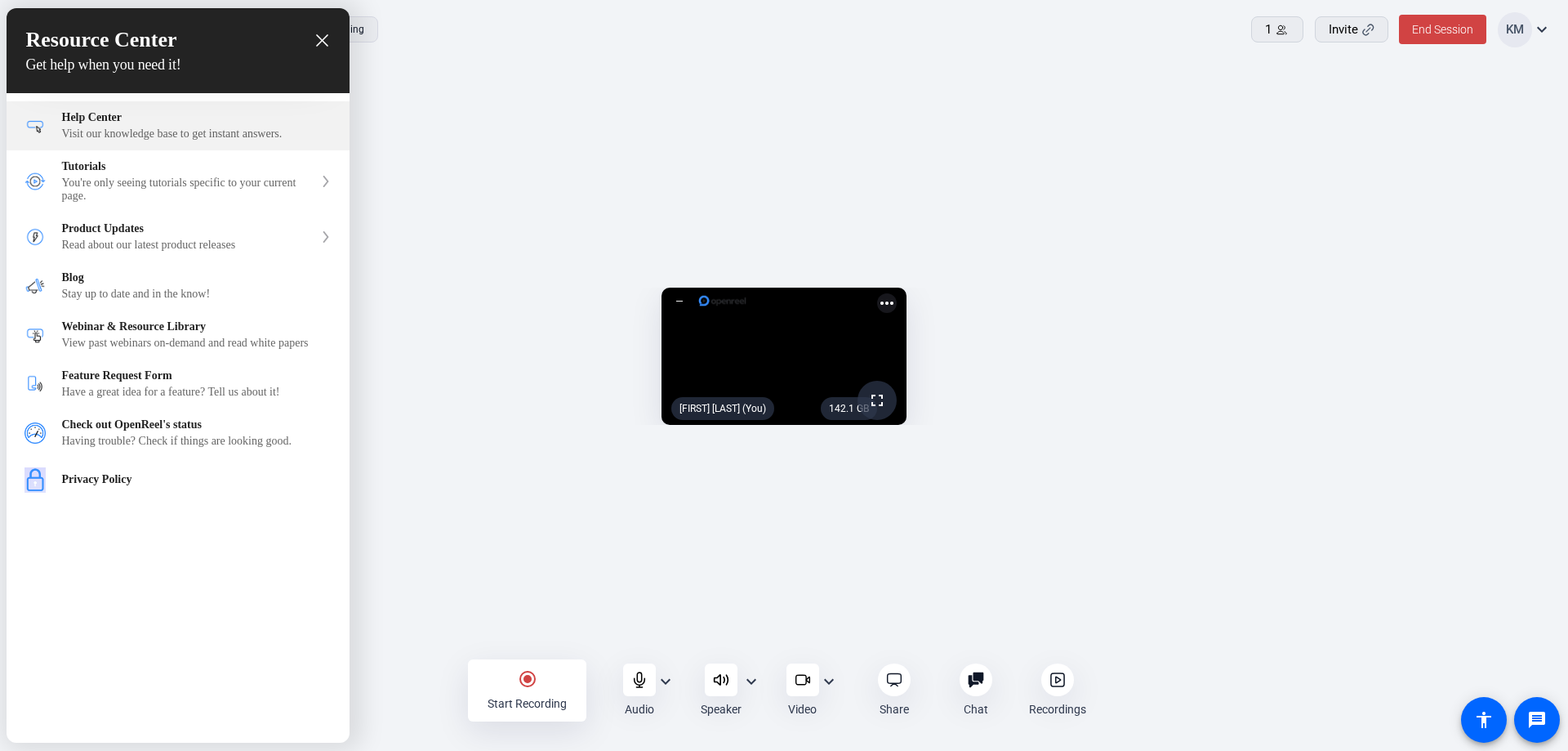 click on "Help Center" at bounding box center [197, 118] 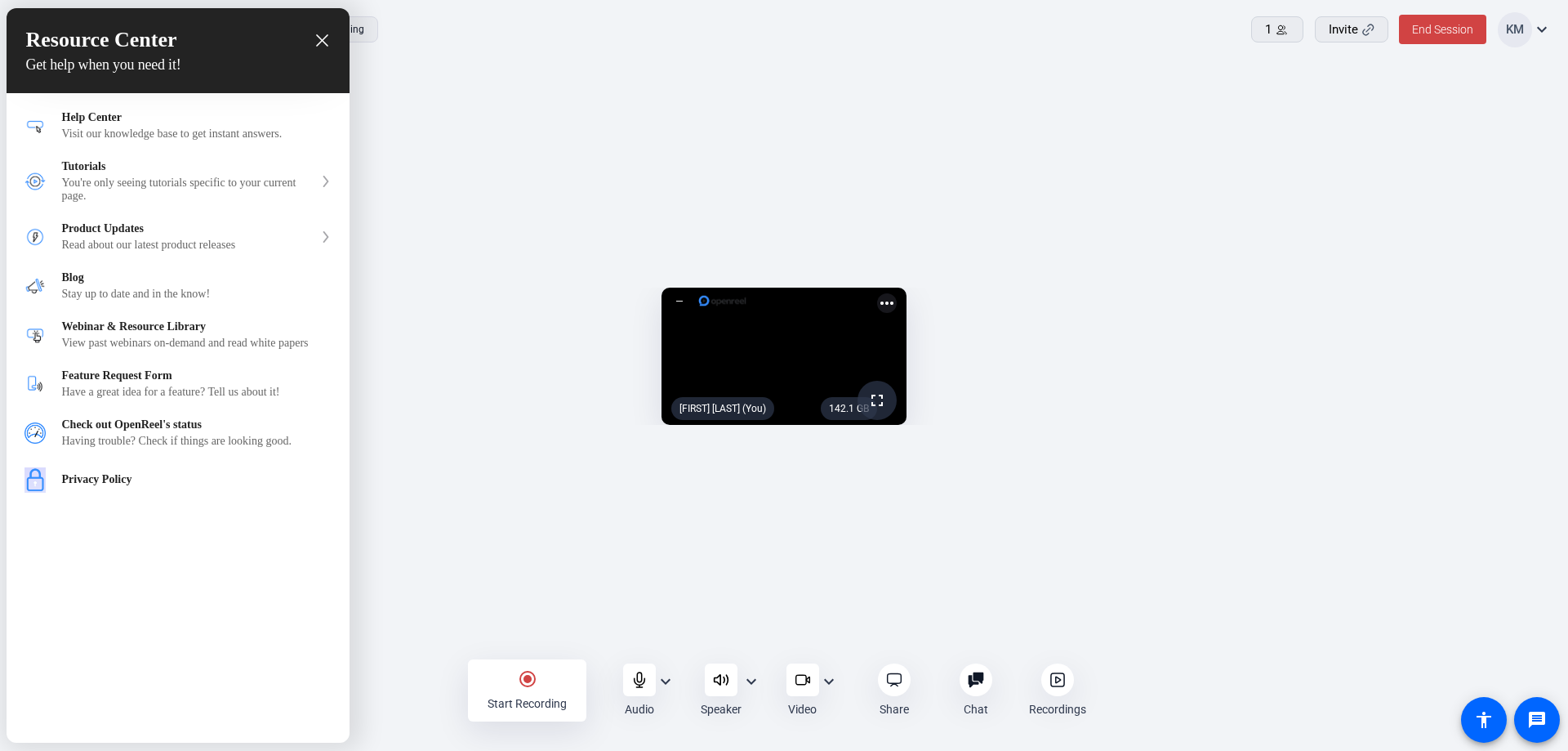 click at bounding box center [784, 375] 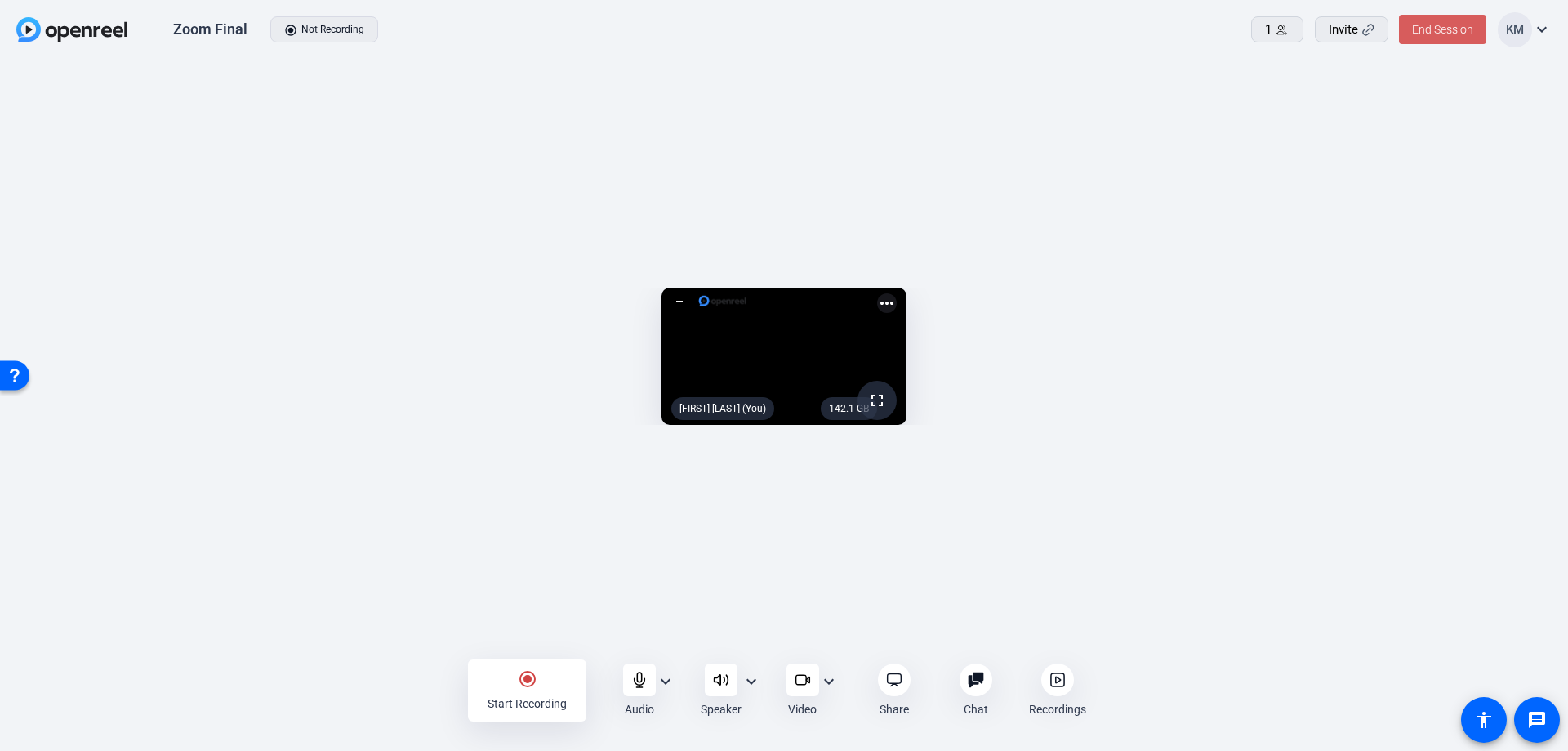 click 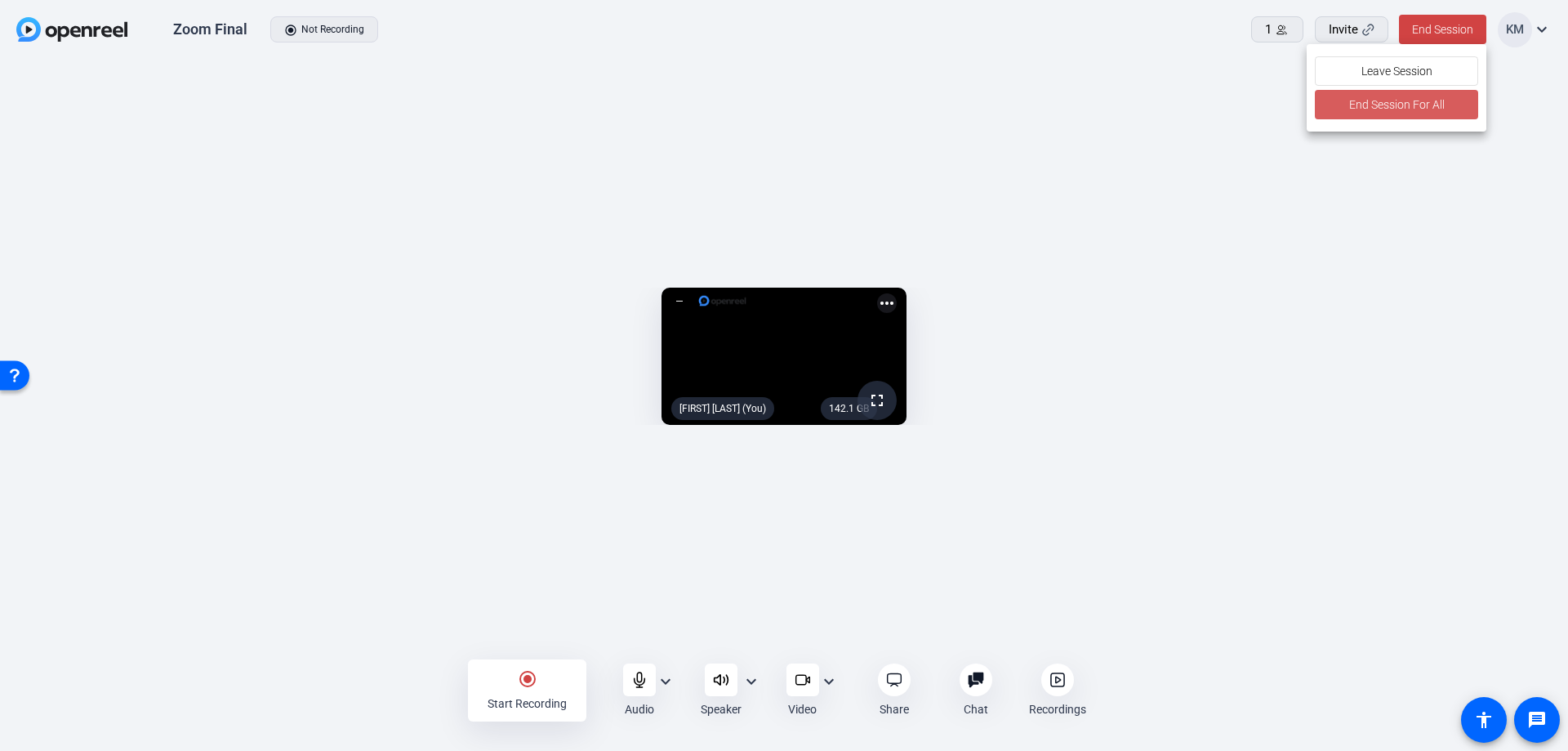 click on "End Session For All" at bounding box center (1396, 105) 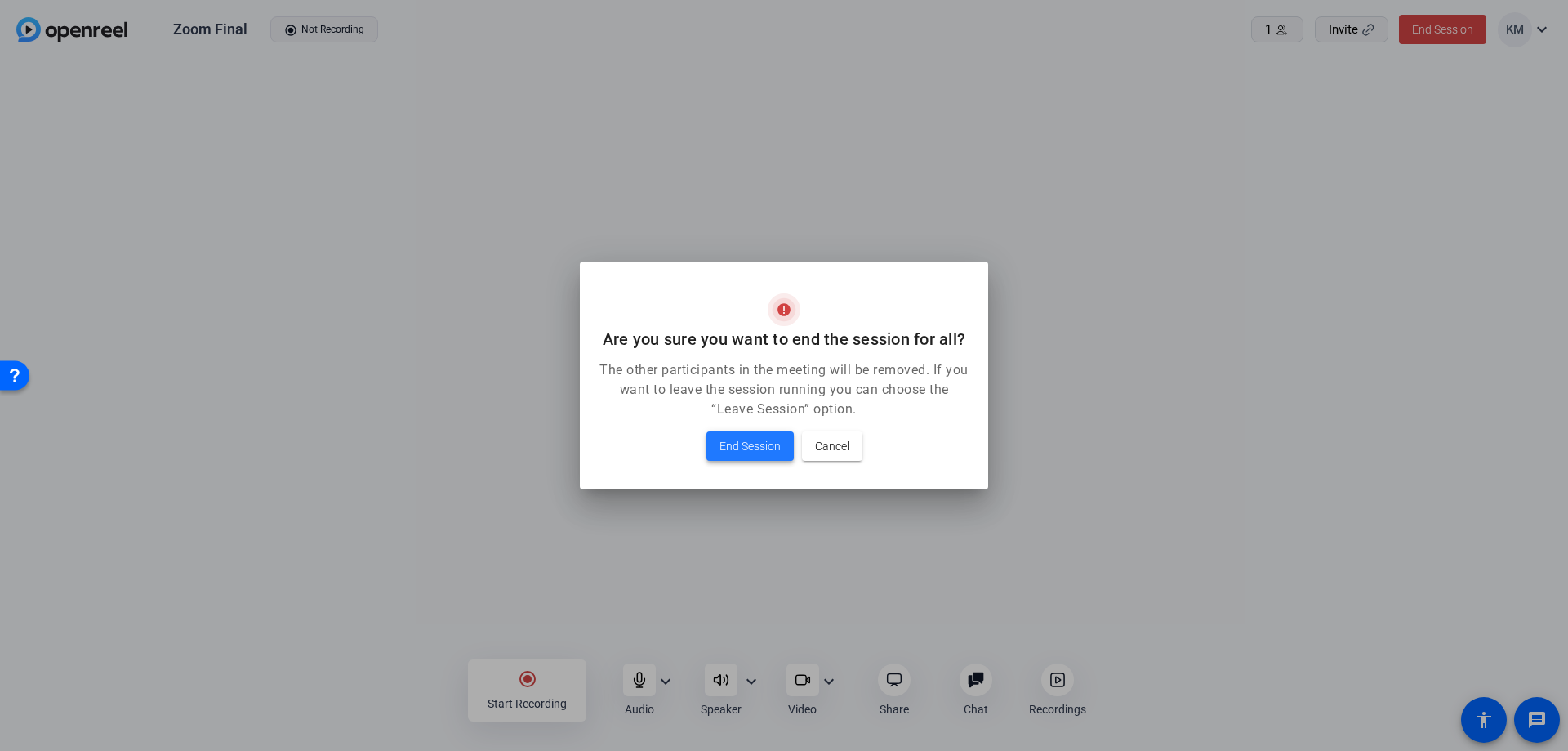 click on "End Session" at bounding box center [750, 446] 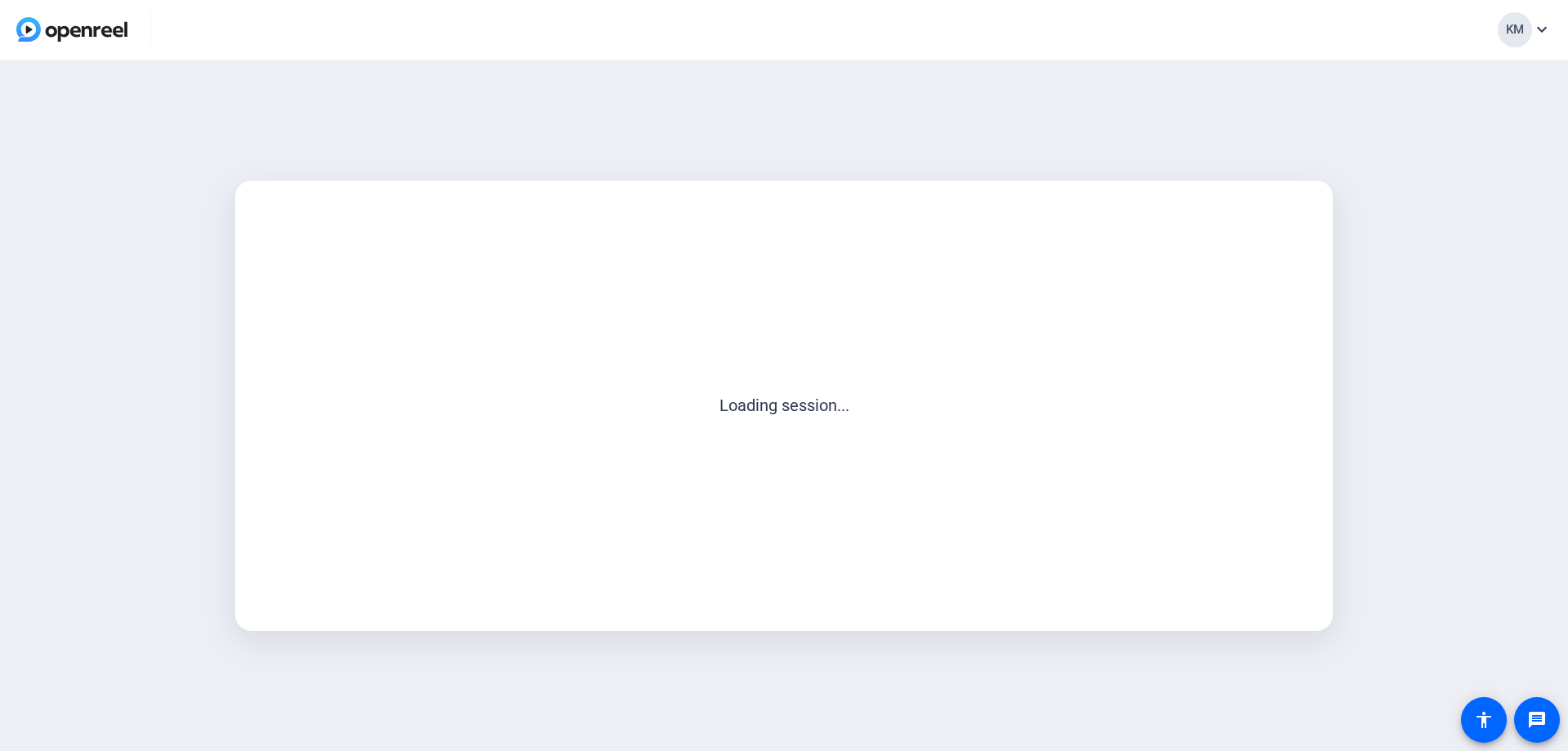 scroll, scrollTop: 0, scrollLeft: 0, axis: both 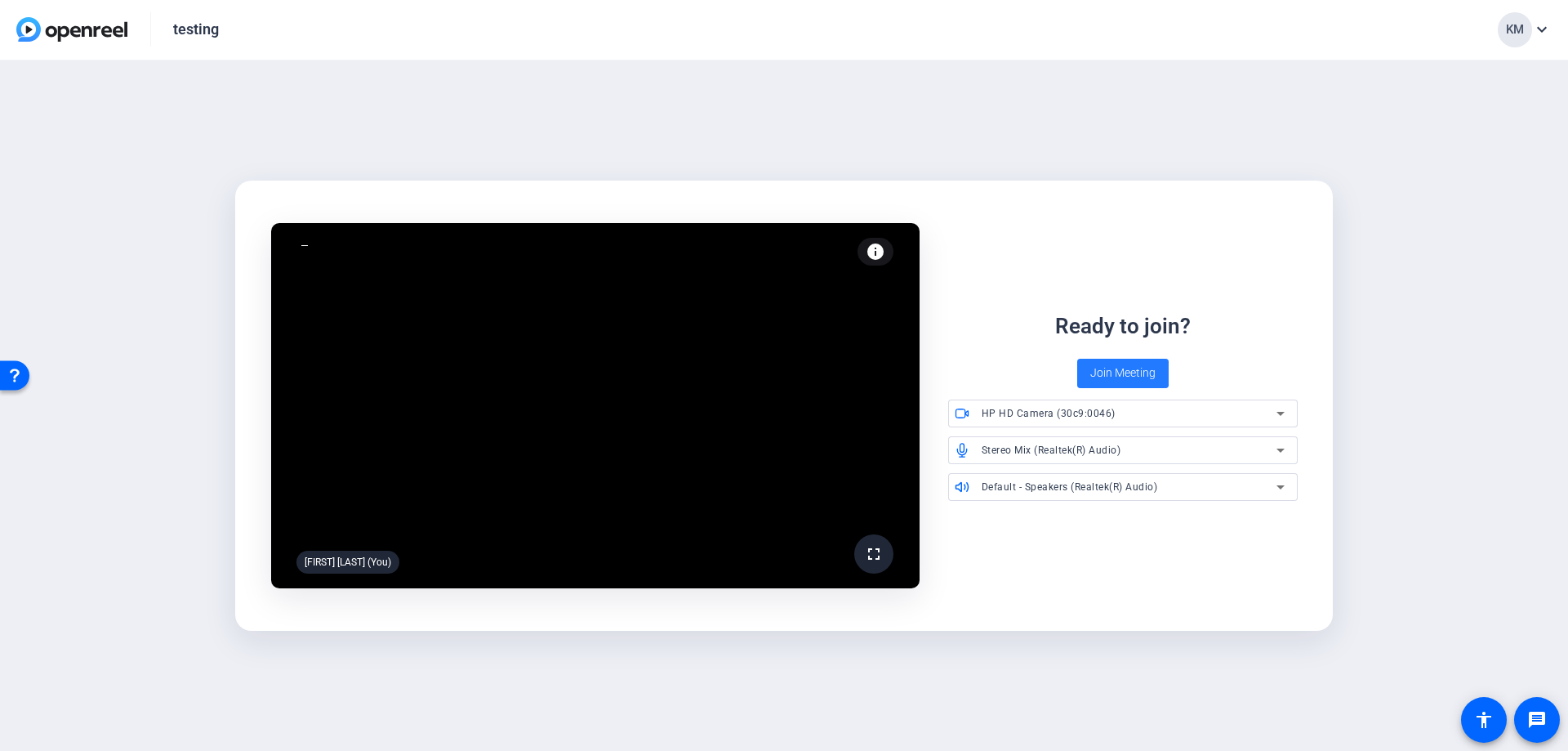 click on "Join Meeting" 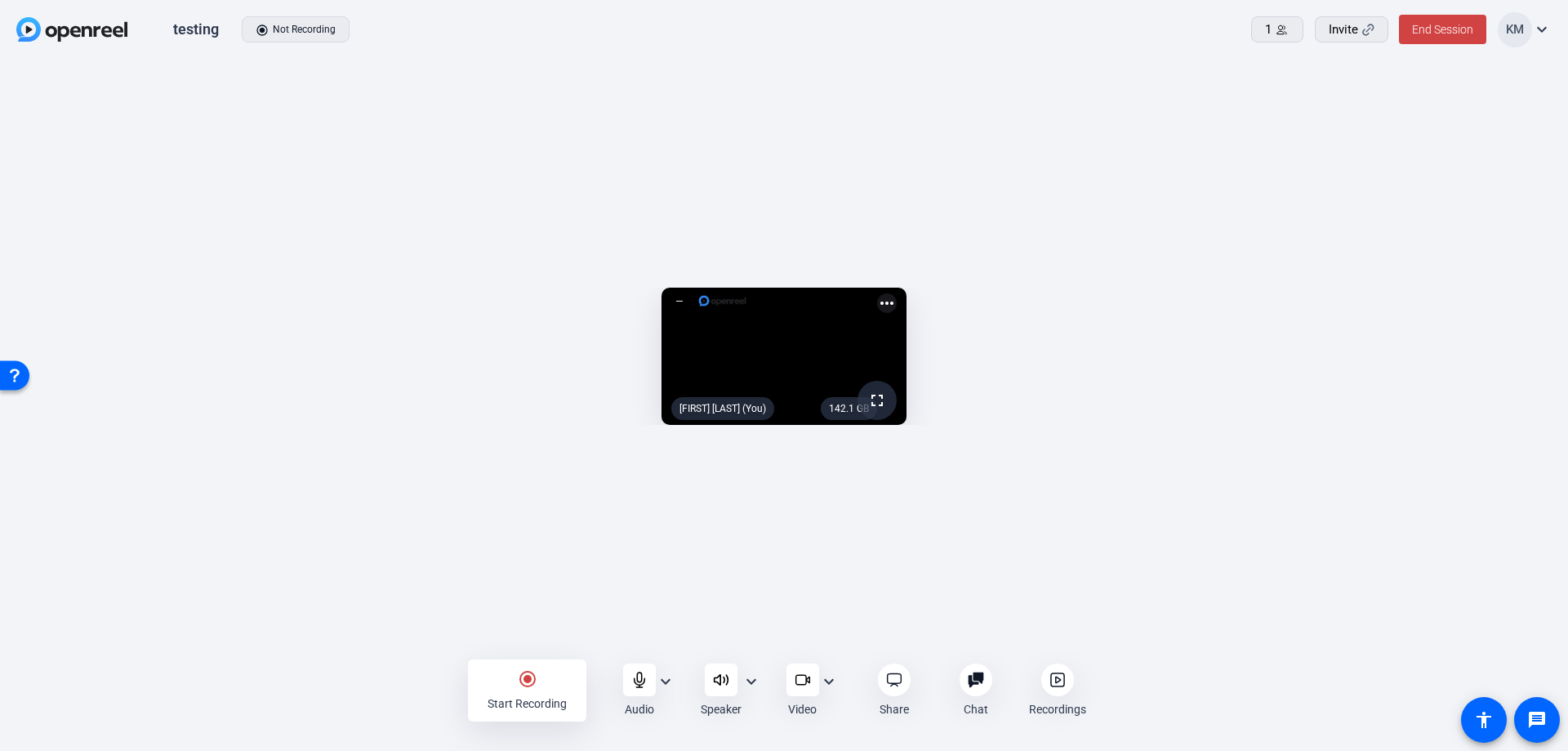 click on "expand_more" 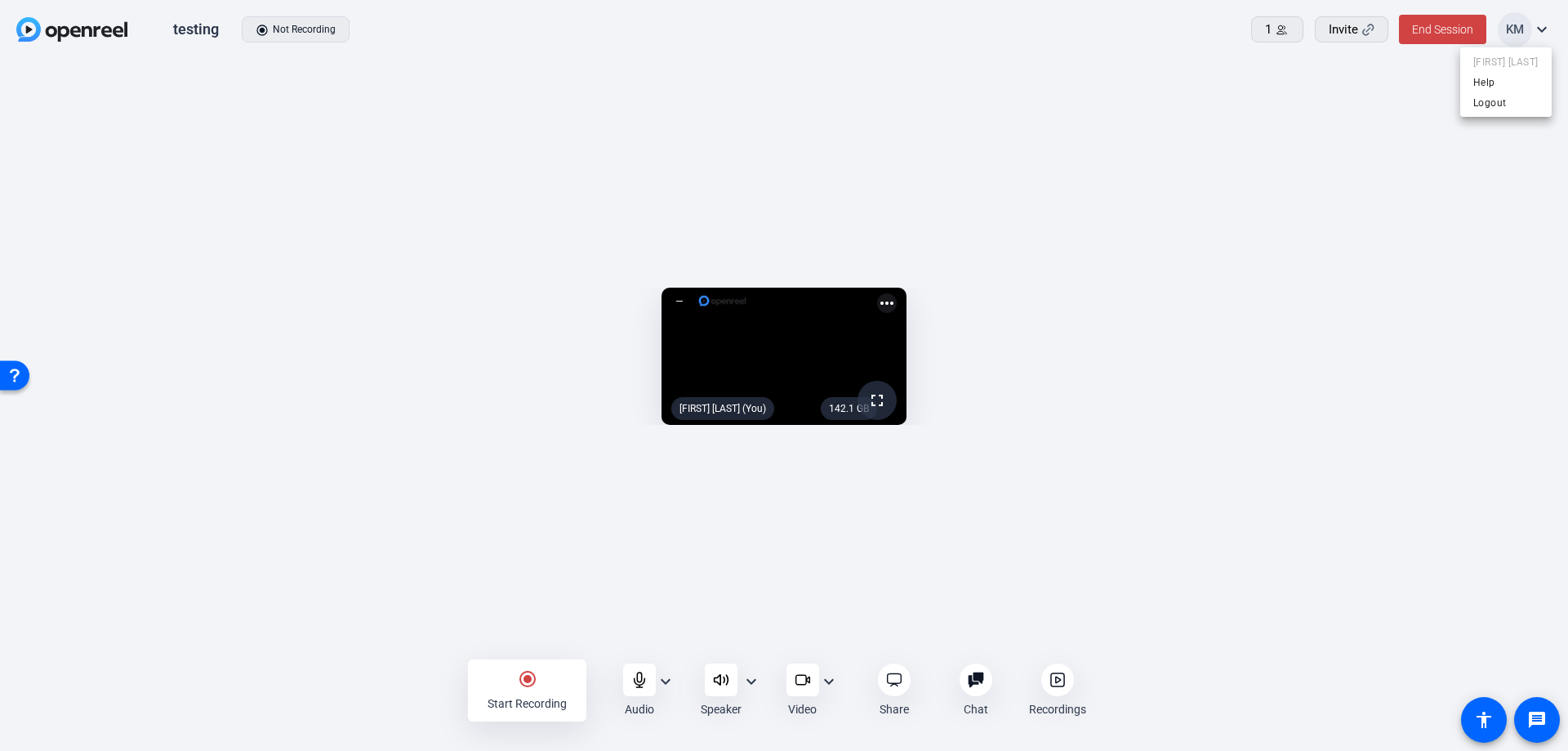 click at bounding box center [784, 375] 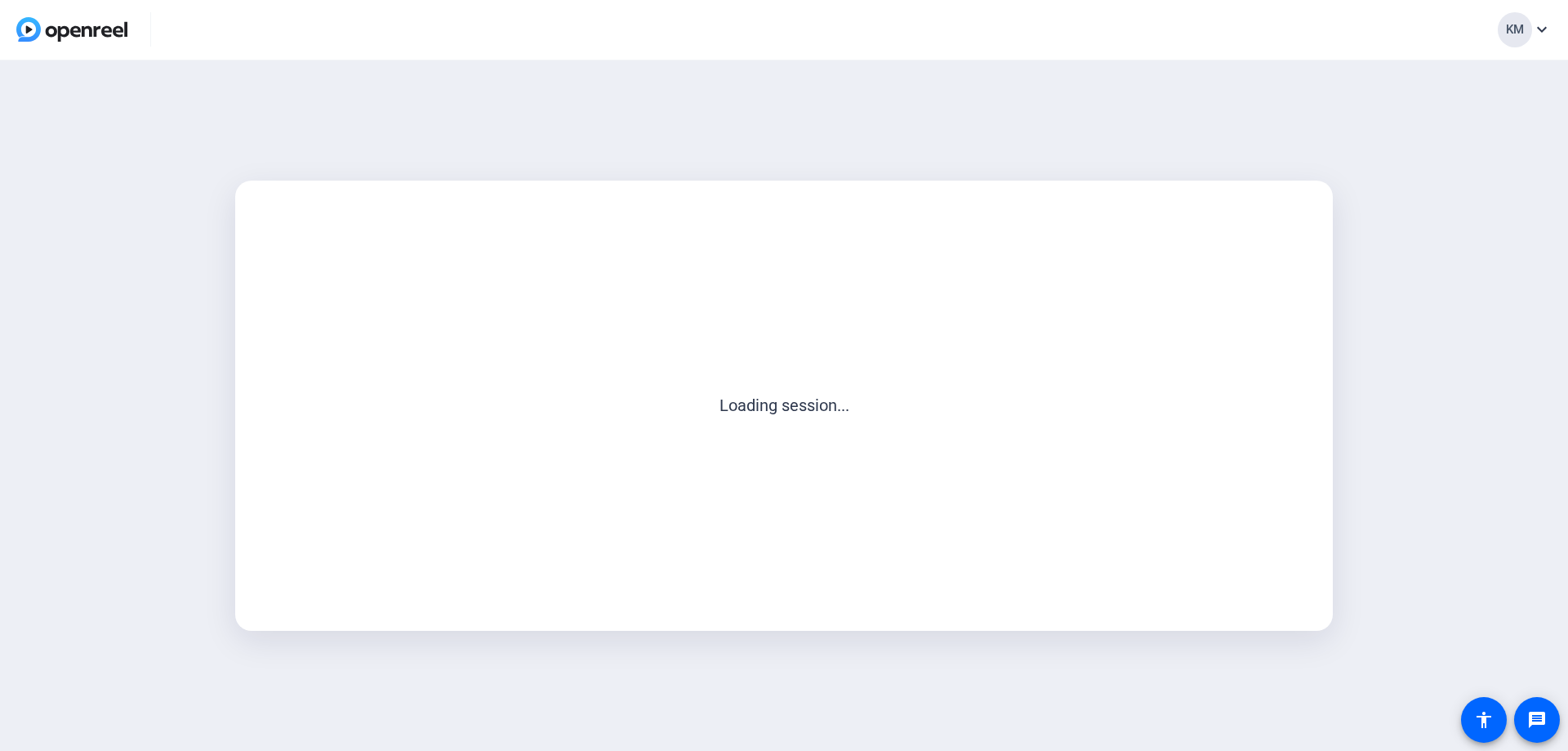 scroll, scrollTop: 0, scrollLeft: 0, axis: both 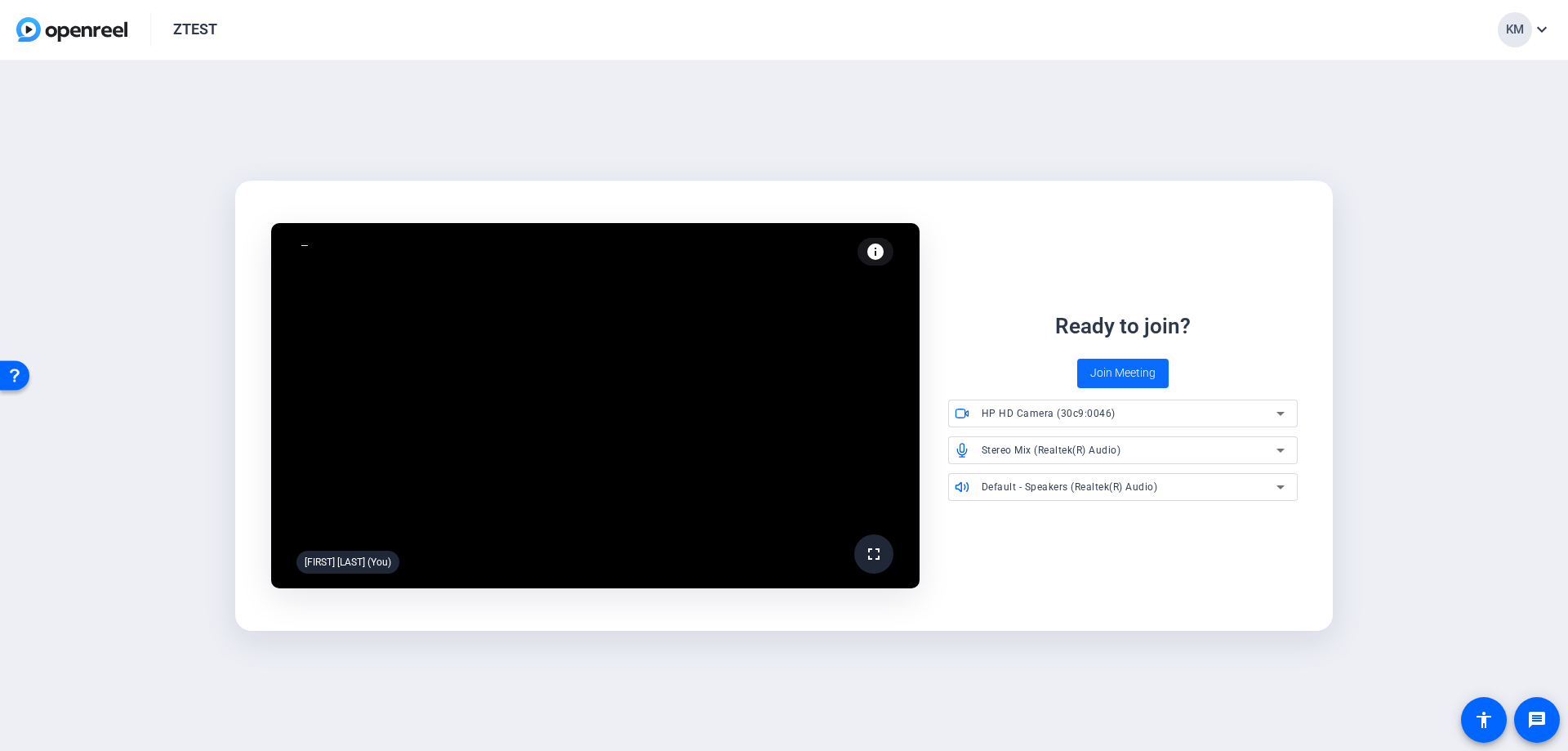 click on "Join Meeting" 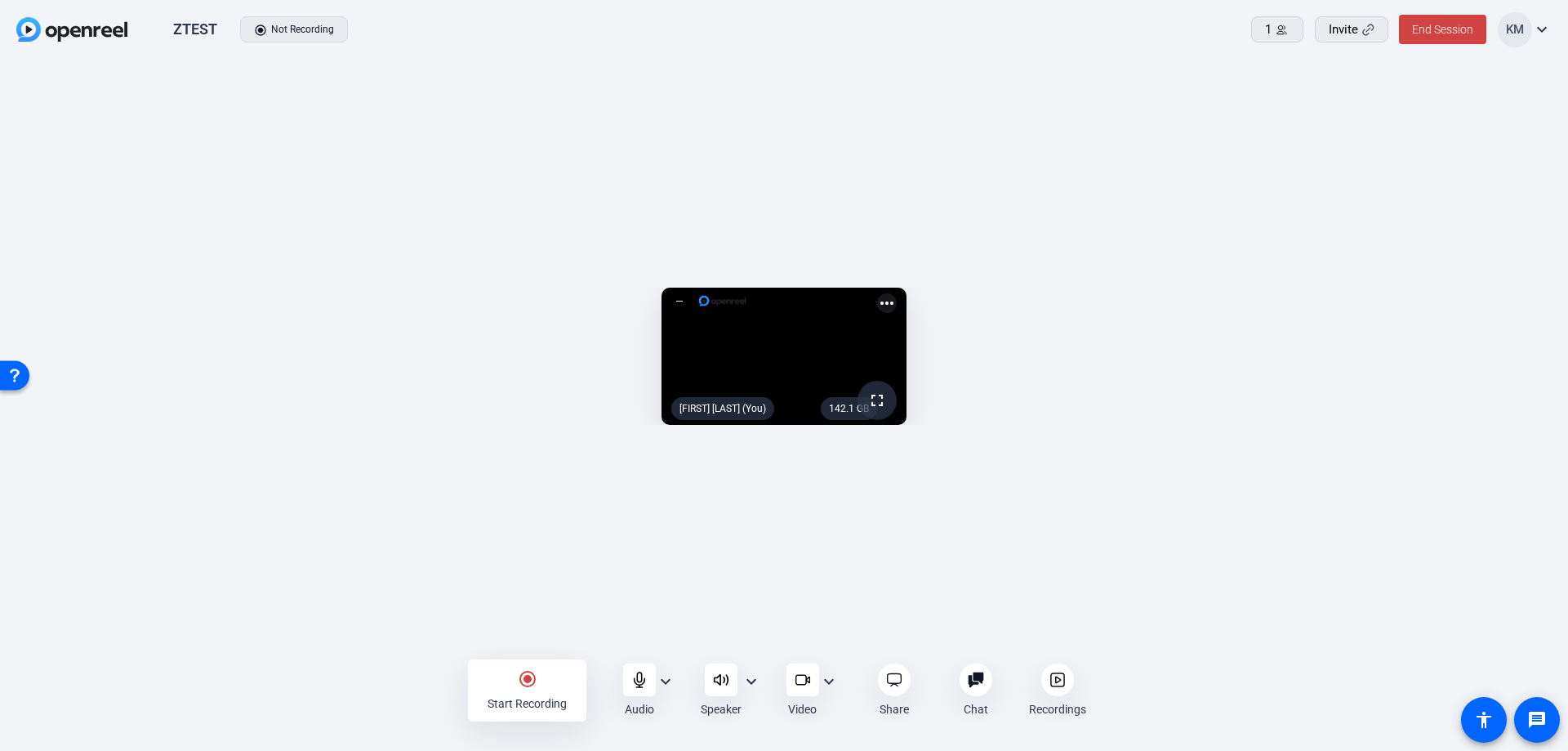click at bounding box center (15, 374) 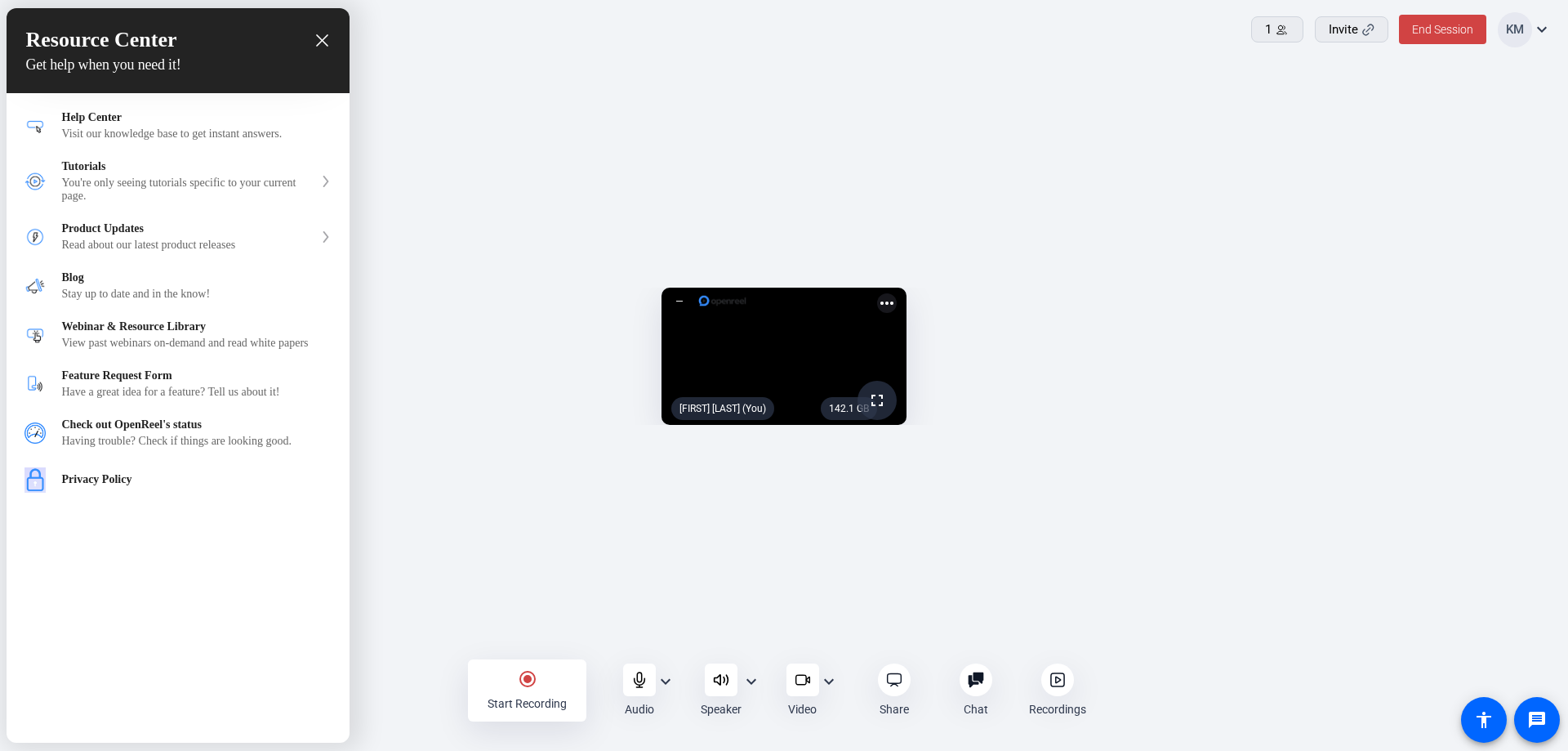 drag, startPoint x: 321, startPoint y: 44, endPoint x: 390, endPoint y: 117, distance: 100.448992 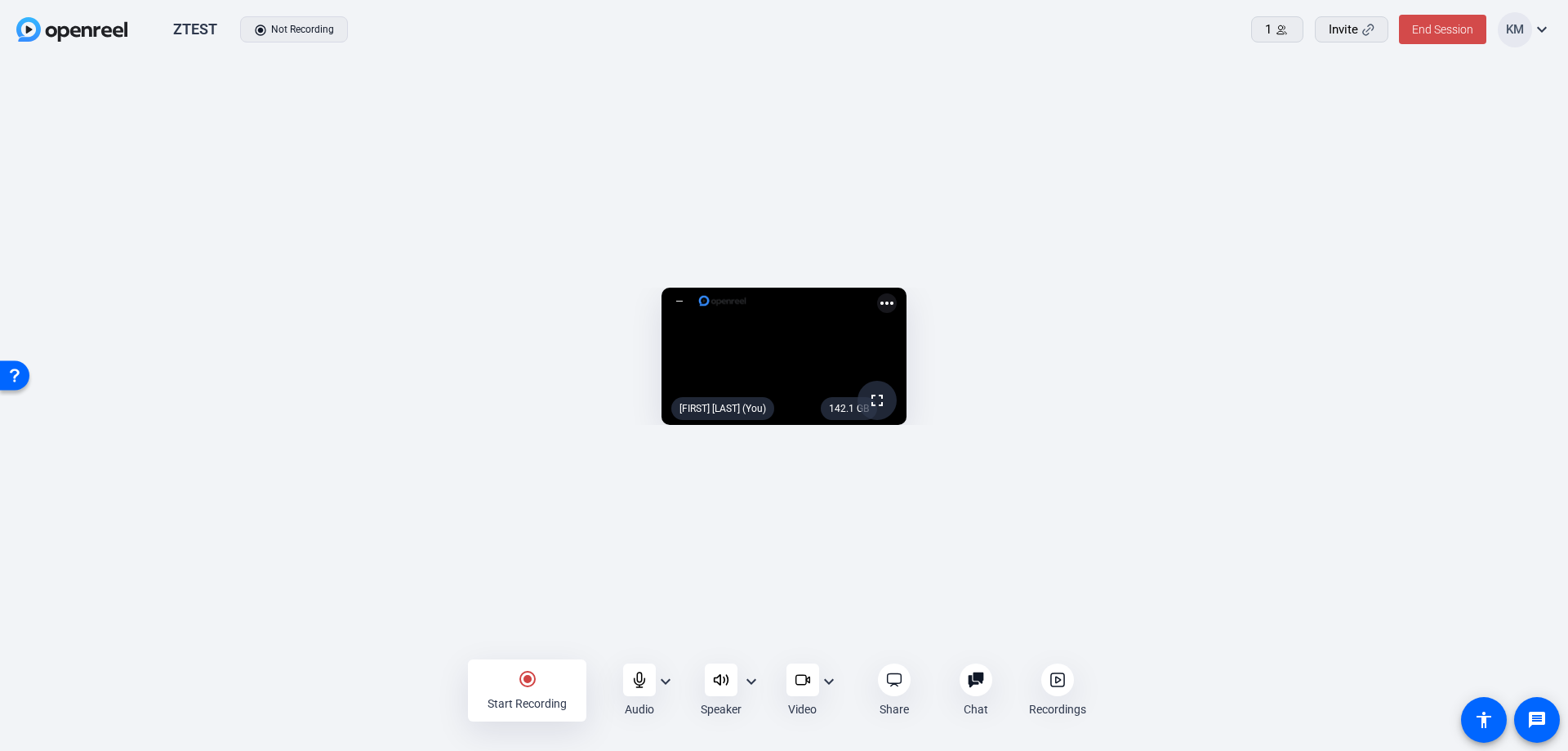 click on "End Session" 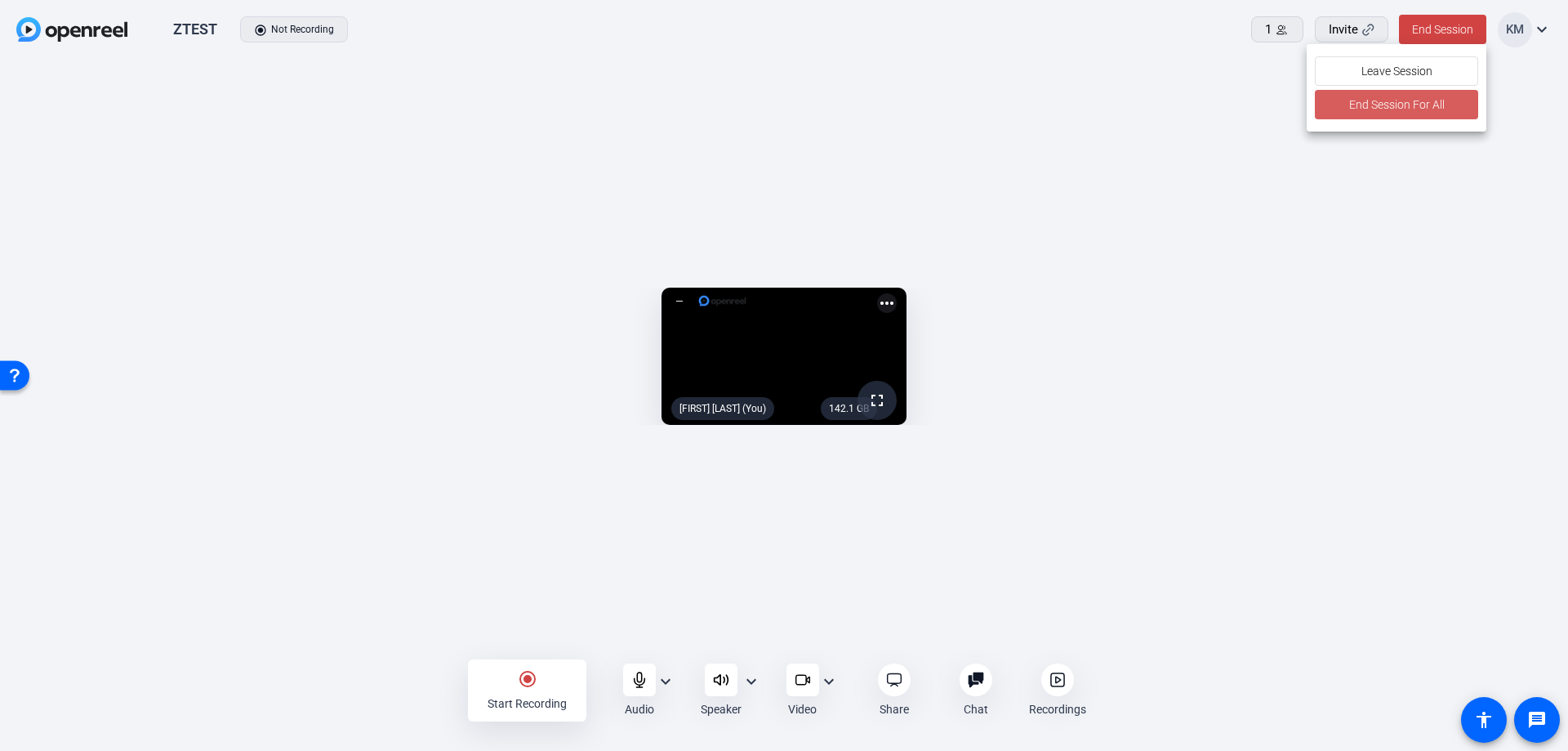 click on "End Session For All" at bounding box center (1396, 105) 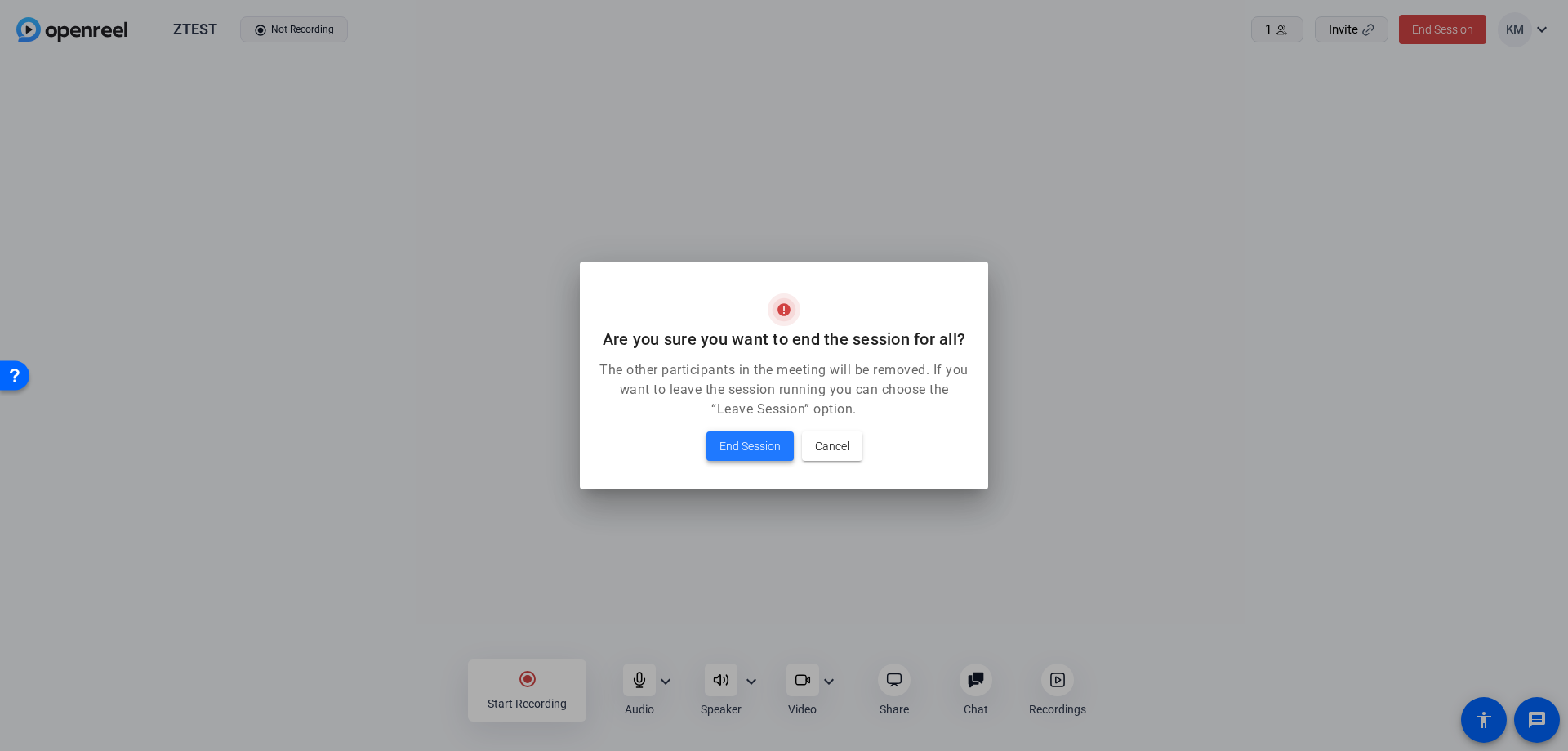 click on "End Session" at bounding box center [750, 446] 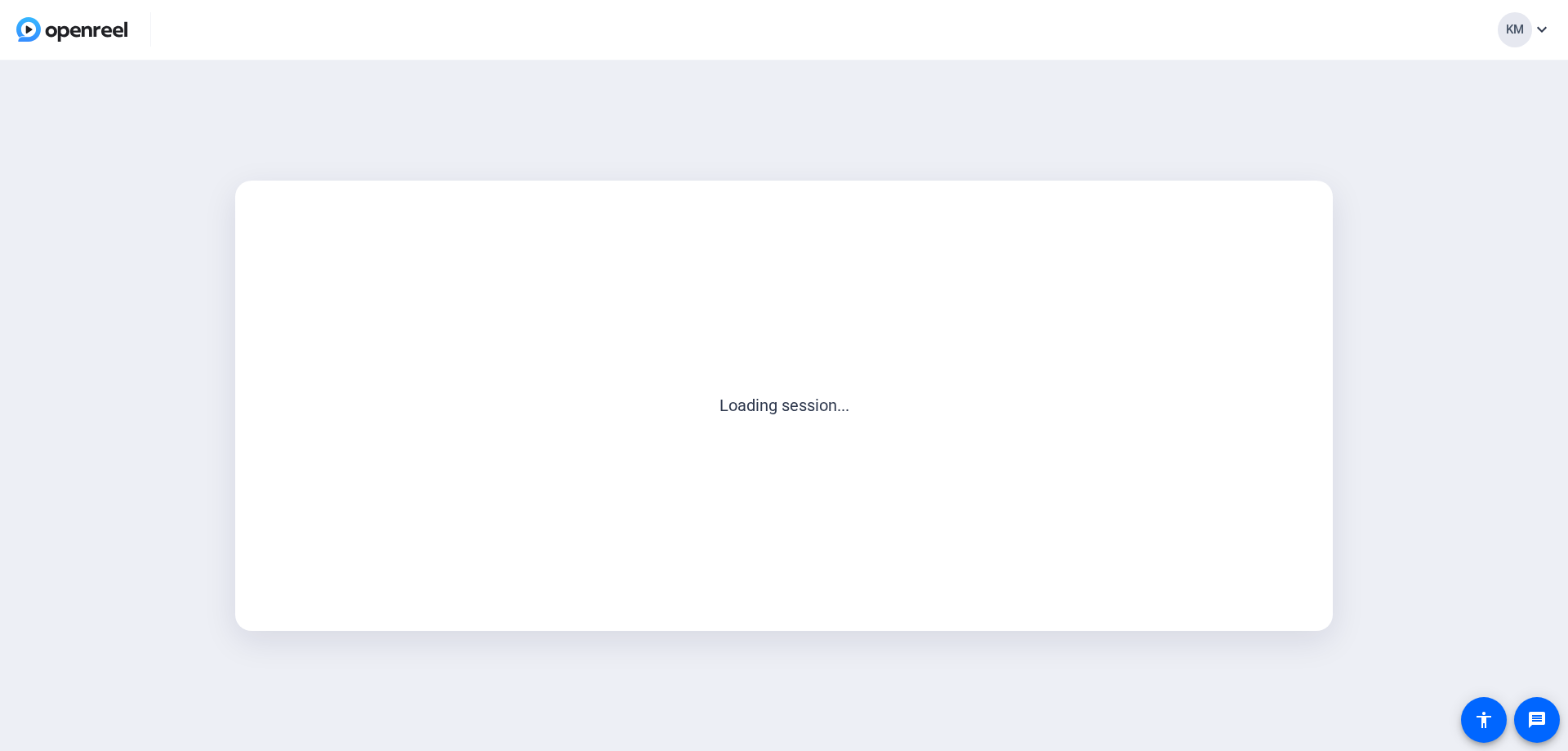 scroll, scrollTop: 0, scrollLeft: 0, axis: both 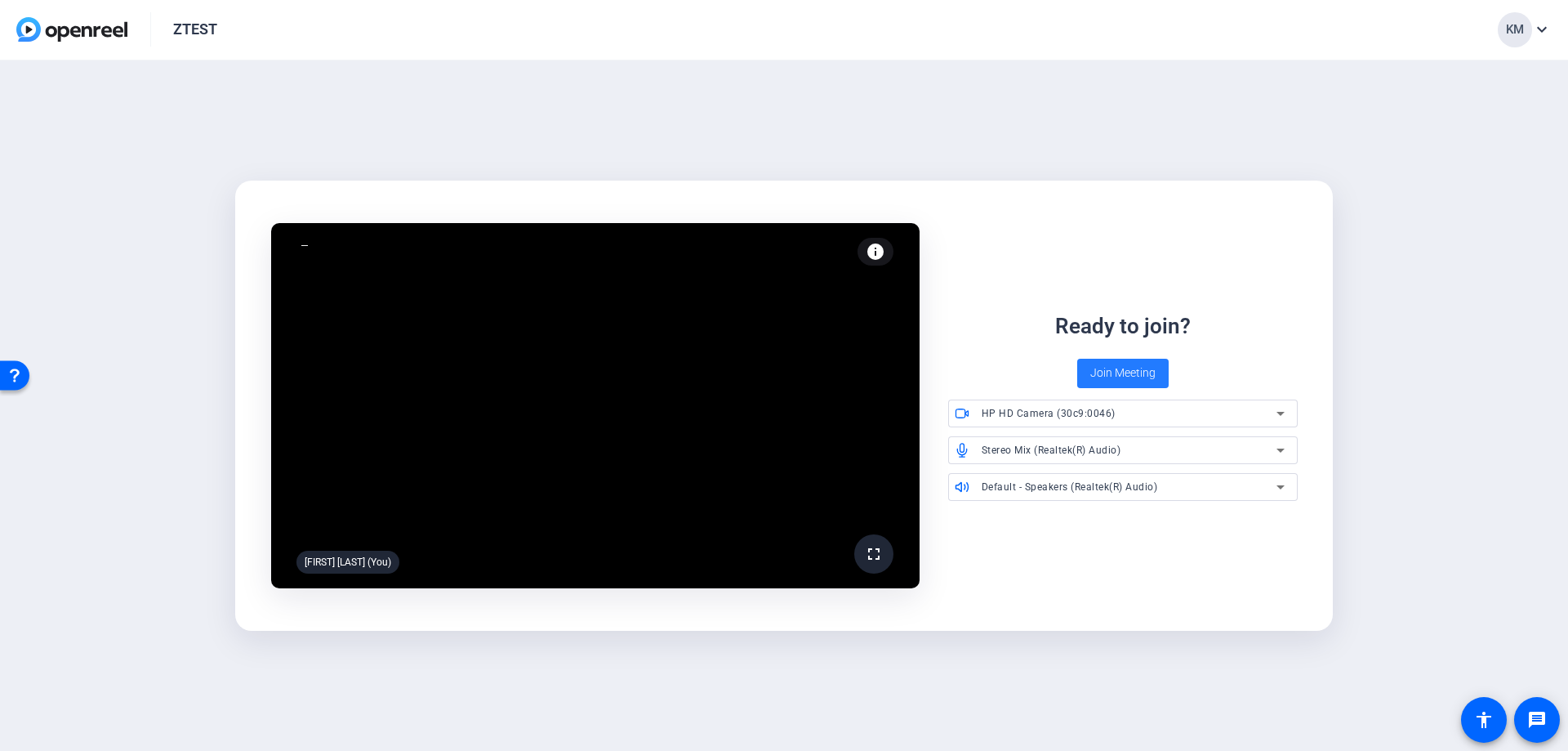 click on "Join Meeting" 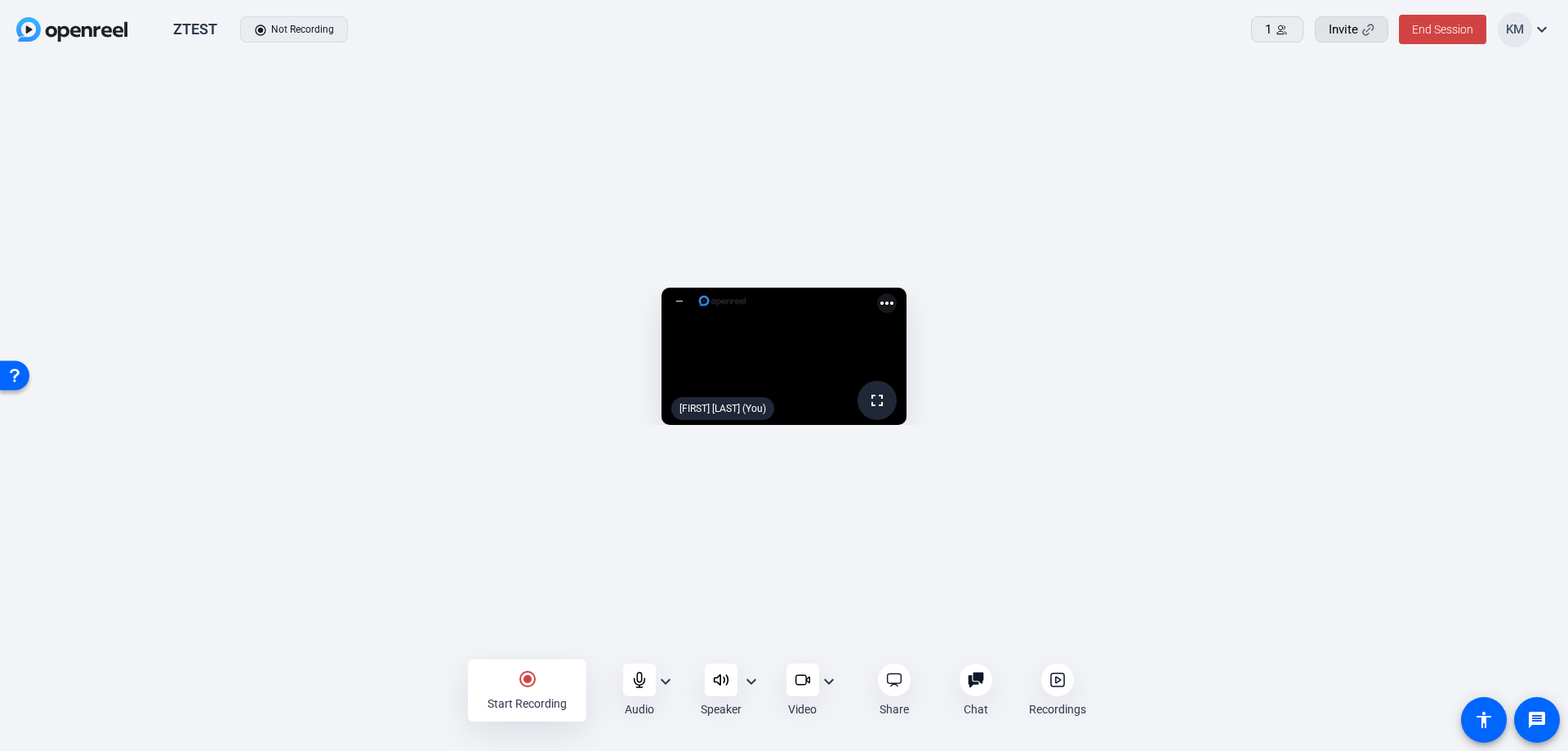 click on "Invite" 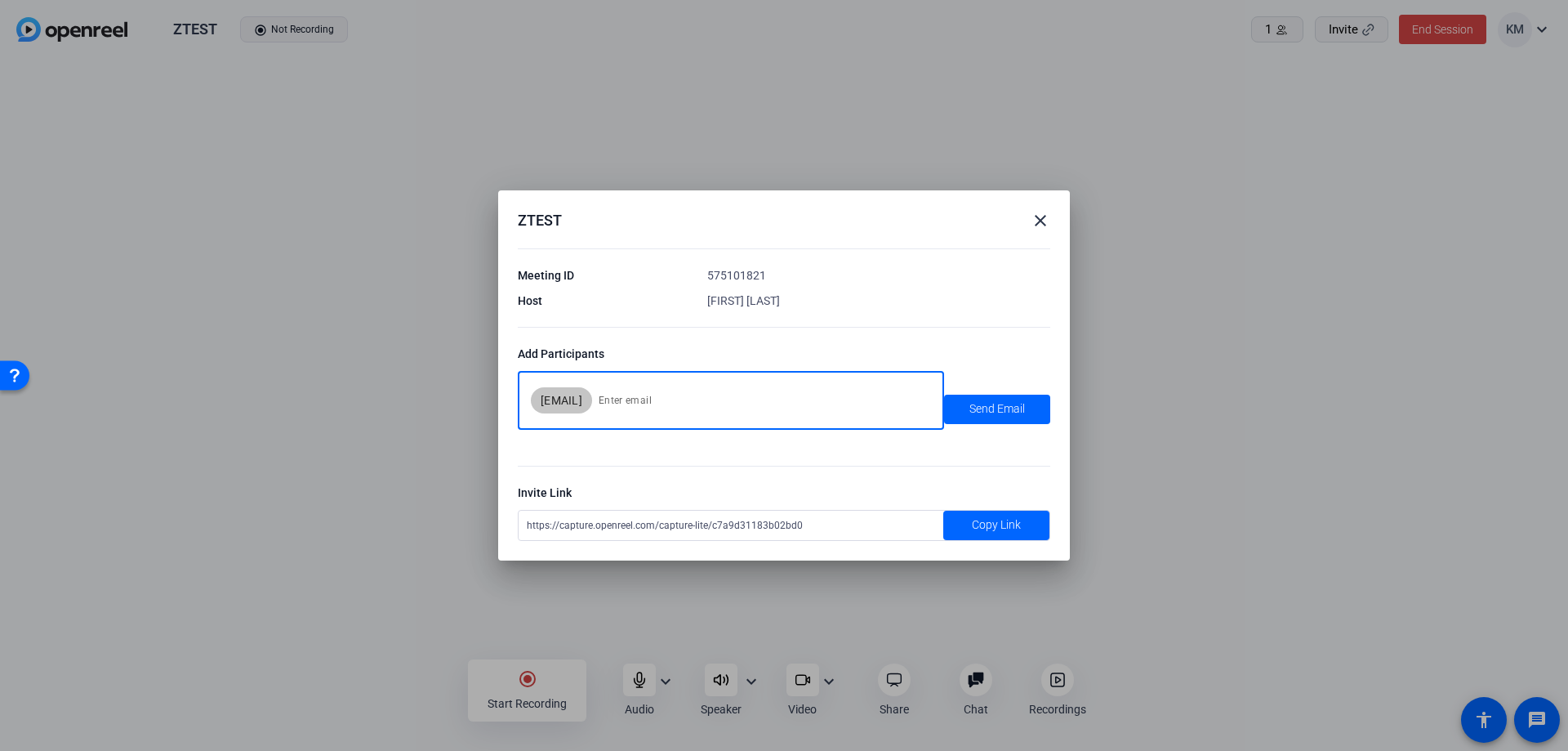 click at bounding box center [761, 400] 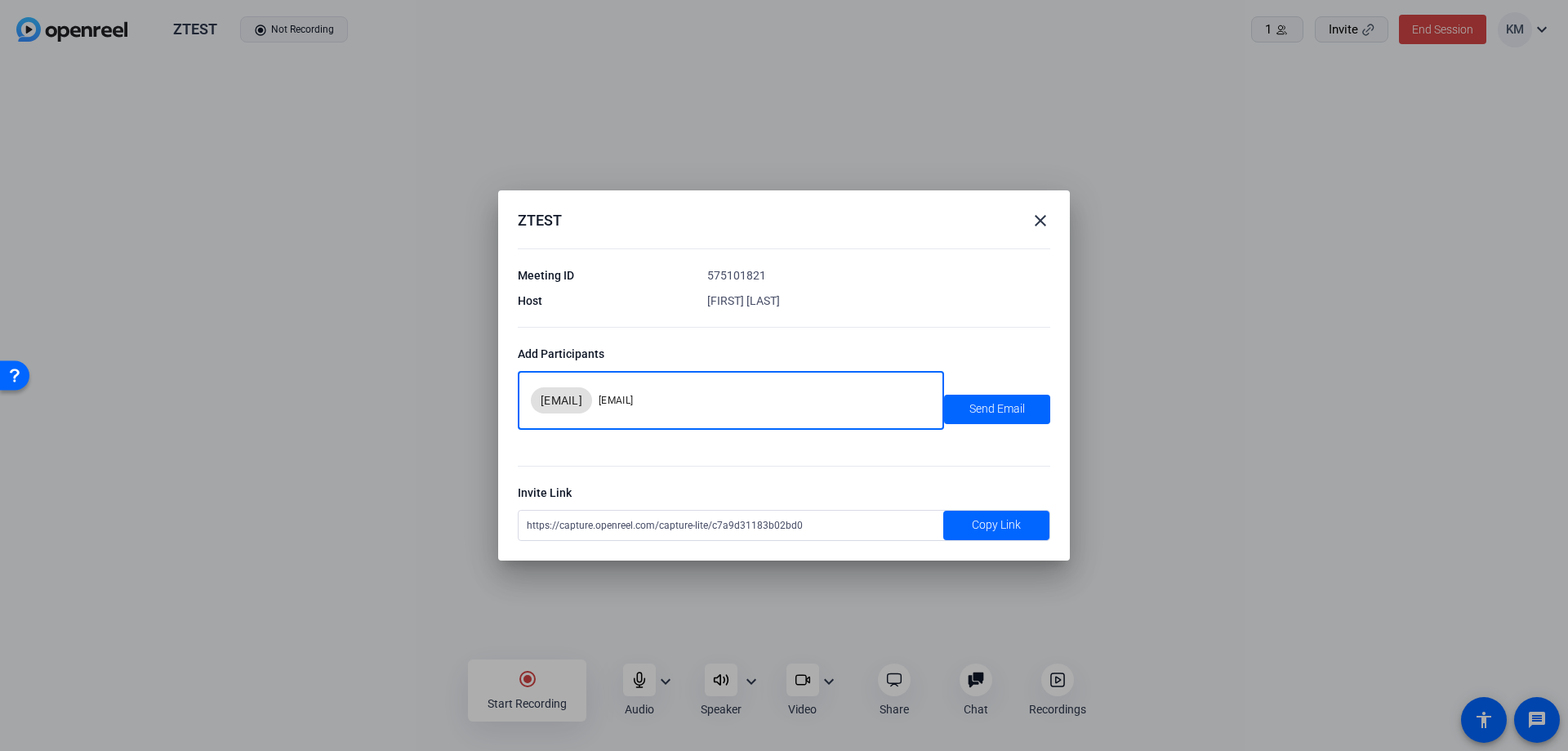 type on "[EMAIL]" 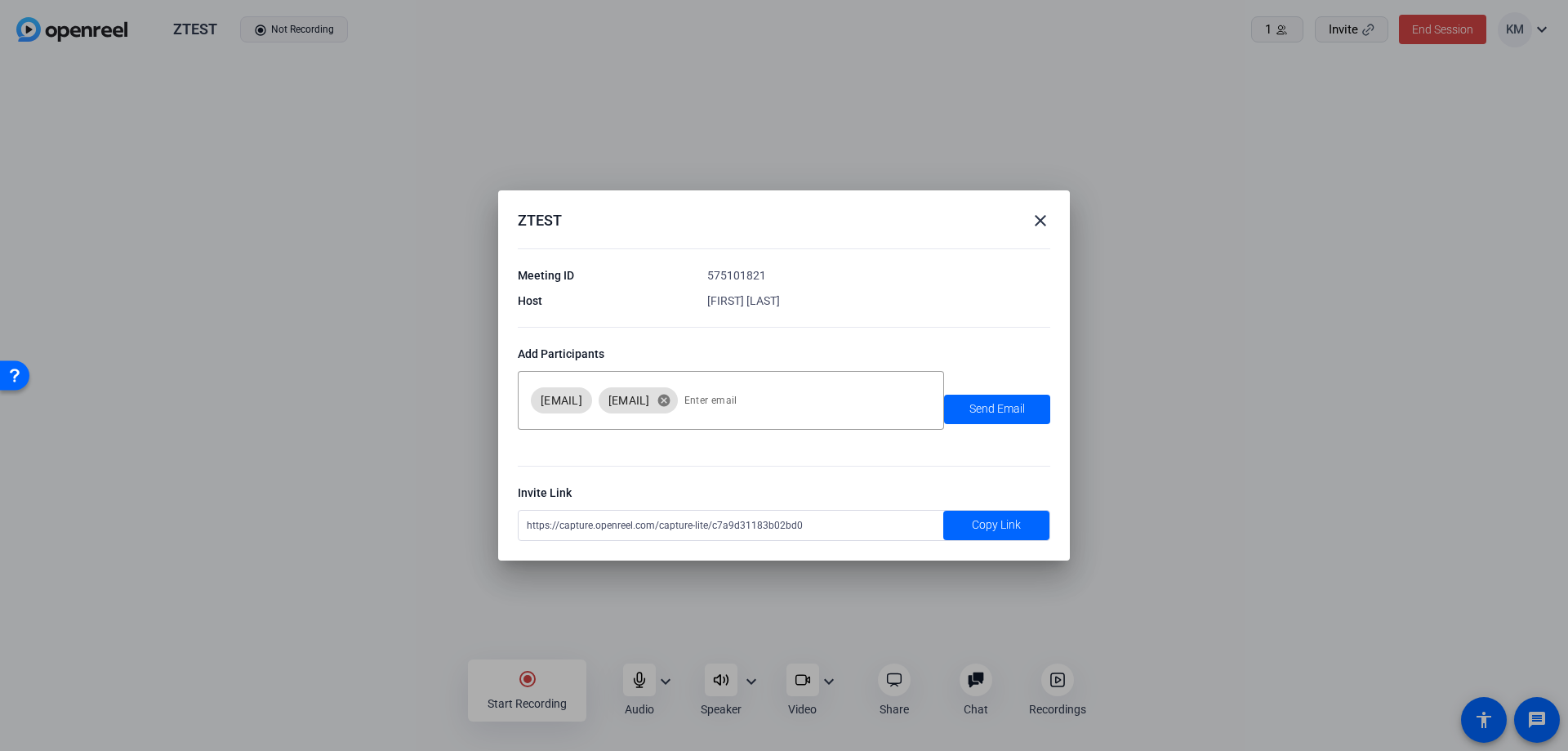 click on "https://capture.openreel.com/capture-lite/c7a9d31183b02bd0" at bounding box center [731, 525] 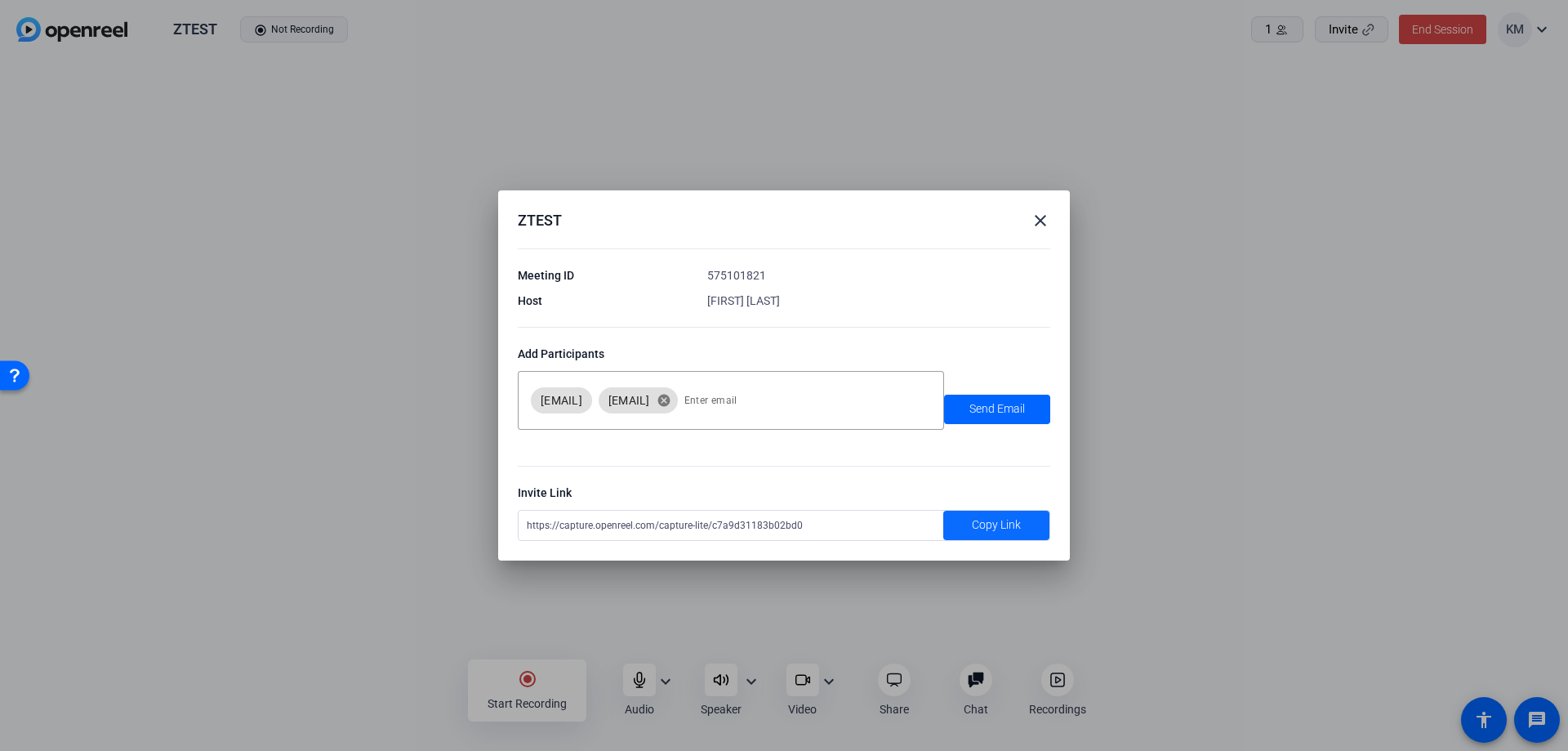 click at bounding box center [996, 525] 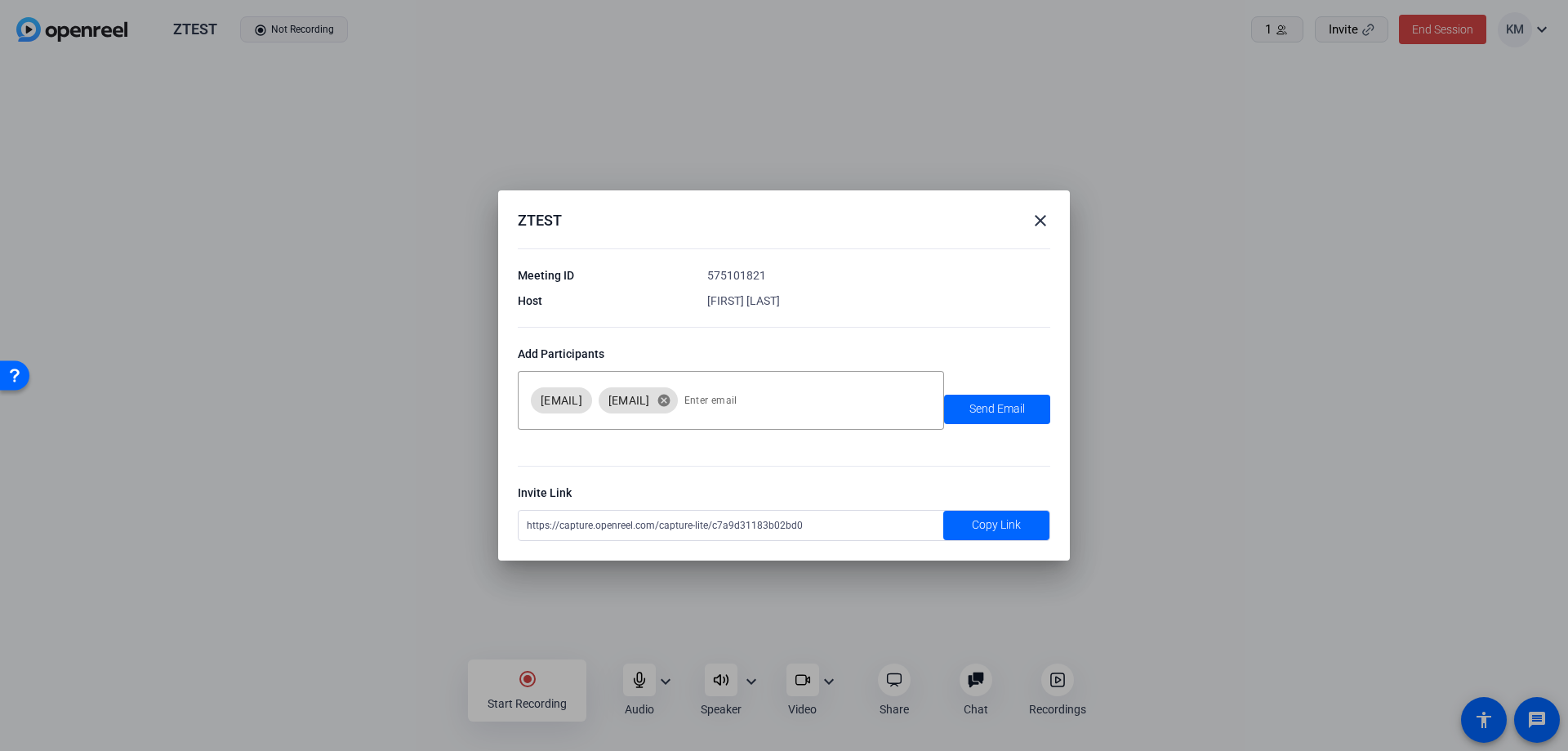 click at bounding box center [784, 375] 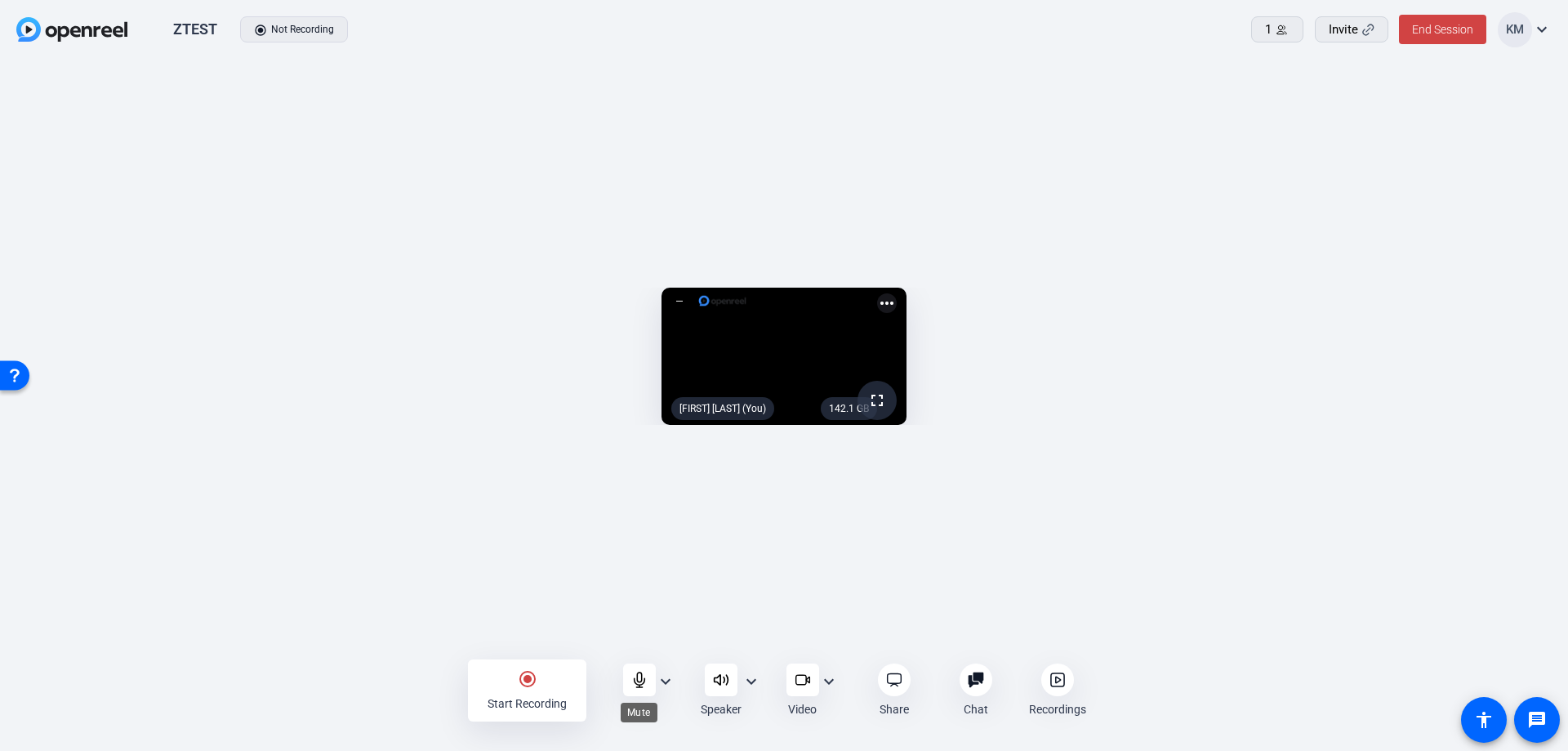 click 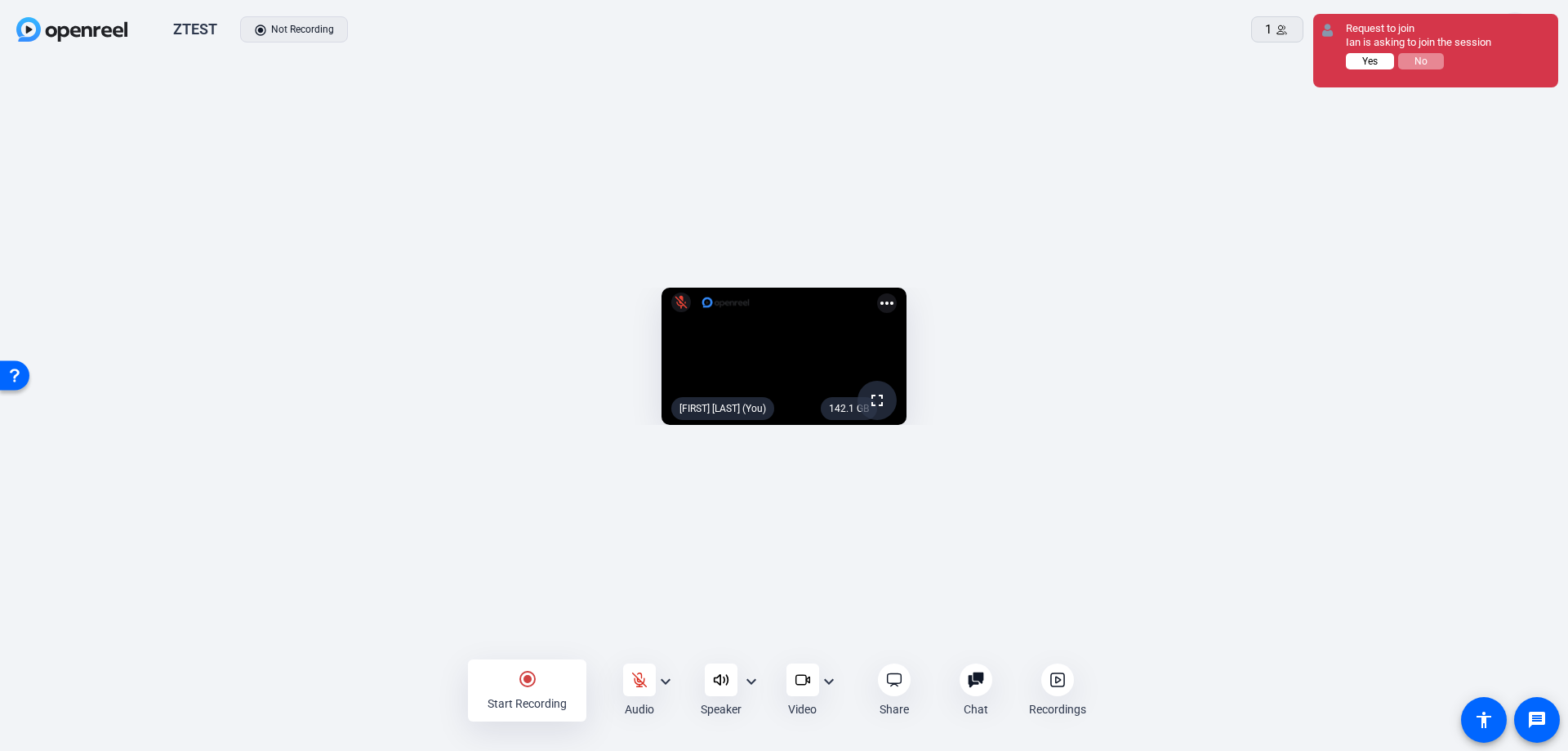 click on "Yes" at bounding box center [1370, 61] 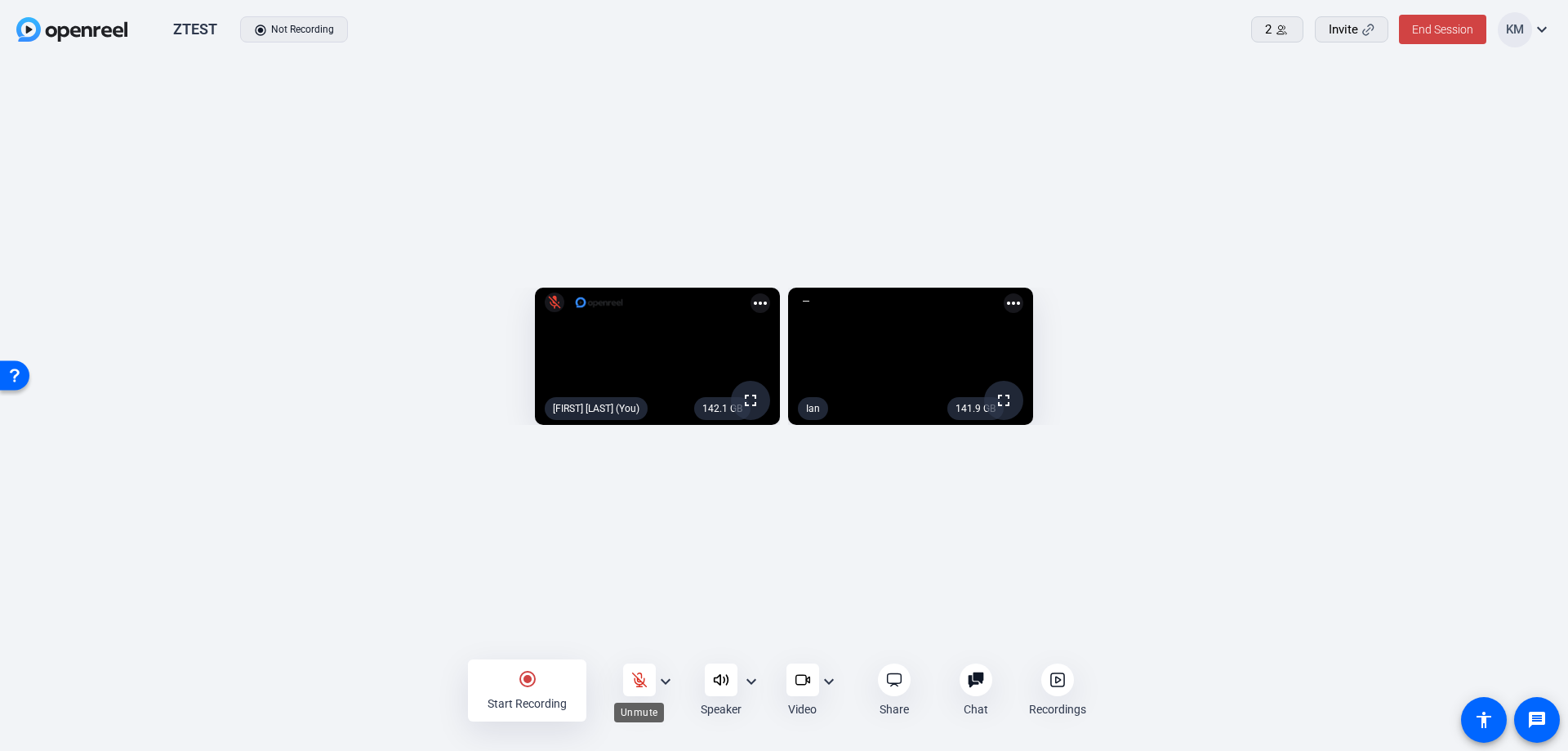 click 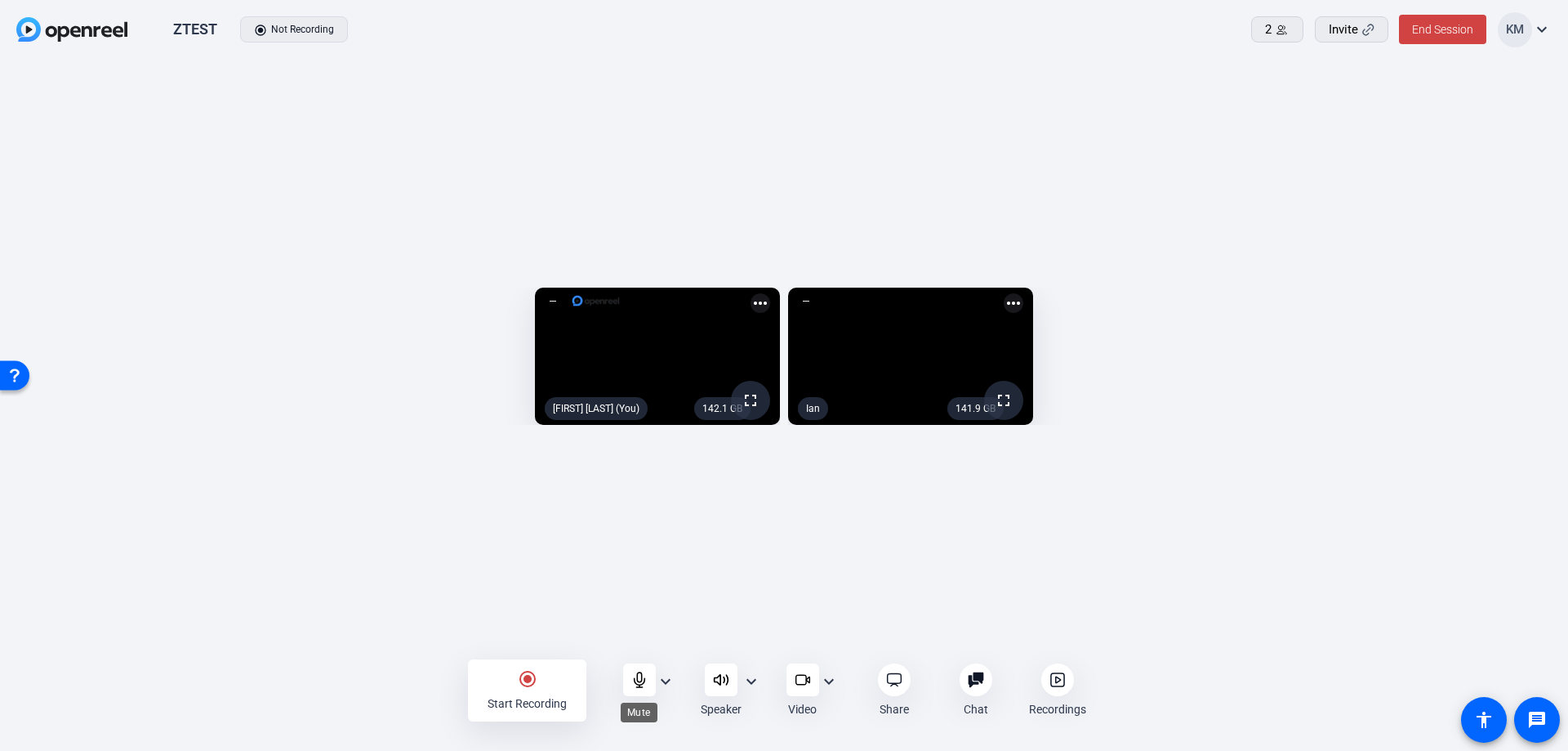 click 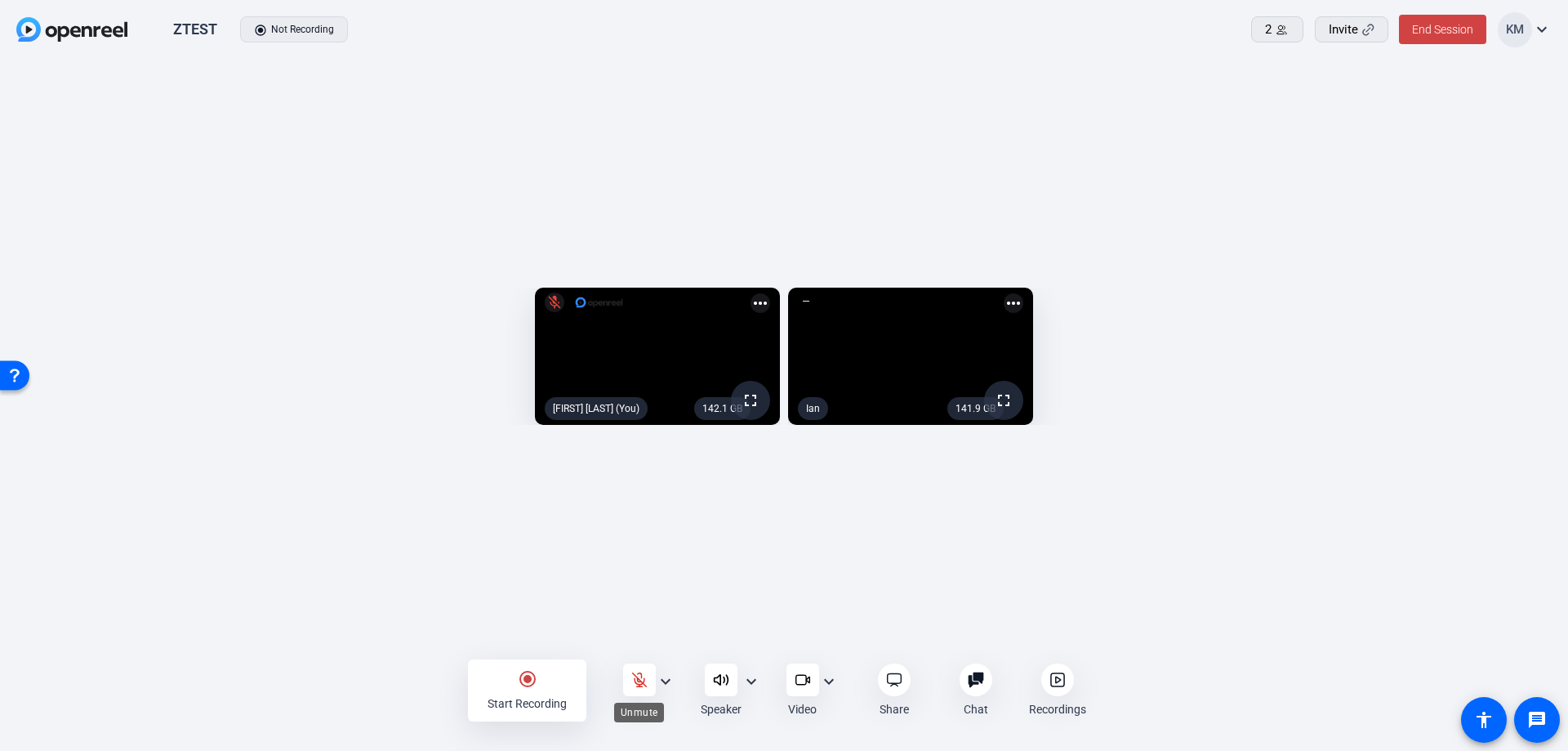 click 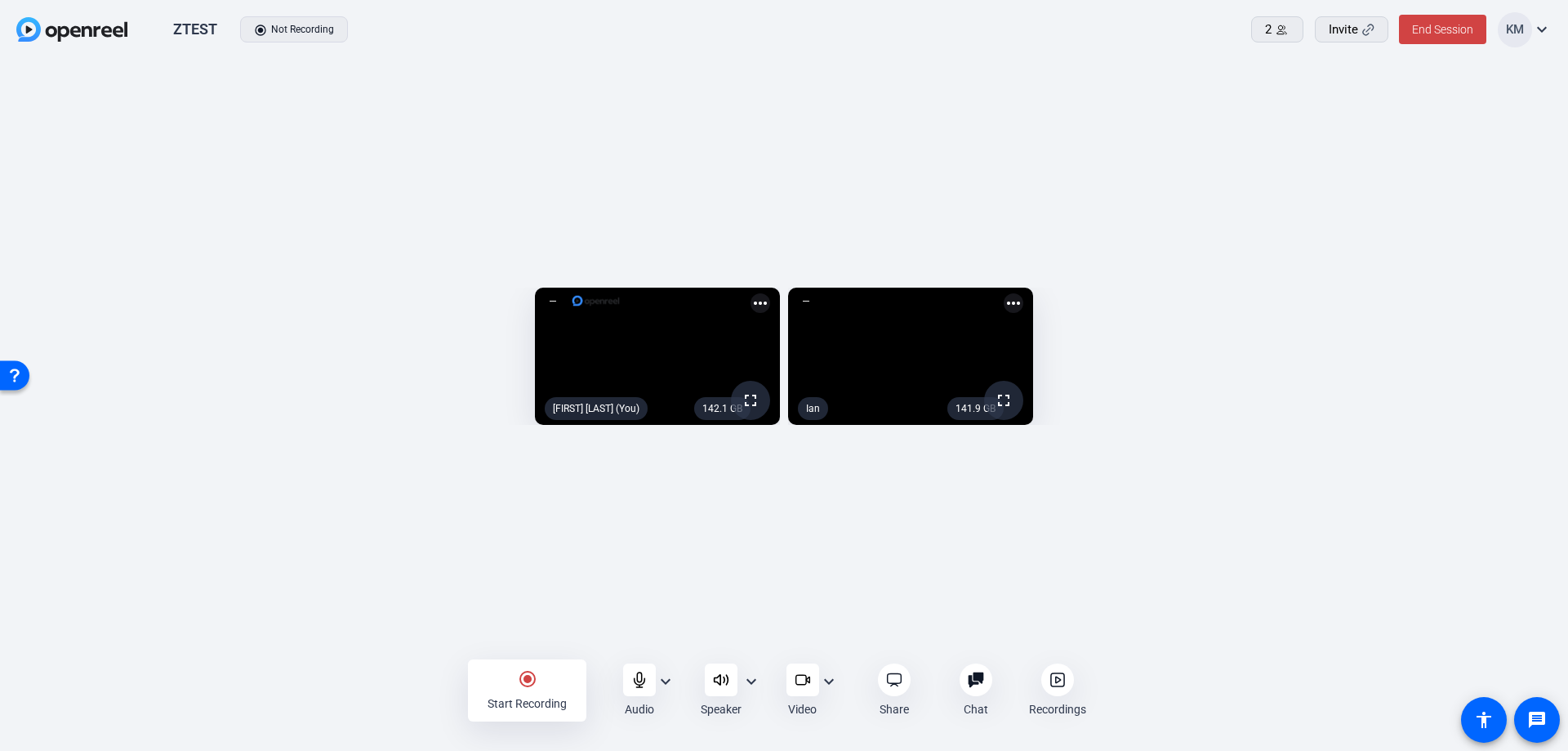 click on "expand_more" 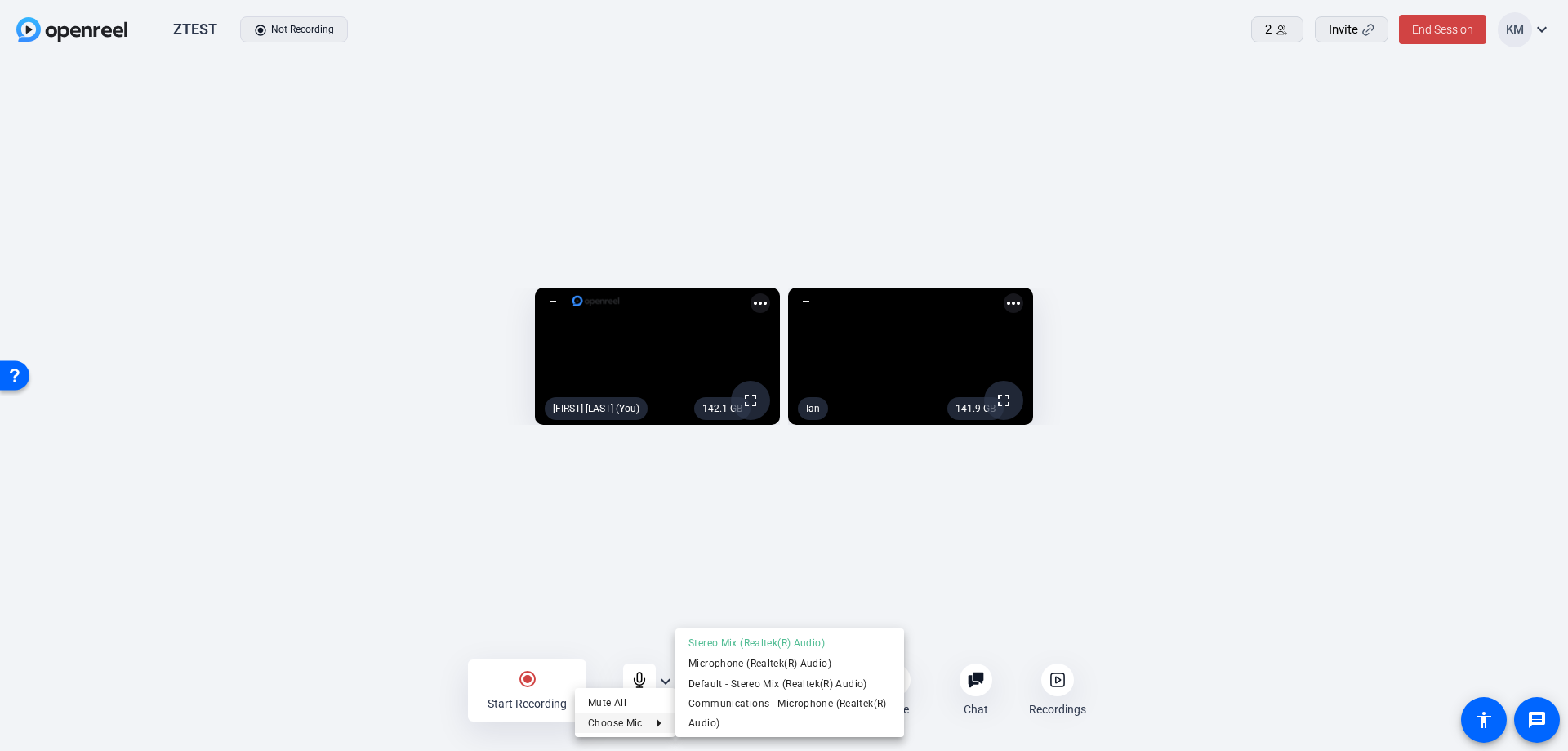 click on "Choose Mic" at bounding box center [625, 722] 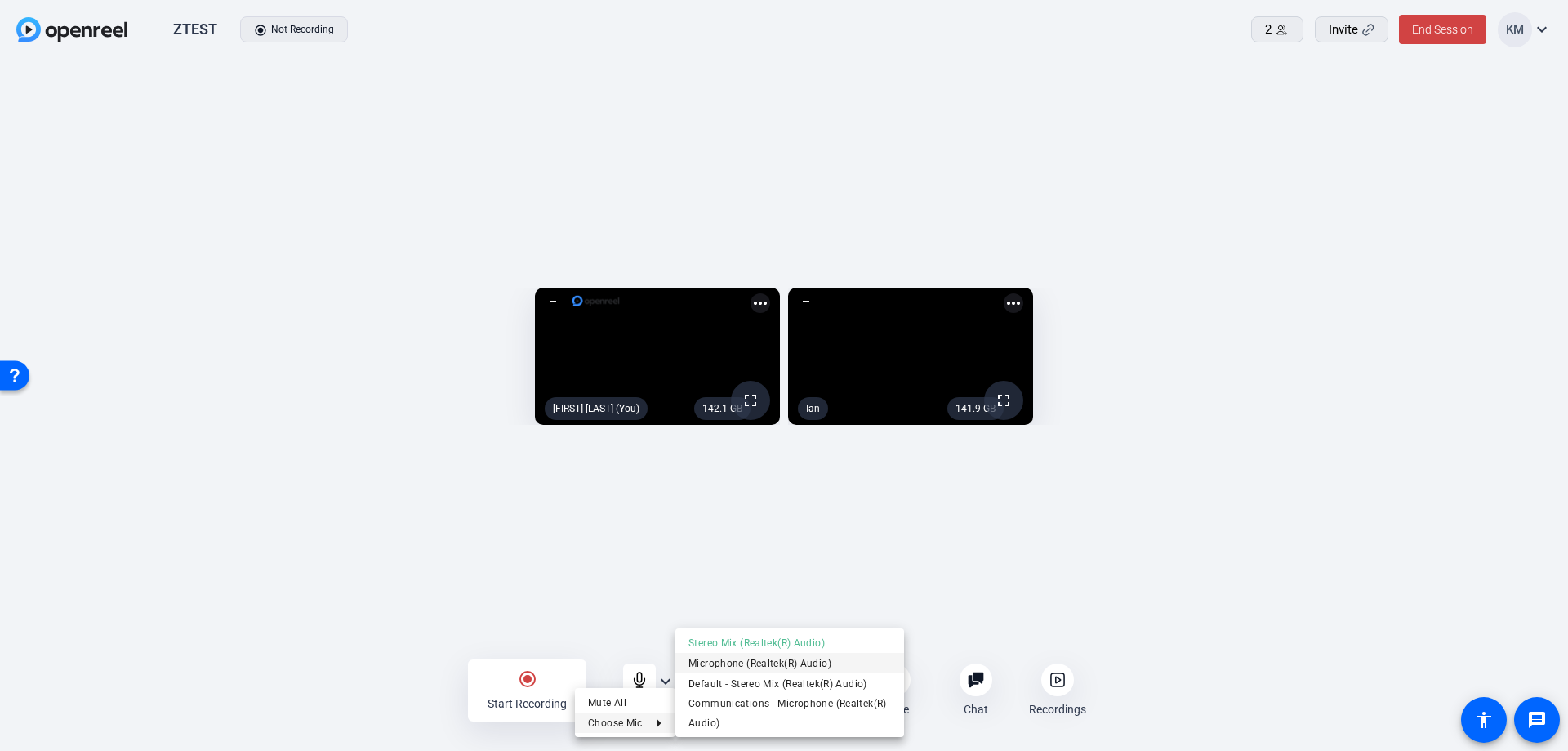 click on "Microphone (Realtek(R) Audio)" at bounding box center [790, 664] 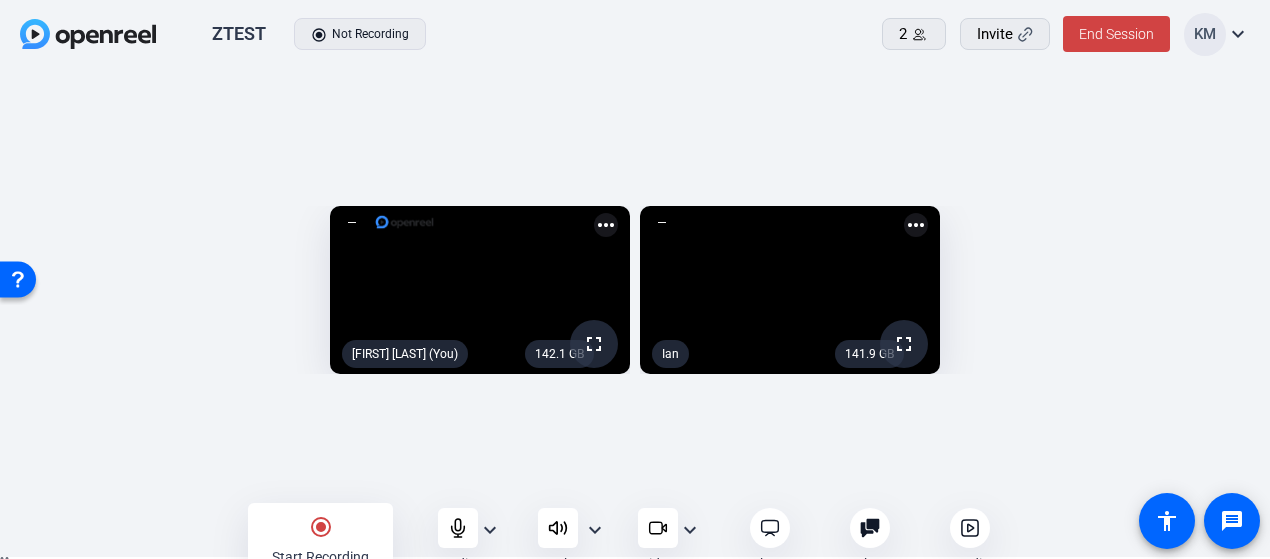scroll, scrollTop: 22, scrollLeft: 0, axis: vertical 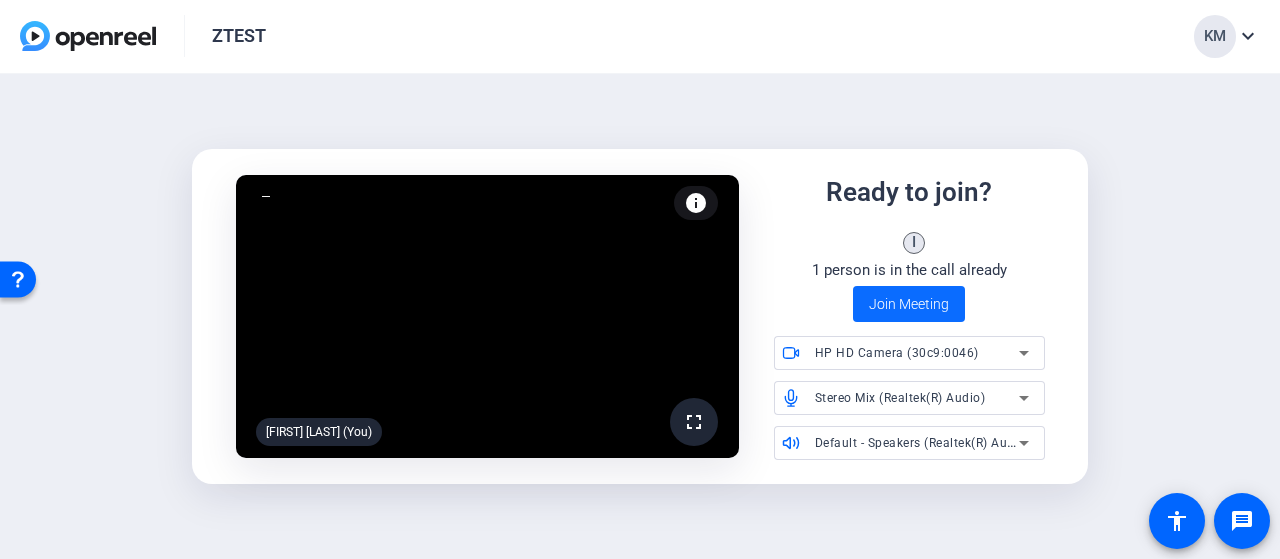 click on "Join Meeting" 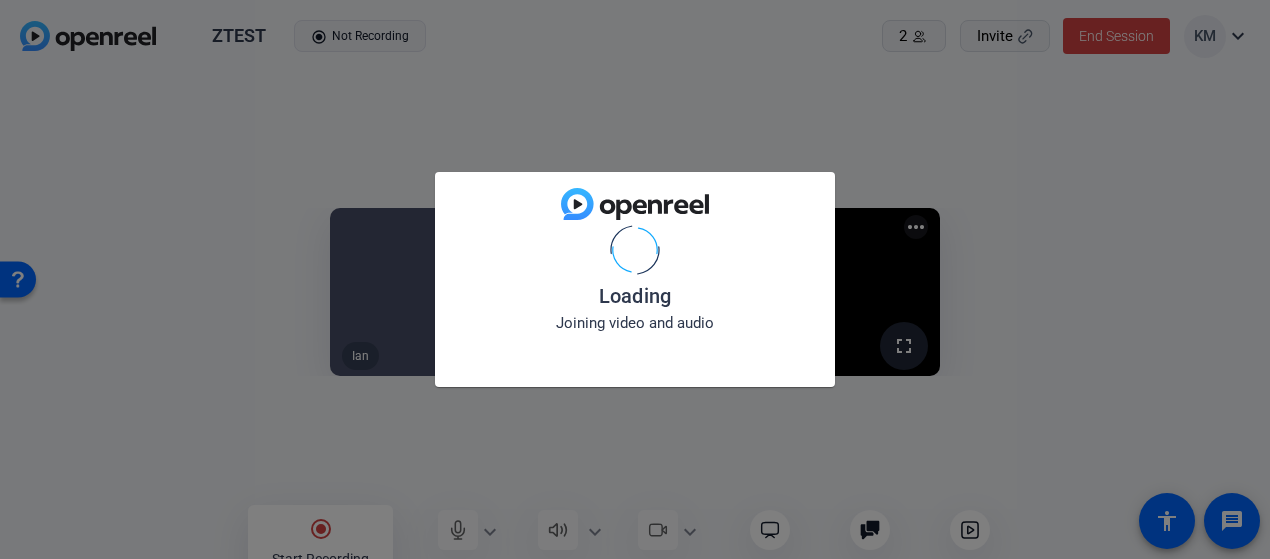 click on "Loading Joining video and audio" 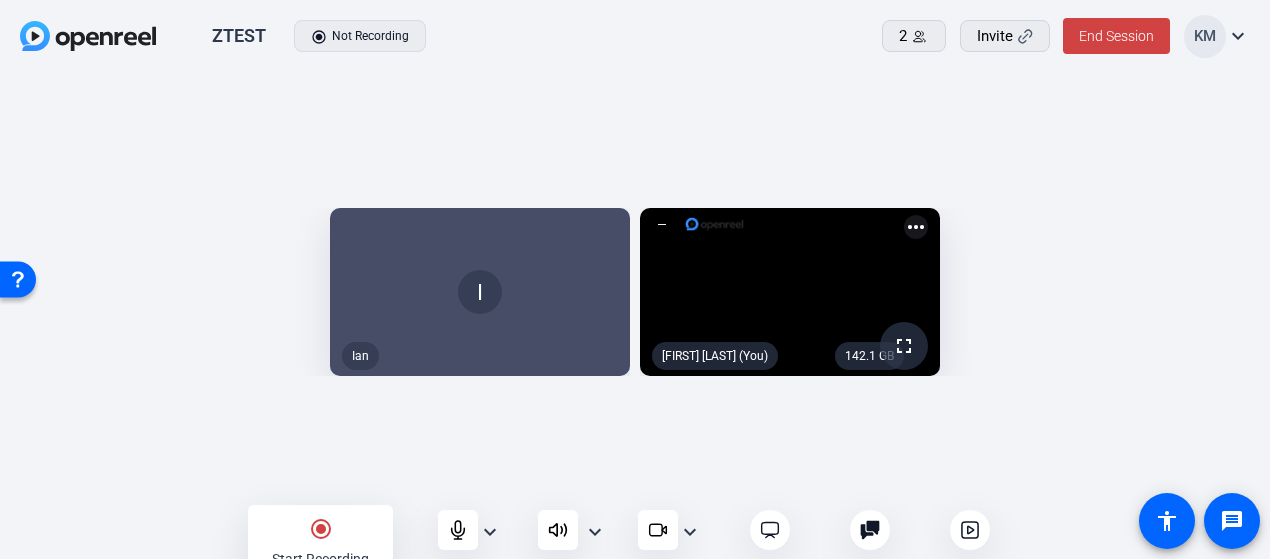 click on "expand_more" 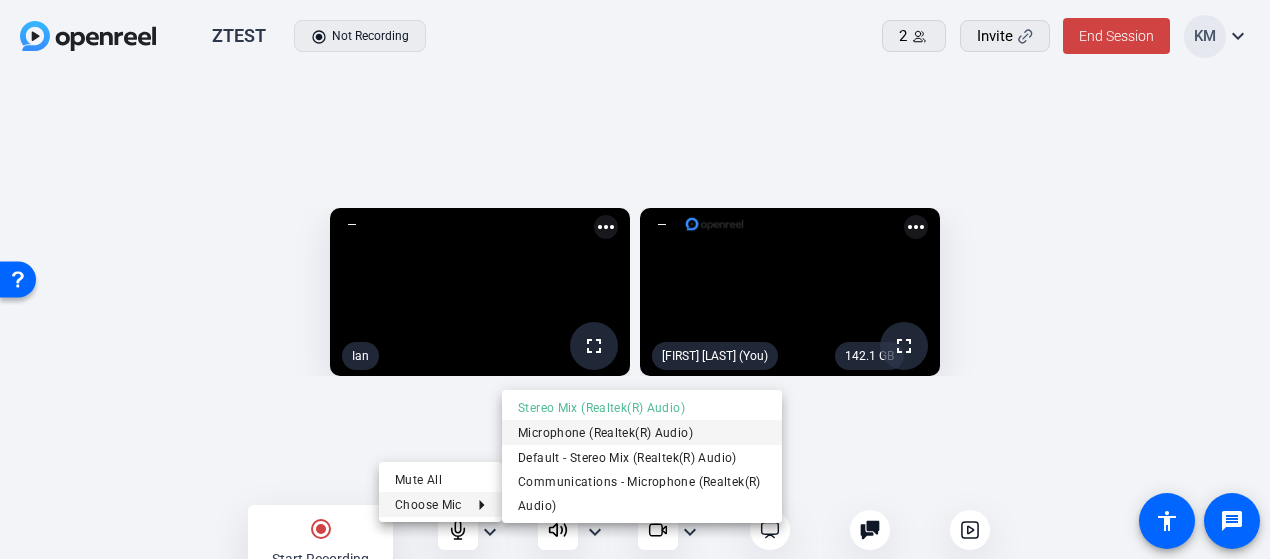 click on "Microphone (Realtek(R) Audio)" at bounding box center (642, 432) 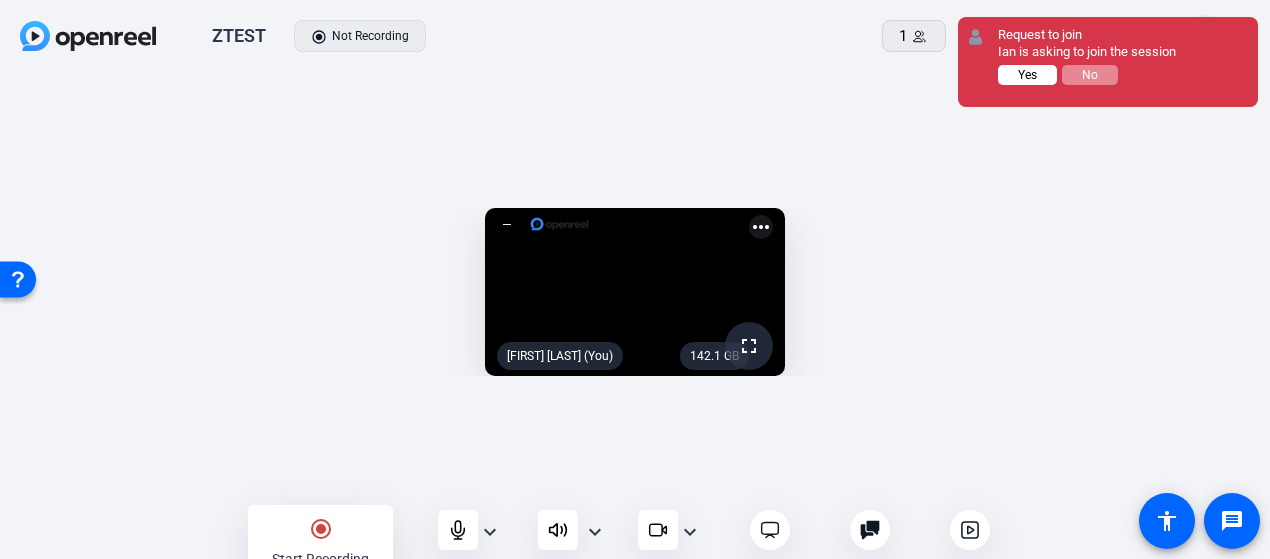 click on "Yes" at bounding box center (1027, 75) 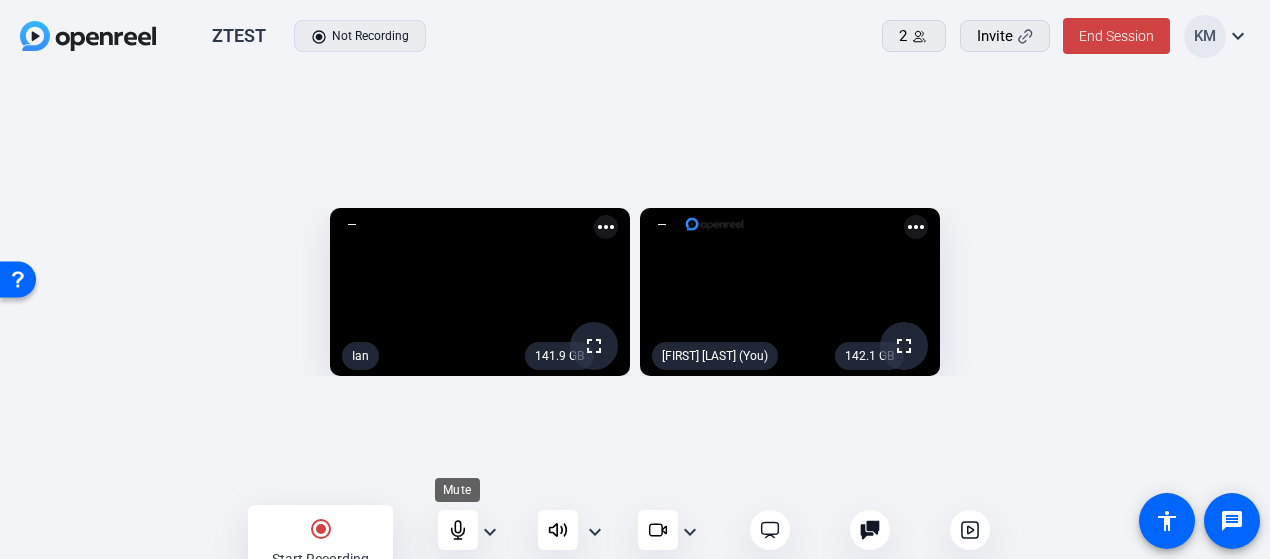 click 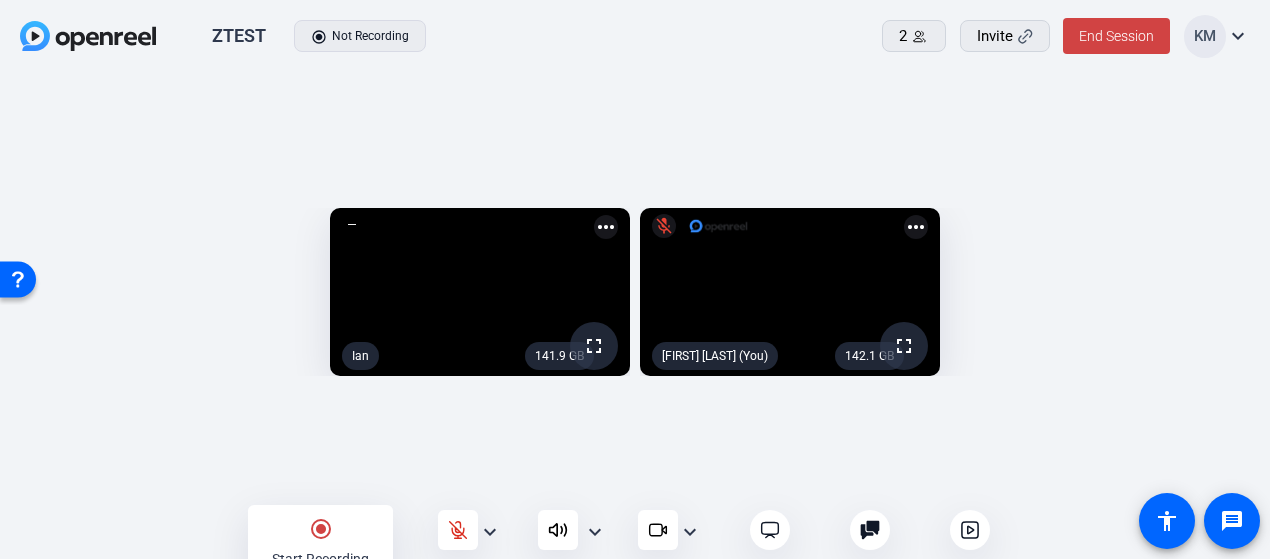 click on "expand_more" 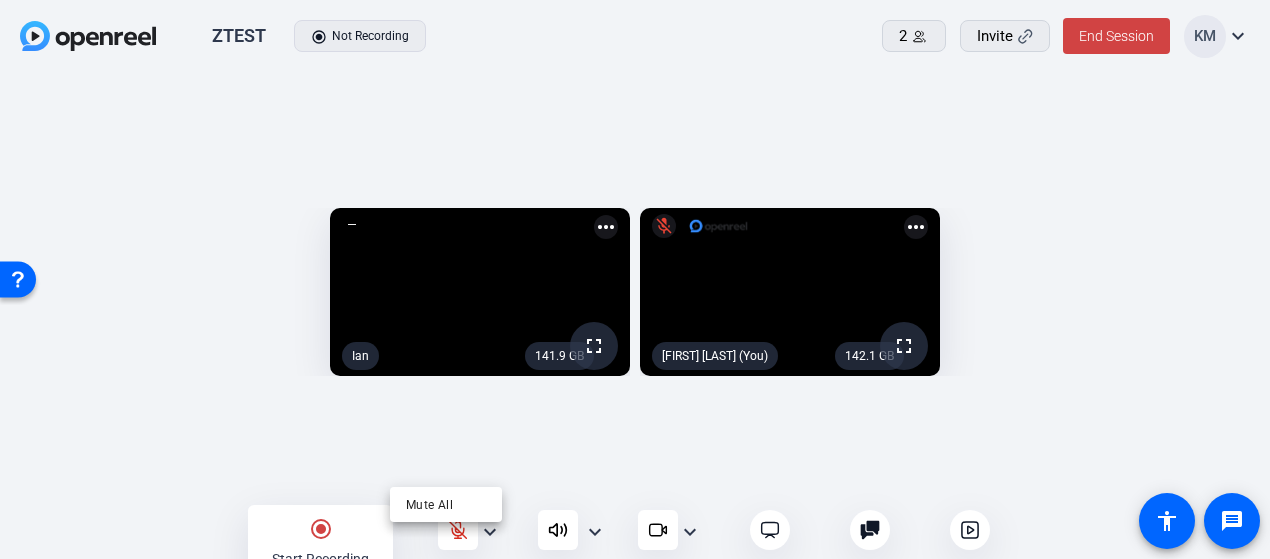 click at bounding box center (635, 279) 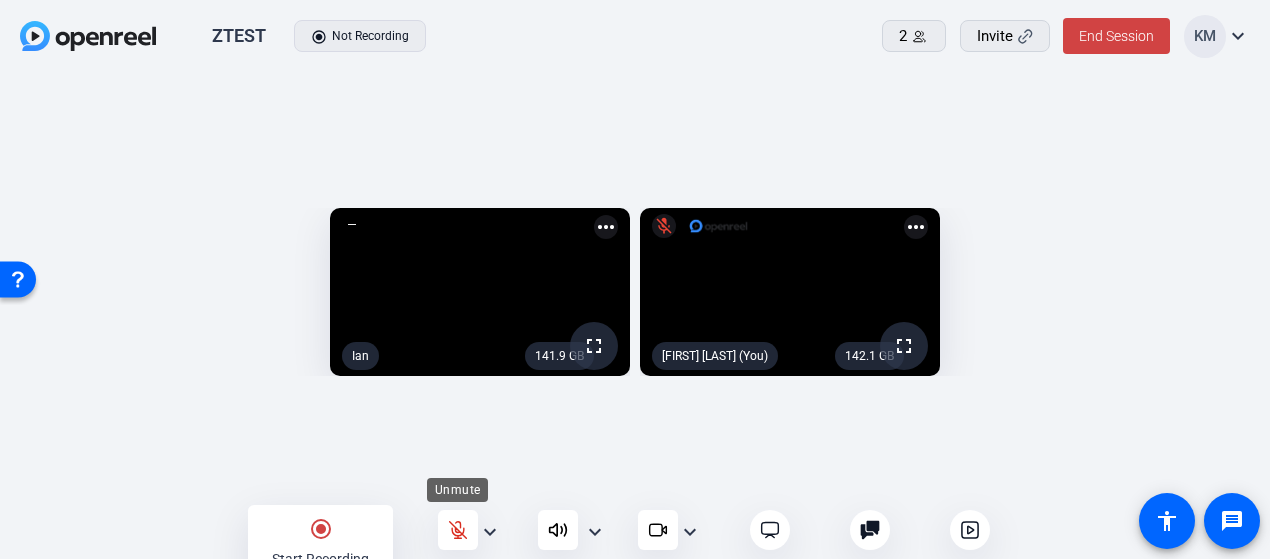 click 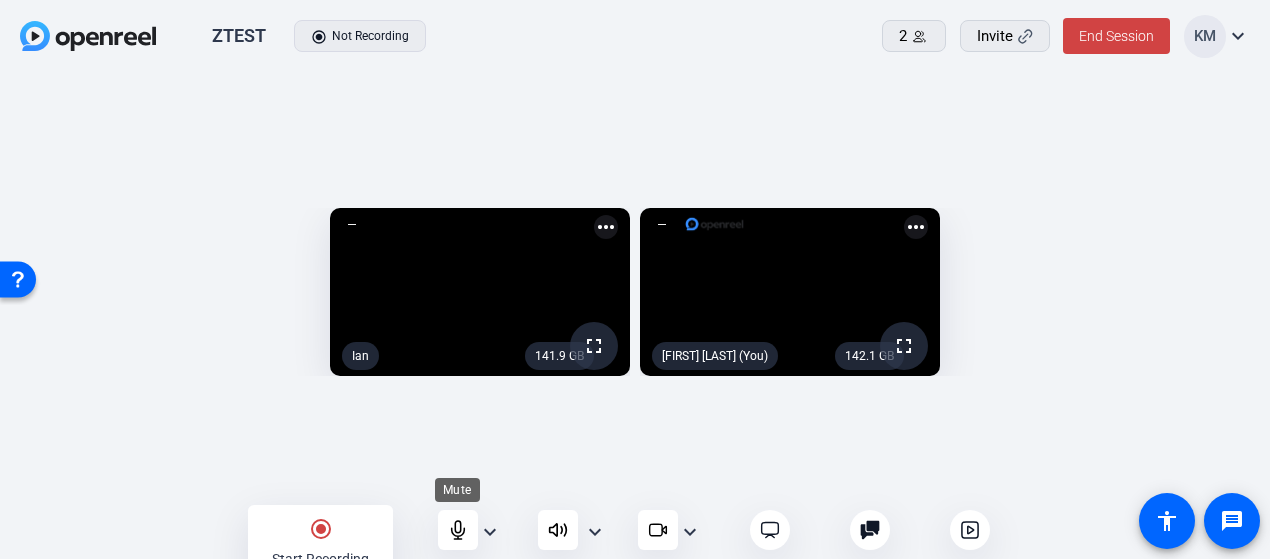 click 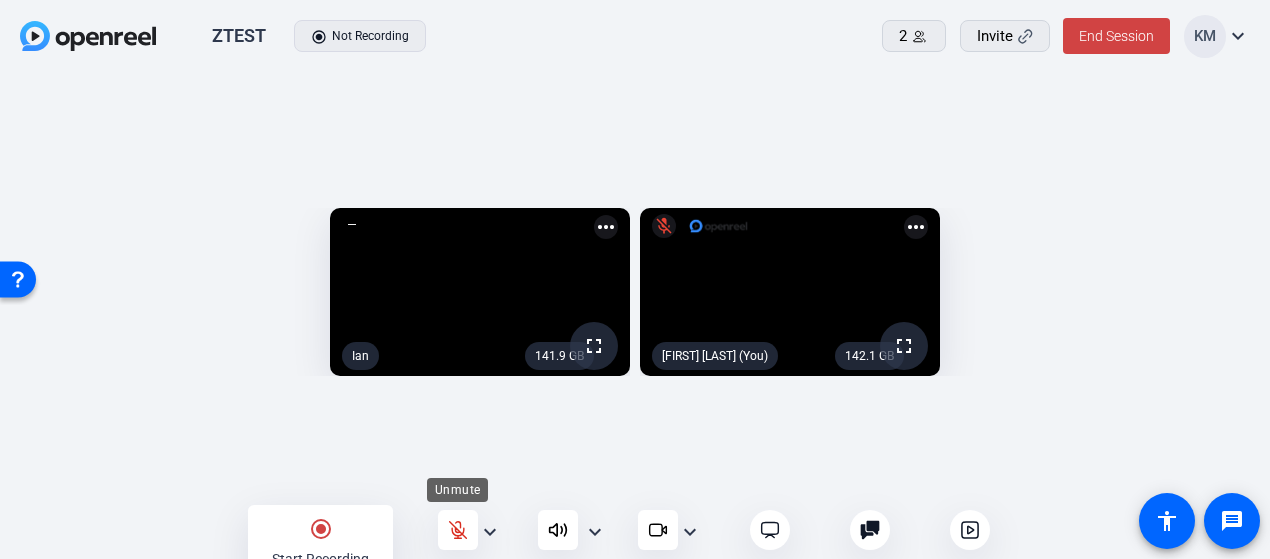 click 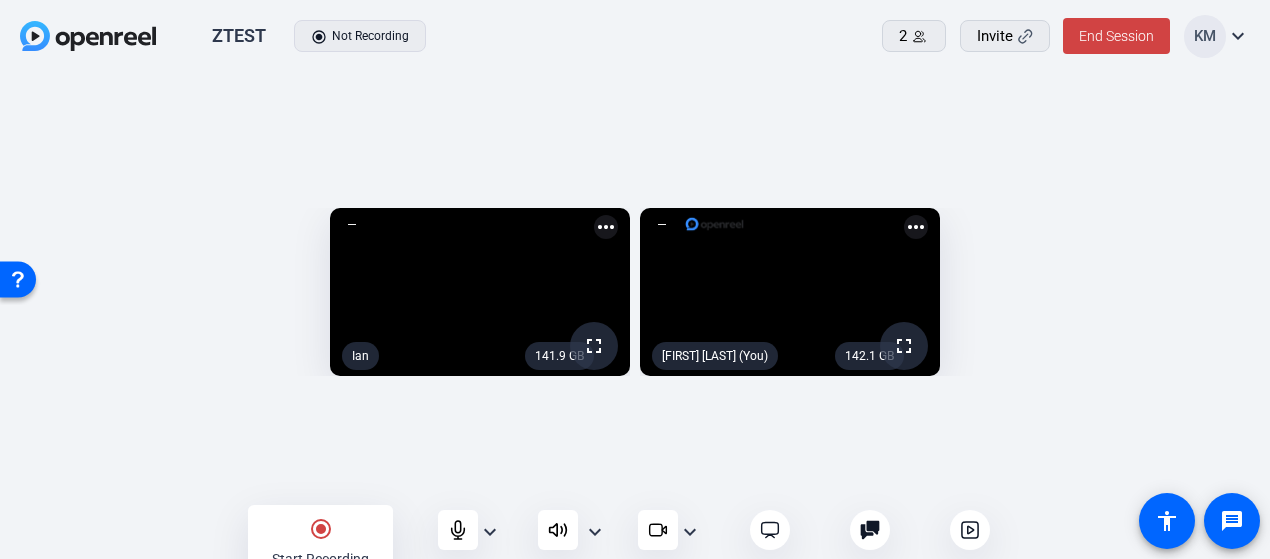 click on "expand_more" 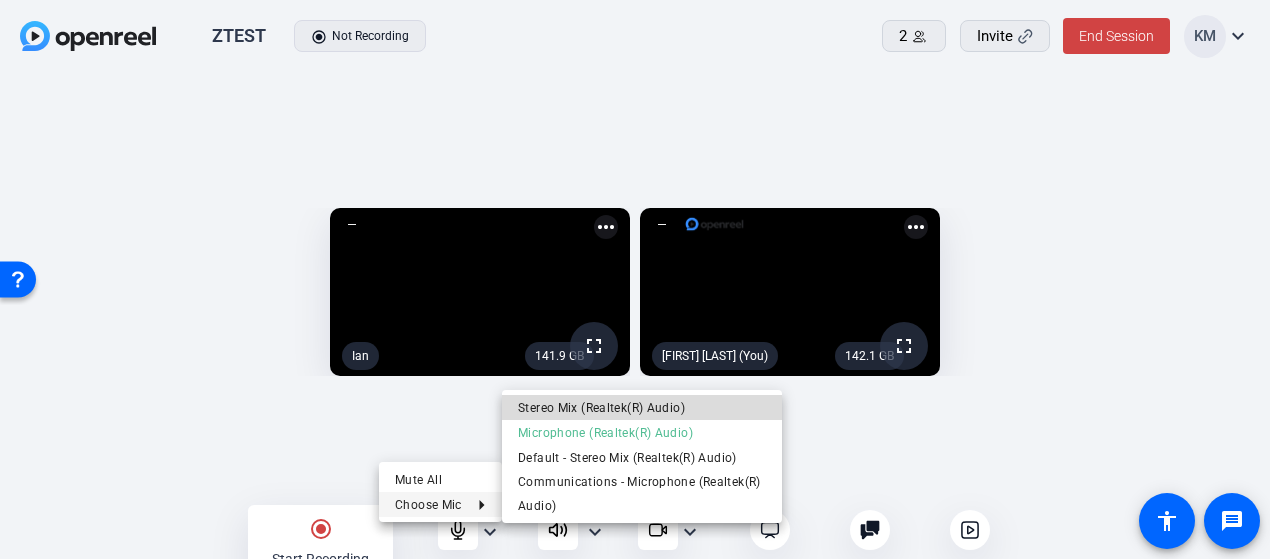 click on "Stereo Mix (Realtek(R) Audio)" at bounding box center (642, 407) 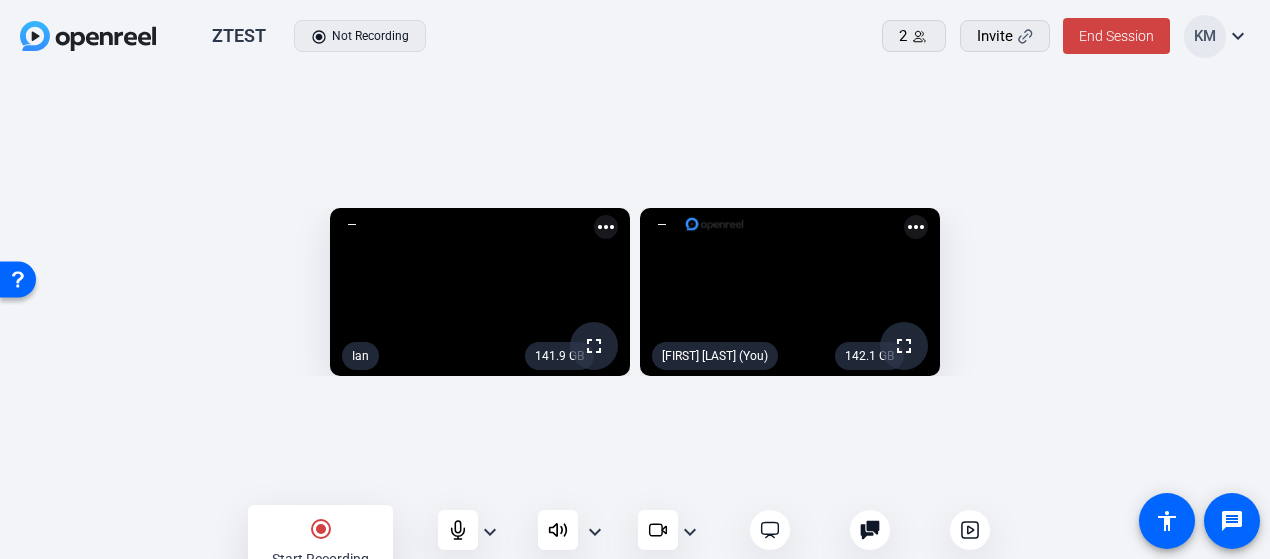 click on "expand_more" 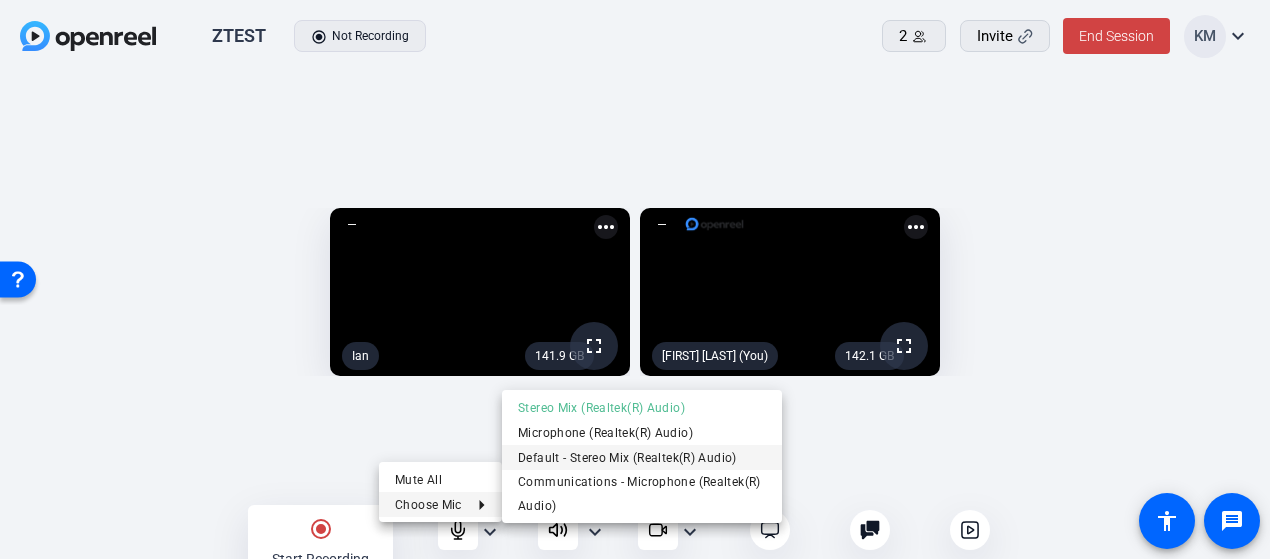 click on "Default - Stereo Mix (Realtek(R) Audio)" at bounding box center (642, 457) 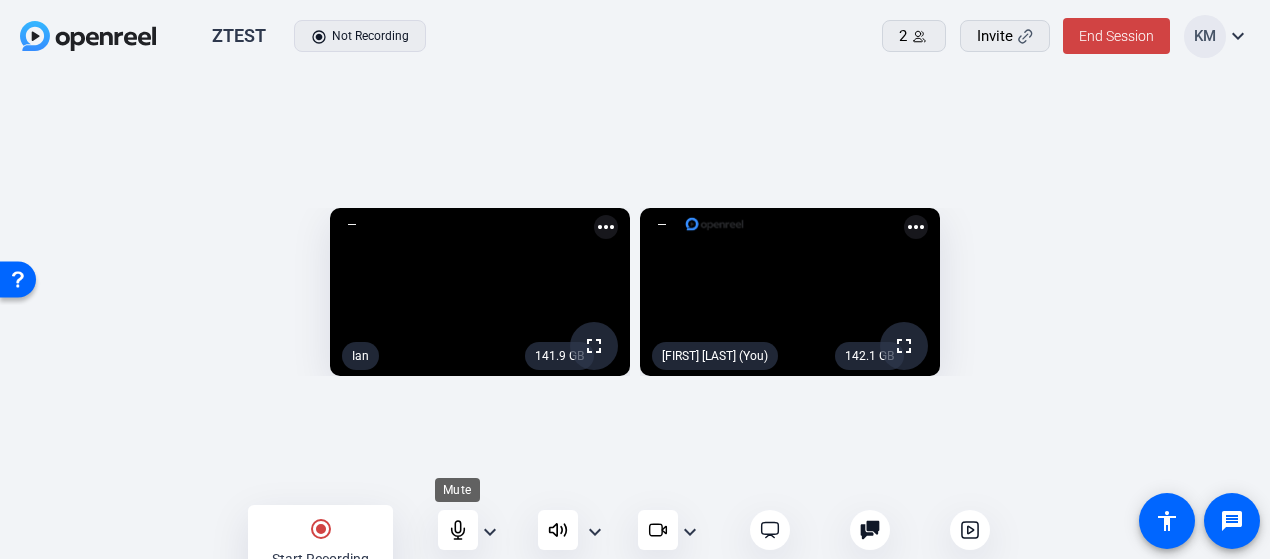 click 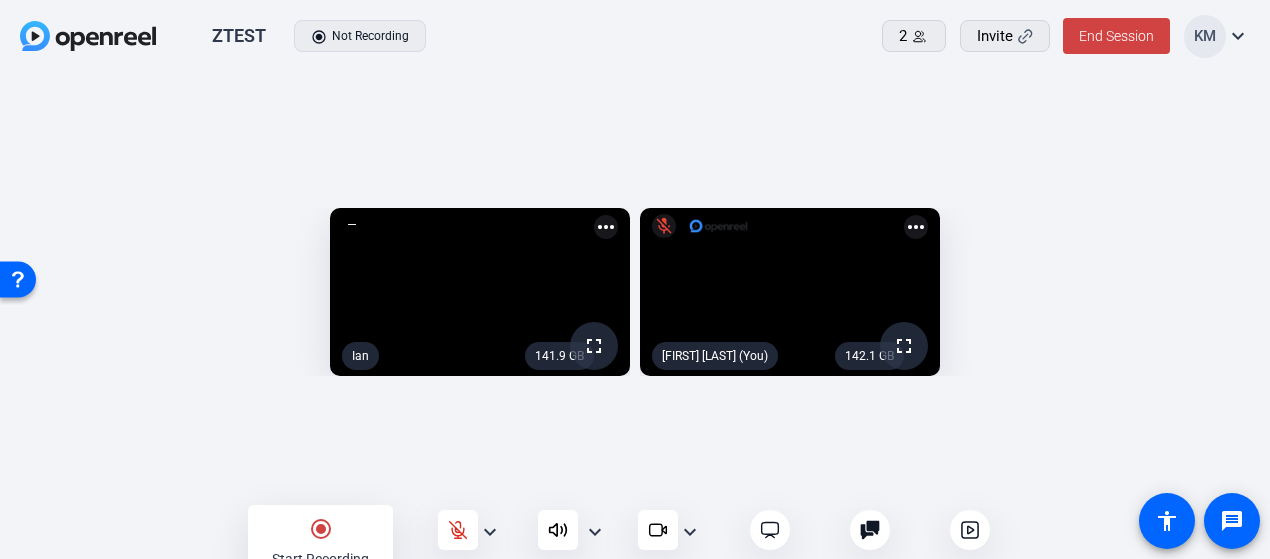 click on "radio_button_checked" 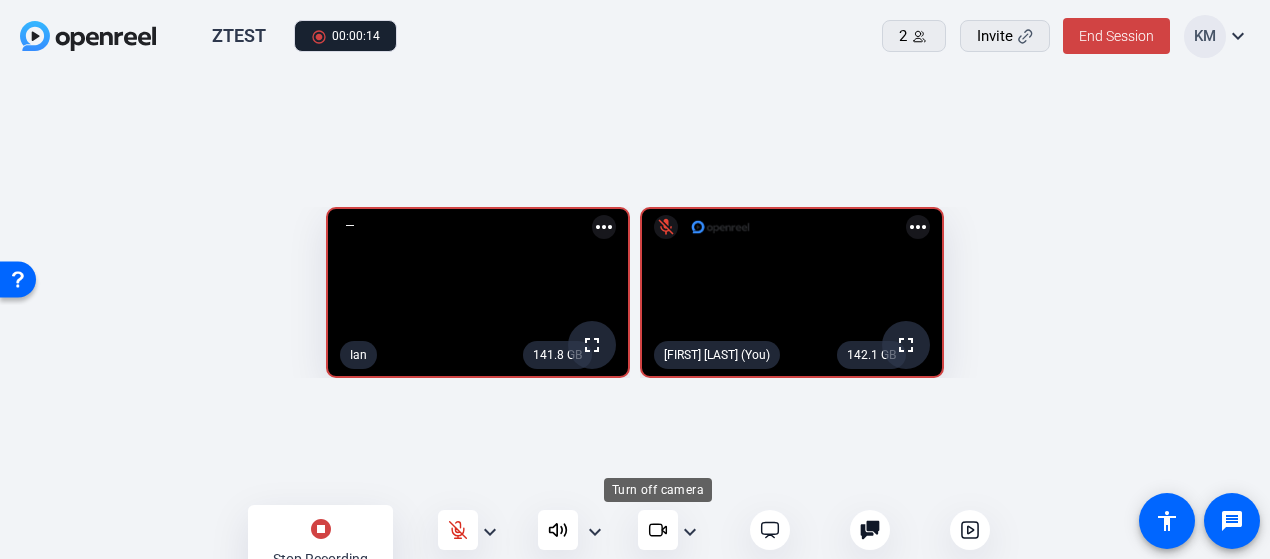 click 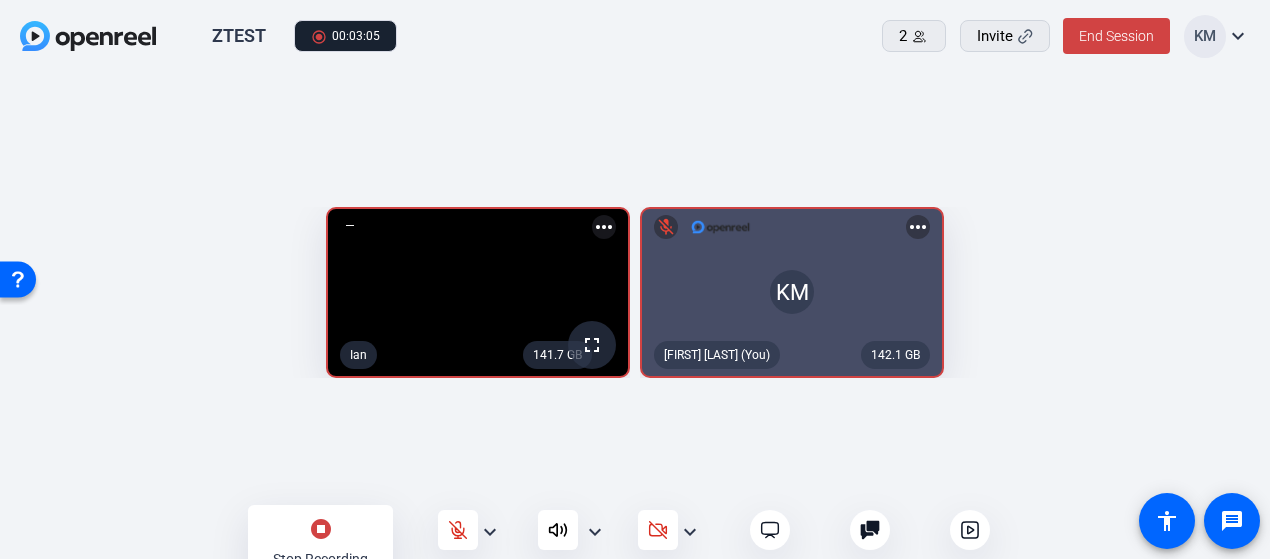 click on "stop_circle Stop Recording" 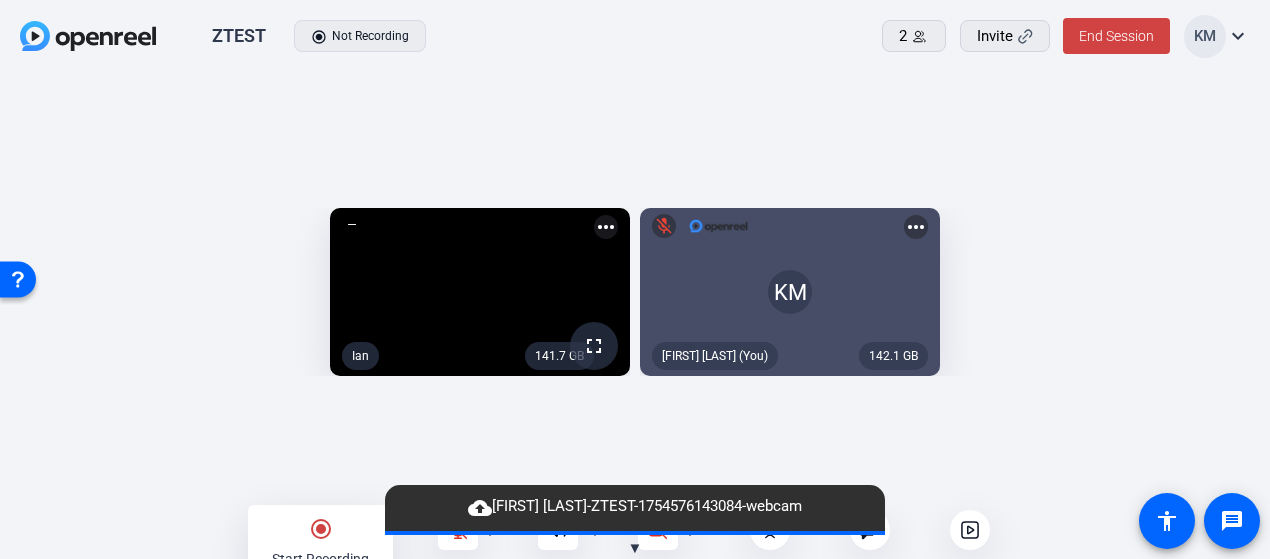 click on "141.7 GB  fullscreen  Ian  more_horiz  142.1 GB   KM  mic_off  Katie Maxson (You)  more_horiz" 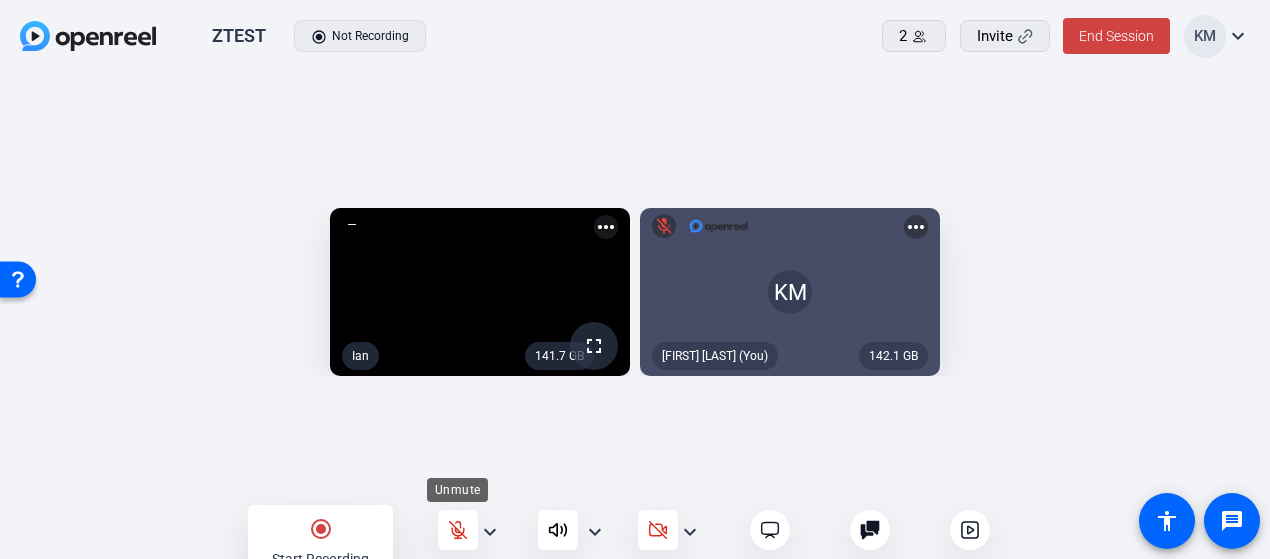 click 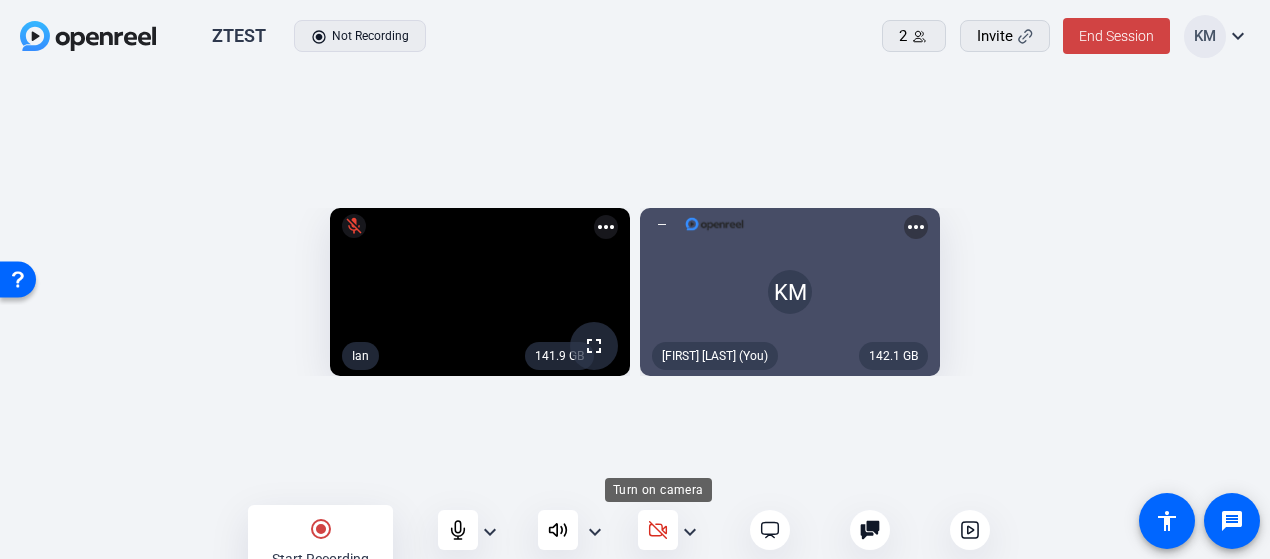 click 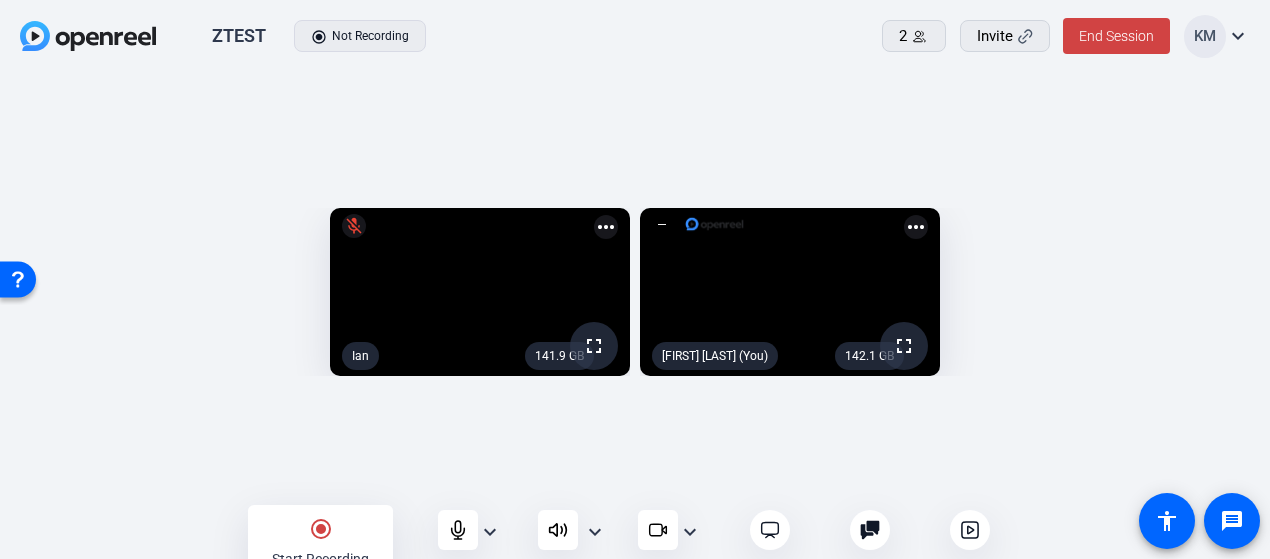 drag, startPoint x: 663, startPoint y: 530, endPoint x: 492, endPoint y: 529, distance: 171.00293 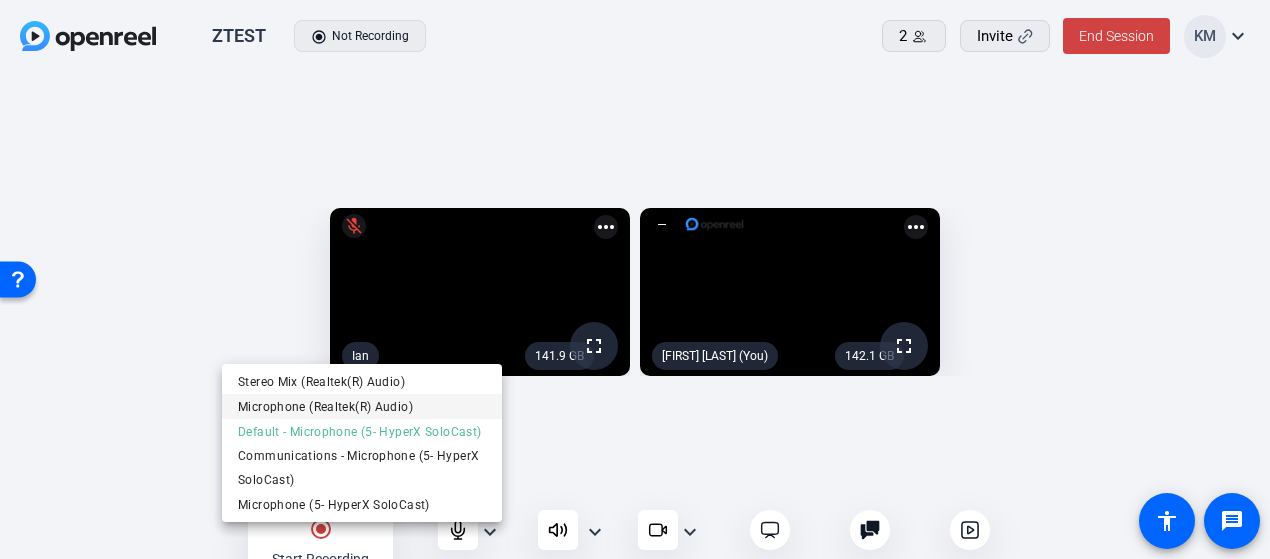 click on "Microphone (Realtek(R) Audio)" at bounding box center (362, 407) 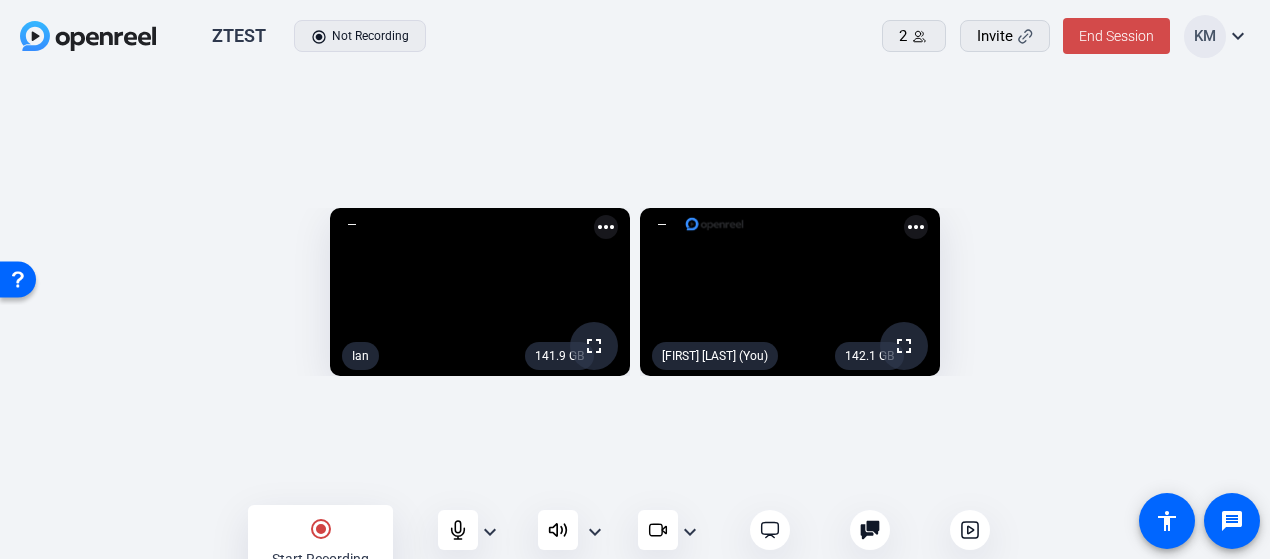 click on "End Session" 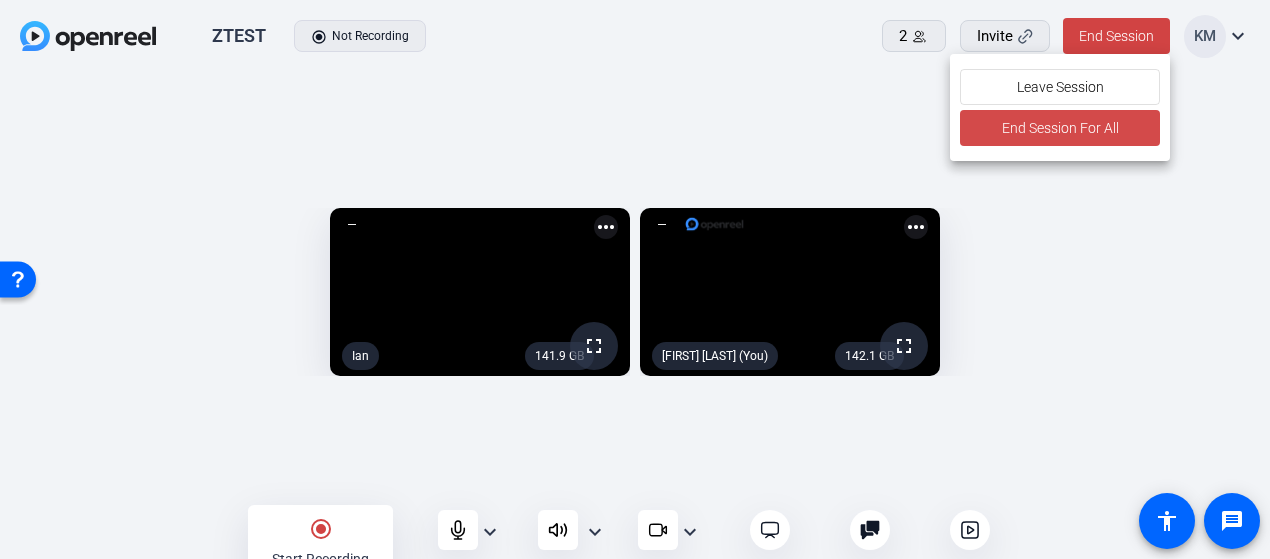 click on "End Session For All" at bounding box center [1059, 128] 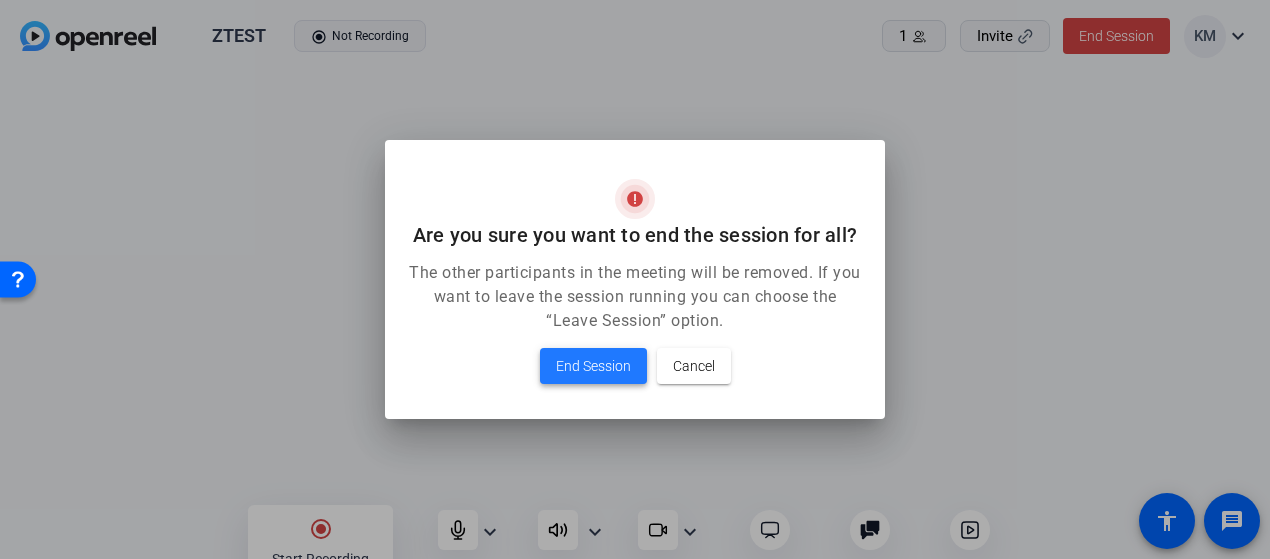 click on "End Session" at bounding box center (593, 366) 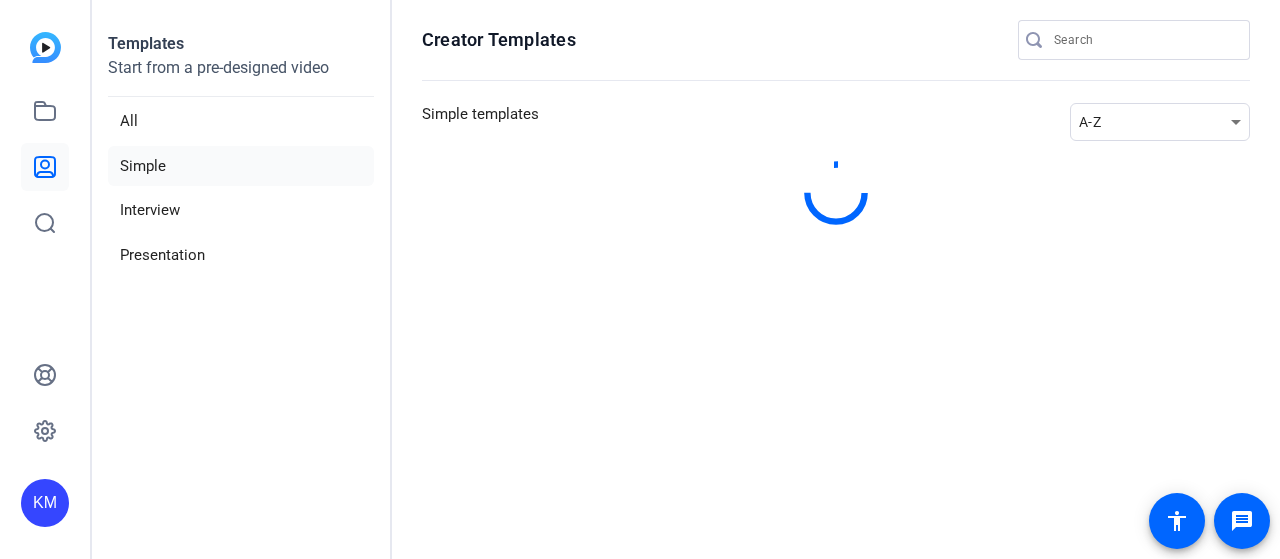 scroll, scrollTop: 0, scrollLeft: 0, axis: both 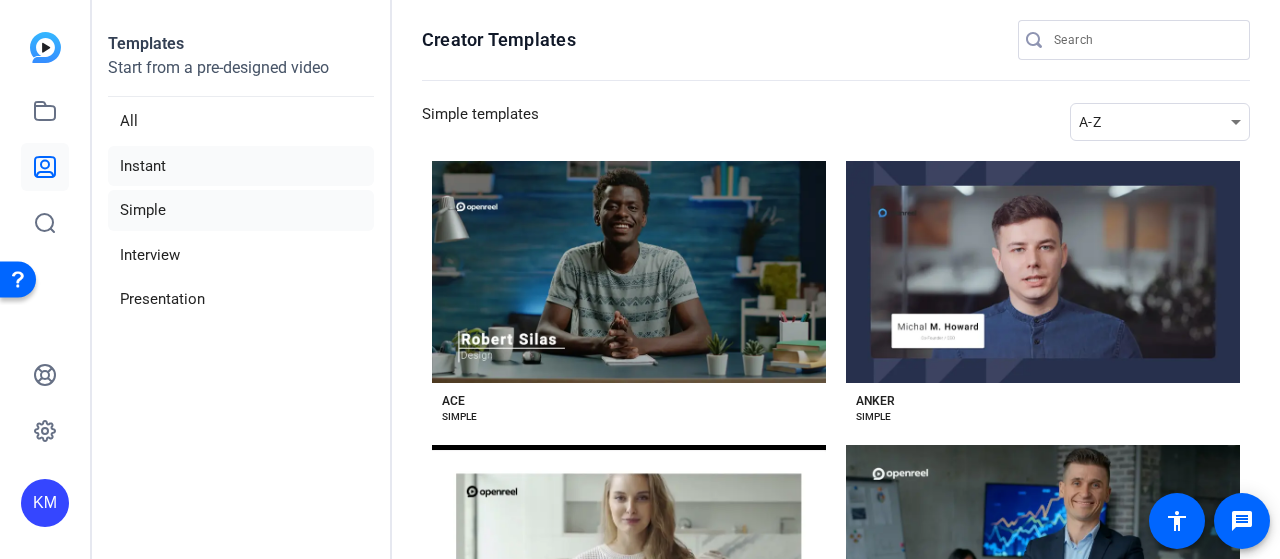 click on "Instant" 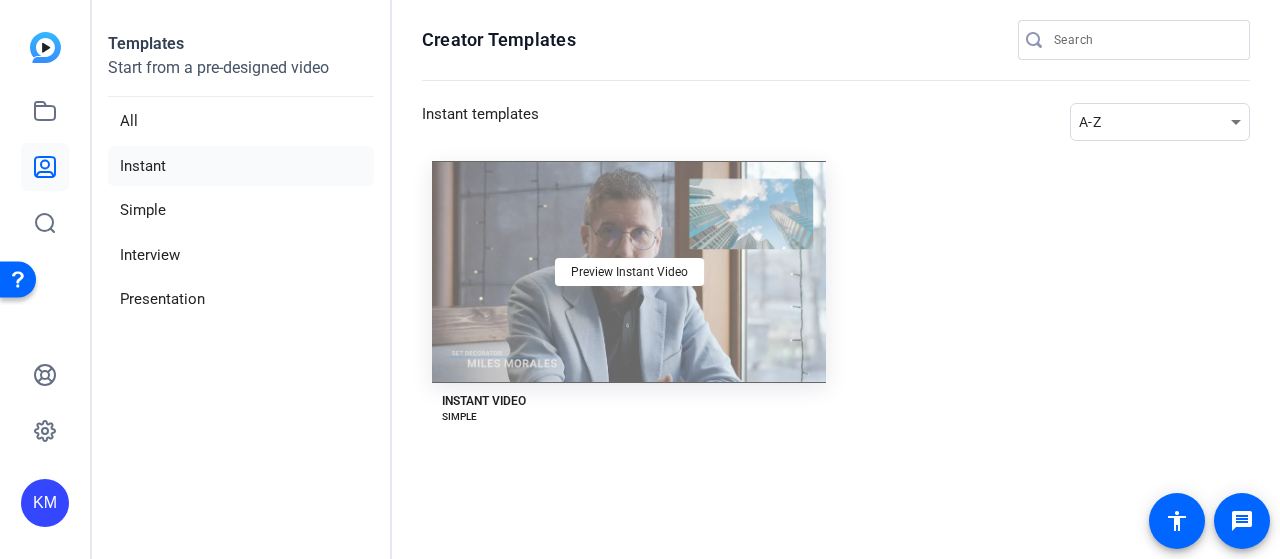 click on "Preview Instant Video" 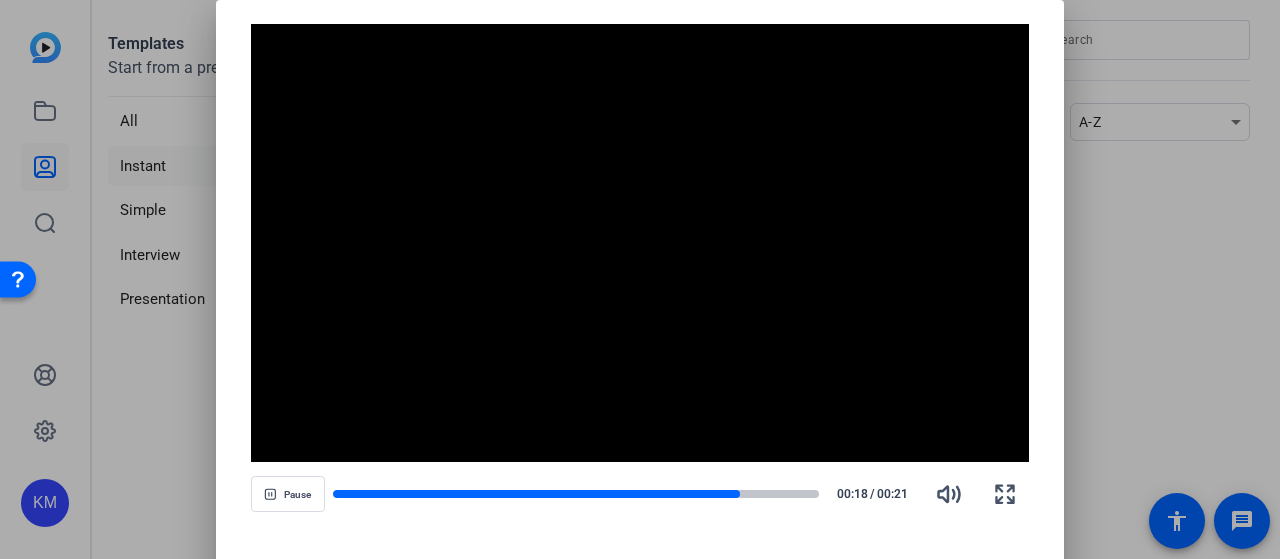 click at bounding box center [640, 243] 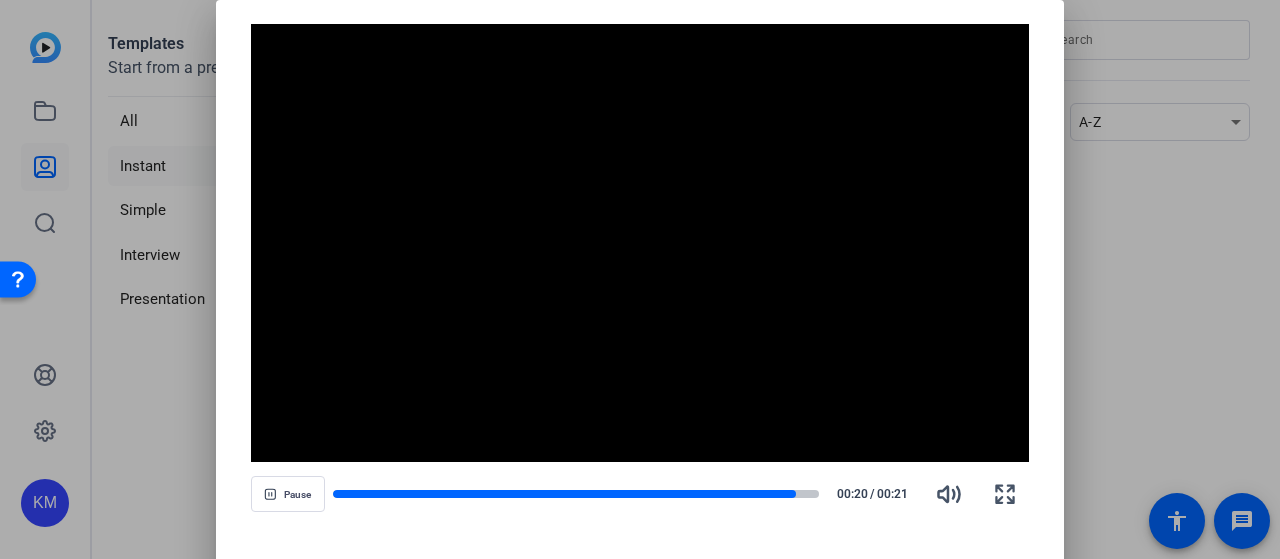 click at bounding box center [640, 279] 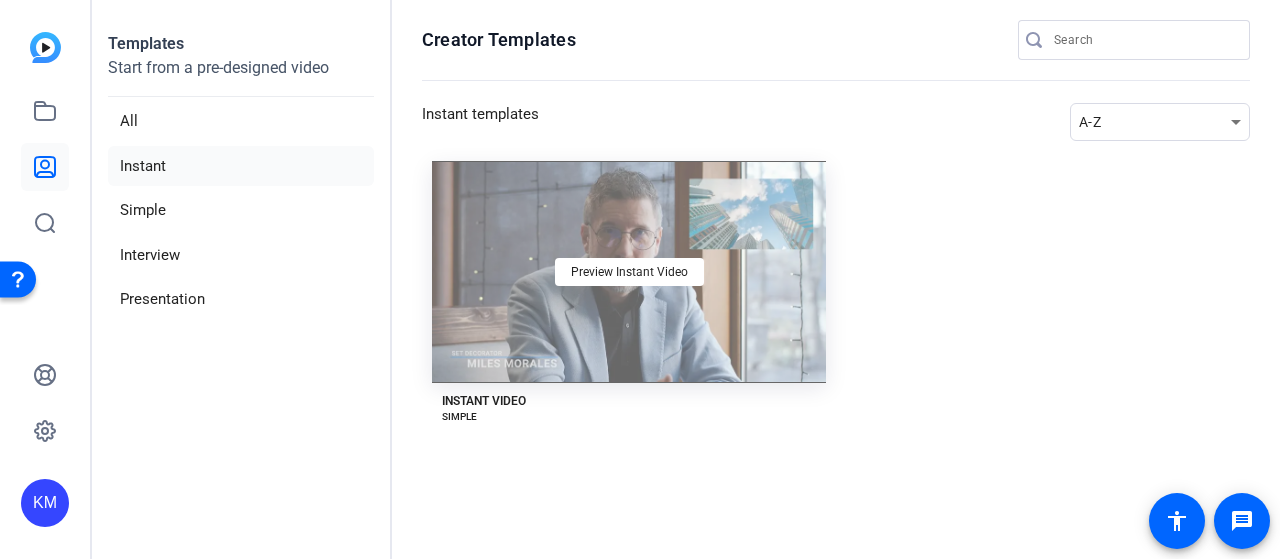 click on "Preview Instant Video" 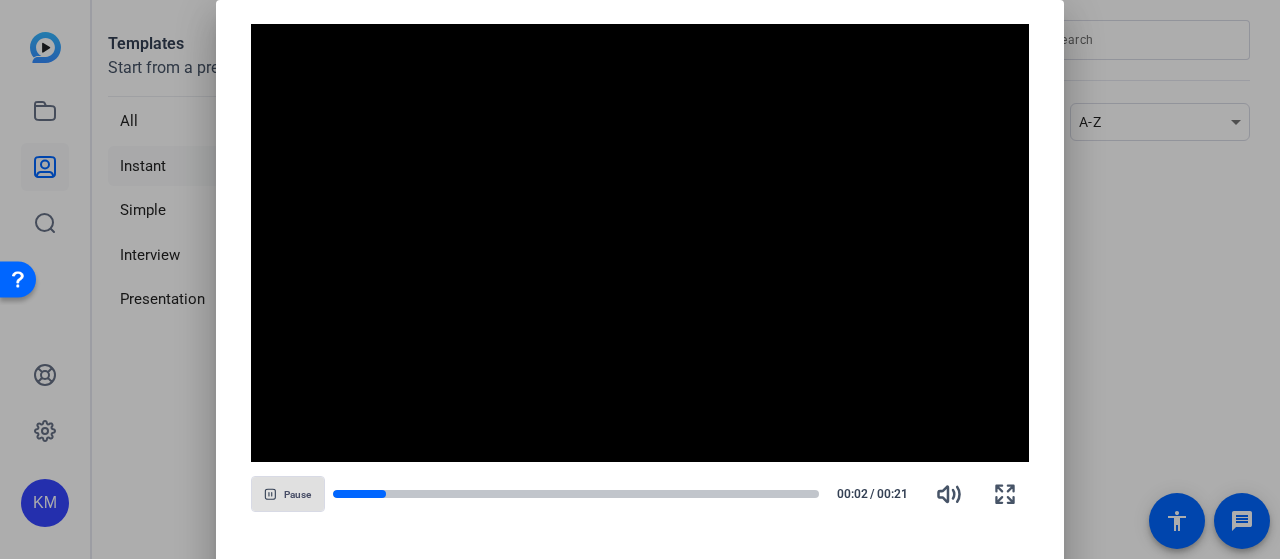 click at bounding box center [640, 279] 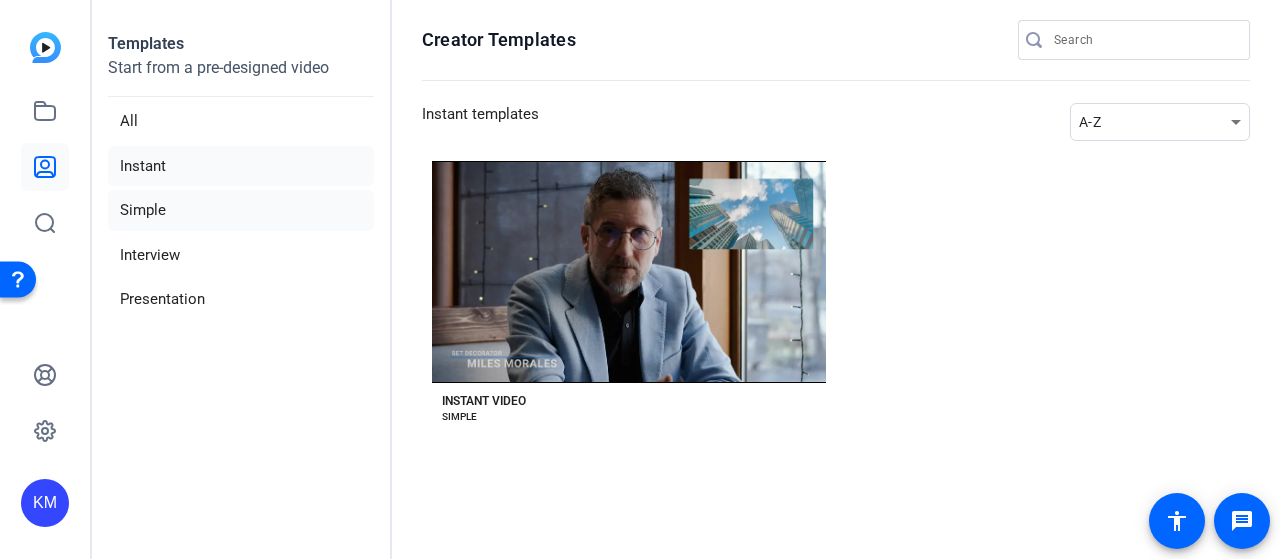 click on "Simple" 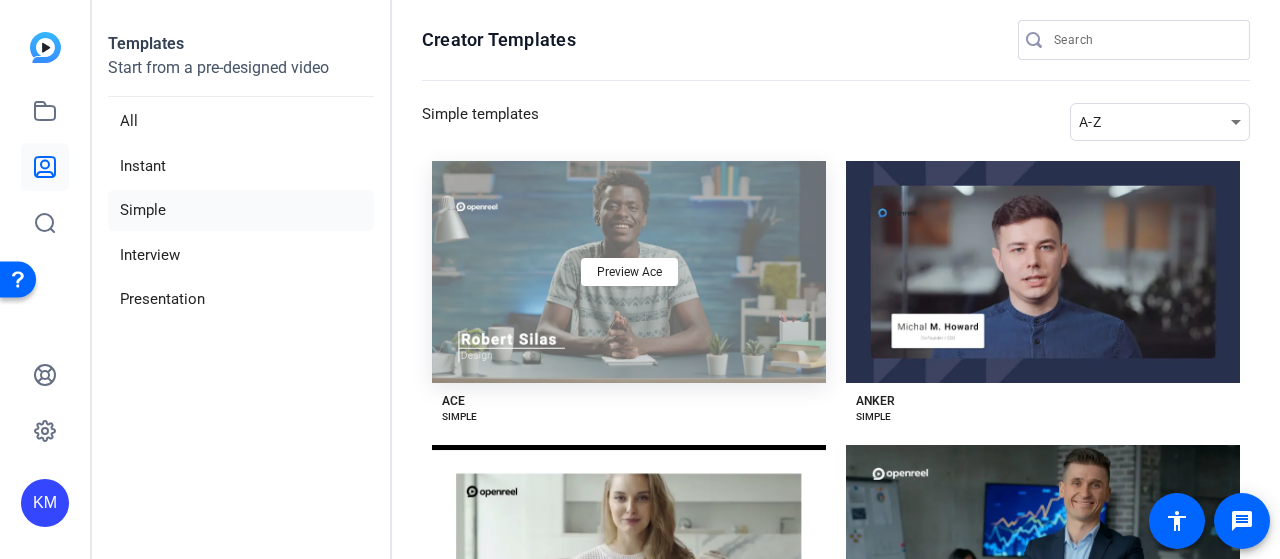 click on "Preview Ace" 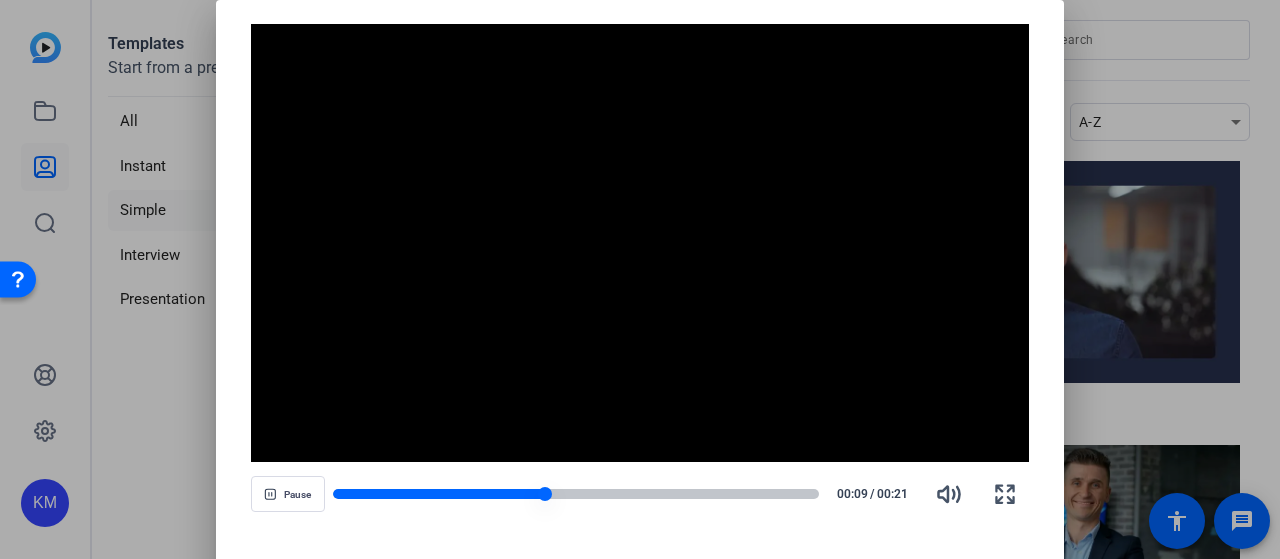 click at bounding box center (576, 494) 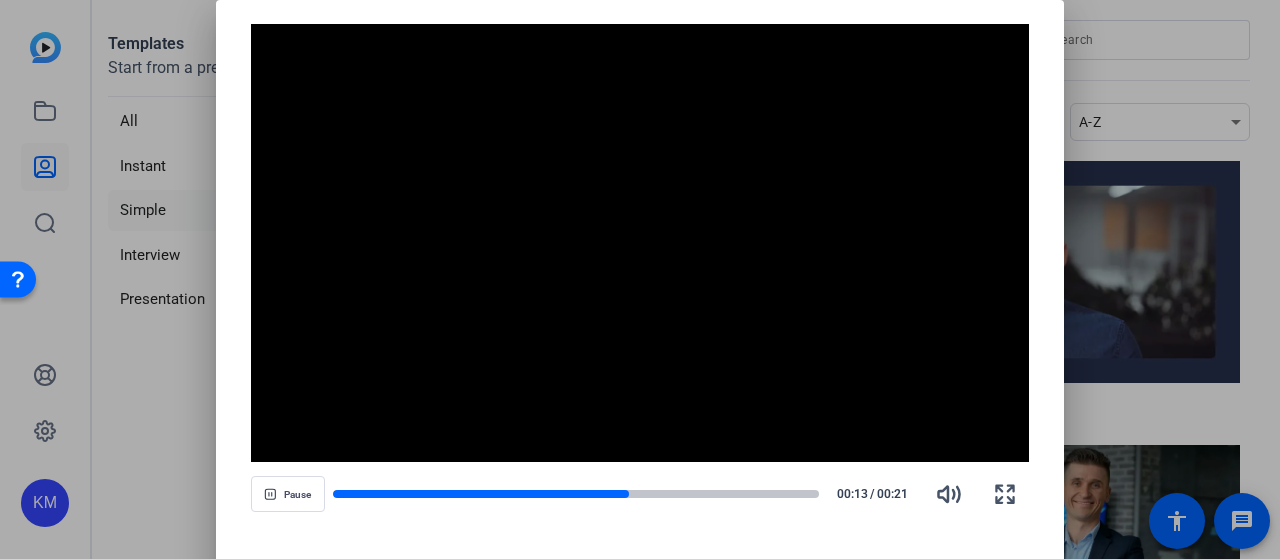 click at bounding box center [640, 243] 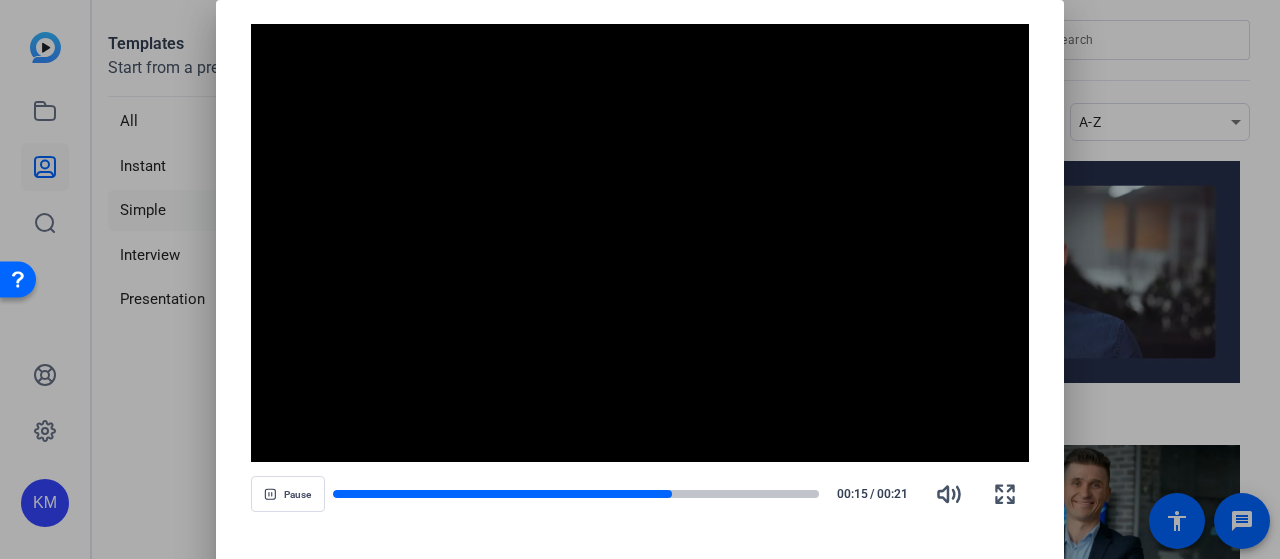 click at bounding box center [640, 279] 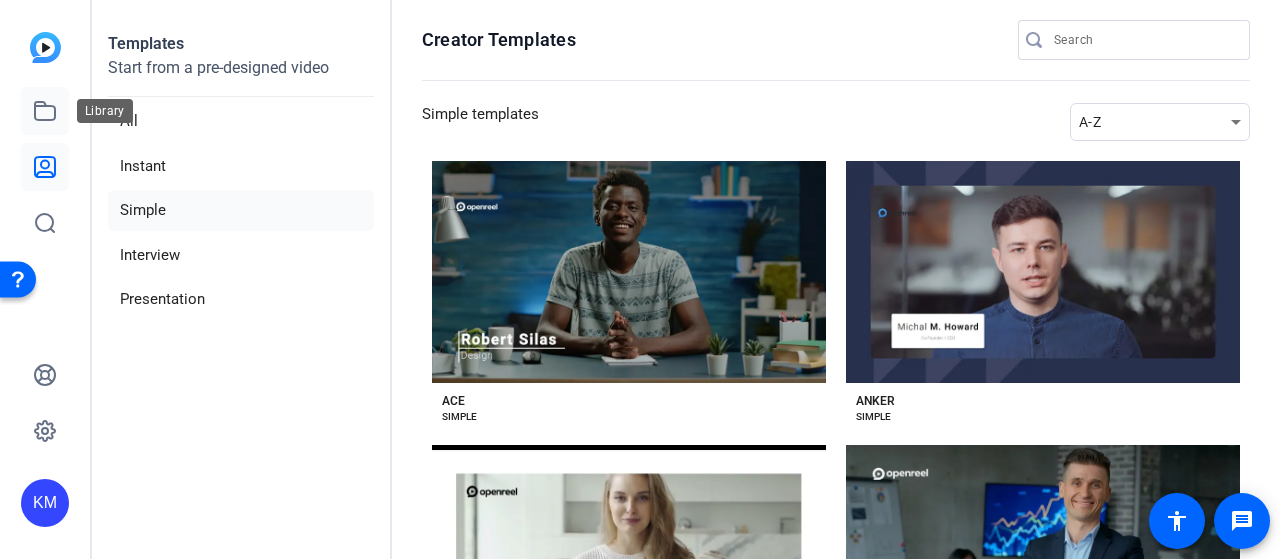 click 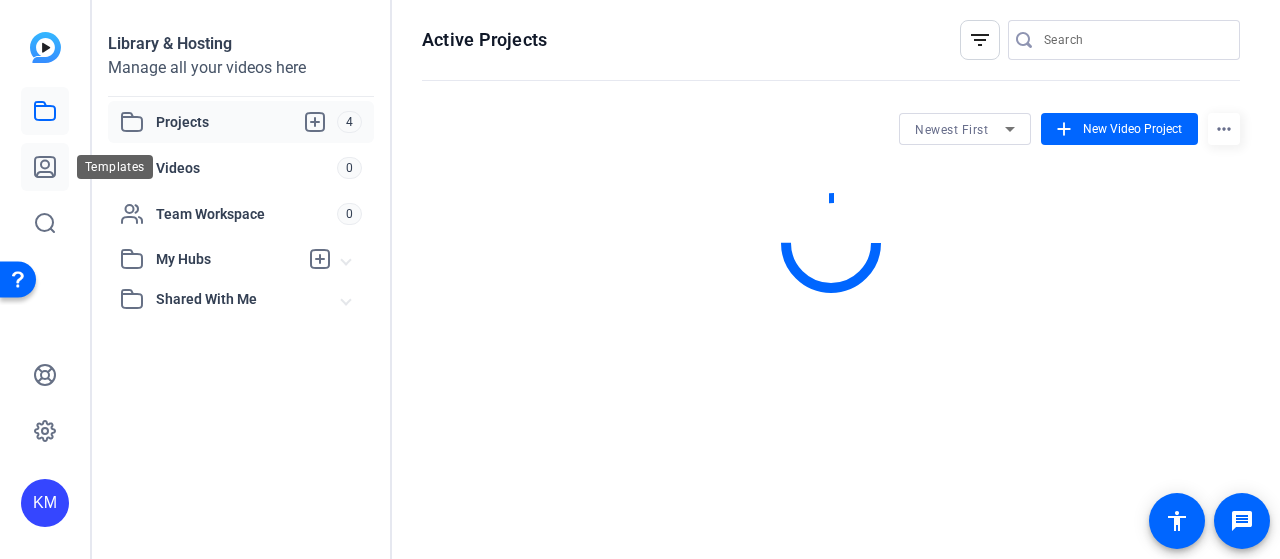 click 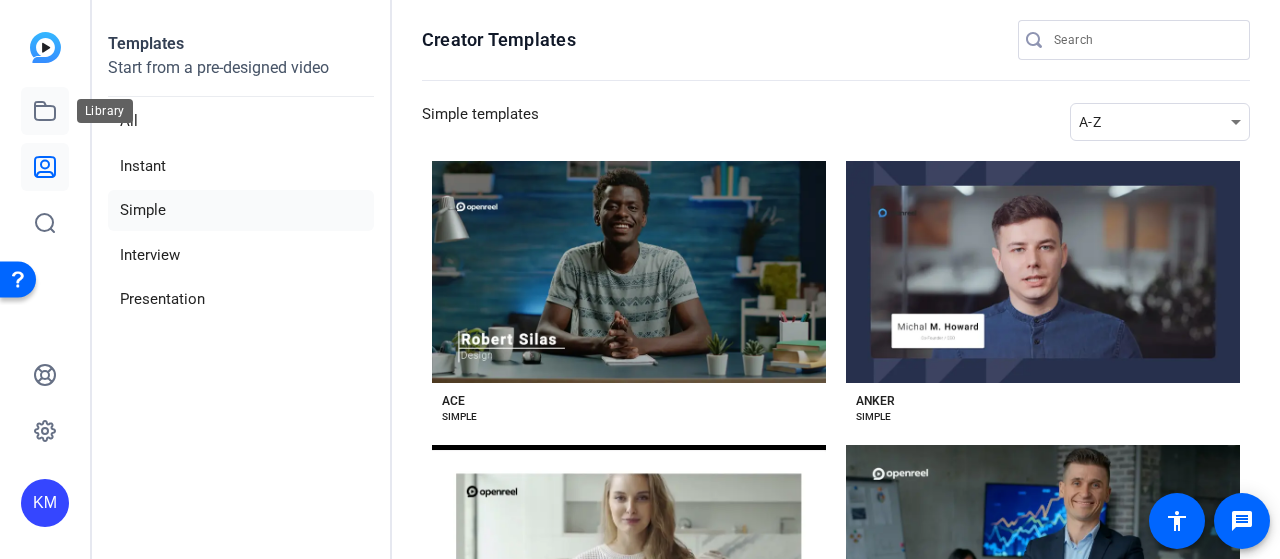 click 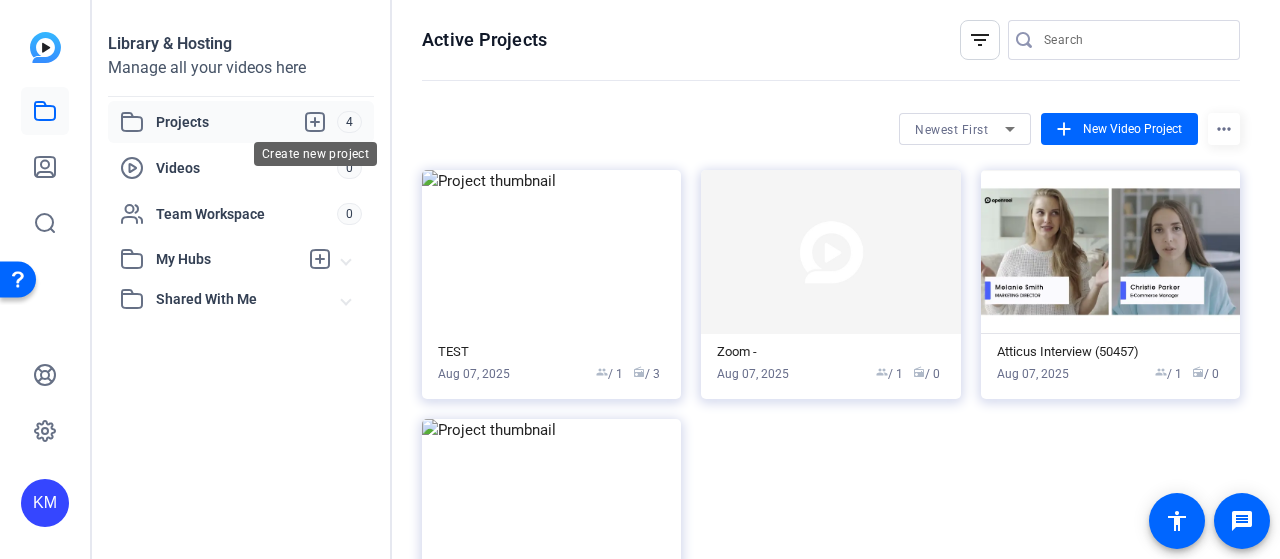 click 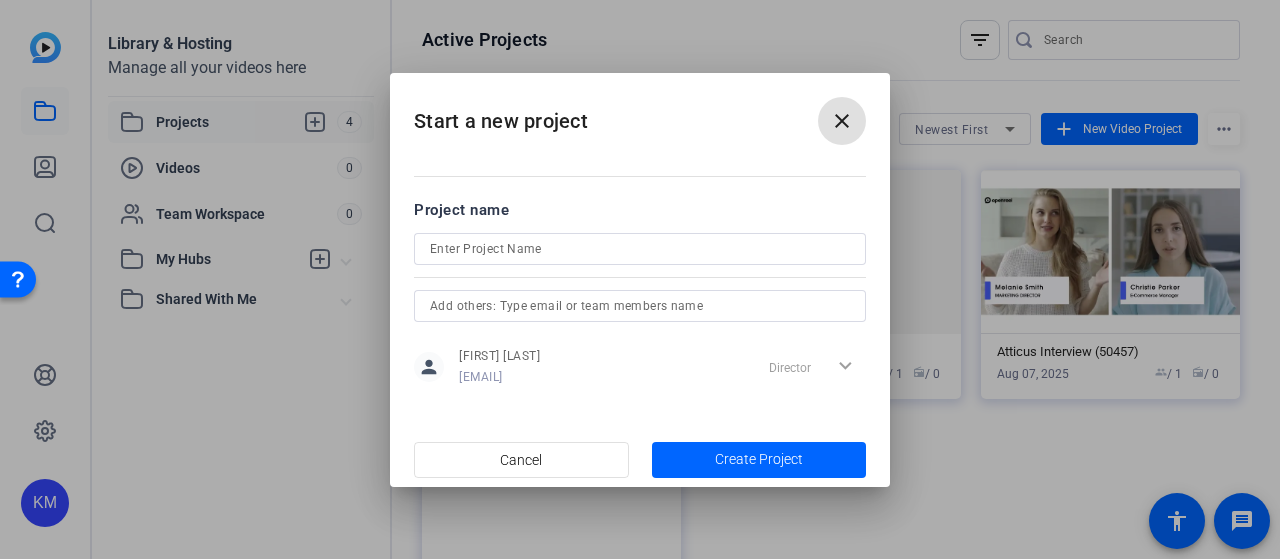 click at bounding box center [640, 249] 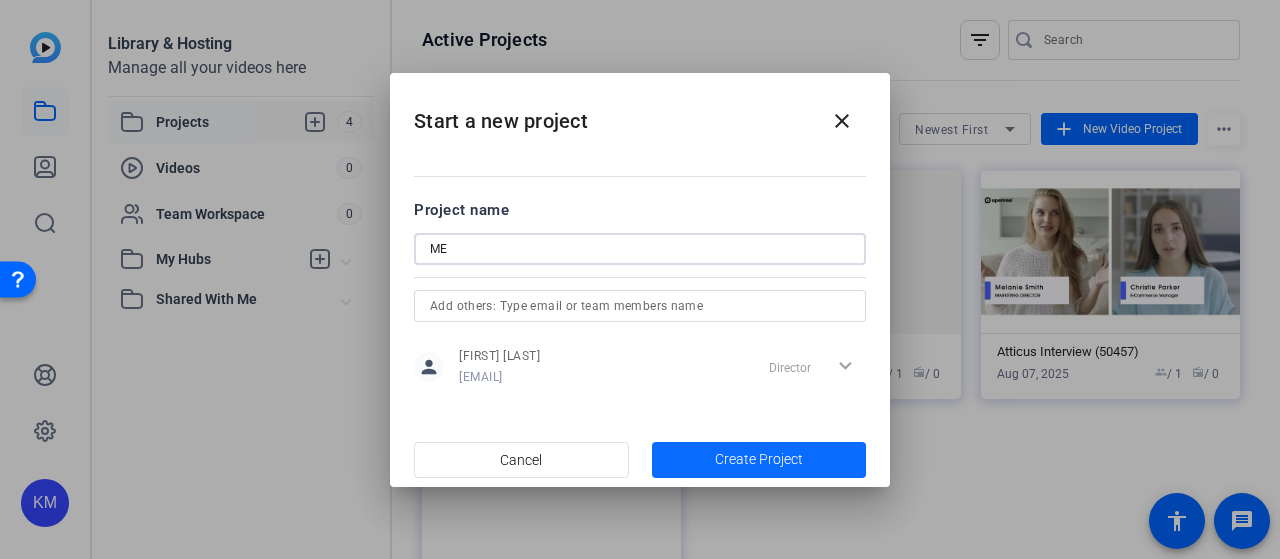 type on "ME" 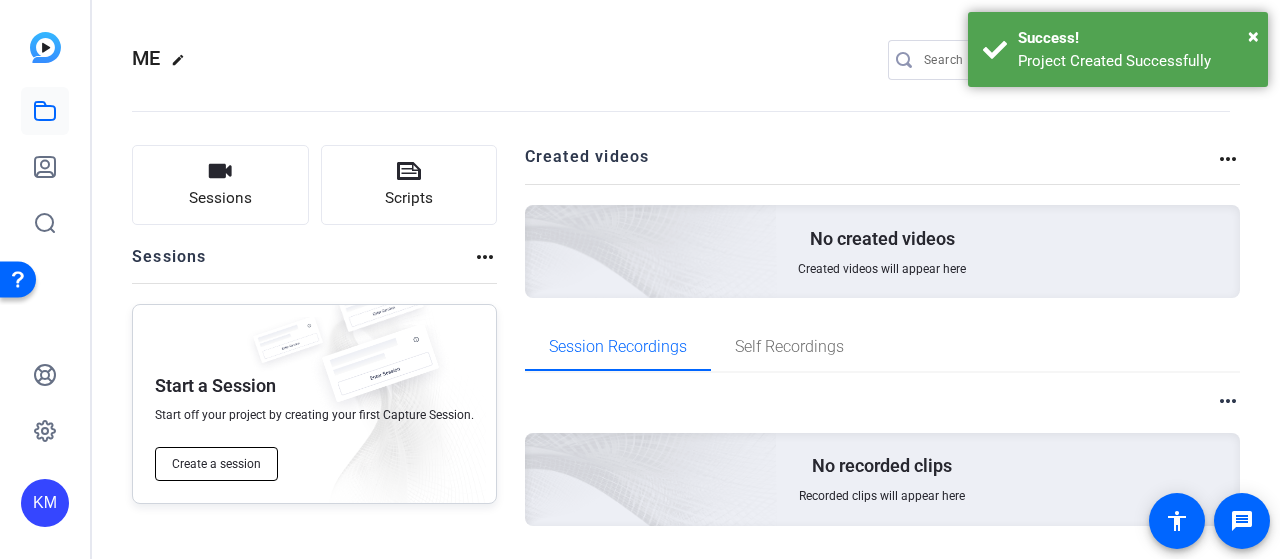 click on "Create a session" 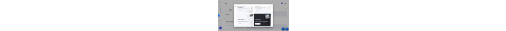 scroll, scrollTop: 161, scrollLeft: 0, axis: vertical 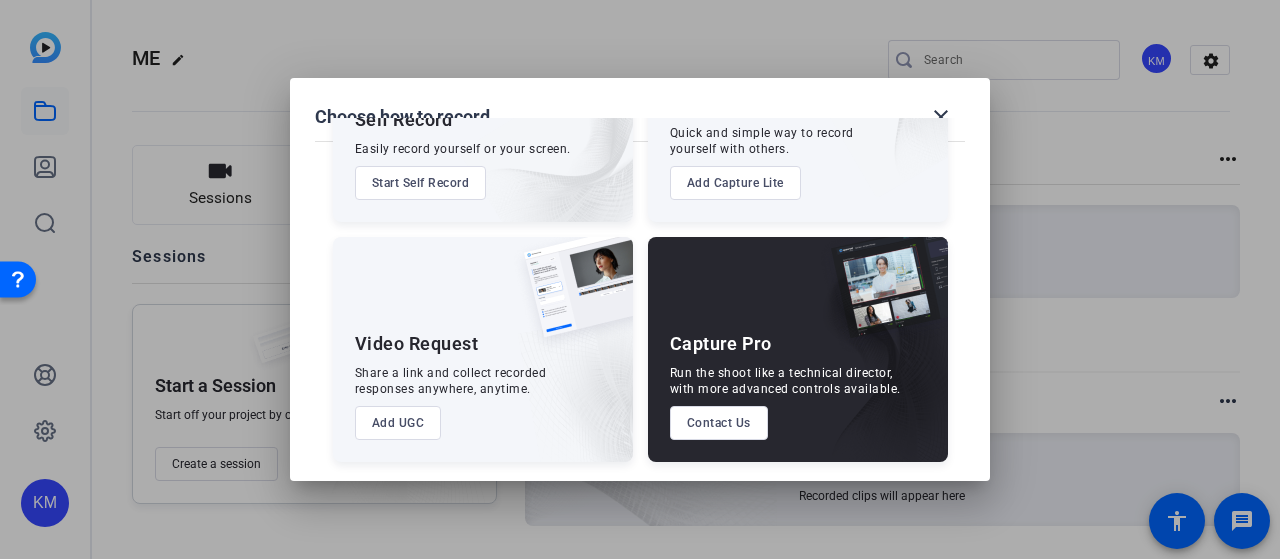 click on "Start Self Record" at bounding box center [421, 183] 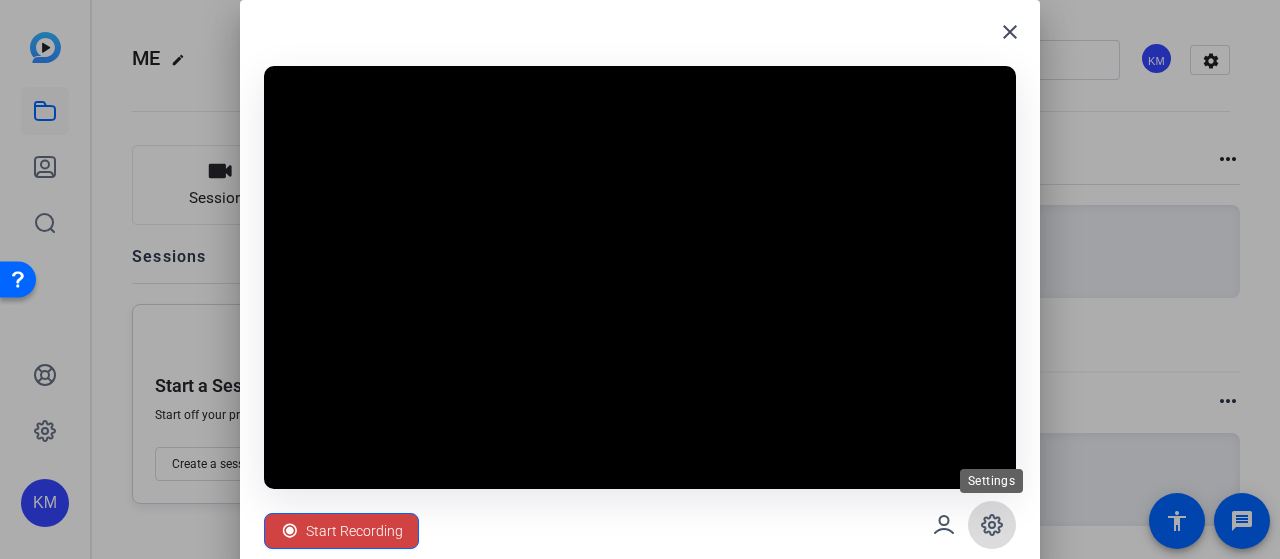 click 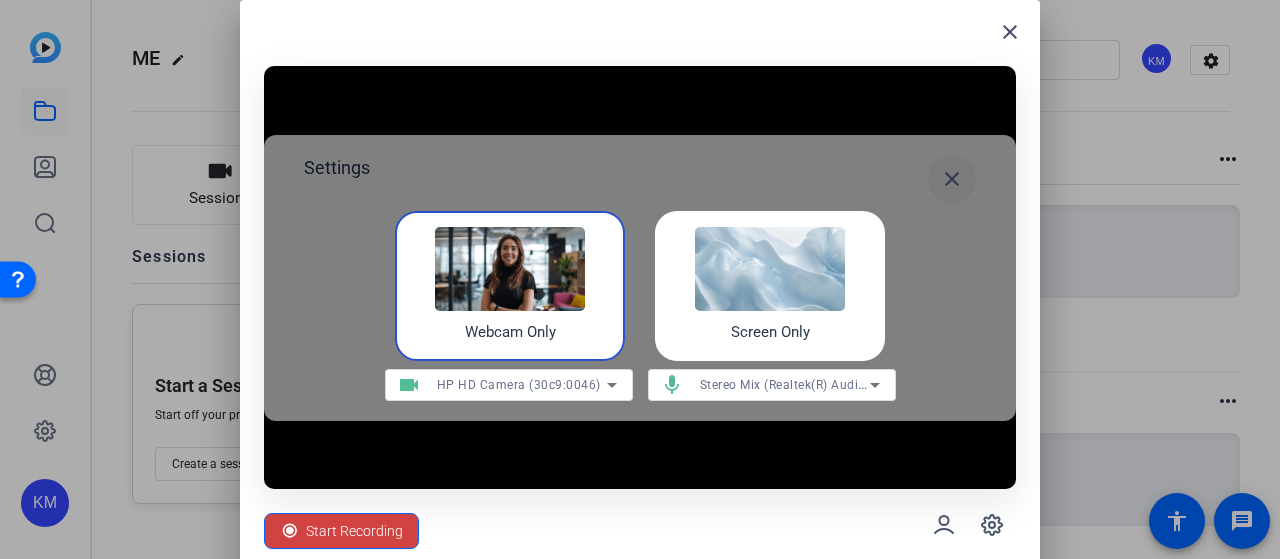 click on "close" at bounding box center [952, 179] 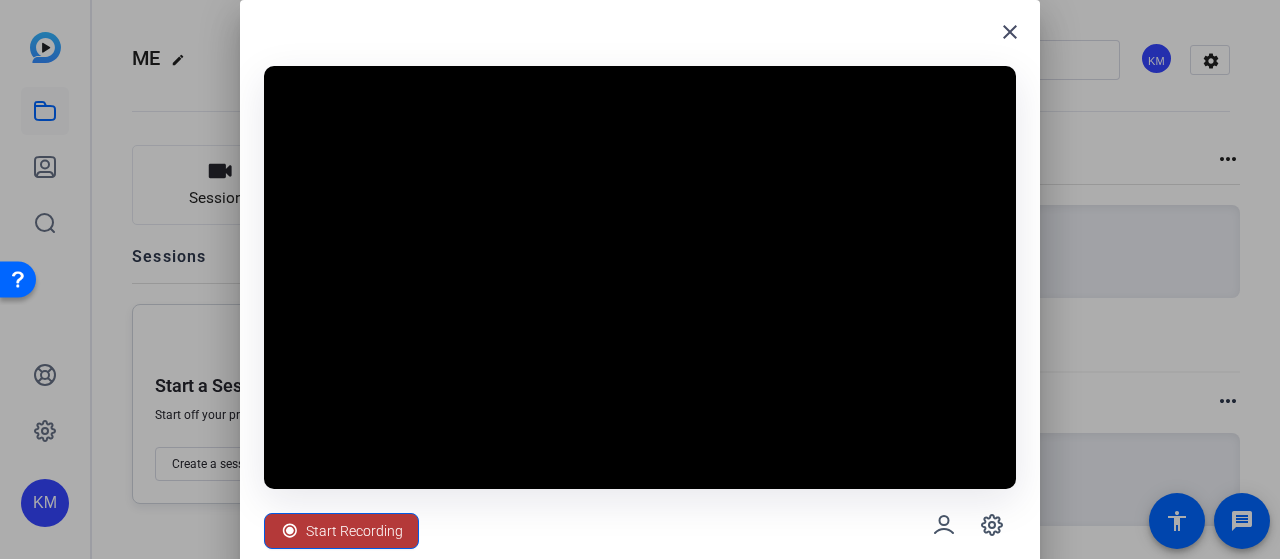 click 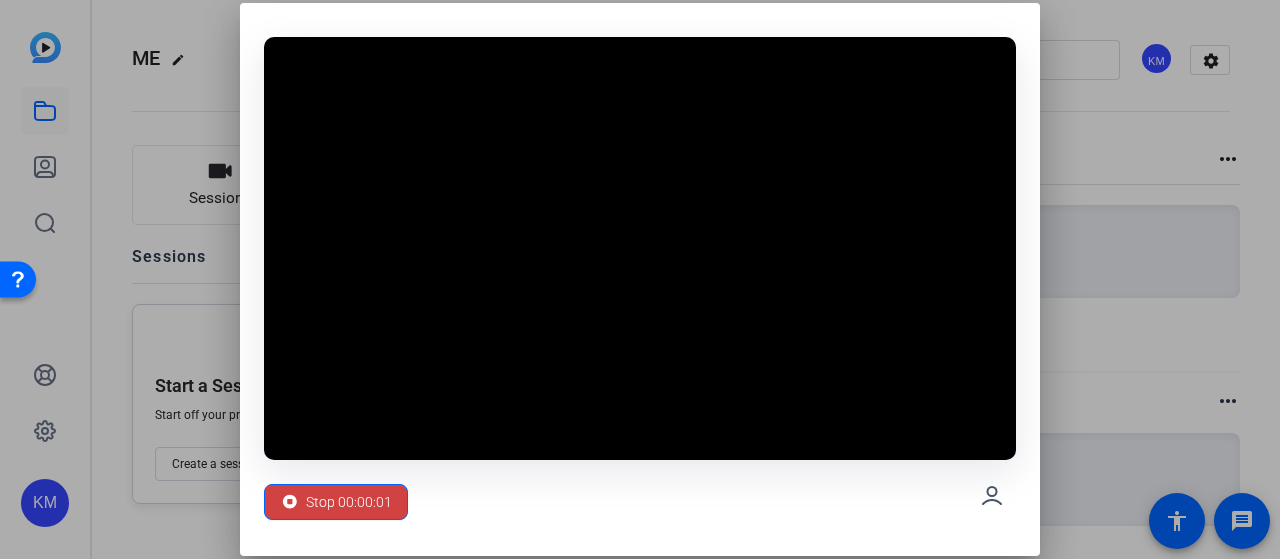 click at bounding box center (640, 248) 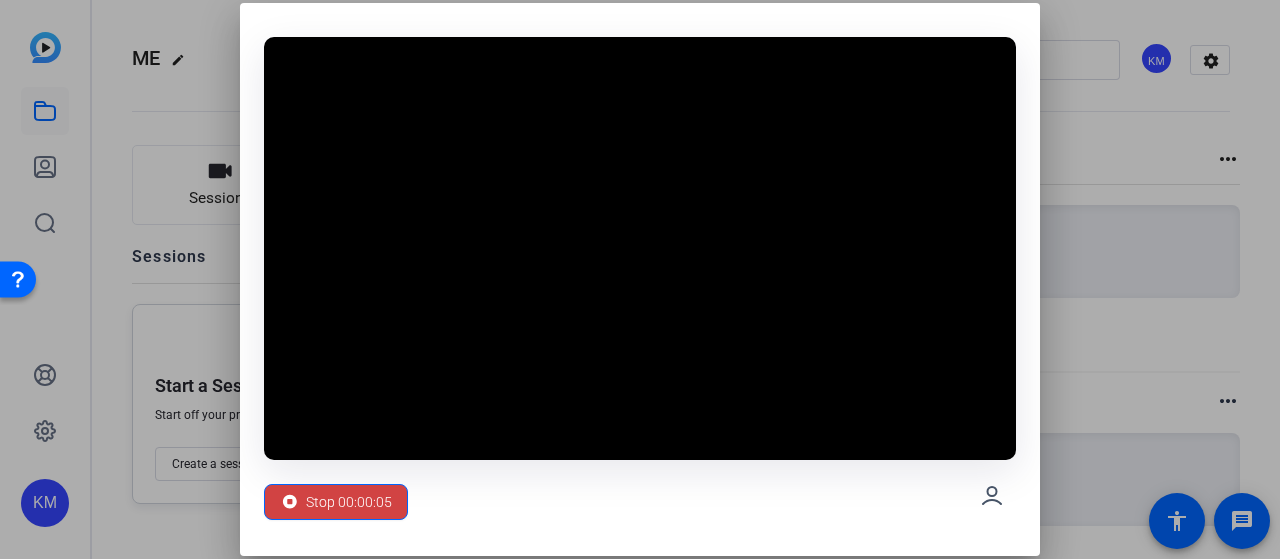 drag, startPoint x: 831, startPoint y: 193, endPoint x: 704, endPoint y: 494, distance: 326.6956 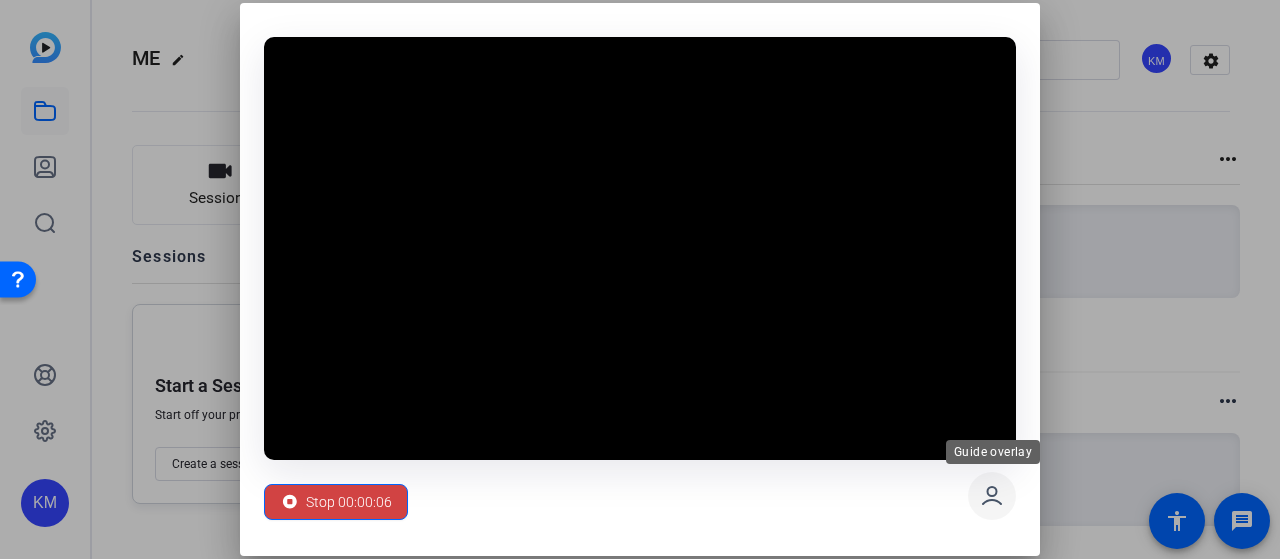 click 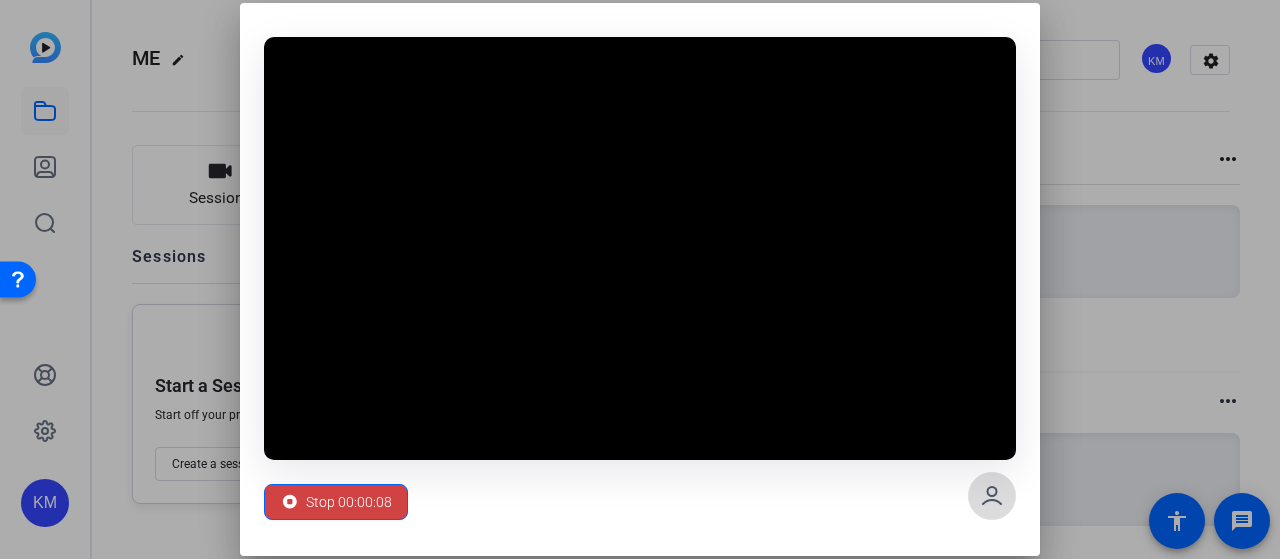 click 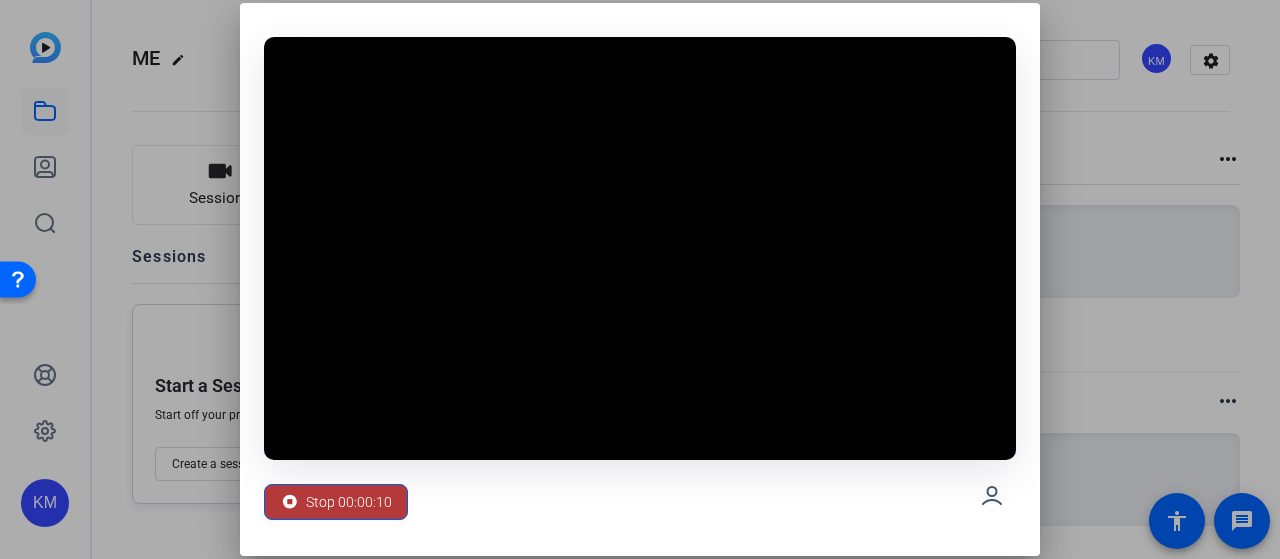 click on "Stop 00:00:10" at bounding box center (349, 502) 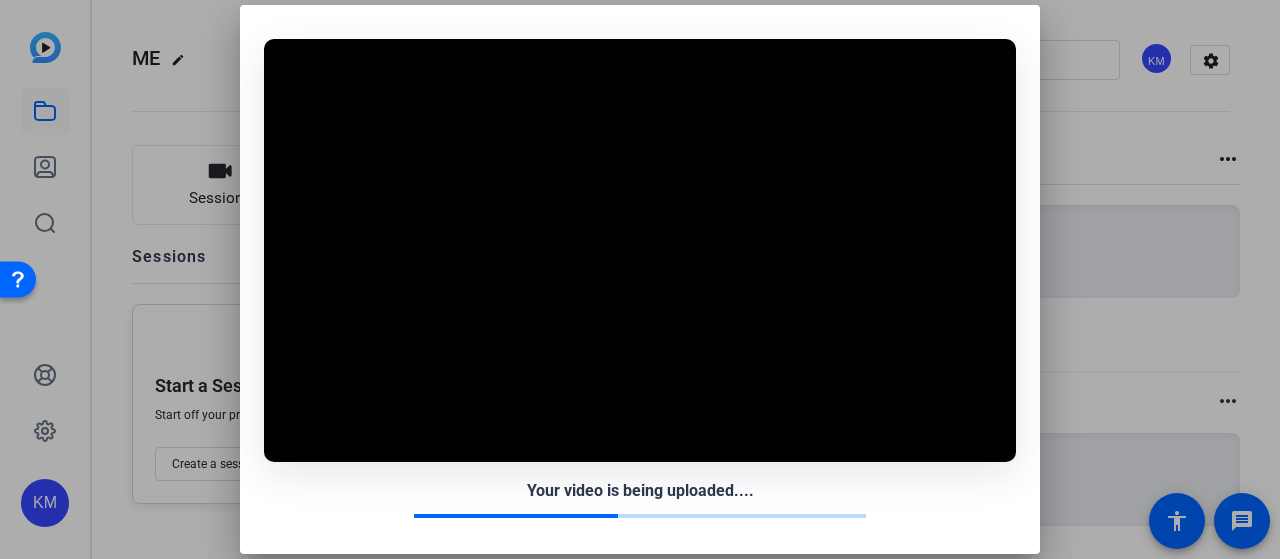 click at bounding box center [640, 279] 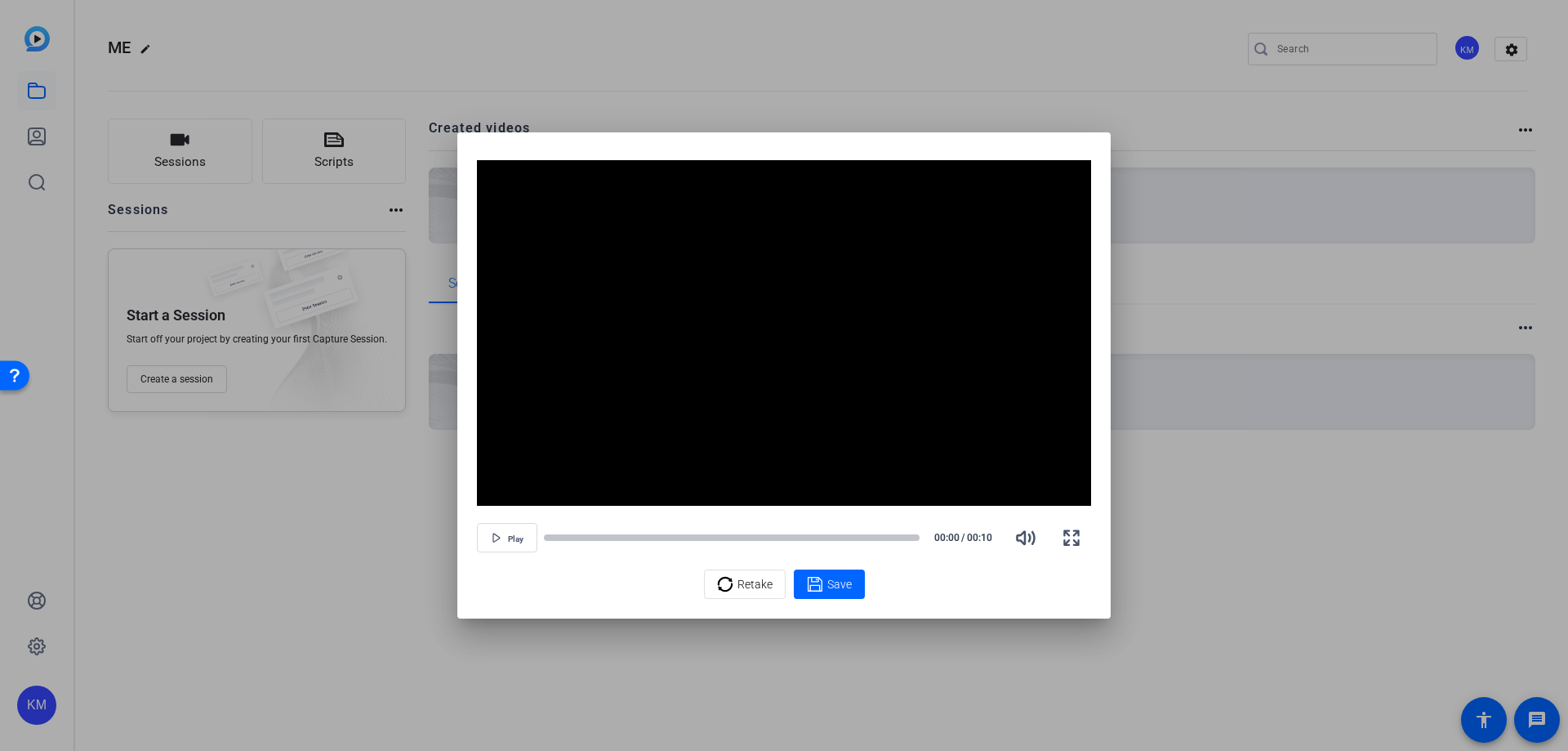 click at bounding box center [784, 375] 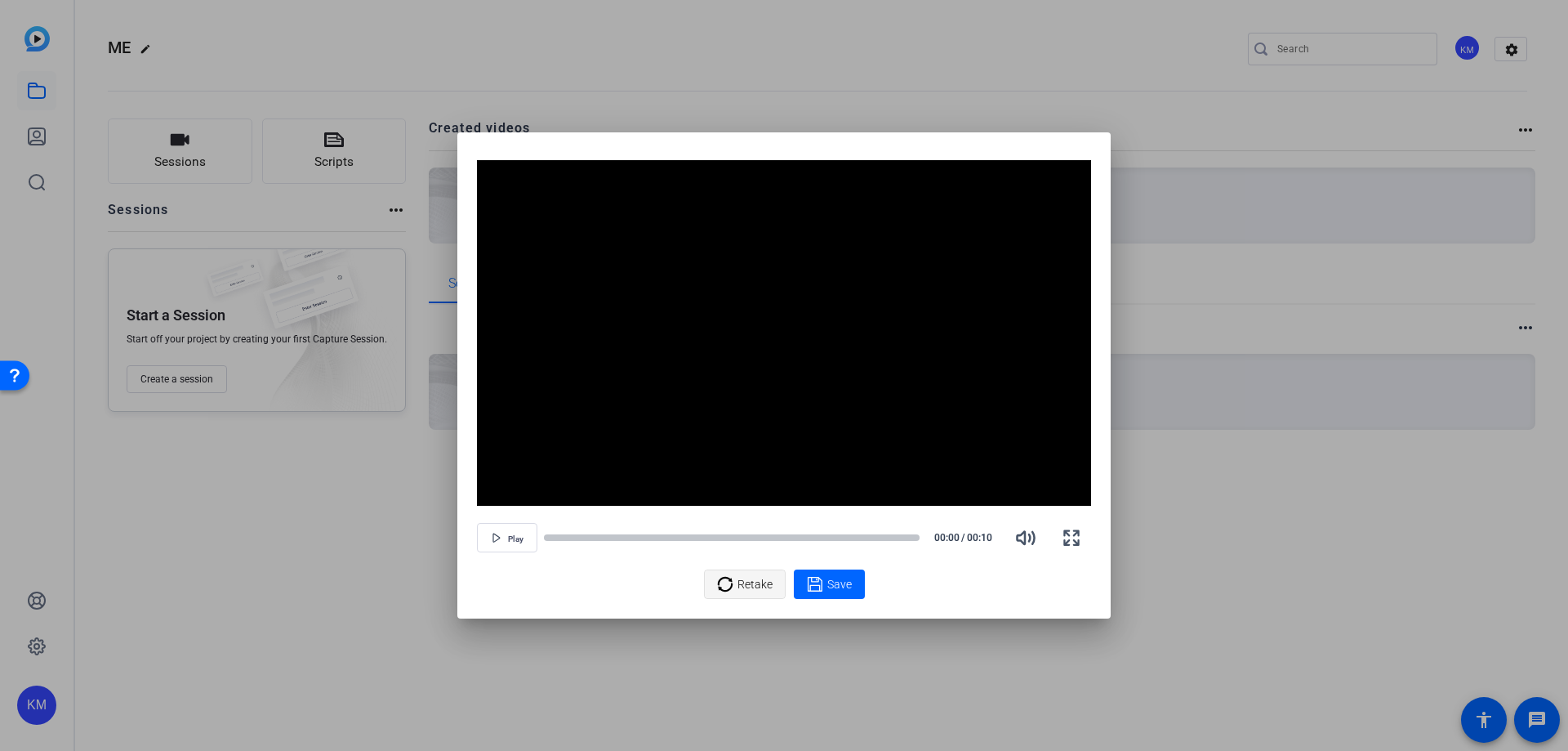 click on "Retake" at bounding box center [755, 584] 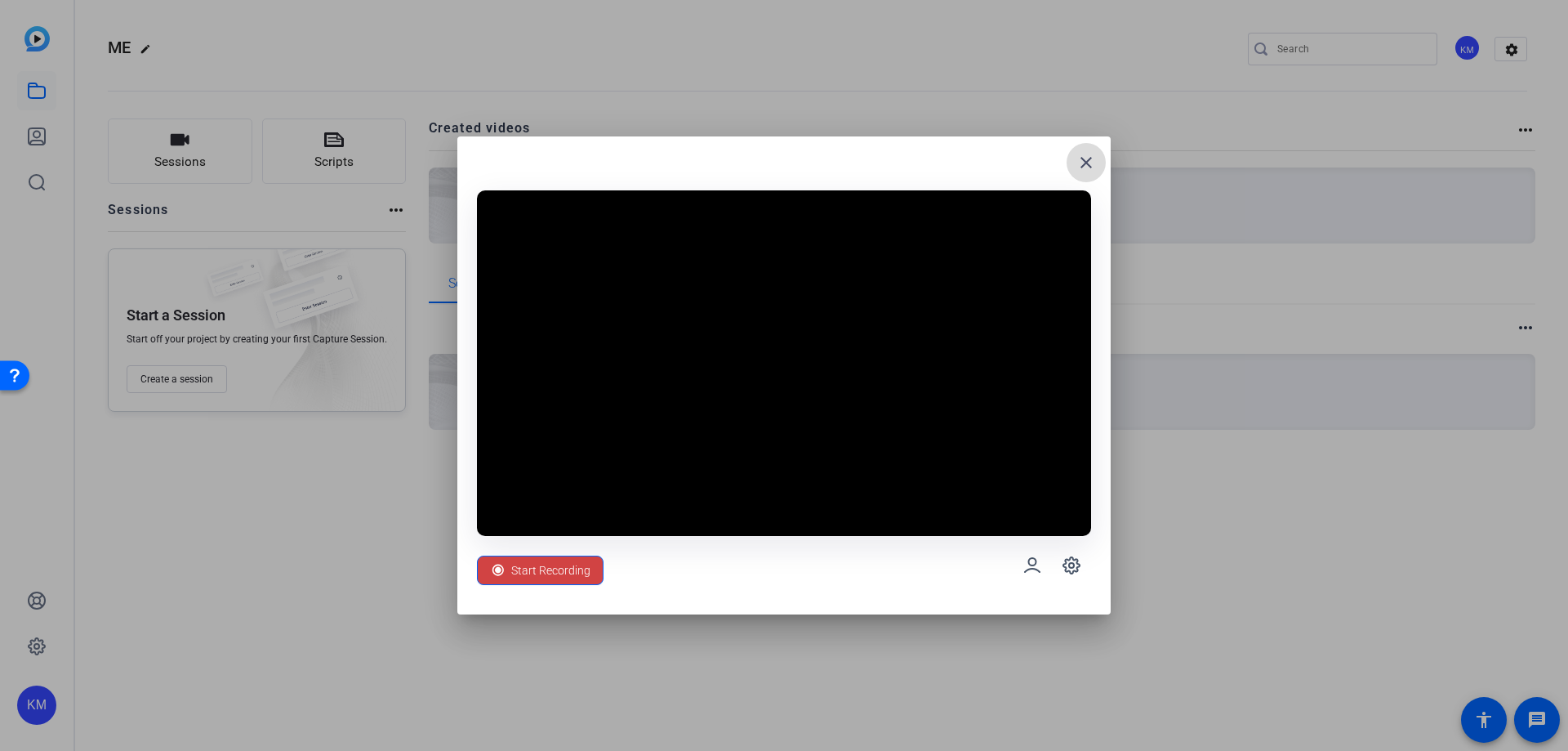 click on "close" at bounding box center [1086, 163] 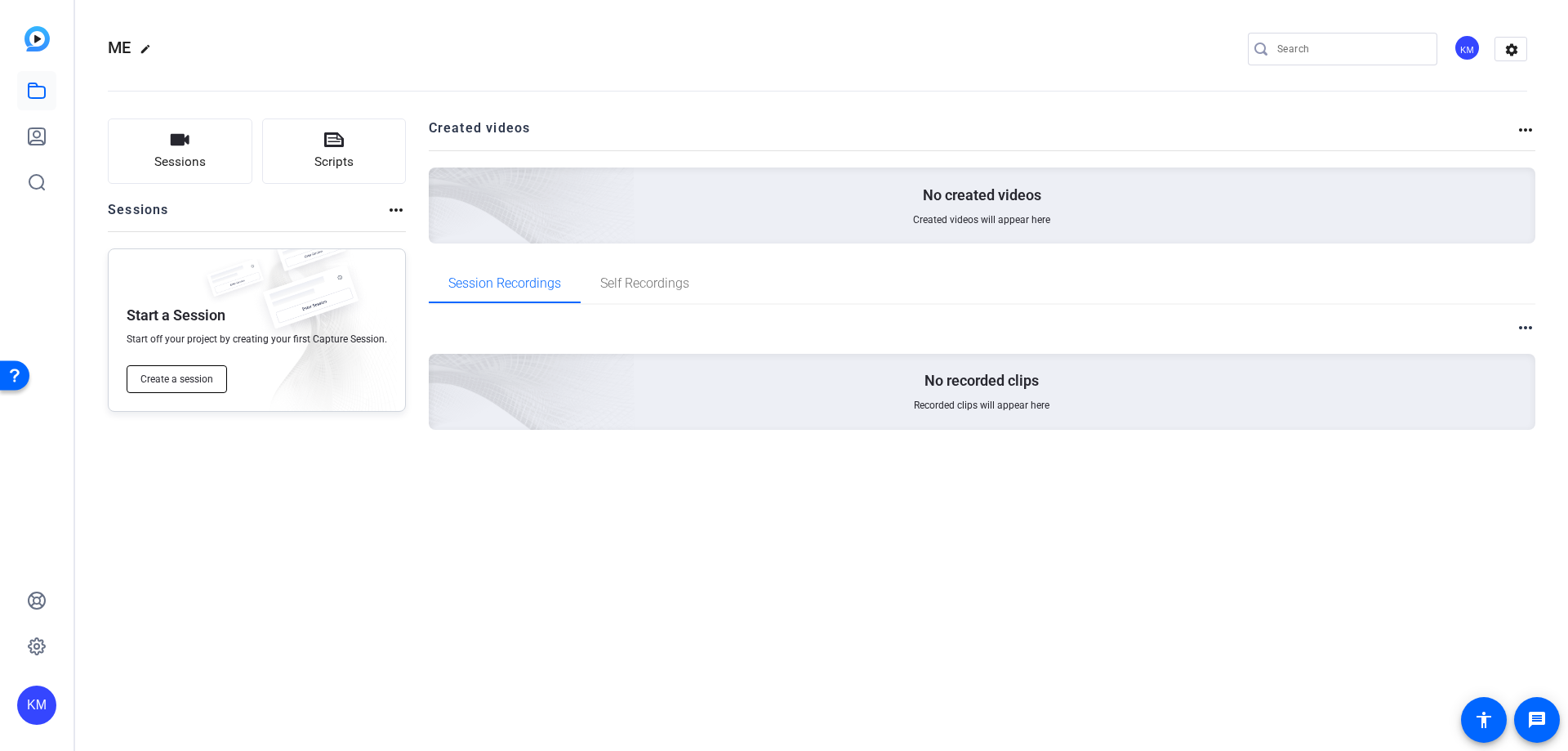 click on "Create a session" 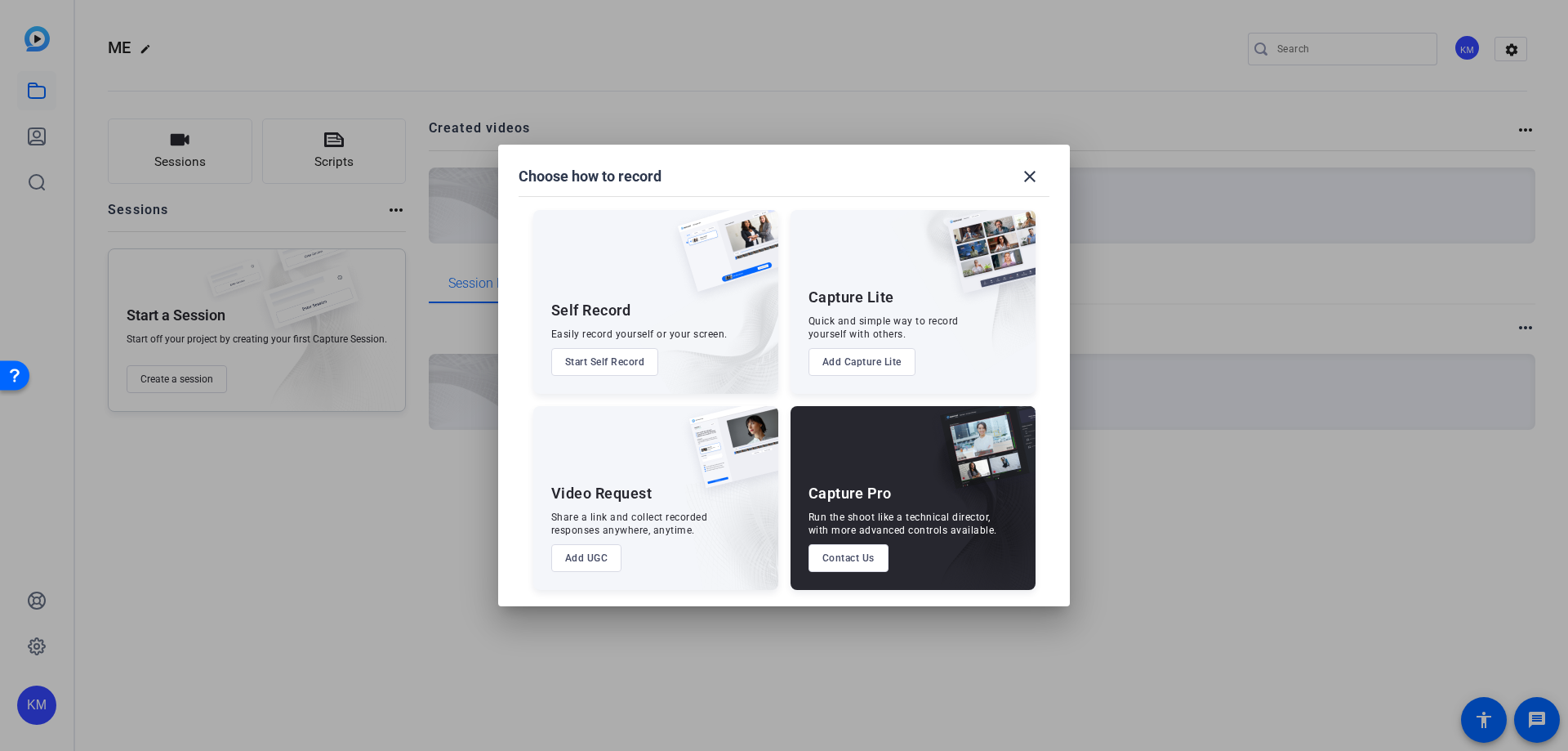 click on "Start Self Record" at bounding box center [605, 362] 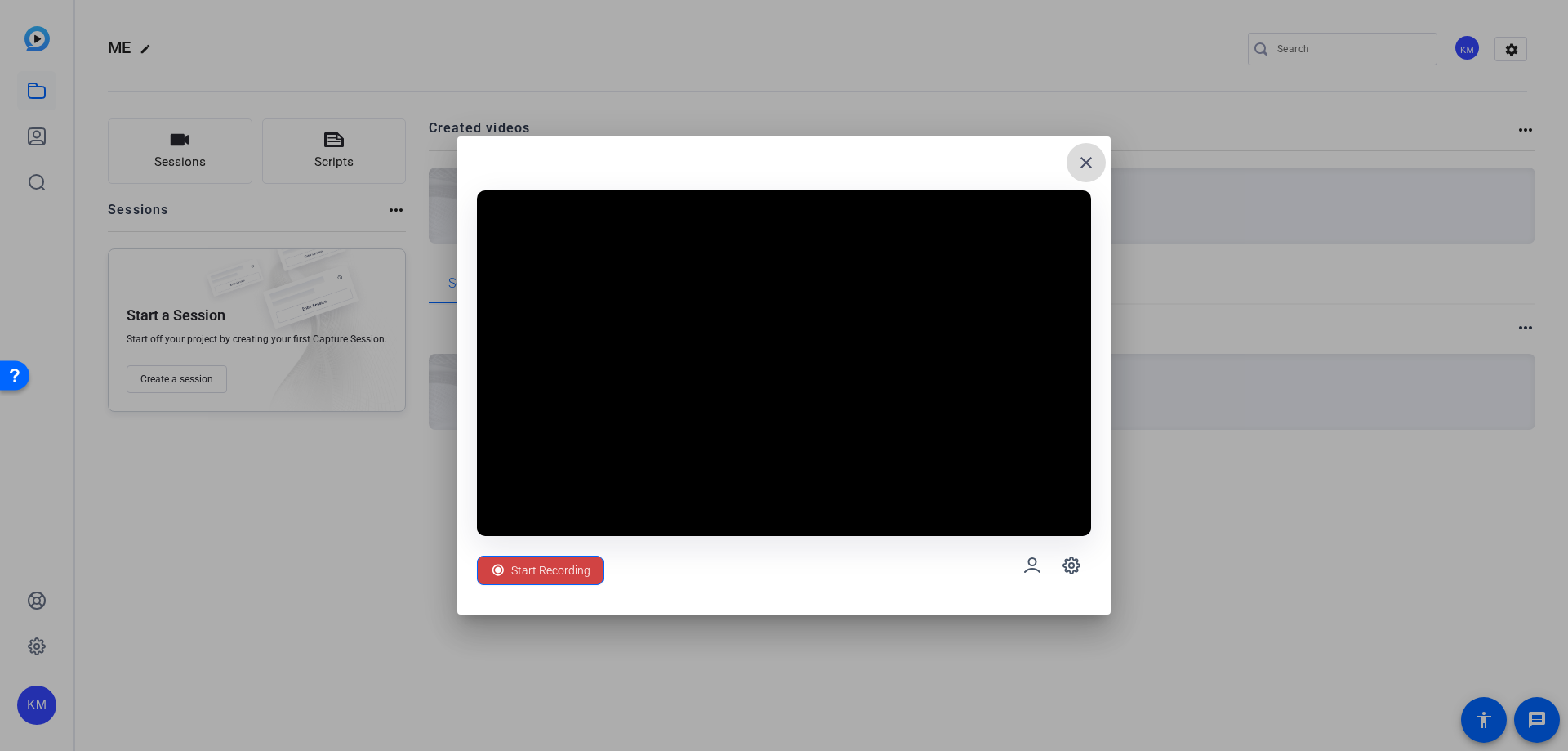 click on "close" at bounding box center (1086, 163) 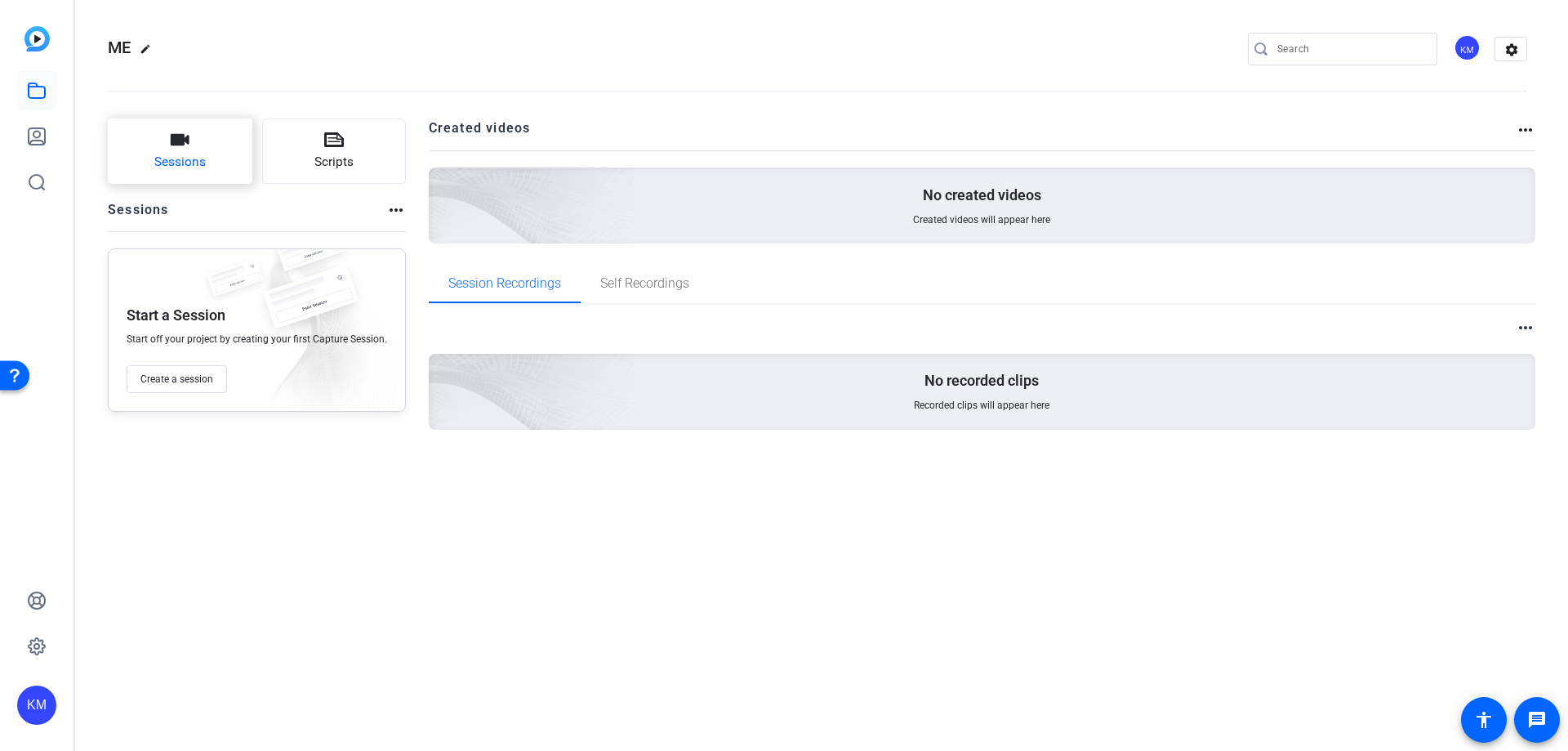 click on "Sessions" 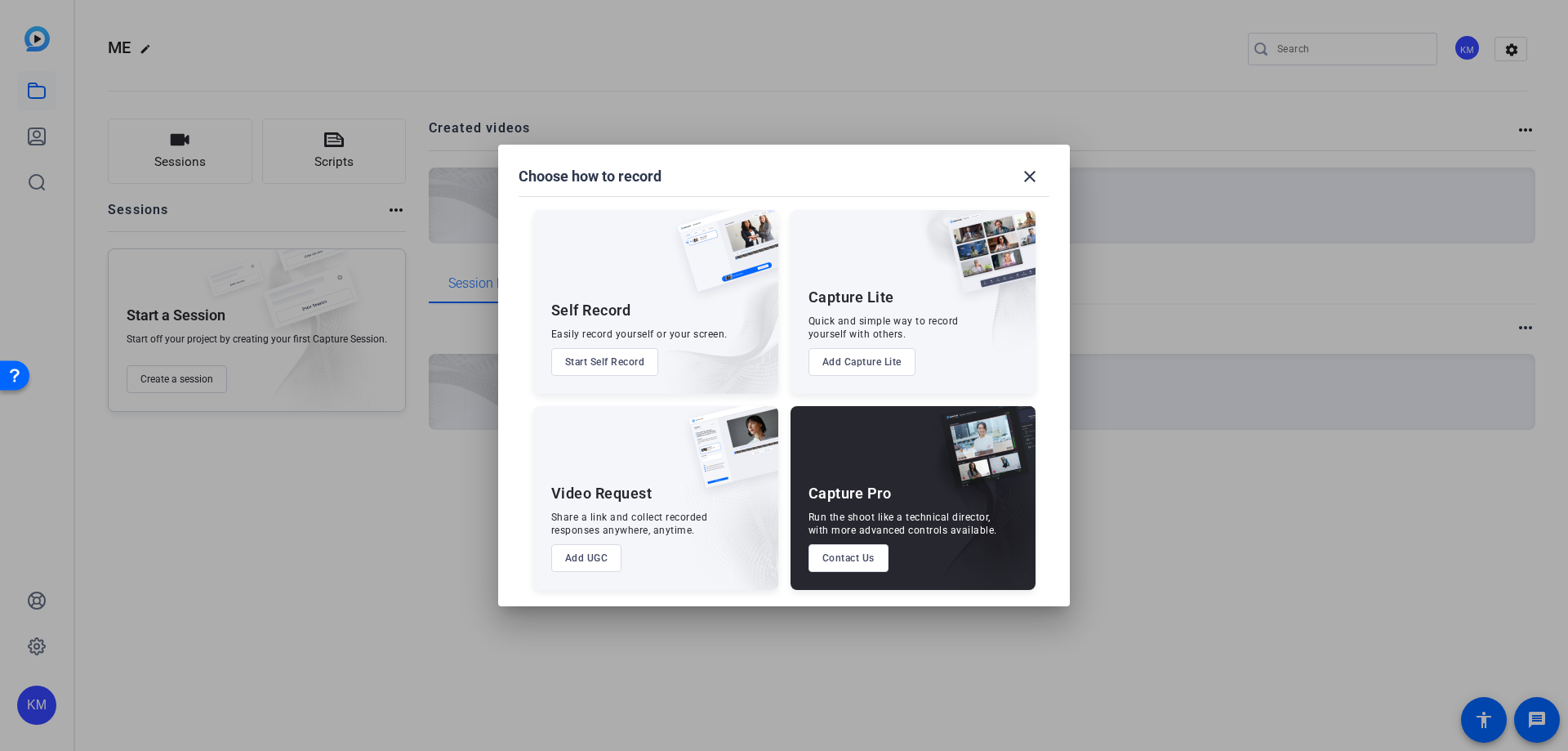 click on "Start Self Record" at bounding box center (605, 362) 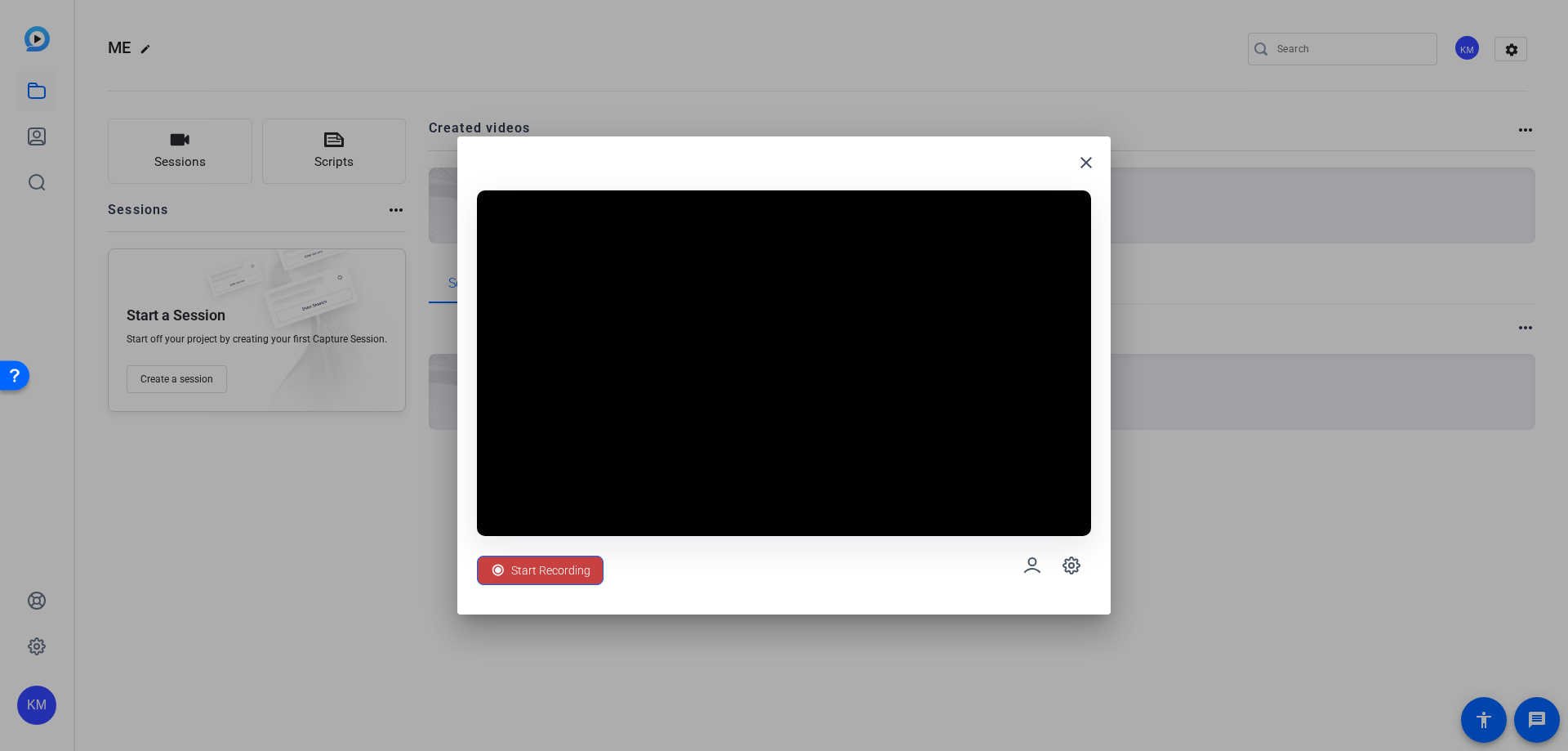 click on "Start Recording" at bounding box center [550, 570] 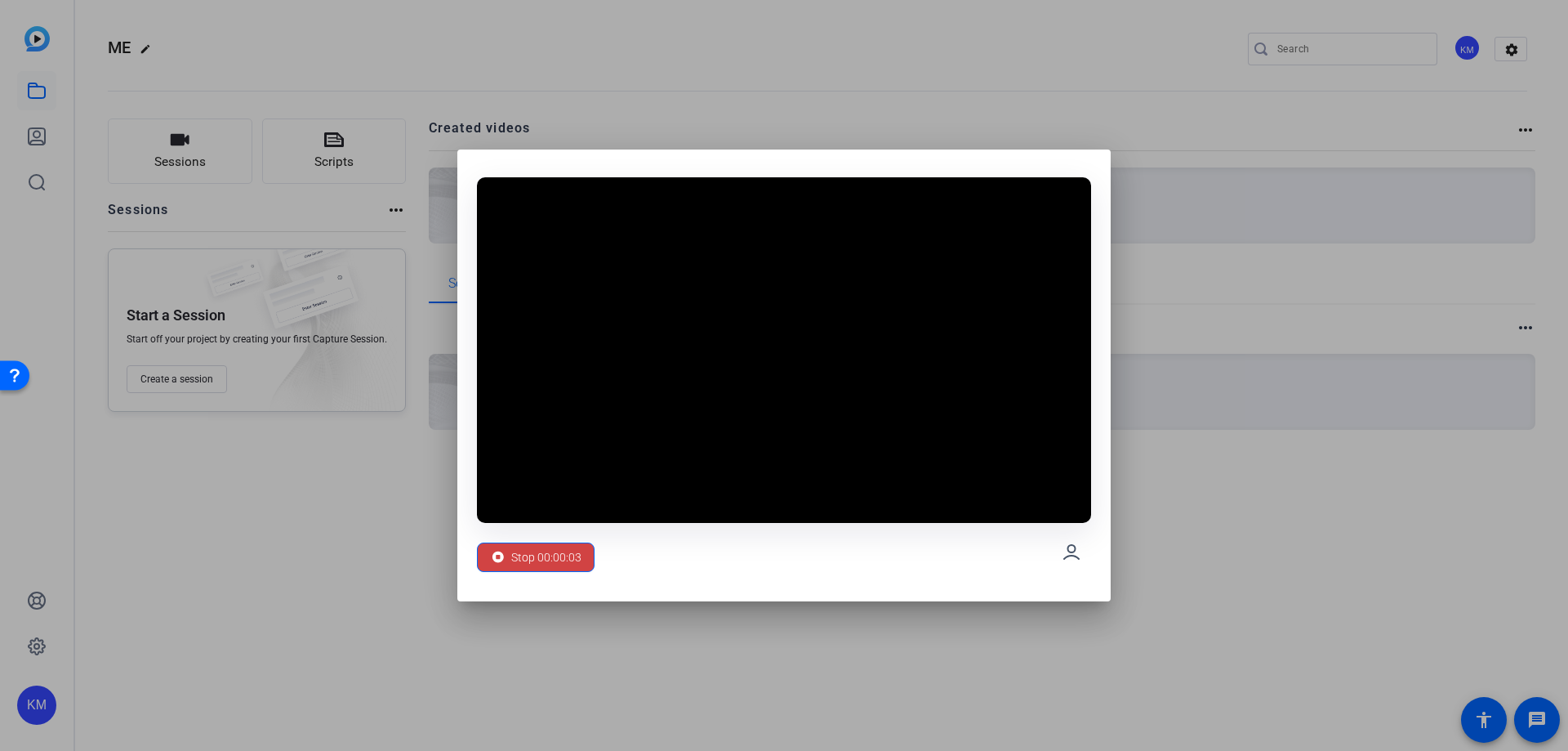 drag, startPoint x: 779, startPoint y: 159, endPoint x: -292, endPoint y: 235, distance: 1073.6932 